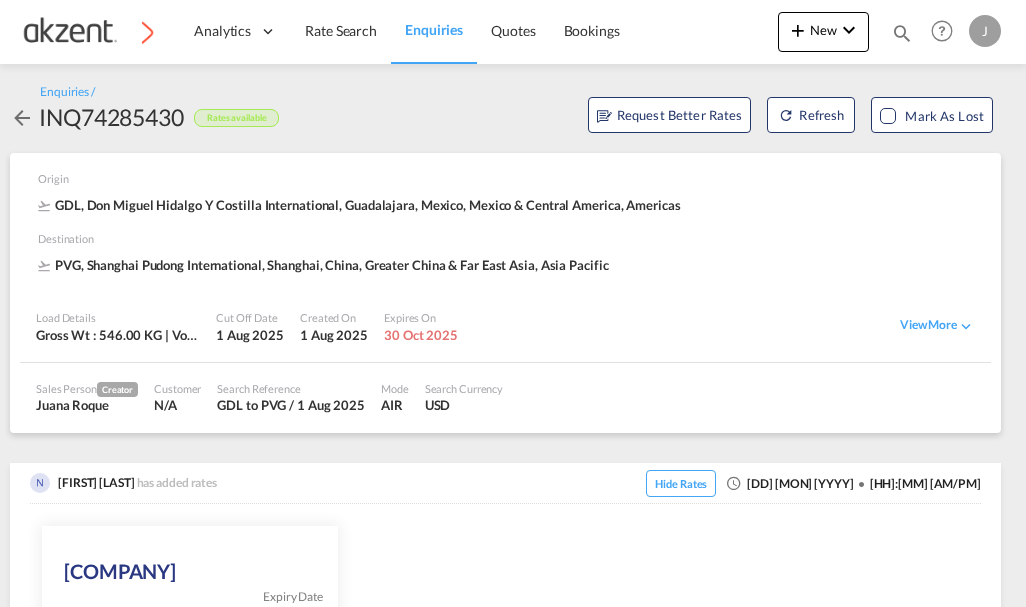 scroll, scrollTop: 0, scrollLeft: 0, axis: both 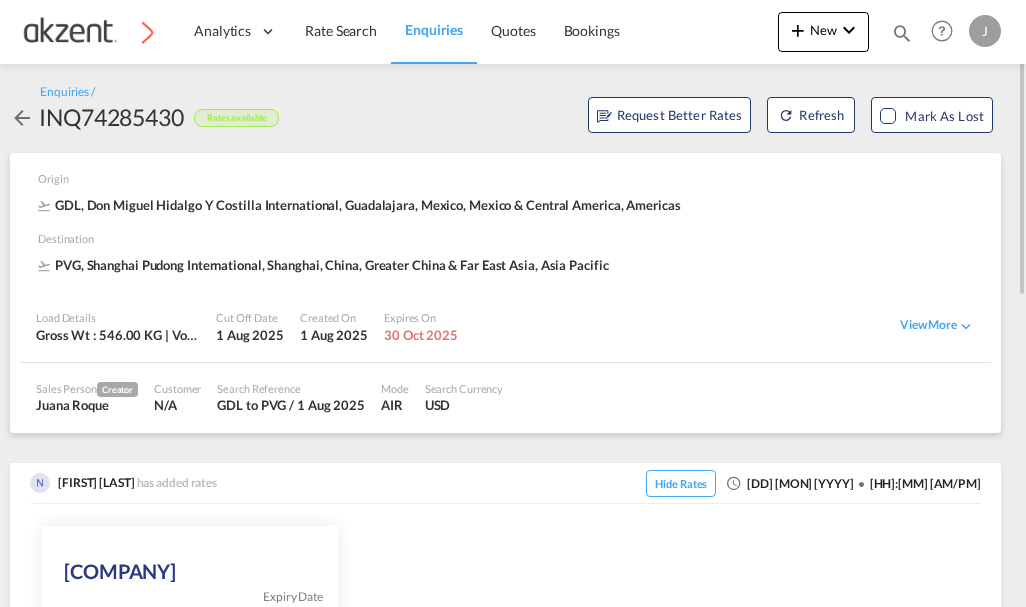 click on "Enquiries / INQ74285430 Rates available
.cls-1 {
fill: #233669;
}
VAS Charges
Request Better Rates
Refresh Mark as Lost
Origin
GDL, Don Miguel Hidalgo Y Costilla International, Guadalajara, Mexico, Mexico & Central America, Americas Destination
PVG, Shanghai Pudong International, Shanghai, China, Greater China & Far East Asia, Asia Pacific Load Details Gross Wt : 546.00 KG | Volumetric Wt : 1,536.00 KG Cut Off Date
[DD] [MON] [YYYY]
Created On
[DD] [MON] [YYYY]Expires On
[DD] [MON] [YYYY]
View More
Origin Services
Origin Charges
Origin Customs Clearance
Destination Services Destination Charges
Destination Customs Clearance
Preferred Airlines
N/A
Cargo Type
FAK
Commodity Name general cargo  , HS Code
NA Insurance
NA Other Documents
NA Email NA Contact Number NA
Sales Coordinator N/A Incoterms
N/A Stuffing
Factory Detention Free Days
7 Days
Sales Person  Creator" at bounding box center [505, 652] 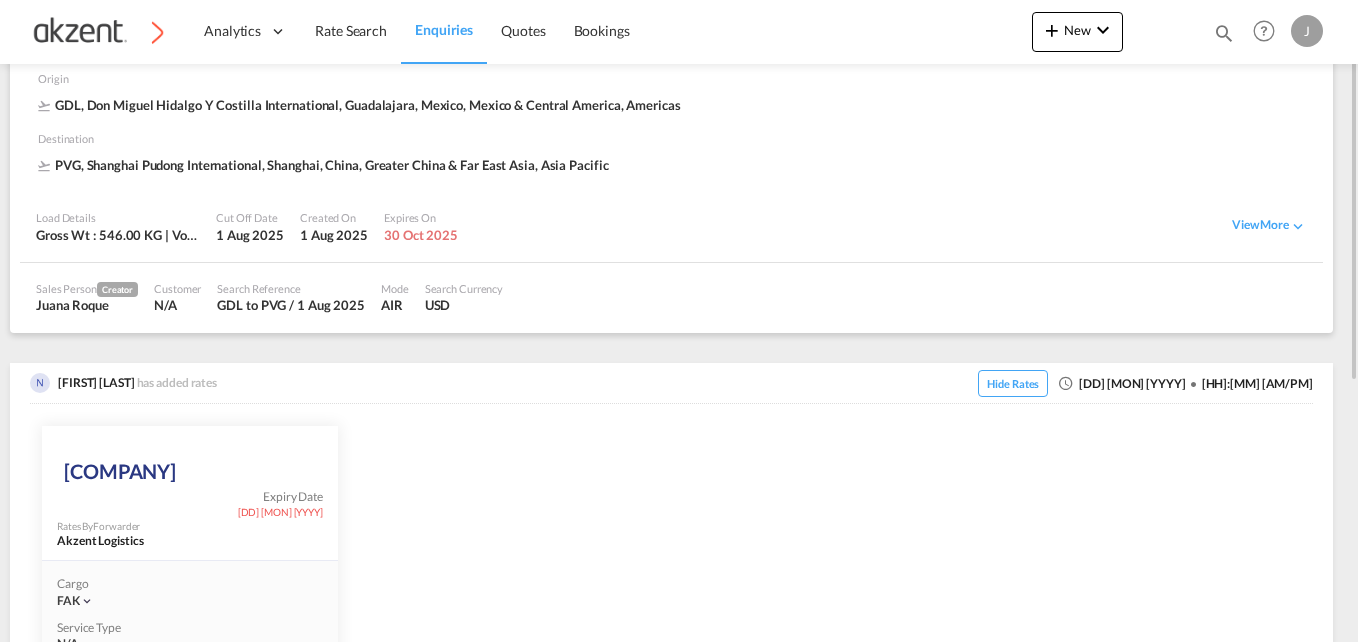 scroll, scrollTop: 609, scrollLeft: 0, axis: vertical 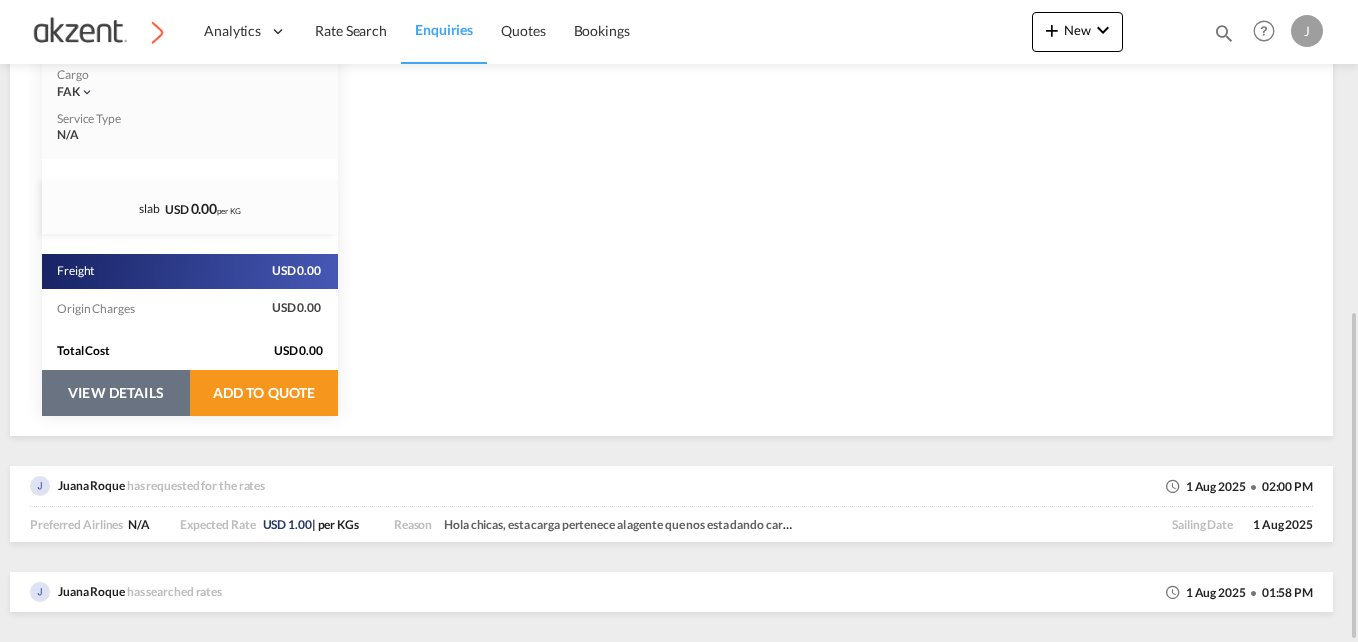click on "Total Cost
USD 0.00" at bounding box center [190, 351] 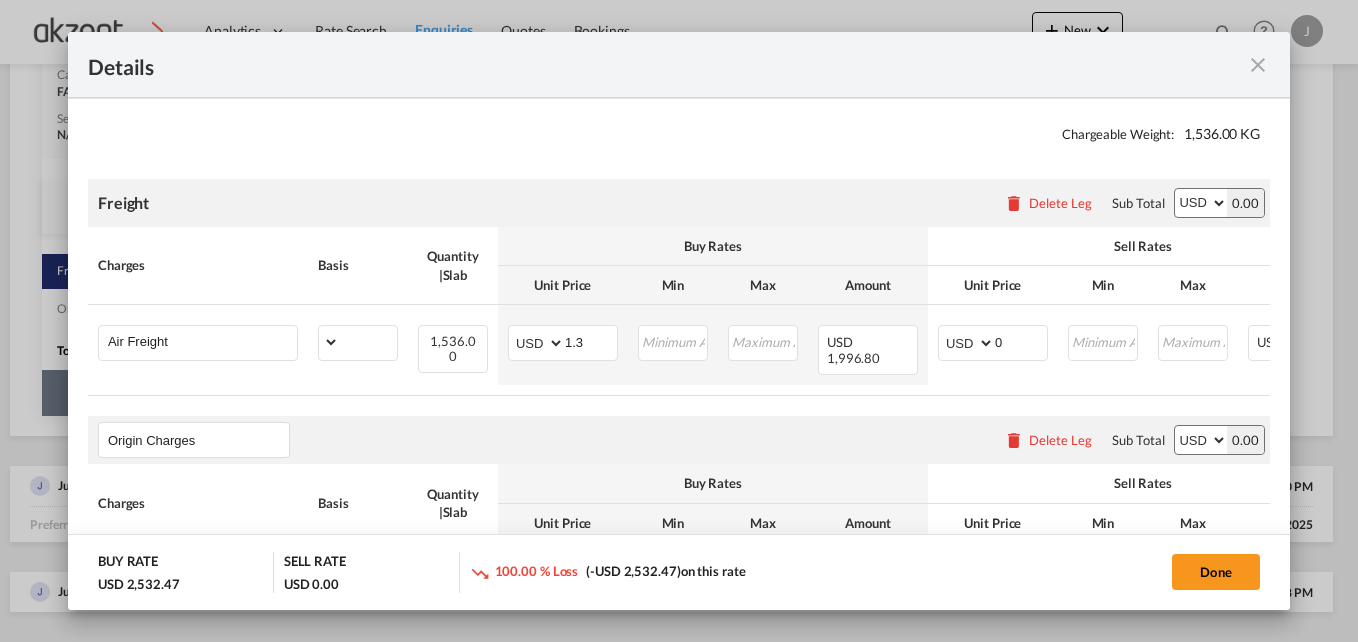 scroll, scrollTop: 400, scrollLeft: 0, axis: vertical 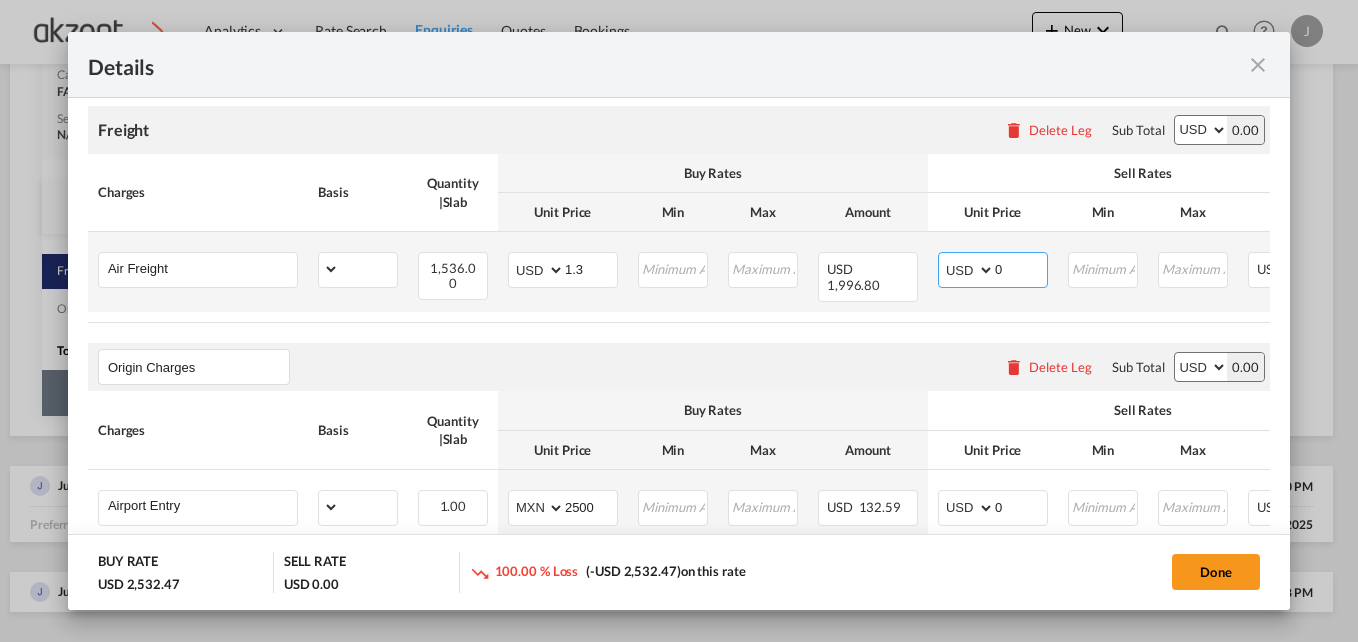 click on "0" at bounding box center [1021, 268] 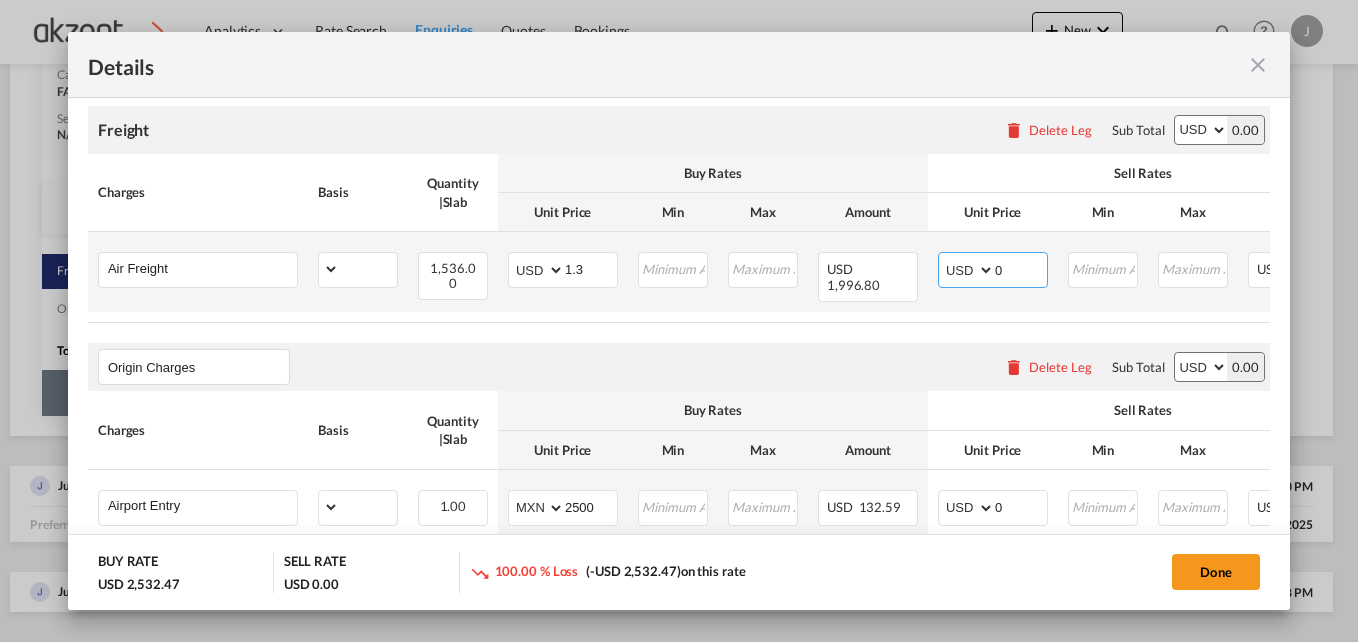 type 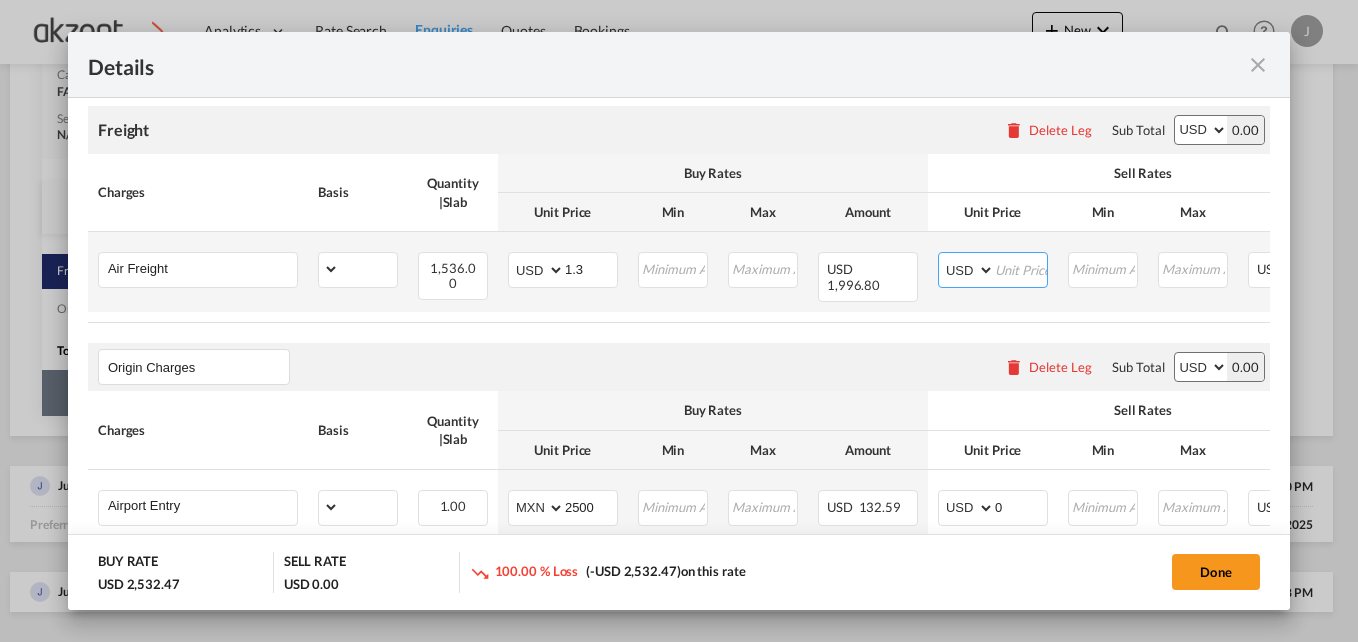 select on "chargeable_weight" 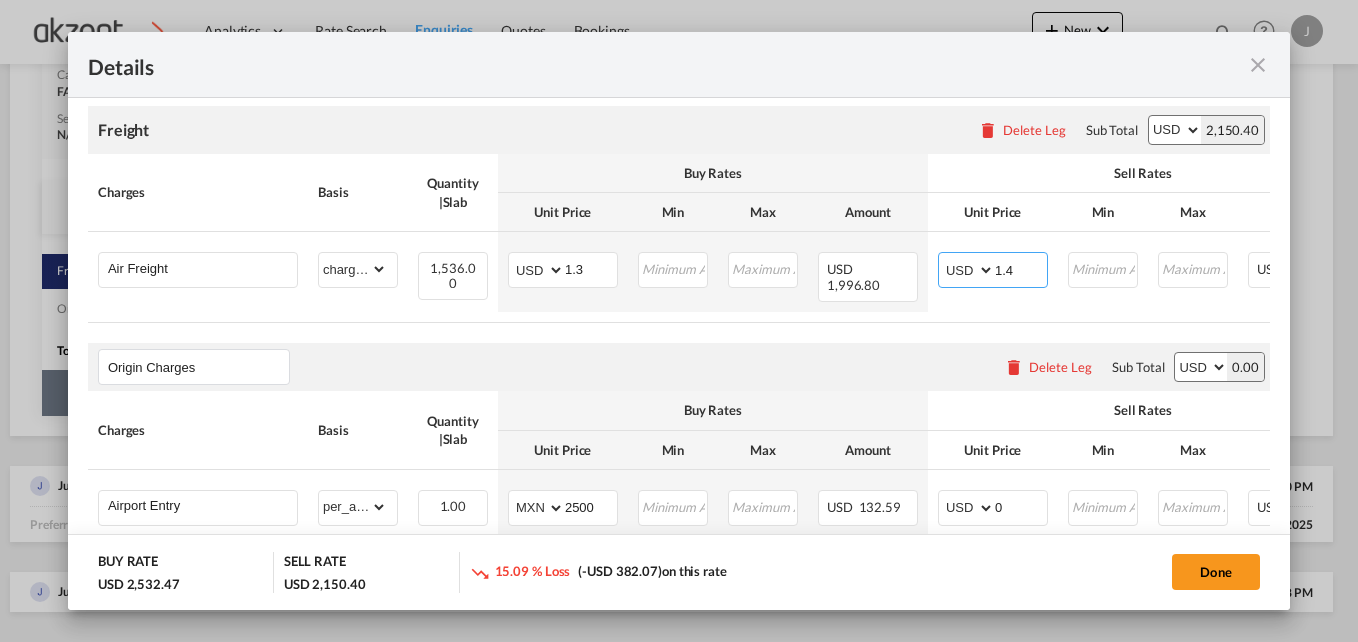type on "1.4" 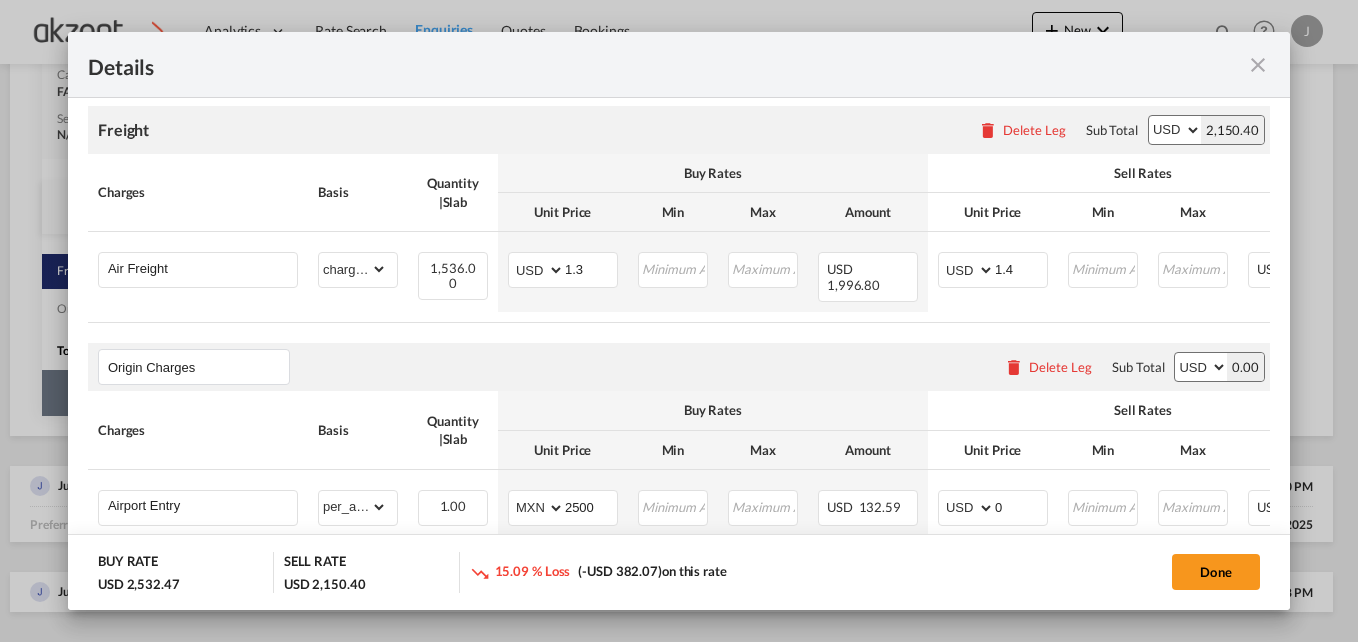 click on "Origin Charges                                                     Please enter leg name
Leg Name Already Exists Delete Leg Sub Total AED AFN ALL AMD ANG AOA ARS AUD AWG AZN BAM BBD BDT BGN BHD BIF BMD BND BOB BRL BSD BTN BWP BYN BZD CAD CDF CHF CLP CNY COP CRC CUC CUP CVE CZK DJF DKK DOP DZD EGP ERN ETB EUR FJD FKP FOK GBP GEL GGP GHS GIP GMD GNF GTQ GYD HKD HNL HRK HTG HUF IDR ILS IMP INR IQD IRR ISK JMD JOD JPY KES KGS KHR KID KMF KRW KWD KYD KZT LAK LBP LKR LRD LSL LYD MAD MDL MGA MKD MMK MNT MOP MRU MUR MVR MWK MXN MYR MZN NAD NGN NIO NOK NPR NZD OMR PAB PEN PGK PHP PKR PLN PYG QAR RON RSD RUB RWF SAR SBD SCR SDG SEK SGD SHP SLL SOS SRD SSP STN SYP SZL THB TJS TMT TND TOP TRY TTD TVD TWD TZS UAH UGX USD UYU UZS VES VND VUV WST XAF XCD XDR XOF XPF YER ZAR ZMW 0.00" at bounding box center [679, 367] 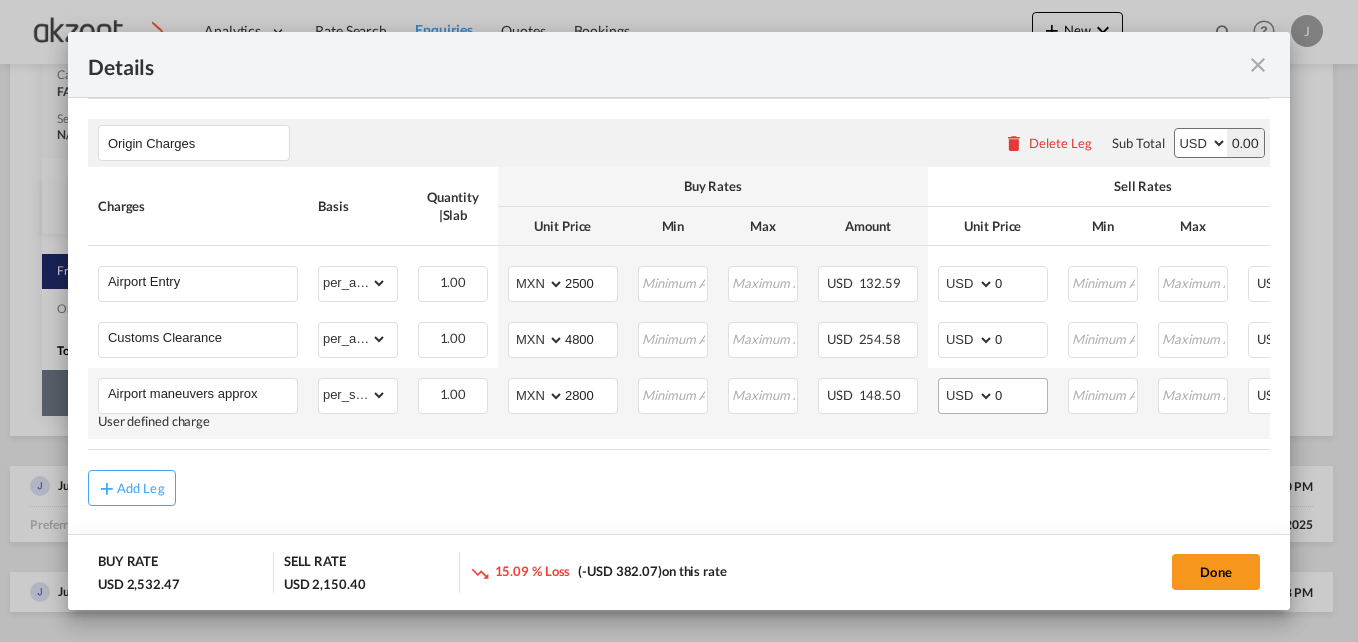 scroll, scrollTop: 632, scrollLeft: 0, axis: vertical 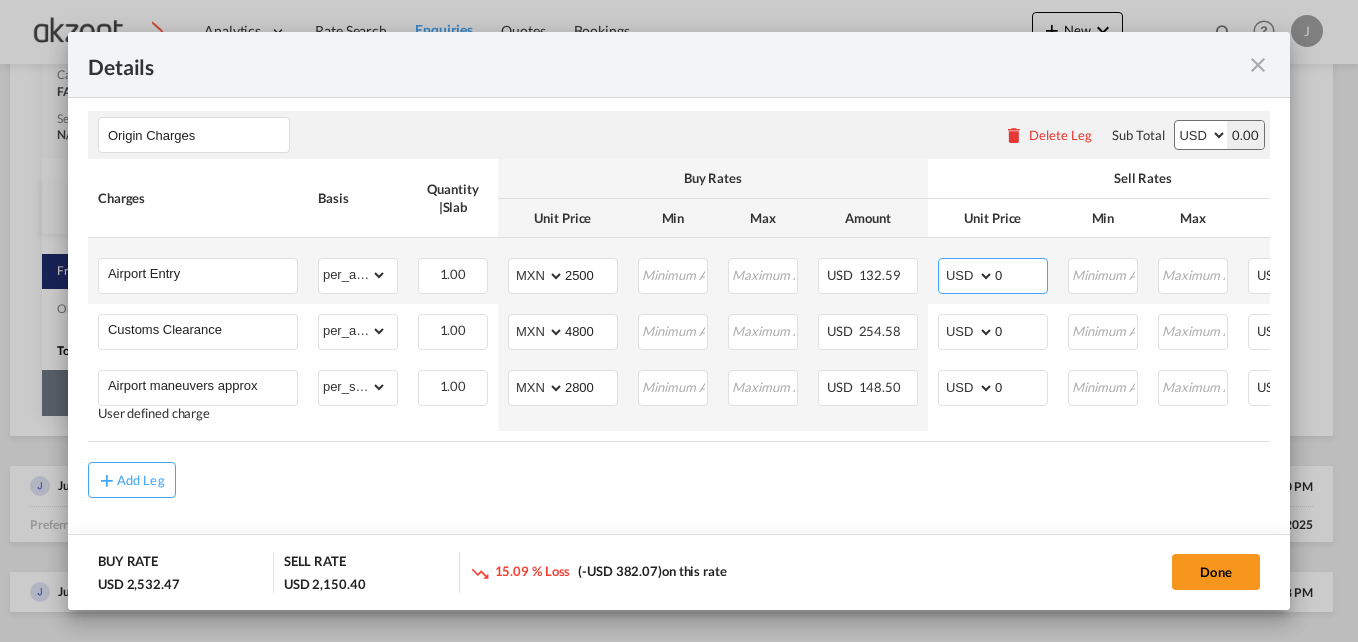 click on "0" at bounding box center [1021, 274] 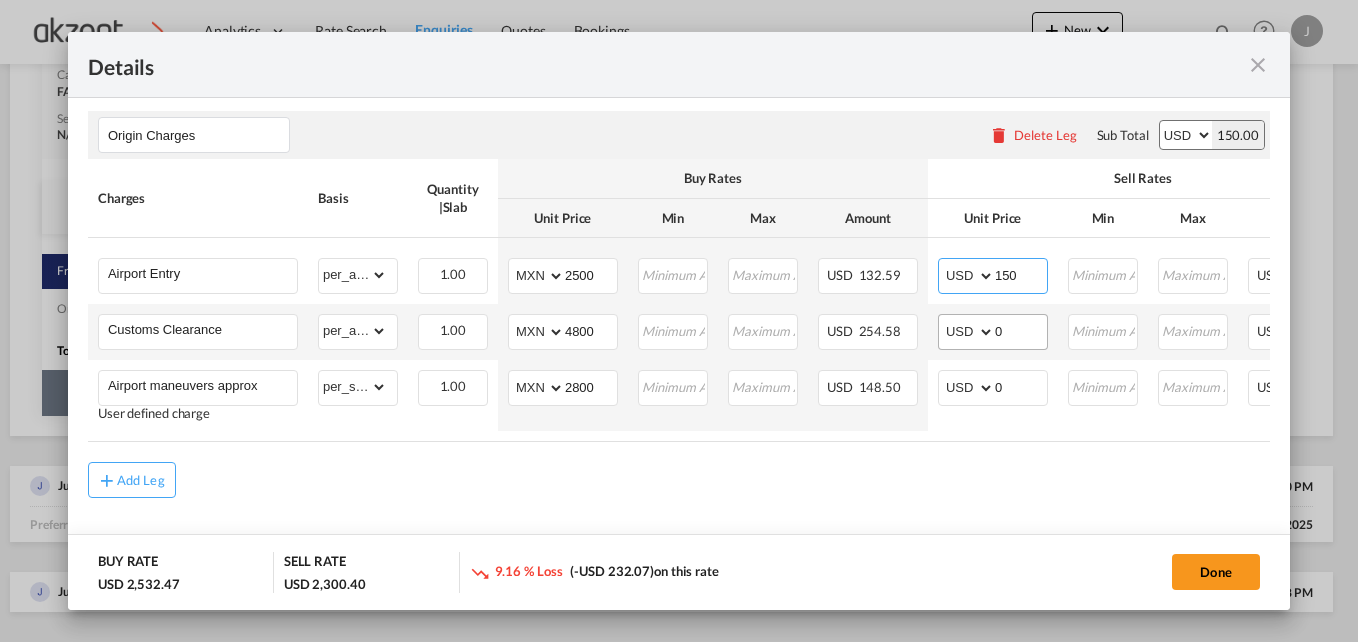drag, startPoint x: 1015, startPoint y: 268, endPoint x: 955, endPoint y: 322, distance: 80.72174 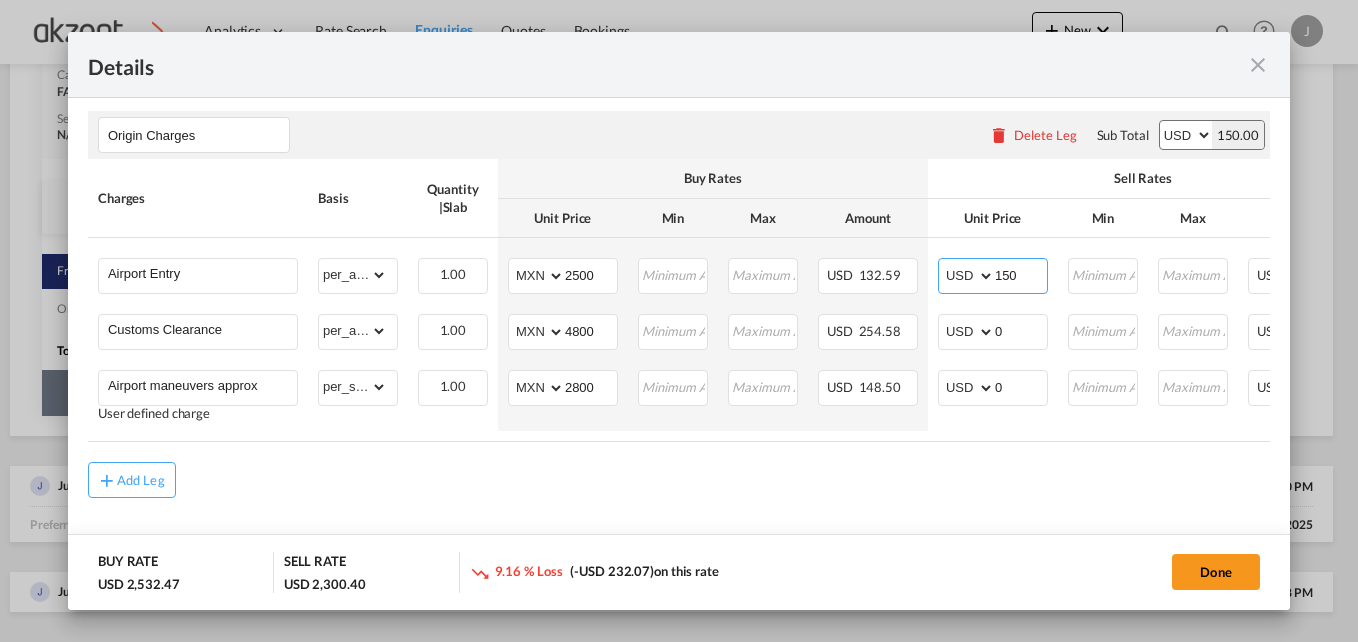 type on "150" 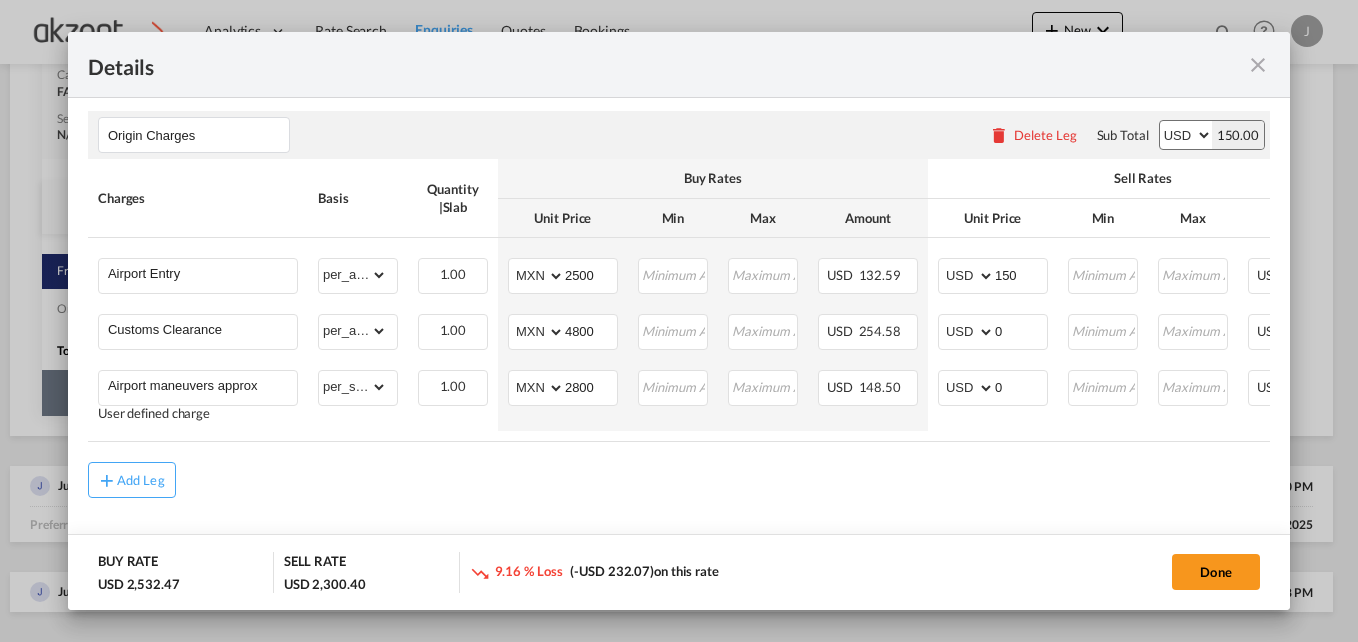 click on "Freight Please enter leg name
Leg Name Already Exists Delete Leg Sub Total AED AFN ALL AMD ANG AOA ARS AUD AWG AZN BAM BBD BDT BGN BHD BIF BMD BND BOB BRL BSD BTN BWP BYN BZD CAD CDF CHF CLP CNY COP CRC CUC CUP CVE CZK DJF DKK DOP DZD EGP ERN ETB EUR FJD FKP FOK GBP GEL GGP GHS GIP GMD GNF GTQ GYD HKD HNL HRK HTG HUF IDR ILS IMP INR IQD IRR ISK JMD JOD JPY KES KGS KHR KID KMF KRW KWD KYD KZT LAK LBP LKR LRD LSL LYD MAD MDL MGA MKD MMK MNT MOP MRU MUR MVR MWK MXN MYR MZN NAD NGN NIO NOK NPR NZD OMR PAB PEN PGK PHP PKR PLN PYG QAR RON RSD RUB RWF SAR SBD SCR SDG SEK SGD SHP SLL SOS SRD SSP STN SYP SZL THB TJS TMT TND TOP TRY TTD TVD TWD TZS UAH UGX USD UYU UZS VES VND VUV WST XAF XCD XDR XOF XPF YER ZAR ZMW 2,150.40 Charges Basis Quantity
|  Slab
Buy Rates Sell Rates Comments
Action Unit Price Min Max Amount Unit Price Min Max Amount
Air Freight                                                     Please Enter
Already Exists
gross_weight
per_shipment" at bounding box center [679, 176] 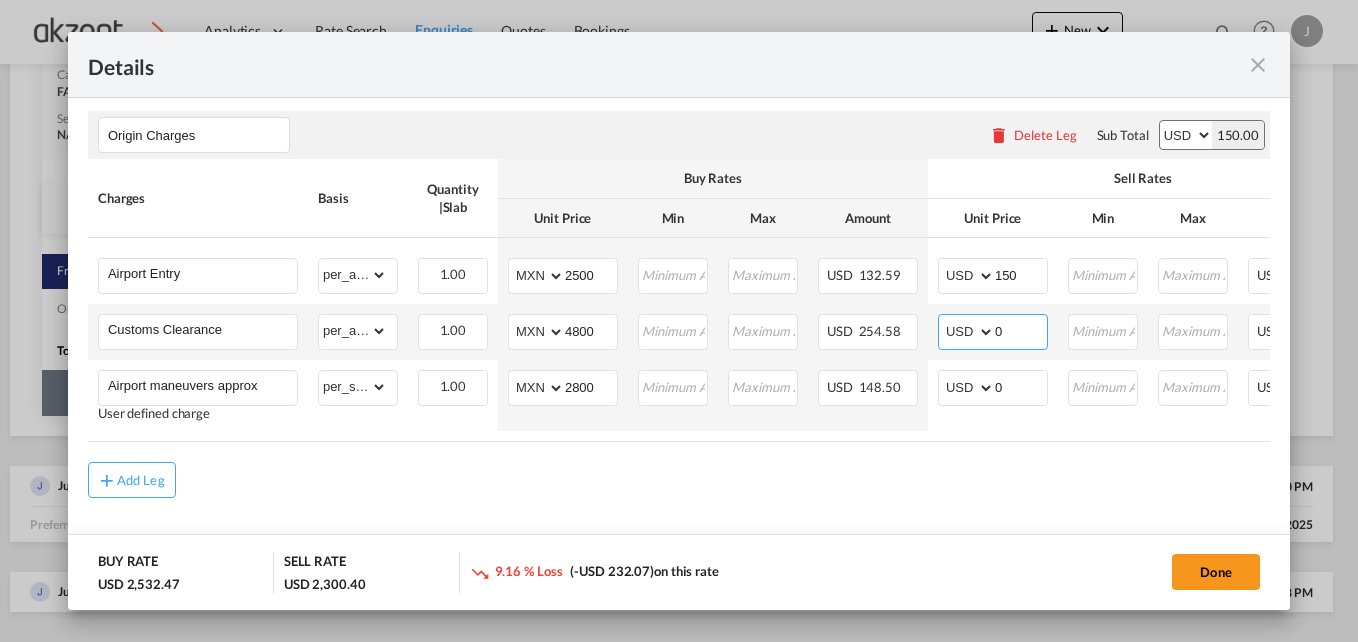 click on "0" at bounding box center [1021, 330] 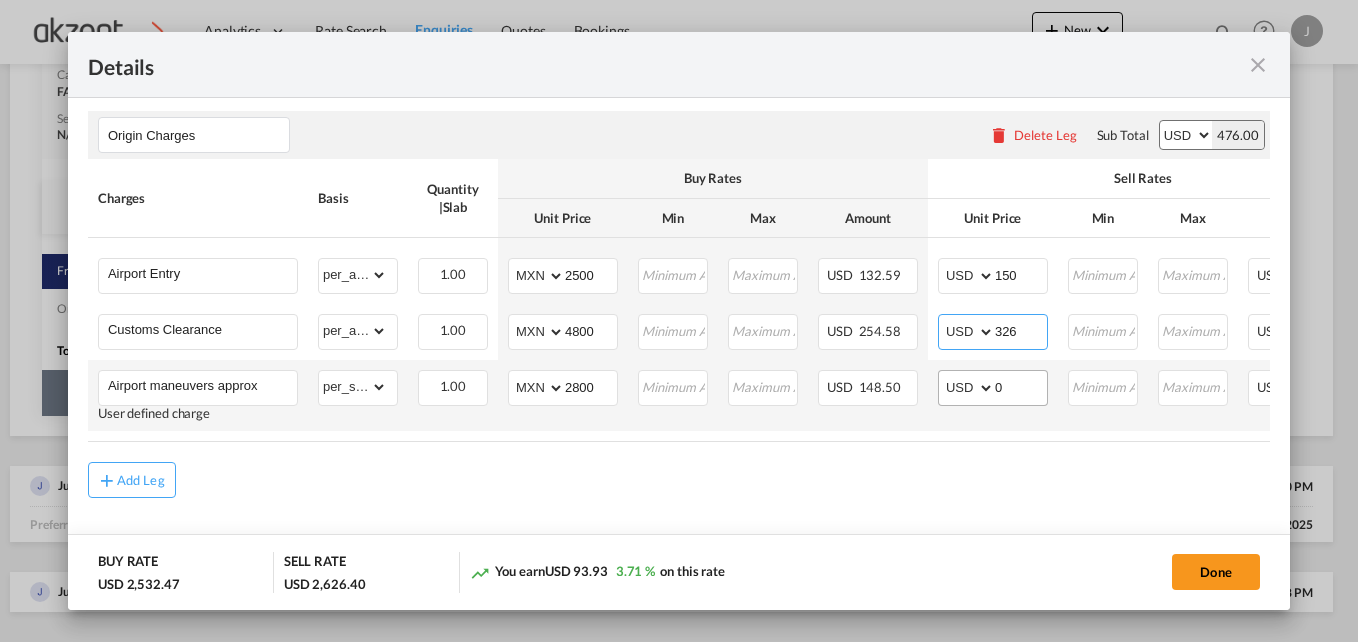 type on "326" 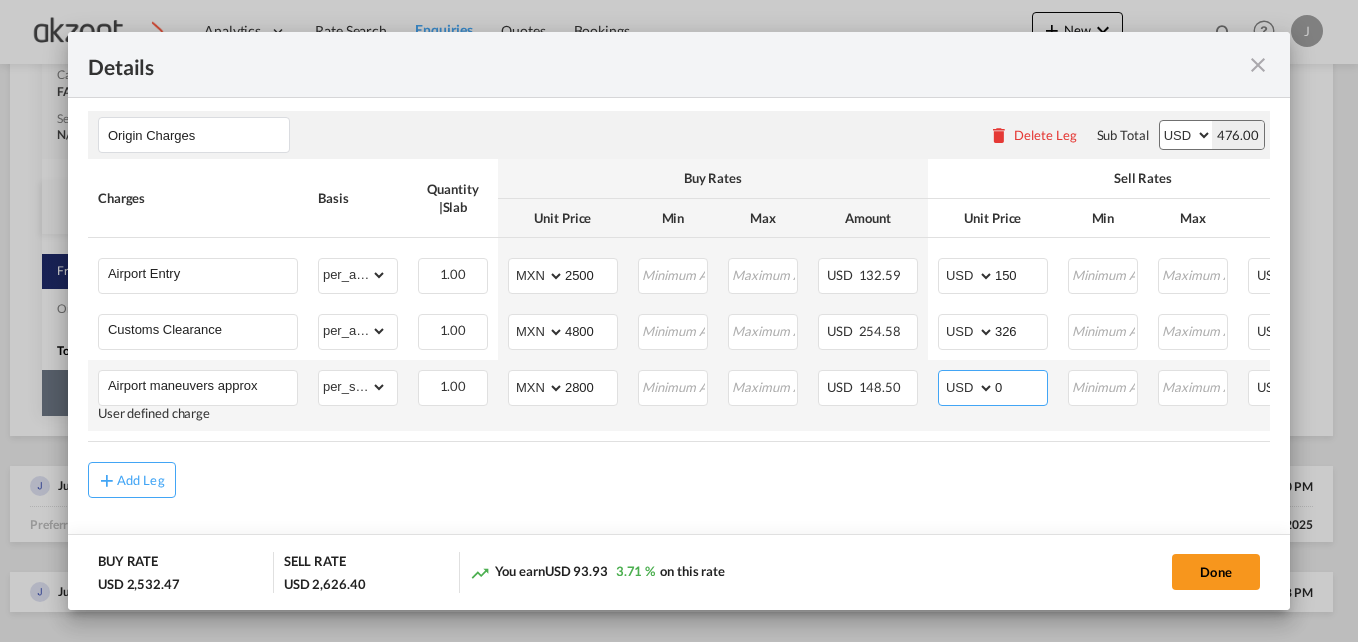 click on "0" at bounding box center [1021, 386] 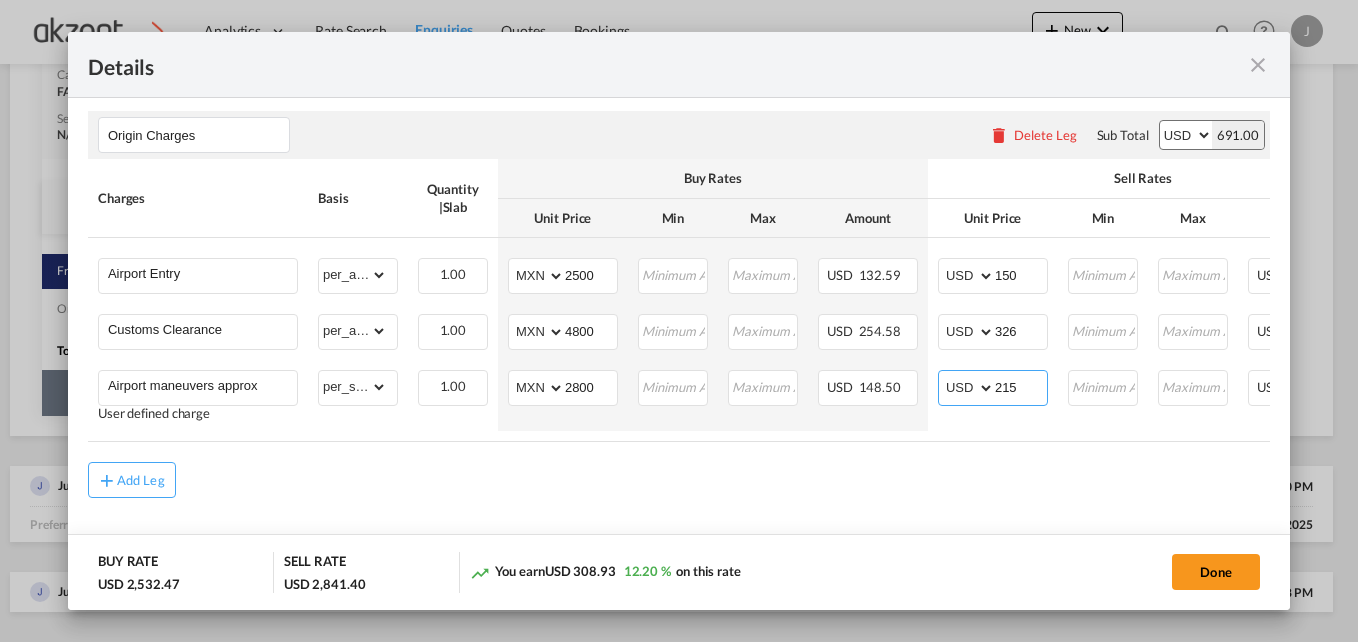 type on "215" 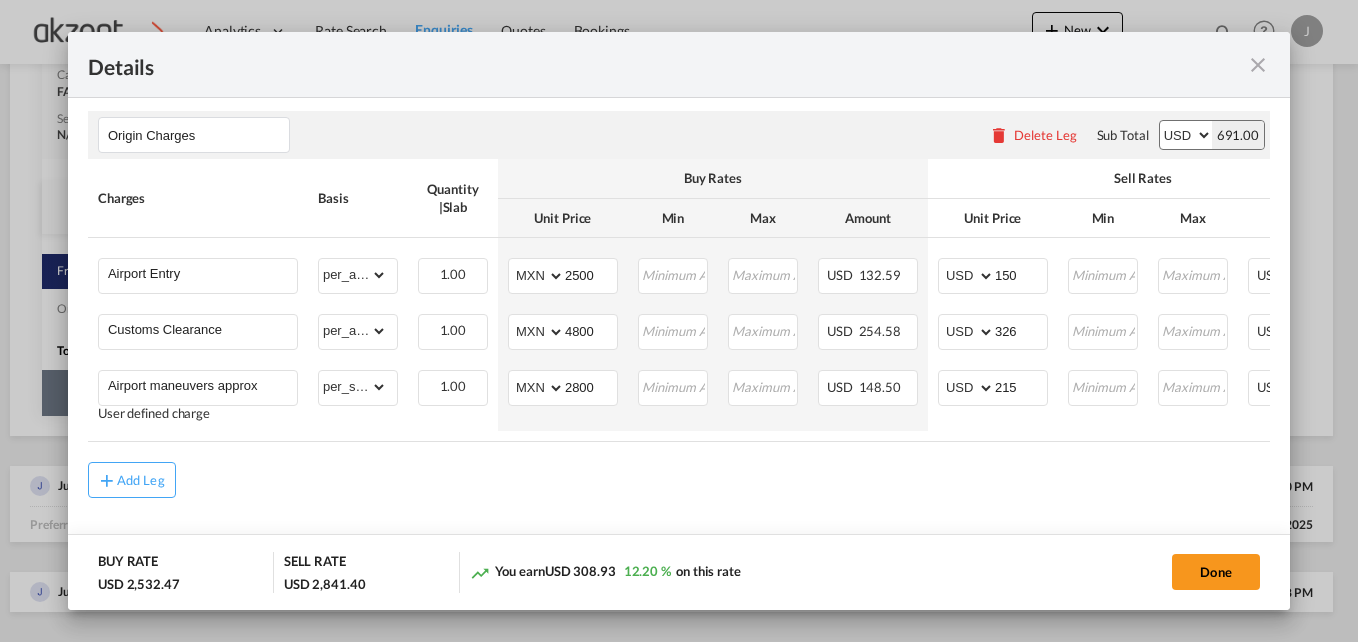 click on "Freight Please enter leg name
Leg Name Already Exists Delete Leg Sub Total AED AFN ALL AMD ANG AOA ARS AUD AWG AZN BAM BBD BDT BGN BHD BIF BMD BND BOB BRL BSD BTN BWP BYN BZD CAD CDF CHF CLP CNY COP CRC CUC CUP CVE CZK DJF DKK DOP DZD EGP ERN ETB EUR FJD FKP FOK GBP GEL GGP GHS GIP GMD GNF GTQ GYD HKD HNL HRK HTG HUF IDR ILS IMP INR IQD IRR ISK JMD JOD JPY KES KGS KHR KID KMF KRW KWD KYD KZT LAK LBP LKR LRD LSL LYD MAD MDL MGA MKD MMK MNT MOP MRU MUR MVR MWK MXN MYR MZN NAD NGN NIO NOK NPR NZD OMR PAB PEN PGK PHP PKR PLN PYG QAR RON RSD RUB RWF SAR SBD SCR SDG SEK SGD SHP SLL SOS SRD SSP STN SYP SZL THB TJS TMT TND TOP TRY TTD TVD TWD TZS UAH UGX USD UYU UZS VES VND VUV WST XAF XCD XDR XOF XPF YER ZAR ZMW 2,150.40 Charges Basis Quantity
|  Slab
Buy Rates Sell Rates Comments
Action Unit Price Min Max Amount Unit Price Min Max Amount
Air Freight                                                     Please Enter
Already Exists
gross_weight
per_shipment" at bounding box center [679, 176] 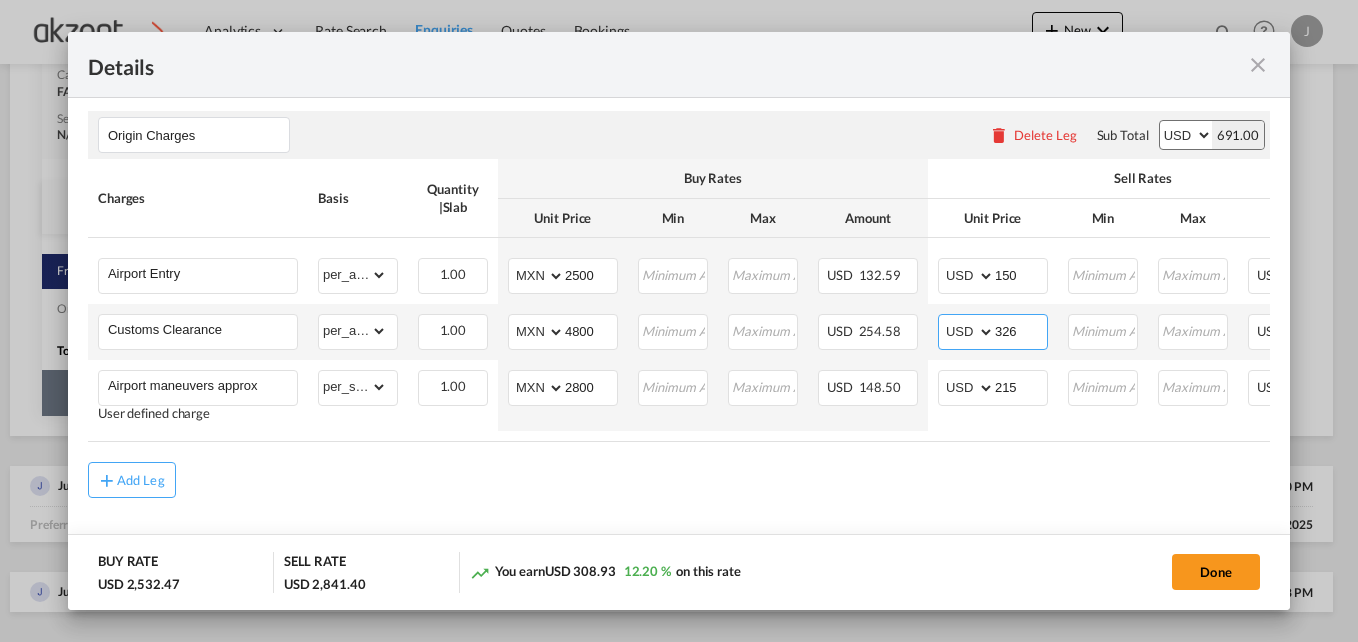 click on "326" at bounding box center [1021, 330] 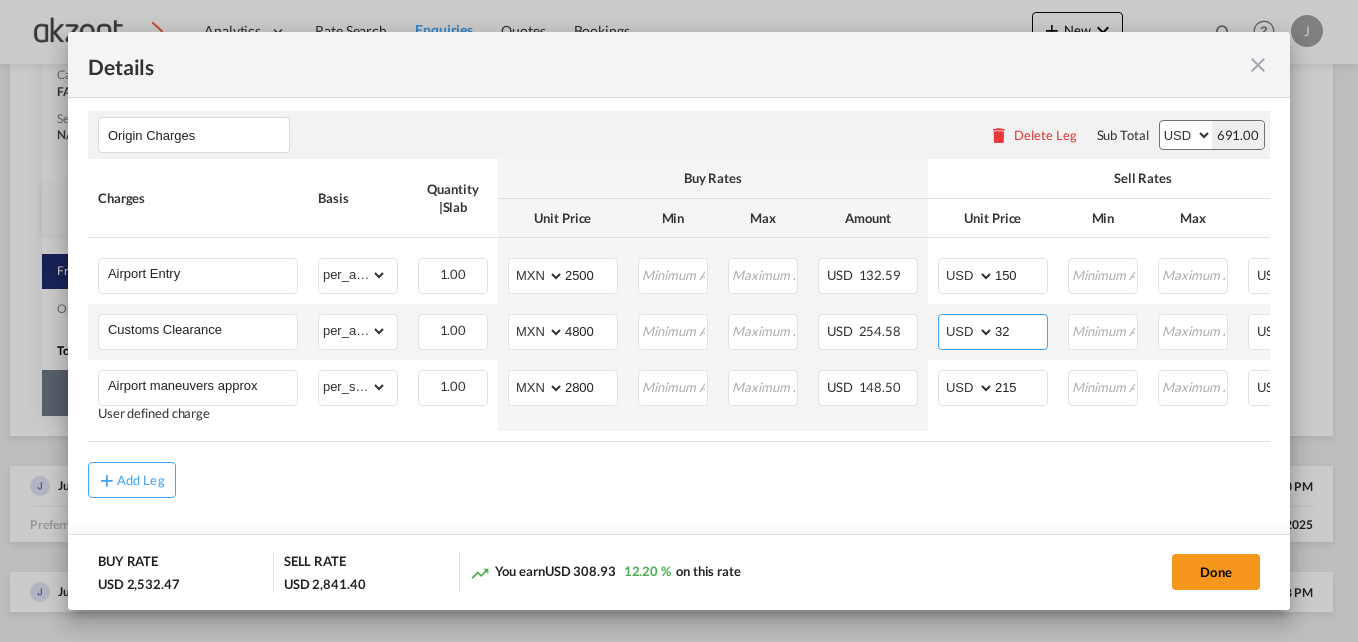 type on "3" 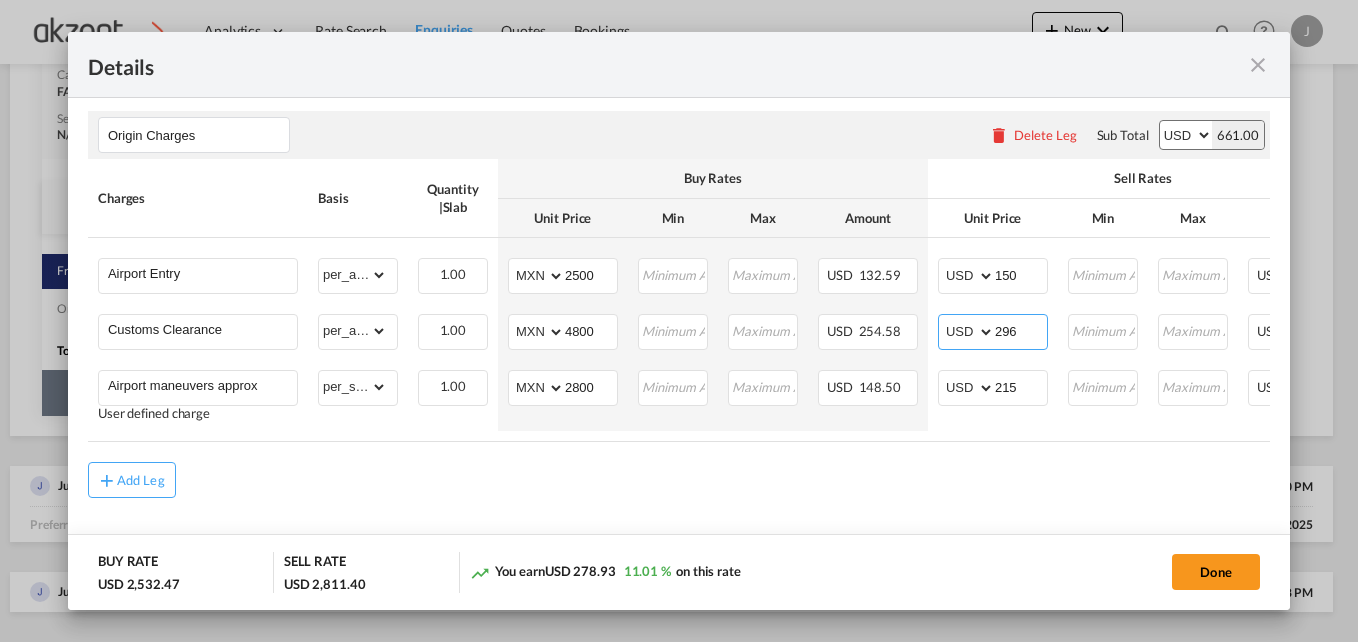 type on "296" 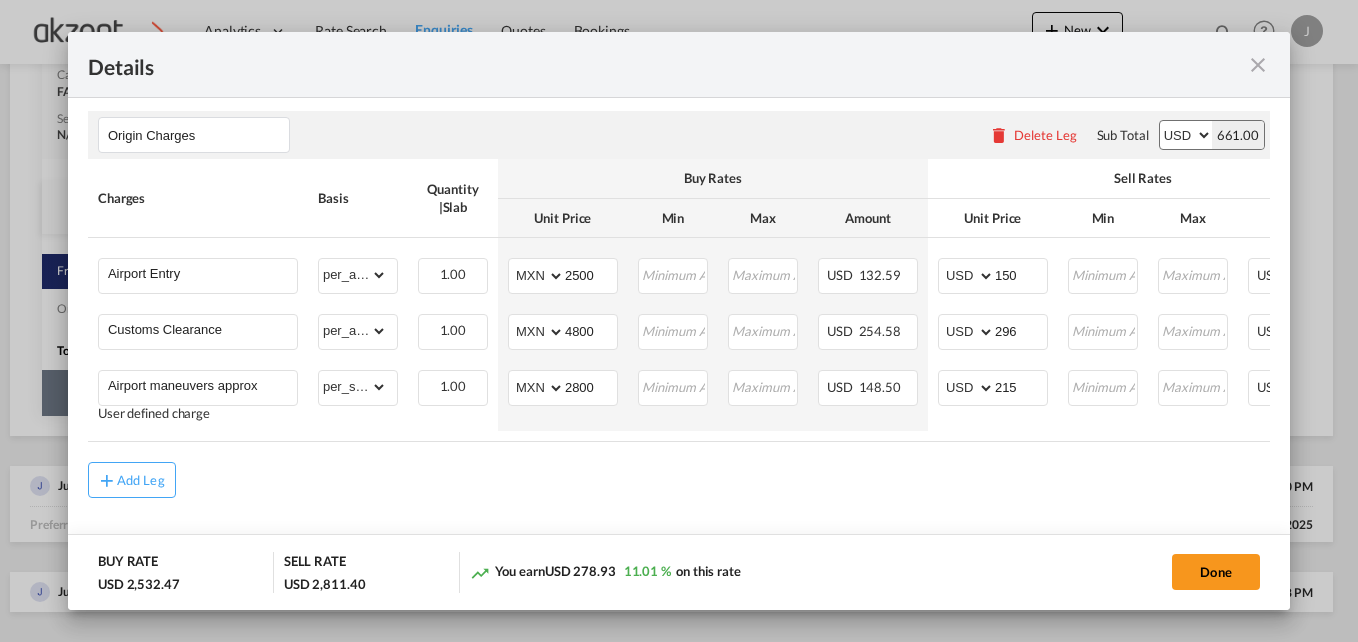 click on "Add Leg" at bounding box center [679, 480] 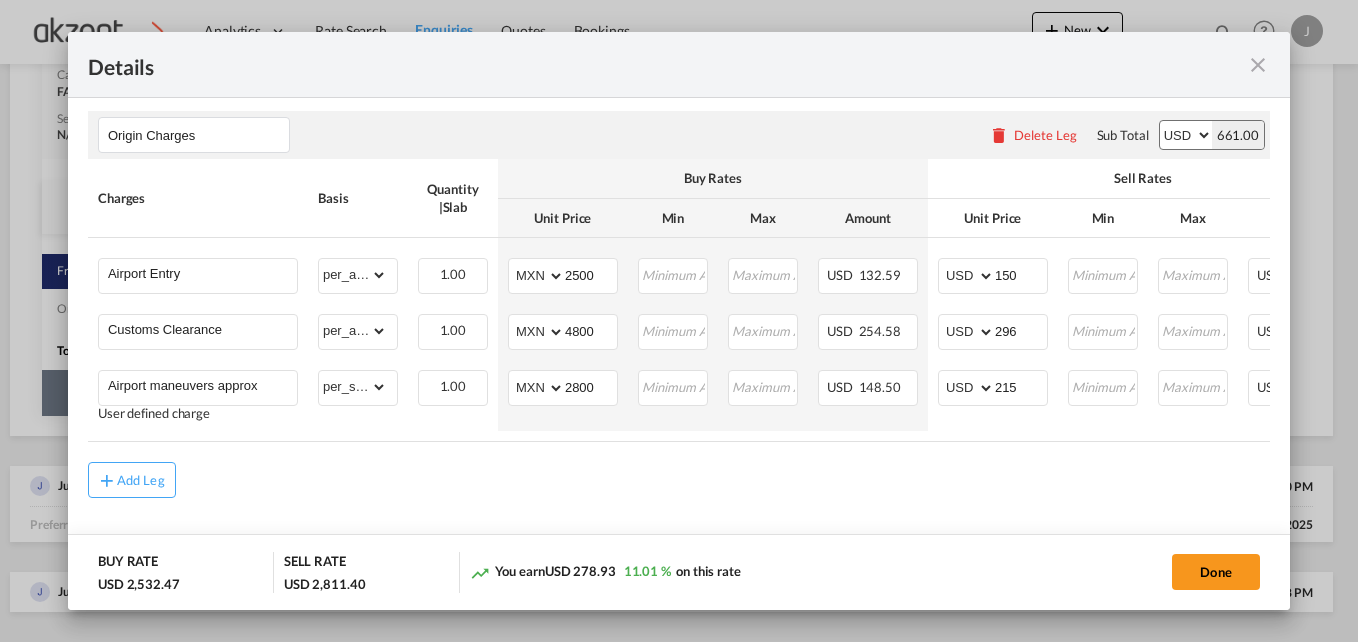 scroll, scrollTop: 0, scrollLeft: 250, axis: horizontal 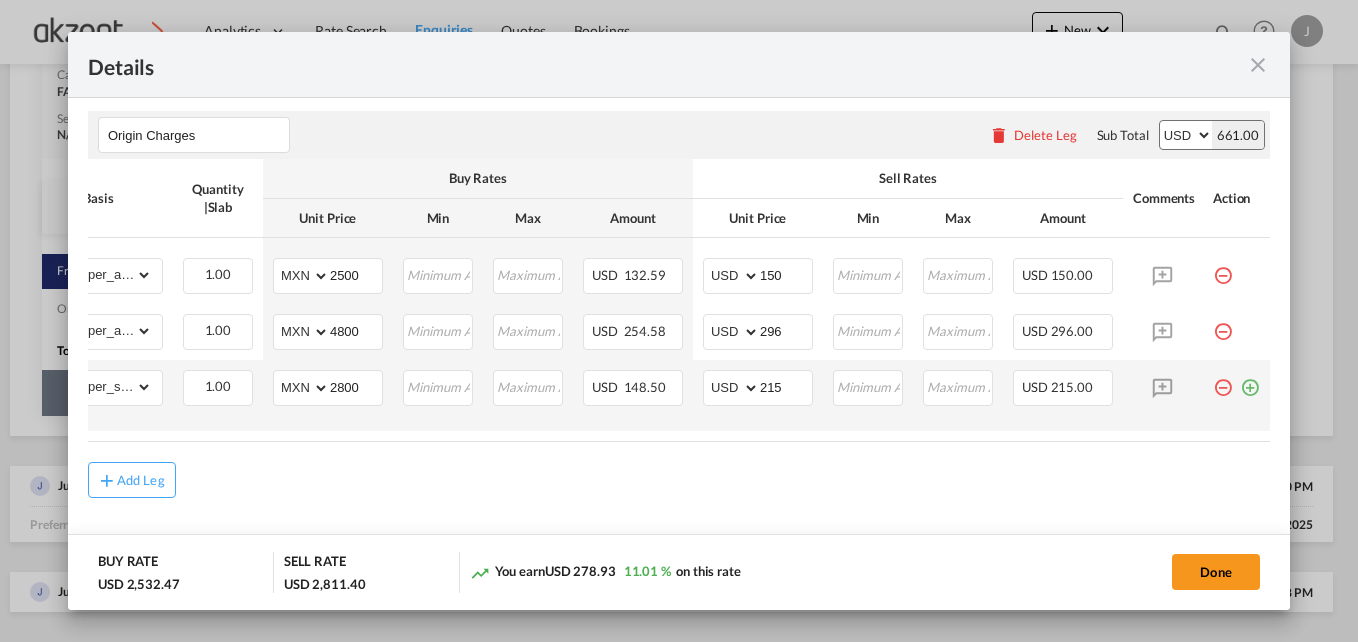click at bounding box center [1250, 380] 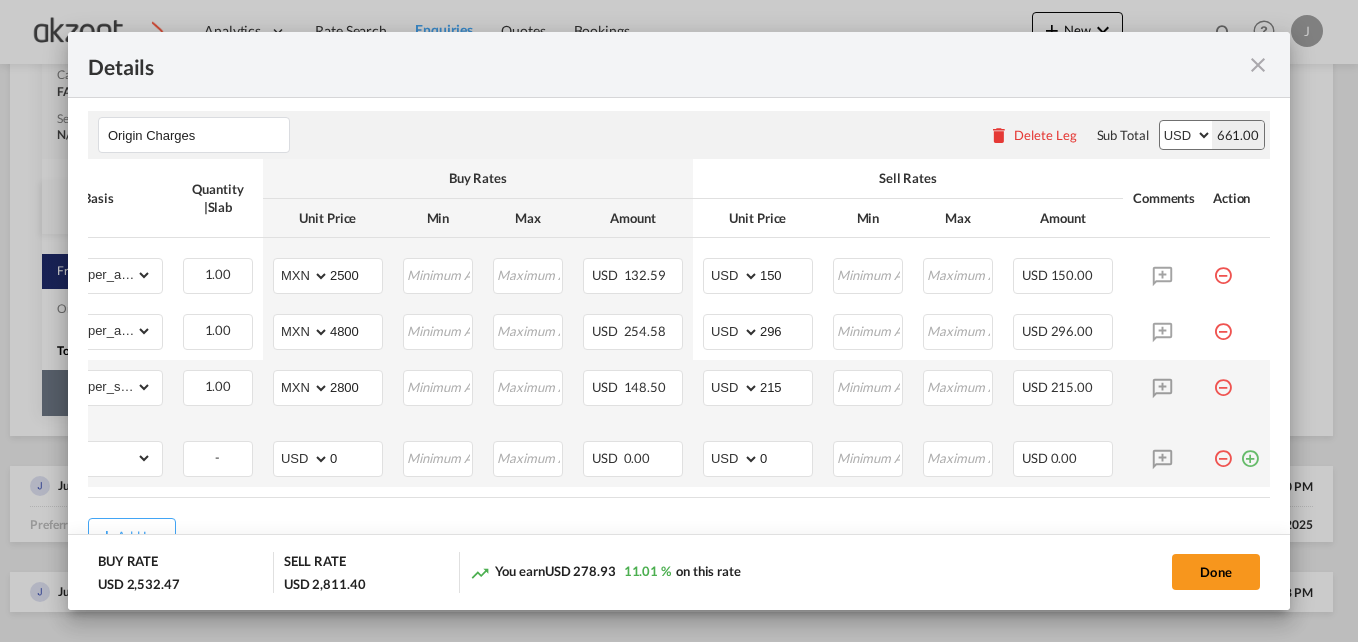 scroll, scrollTop: 0, scrollLeft: 0, axis: both 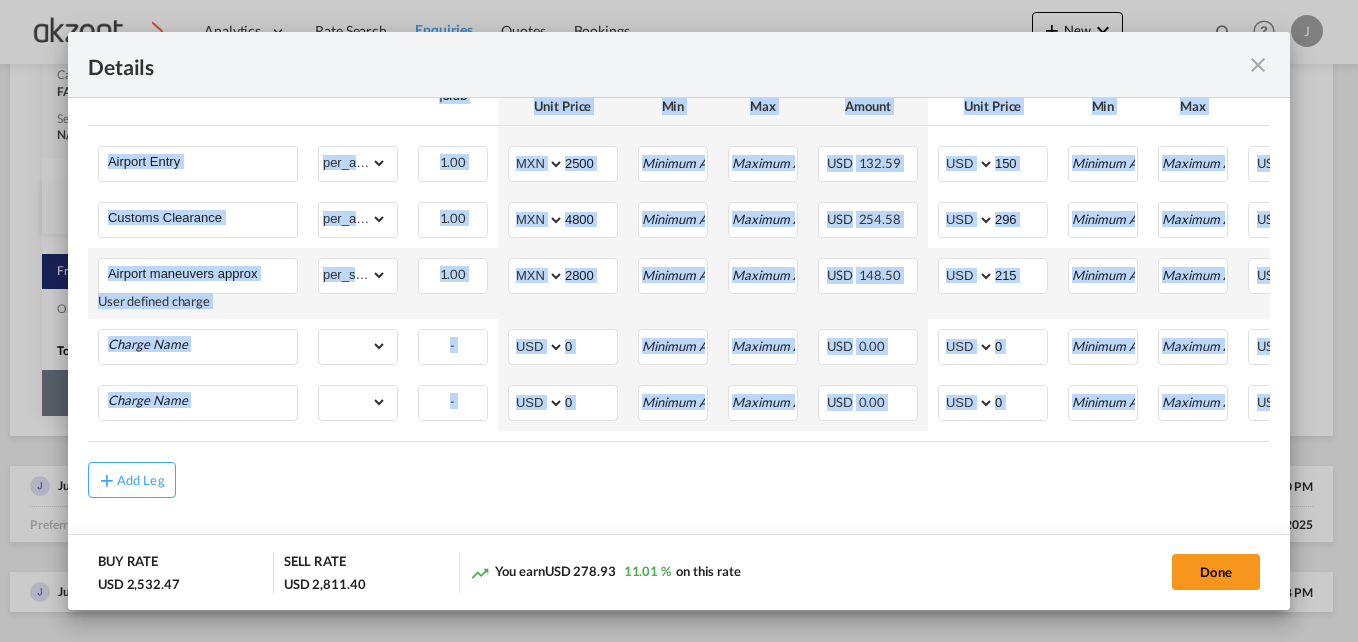 drag, startPoint x: 1042, startPoint y: 439, endPoint x: 1262, endPoint y: 441, distance: 220.0091 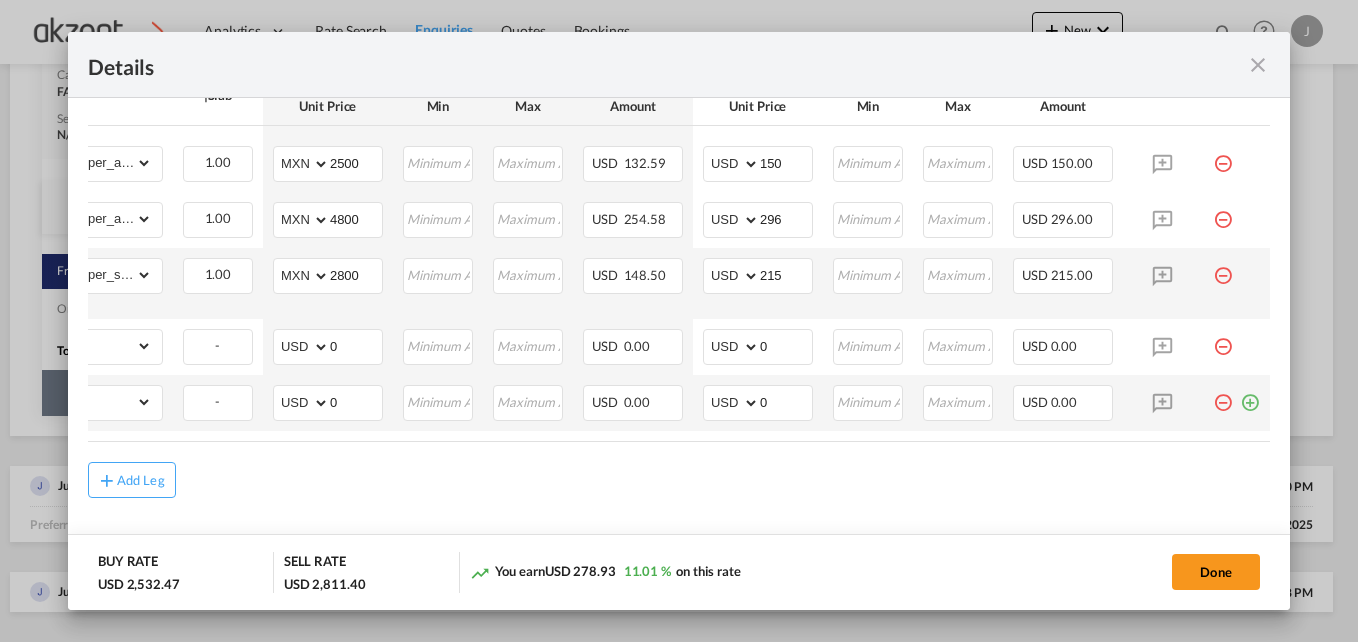 click at bounding box center [1250, 395] 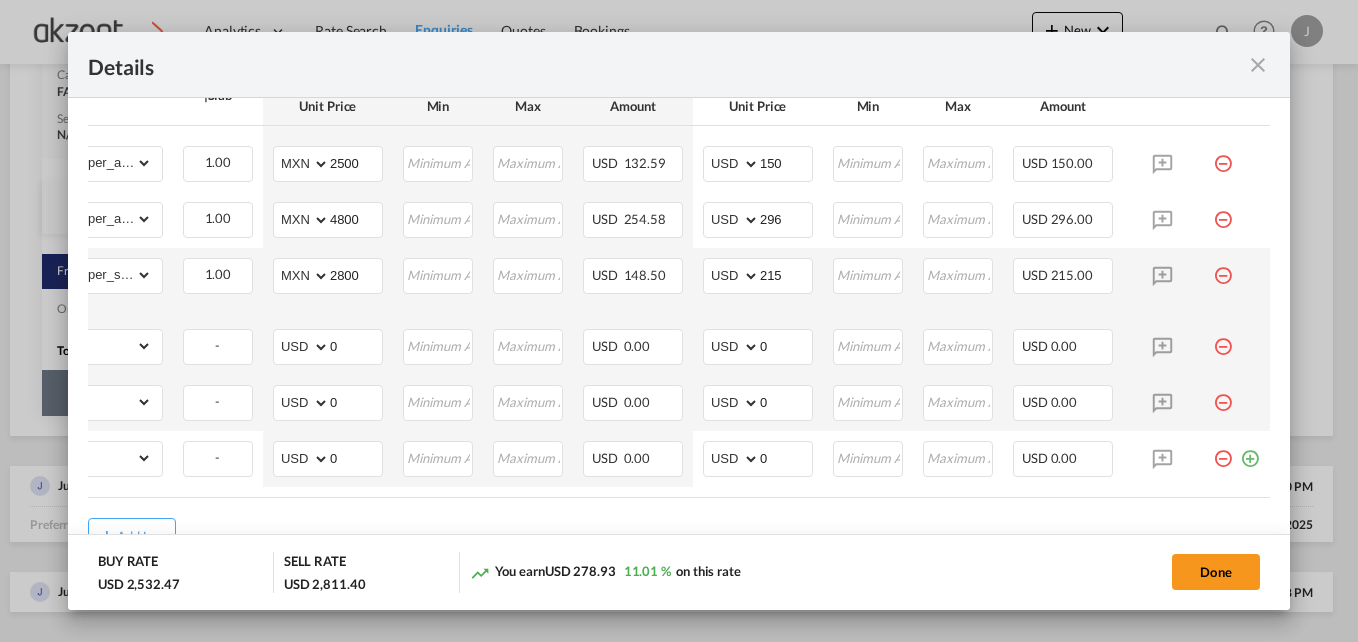 scroll, scrollTop: 0, scrollLeft: 0, axis: both 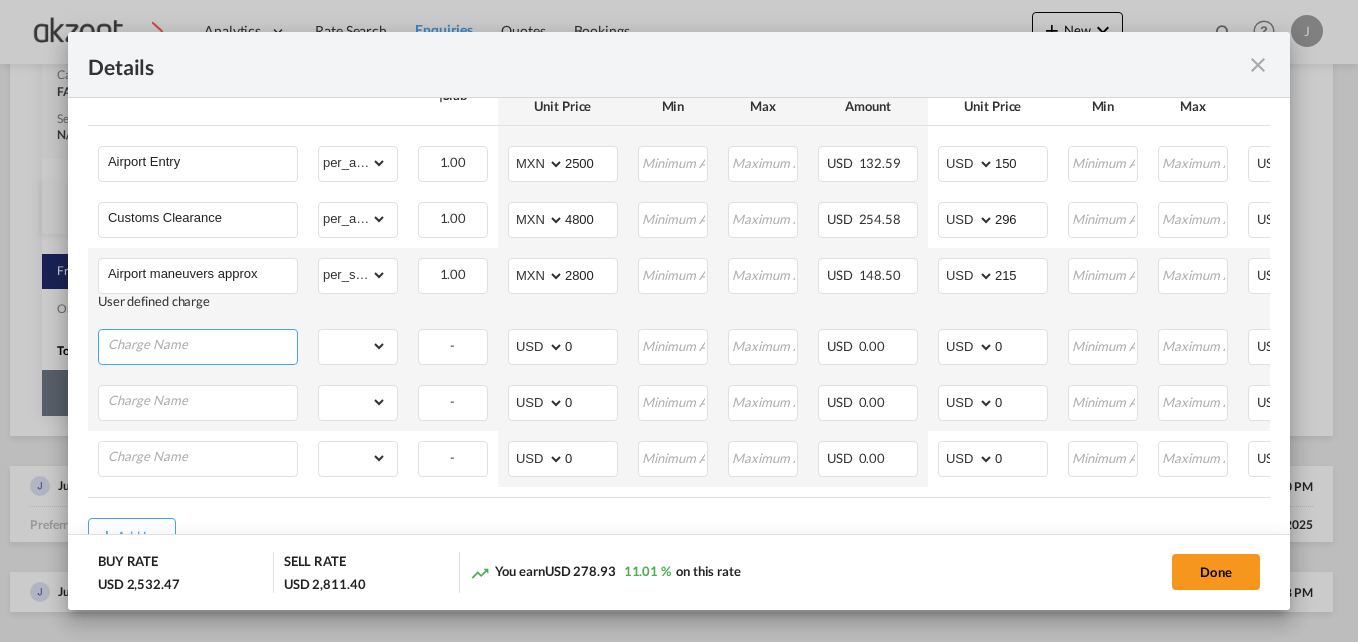 click at bounding box center [202, 345] 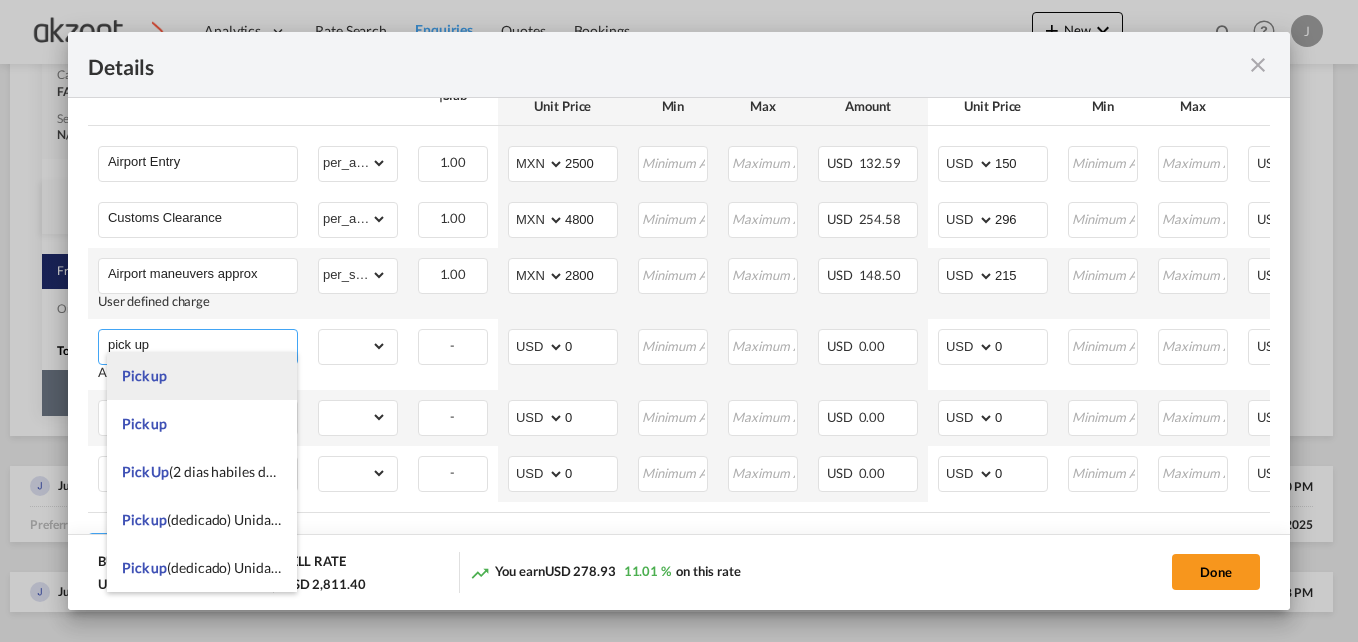 click on "Pick up" at bounding box center (202, 376) 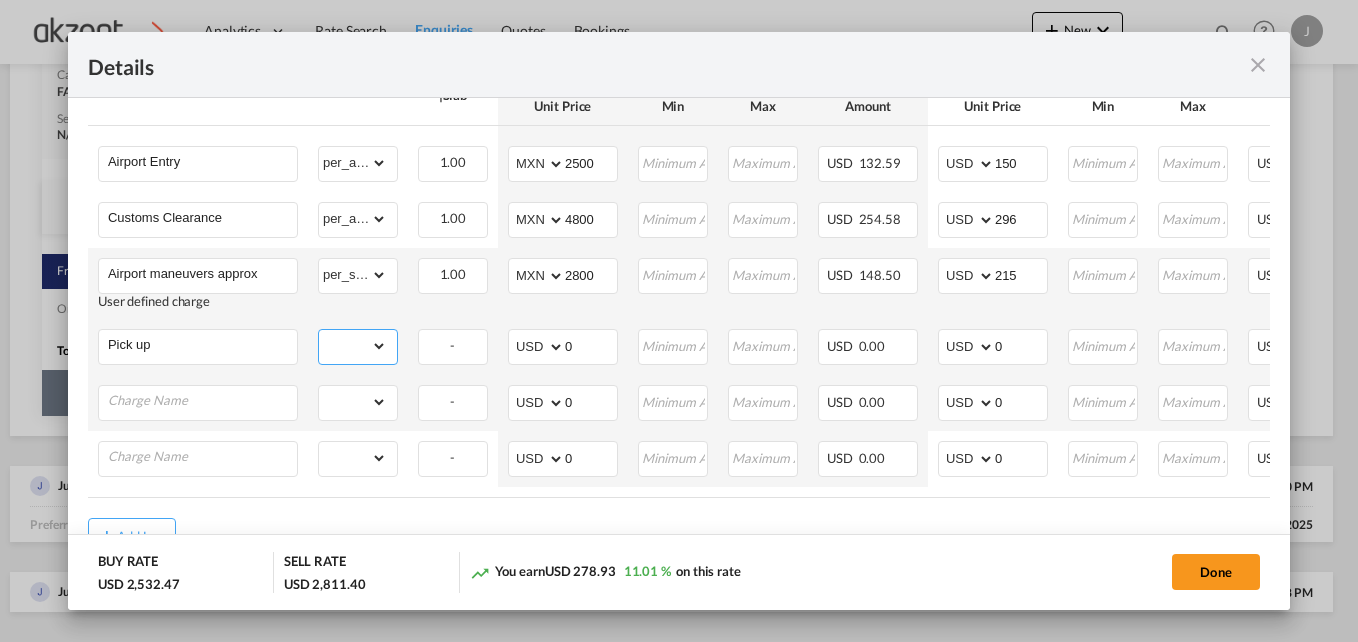 click on "gross_weight
volumetric_weight
per_shipment
per_bl
per_km
per_hawb
per_kg
per_pallet
per_carton
flat
chargeable_weight
per_ton
per_cbm
per_hbl
per_w/m
per_awb
per_sbl
per shipping bill
per_quintal
per_lbs
per_vehicle
per_shift
per_invoice
per_package
per_day
per_revalidation
% on freight total
per_declaration
per_document
per clearance" at bounding box center (353, 346) 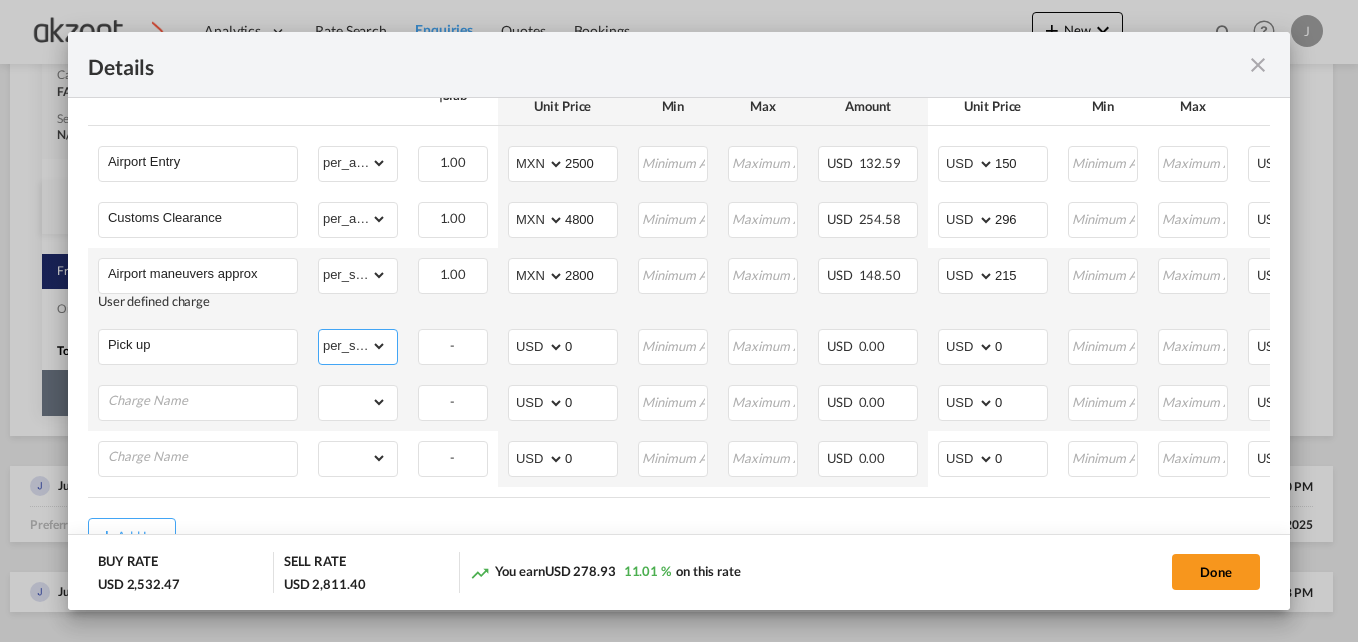 click on "gross_weight
volumetric_weight
per_shipment
per_bl
per_km
per_hawb
per_kg
per_pallet
per_carton
flat
chargeable_weight
per_ton
per_cbm
per_hbl
per_w/m
per_awb
per_sbl
per shipping bill
per_quintal
per_lbs
per_vehicle
per_shift
per_invoice
per_package
per_day
per_revalidation
% on freight total
per_declaration
per_document
per clearance" at bounding box center (353, 346) 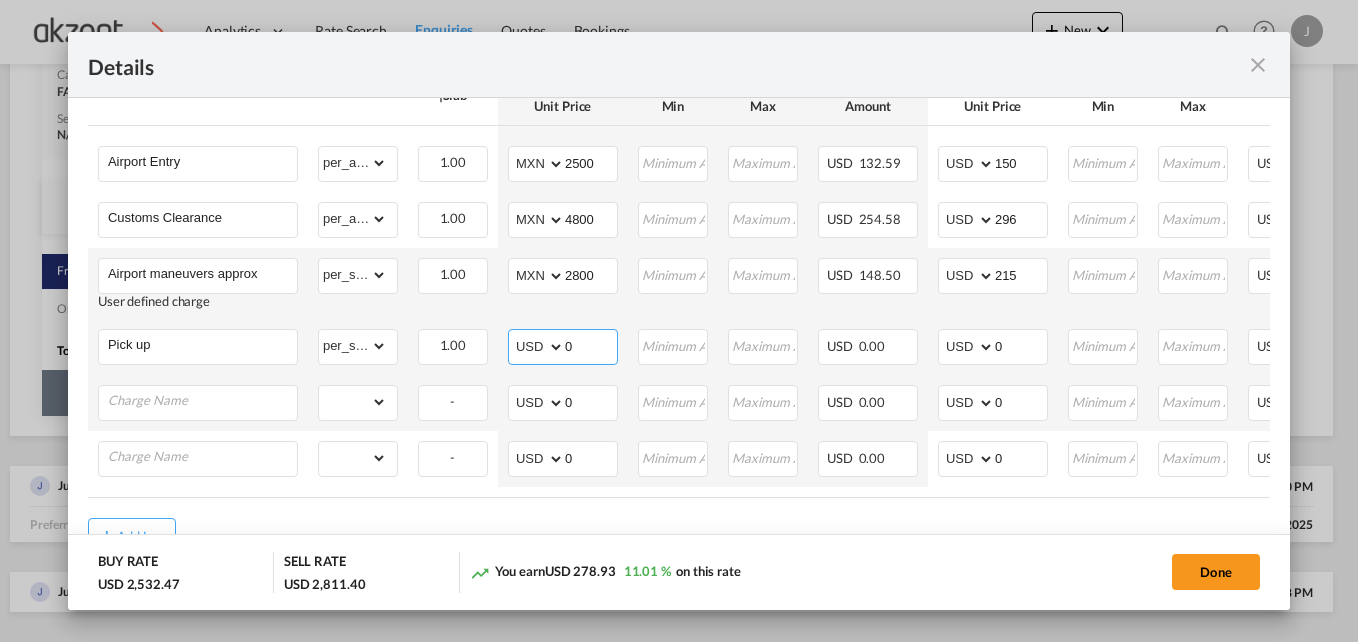 click on "AED AFN ALL AMD ANG AOA ARS AUD AWG AZN BAM BBD BDT BGN BHD BIF BMD BND BOB BRL BSD BTN BWP BYN BZD CAD CDF CHF CLP CNY COP CRC CUC CUP CVE CZK DJF DKK DOP DZD EGP ERN ETB EUR FJD FKP FOK GBP GEL GGP GHS GIP GMD GNF GTQ GYD HKD HNL HRK HTG HUF IDR ILS IMP INR IQD IRR ISK JMD JOD JPY KES KGS KHR KID KMF KRW KWD KYD KZT LAK LBP LKR LRD LSL LYD MAD MDL MGA MKD MMK MNT MOP MRU MUR MVR MWK MXN MYR MZN NAD NGN NIO NOK NPR NZD OMR PAB PEN PGK PHP PKR PLN PYG QAR RON RSD RUB RWF SAR SBD SCR SDG SEK SGD SHP SLL SOS SRD SSP STN SYP SZL THB TJS TMT TND TOP TRY TTD TVD TWD TZS UAH UGX USD UYU UZS VES VND VUV WST XAF XCD XDR XOF XPF YER ZAR ZMW" at bounding box center (538, 347) 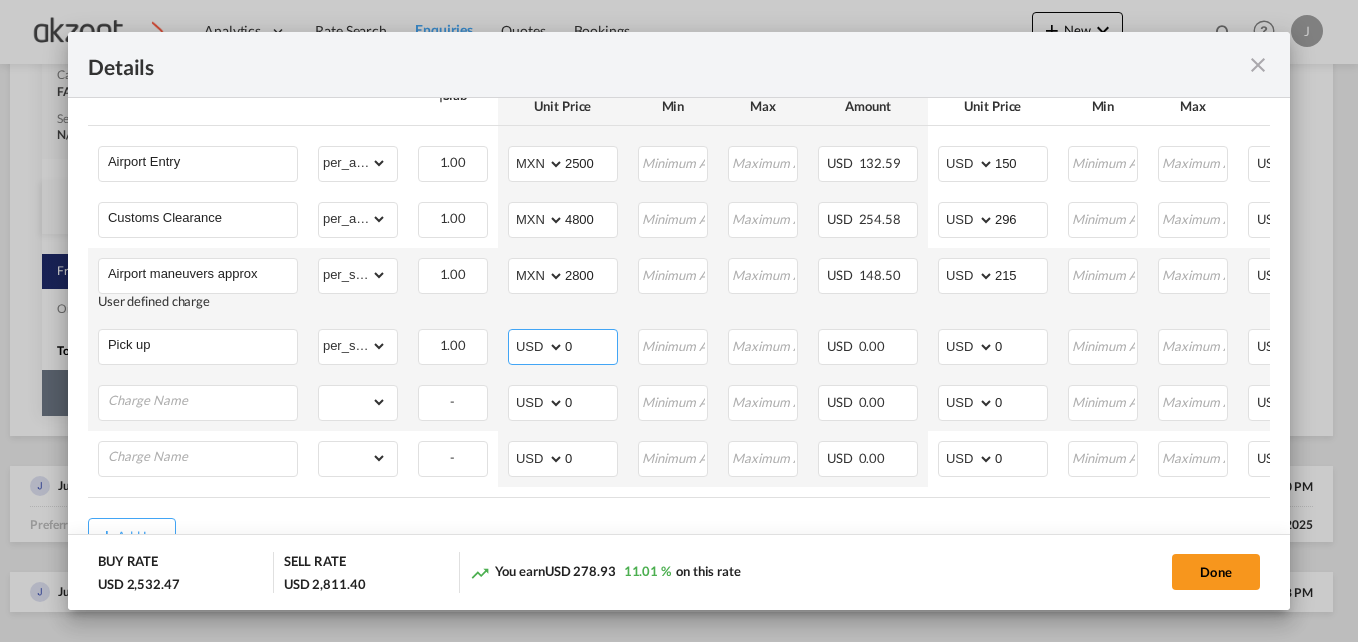 select on "string:MXN" 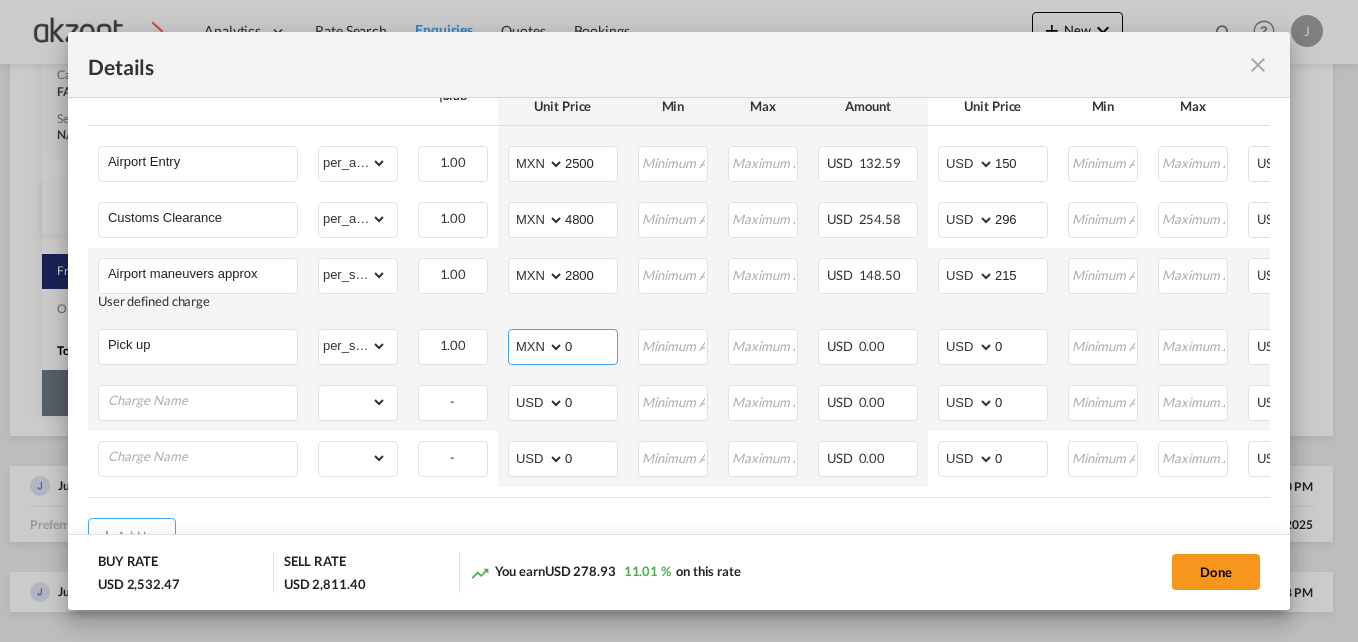 click on "AED AFN ALL AMD ANG AOA ARS AUD AWG AZN BAM BBD BDT BGN BHD BIF BMD BND BOB BRL BSD BTN BWP BYN BZD CAD CDF CHF CLP CNY COP CRC CUC CUP CVE CZK DJF DKK DOP DZD EGP ERN ETB EUR FJD FKP FOK GBP GEL GGP GHS GIP GMD GNF GTQ GYD HKD HNL HRK HTG HUF IDR ILS IMP INR IQD IRR ISK JMD JOD JPY KES KGS KHR KID KMF KRW KWD KYD KZT LAK LBP LKR LRD LSL LYD MAD MDL MGA MKD MMK MNT MOP MRU MUR MVR MWK MXN MYR MZN NAD NGN NIO NOK NPR NZD OMR PAB PEN PGK PHP PKR PLN PYG QAR RON RSD RUB RWF SAR SBD SCR SDG SEK SGD SHP SLL SOS SRD SSP STN SYP SZL THB TJS TMT TND TOP TRY TTD TVD TWD TZS UAH UGX USD UYU UZS VES VND VUV WST XAF XCD XDR XOF XPF YER ZAR ZMW" at bounding box center [538, 347] 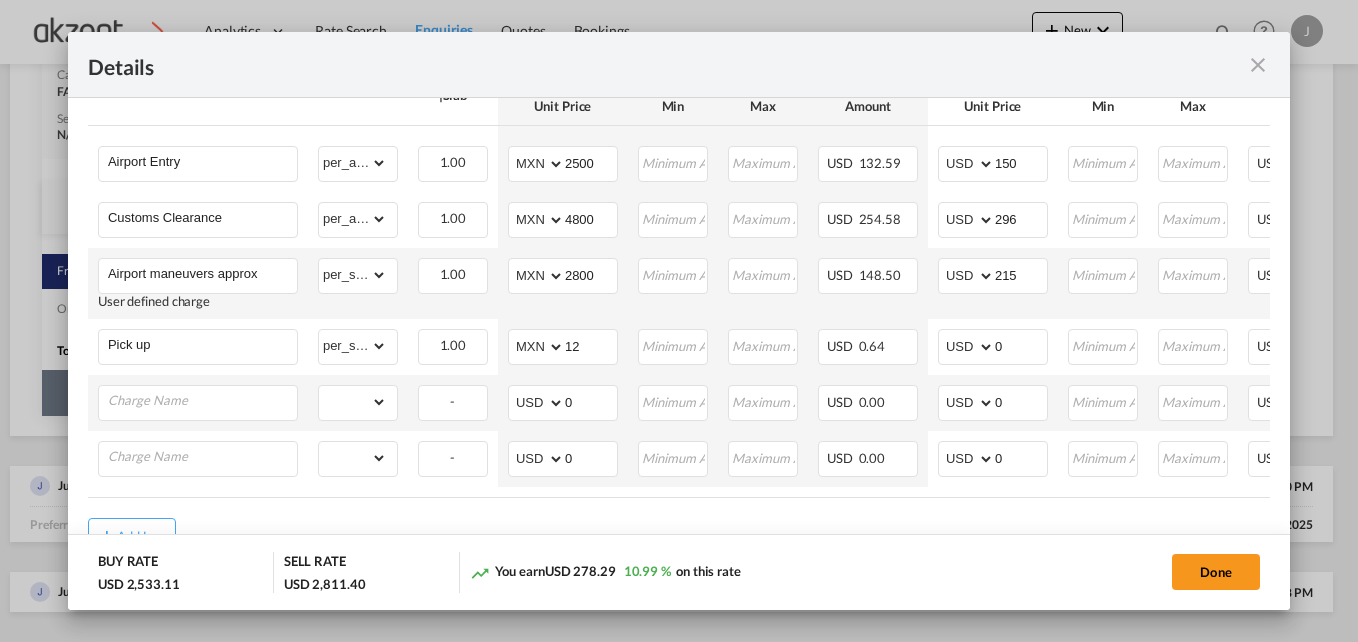click on "Analytics
Dashboard
Rate Search
Enquiries
Quotes
Bookings
Analytics" at bounding box center [679, 321] 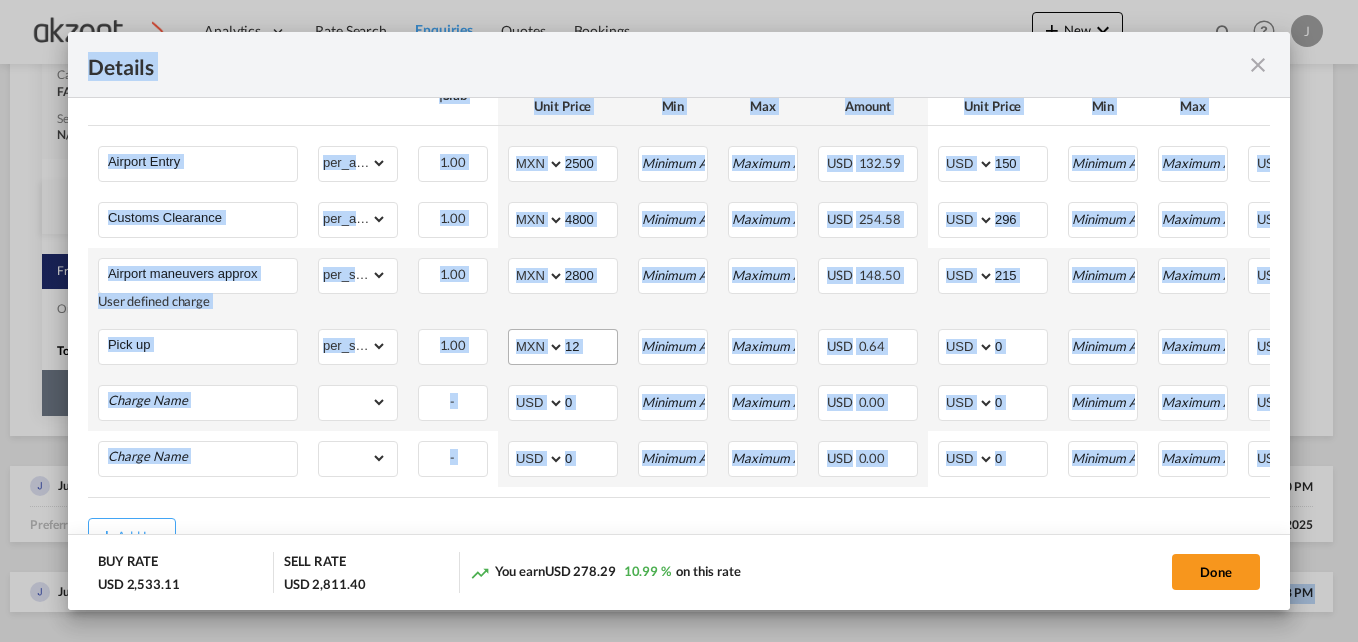 click on "12" at bounding box center [591, 345] 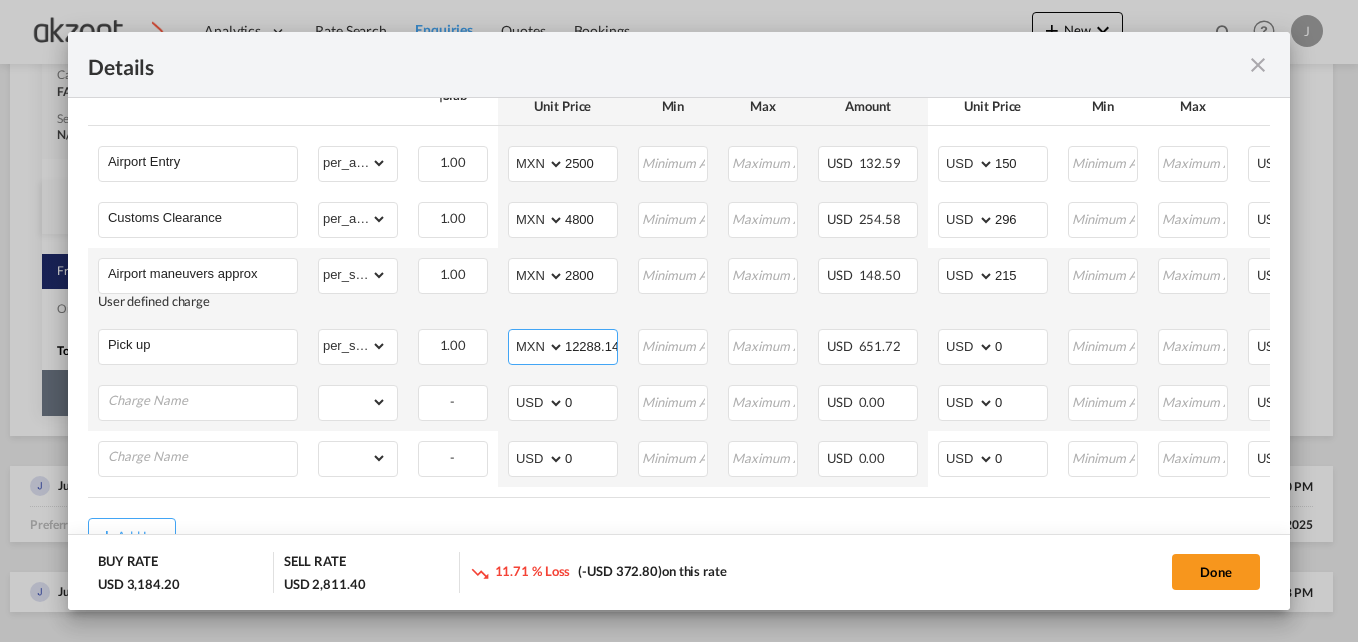 scroll, scrollTop: 0, scrollLeft: 2, axis: horizontal 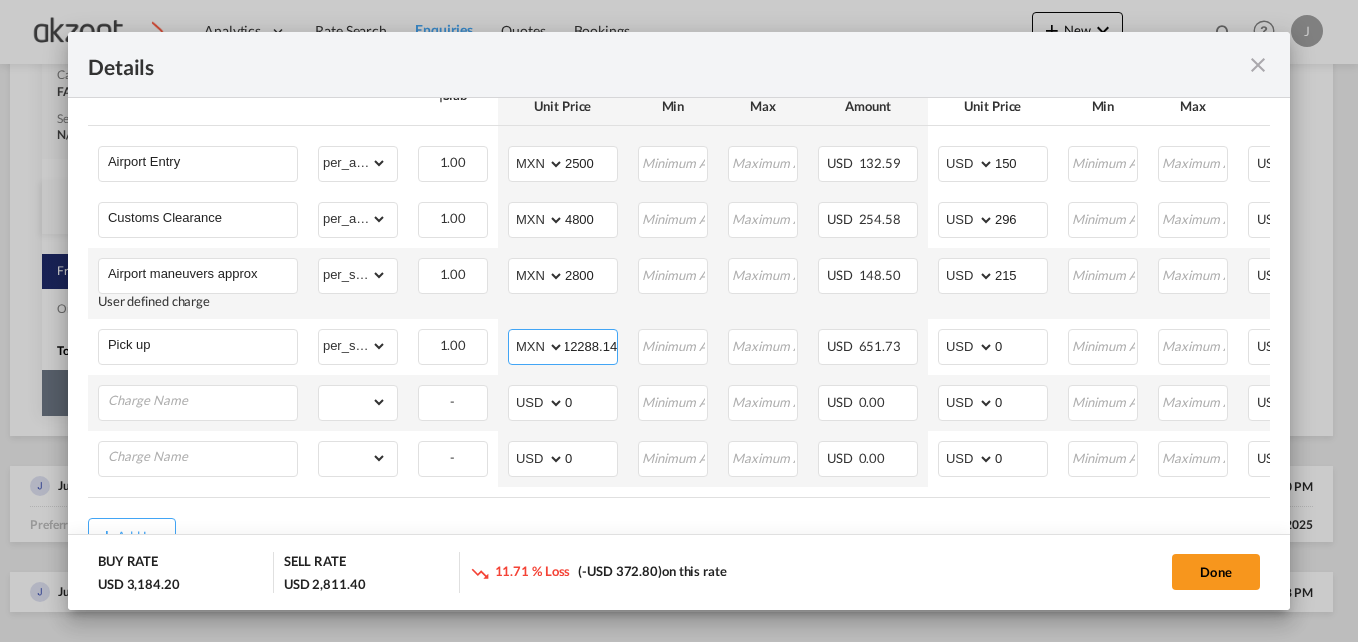 type on "12288.14" 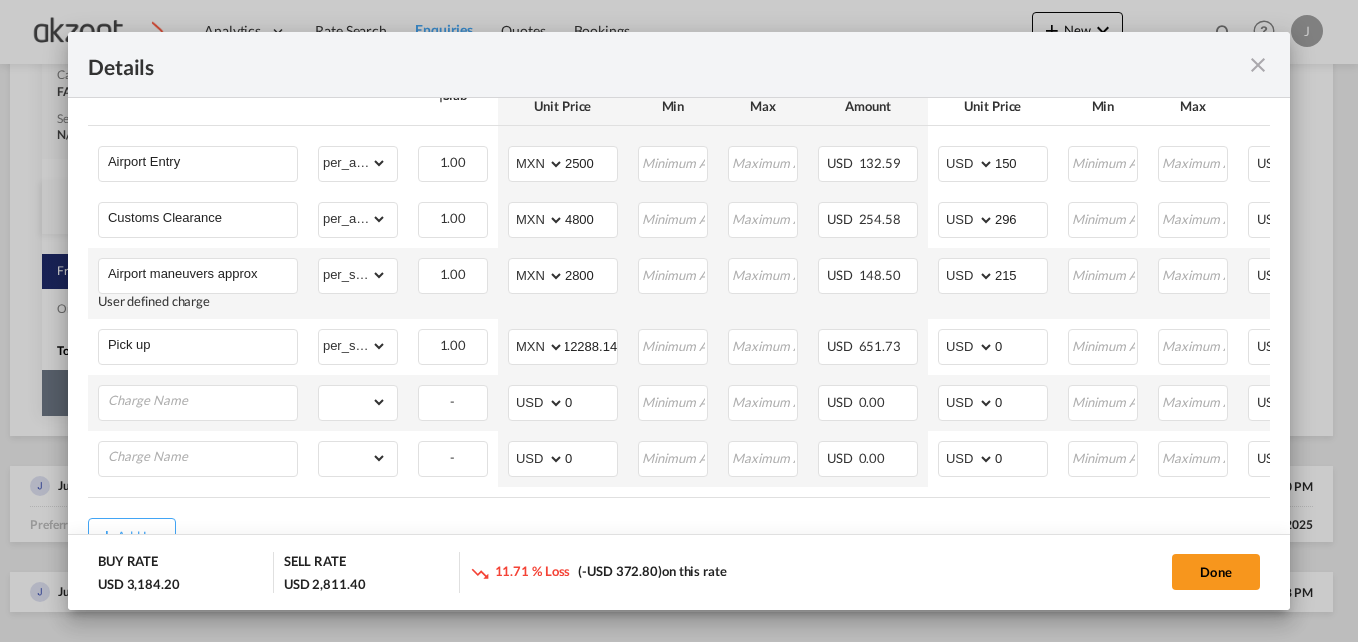 scroll, scrollTop: 0, scrollLeft: 0, axis: both 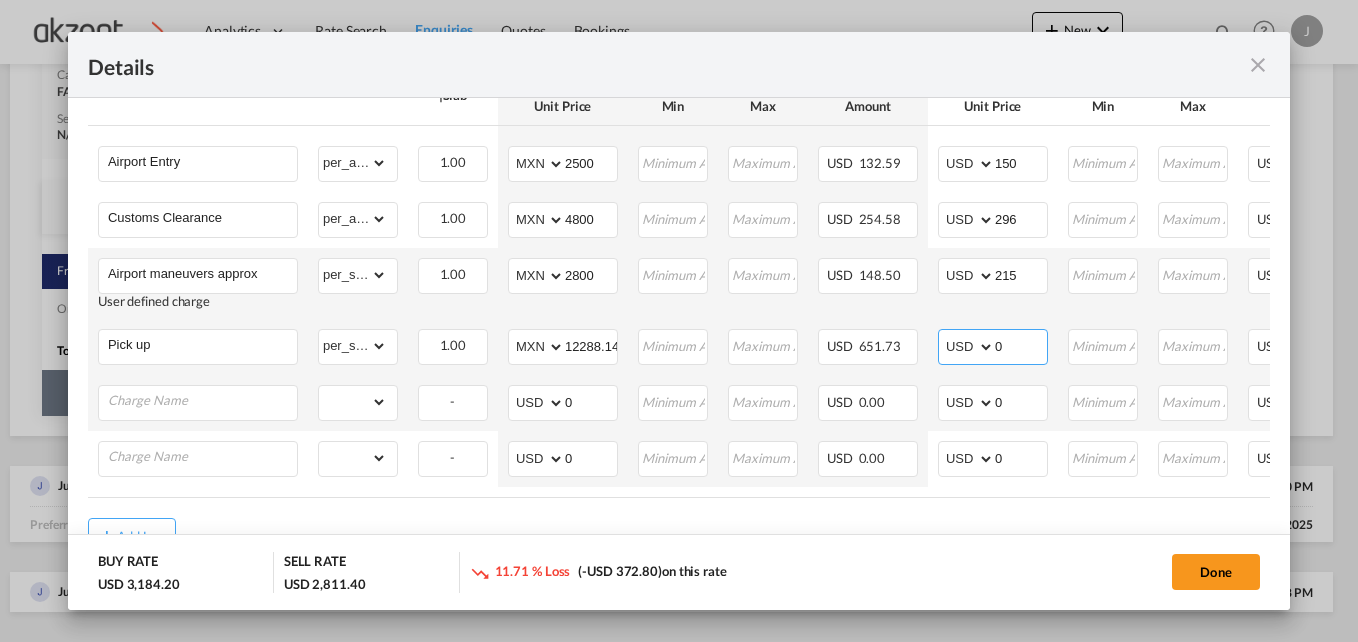 click on "0" at bounding box center [1021, 345] 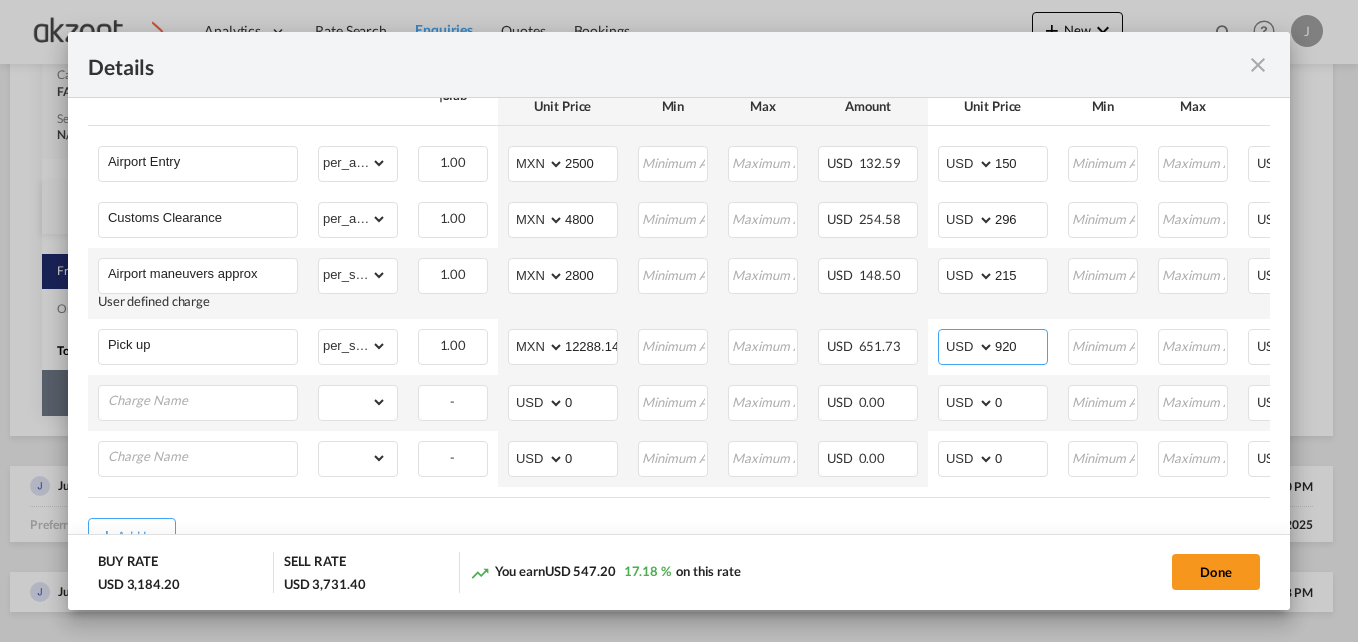 type on "920" 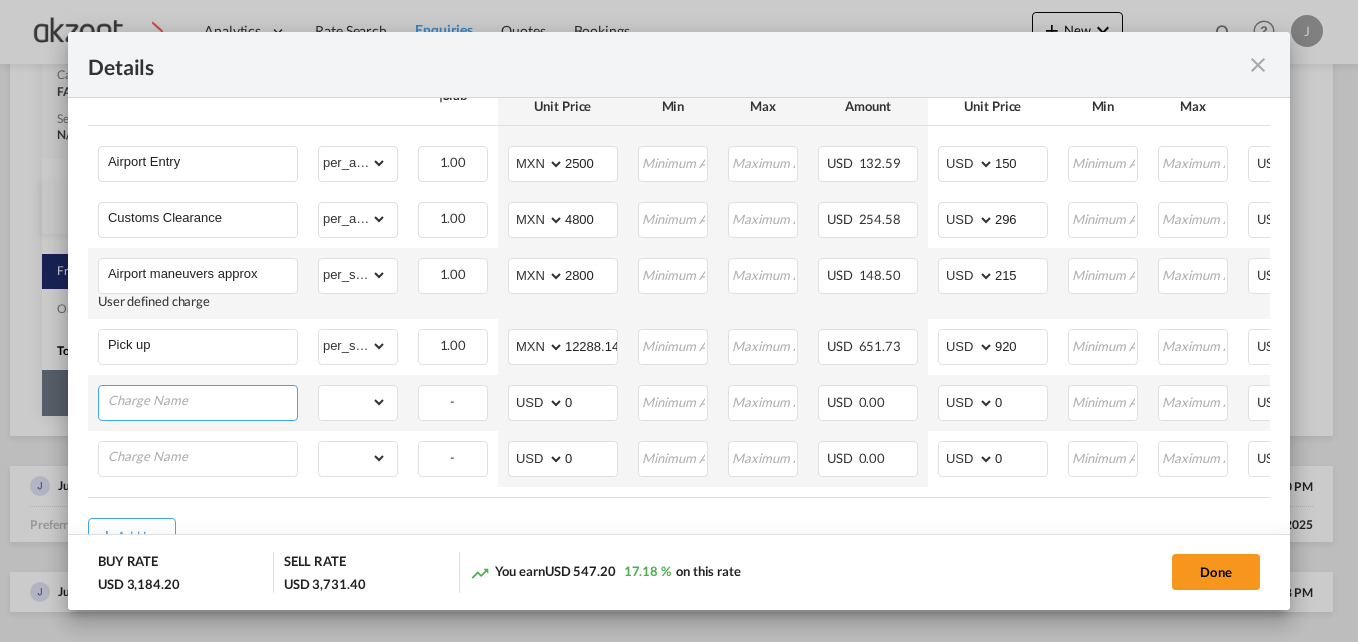 click at bounding box center [202, 401] 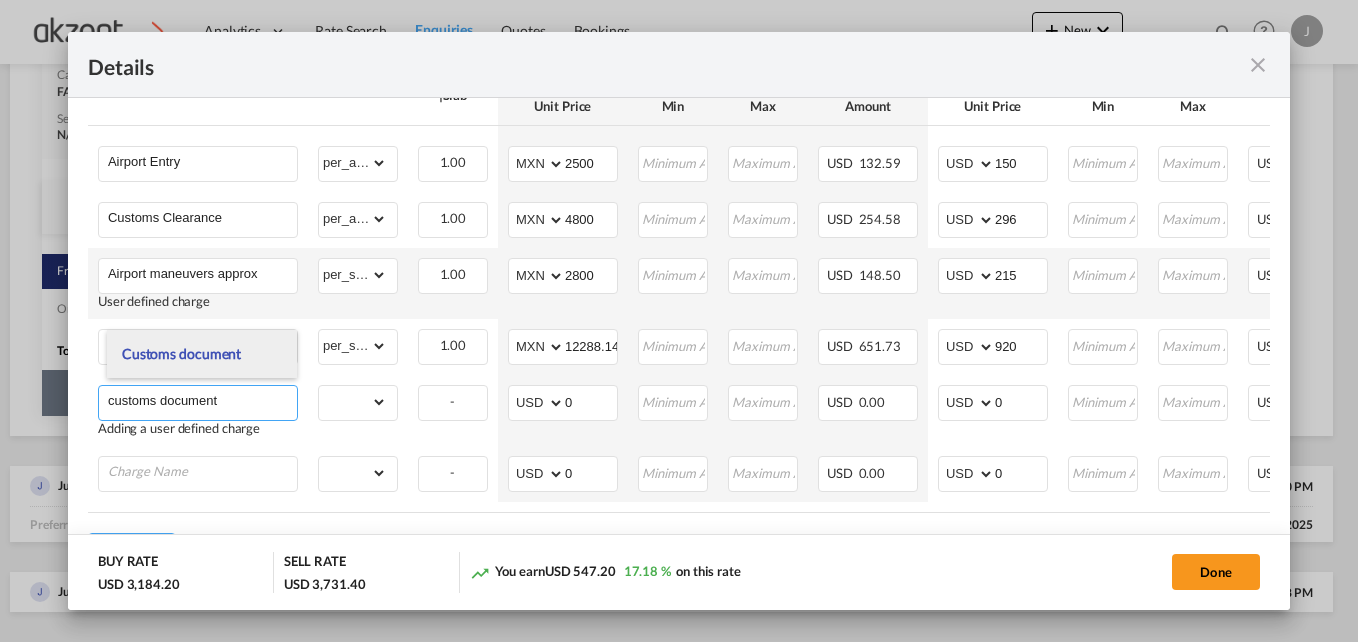 click on "Customs document" at bounding box center (181, 353) 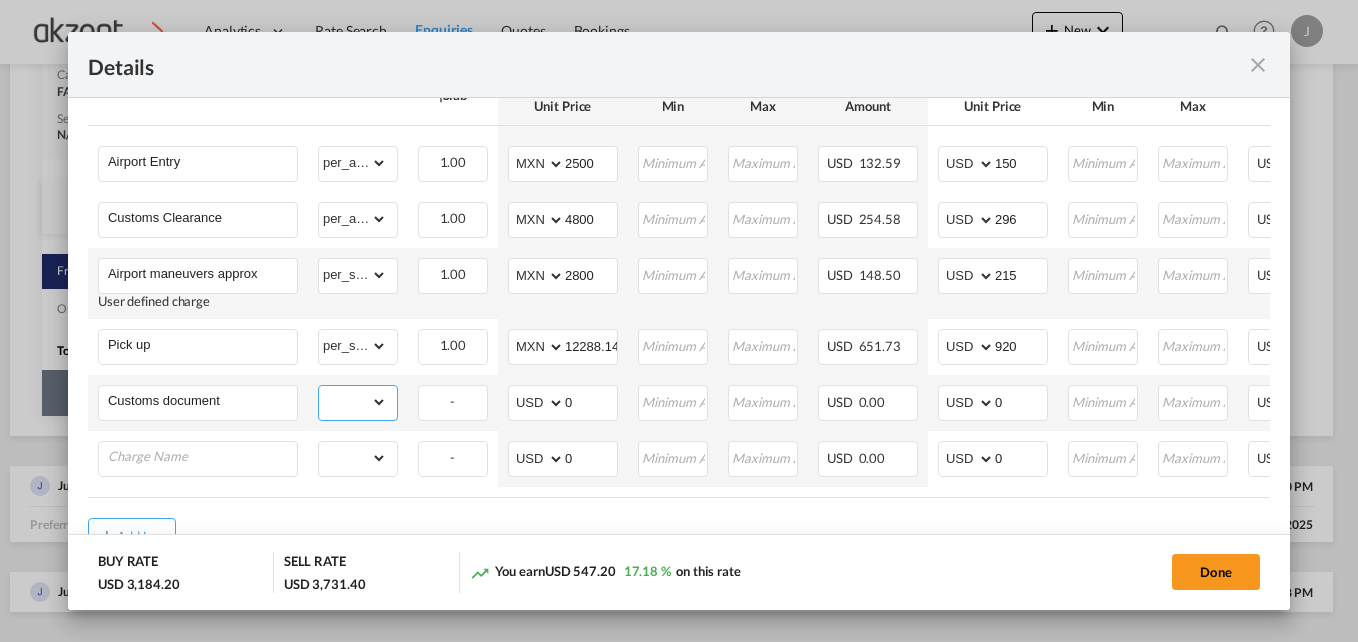 click on "gross_weight
volumetric_weight
per_shipment
per_bl
per_km
per_hawb
per_kg
per_pallet
per_carton
flat
chargeable_weight
per_ton
per_cbm
per_hbl
per_w/m
per_awb
per_sbl
per shipping bill
per_quintal
per_lbs
per_vehicle
per_shift
per_invoice
per_package
per_day
per_revalidation
% on freight total
per_declaration
per_document
per clearance" at bounding box center (353, 402) 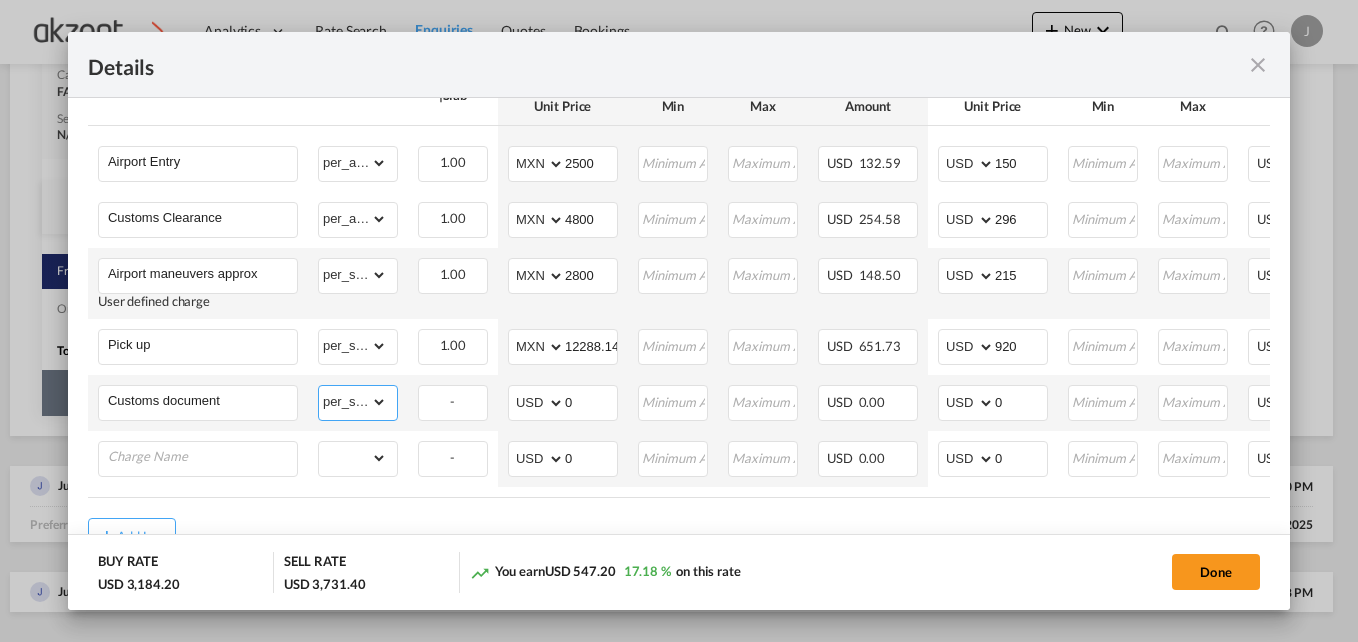 click on "gross_weight
volumetric_weight
per_shipment
per_bl
per_km
per_hawb
per_kg
per_pallet
per_carton
flat
chargeable_weight
per_ton
per_cbm
per_hbl
per_w/m
per_awb
per_sbl
per shipping bill
per_quintal
per_lbs
per_vehicle
per_shift
per_invoice
per_package
per_day
per_revalidation
% on freight total
per_declaration
per_document
per clearance" at bounding box center (353, 402) 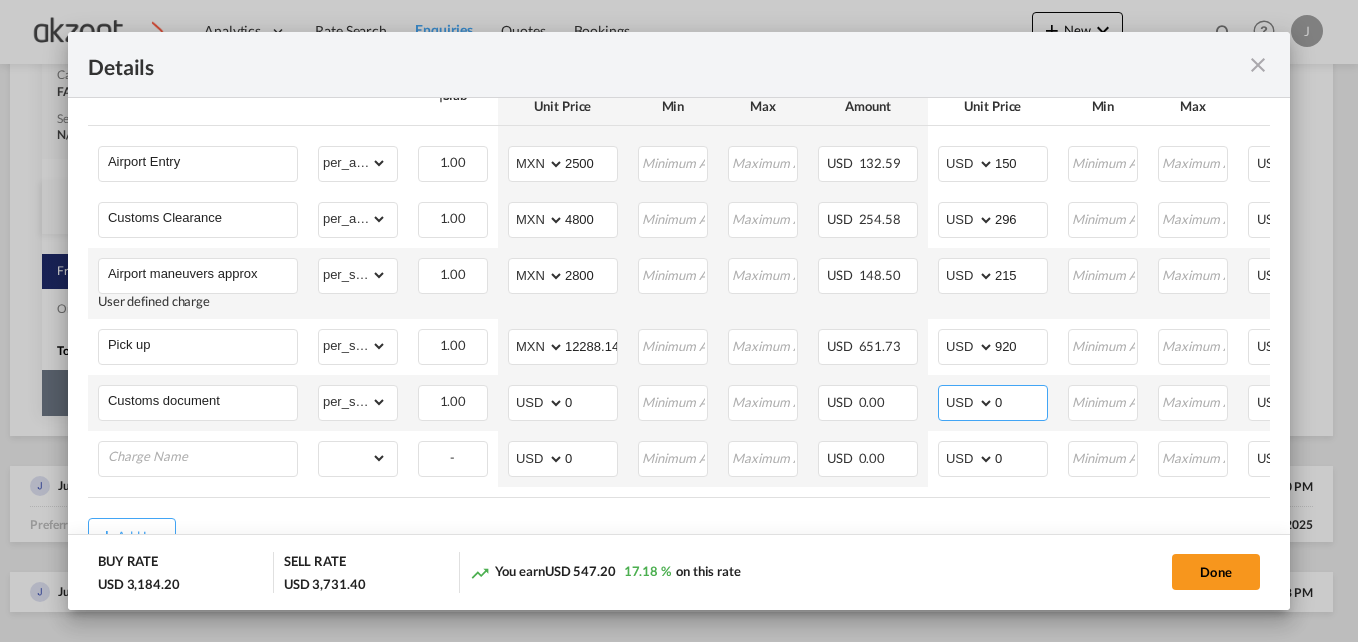 click on "0" at bounding box center (1021, 401) 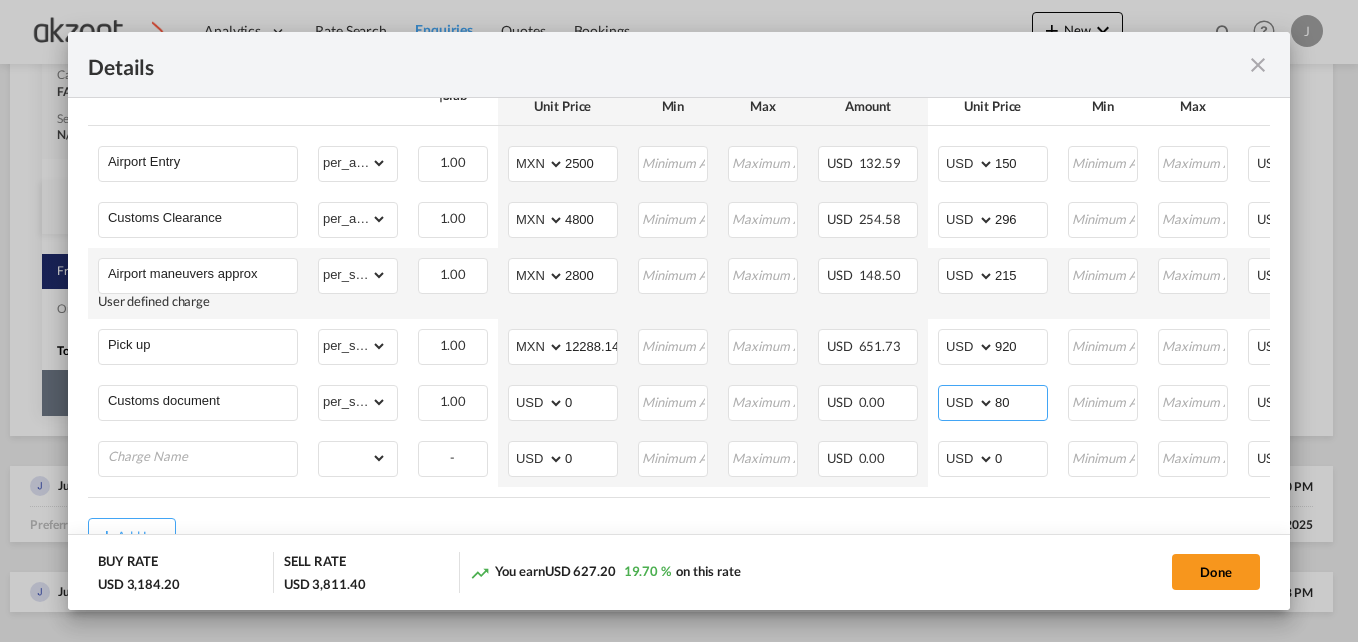 type on "80" 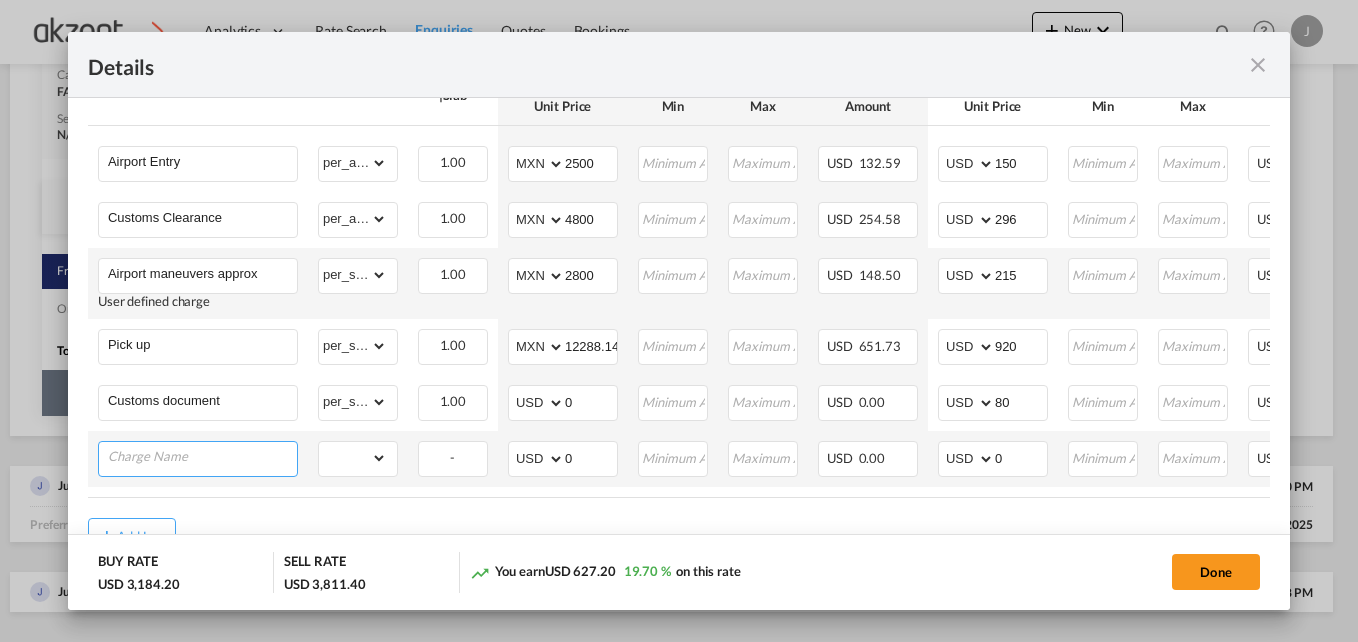 click at bounding box center [202, 457] 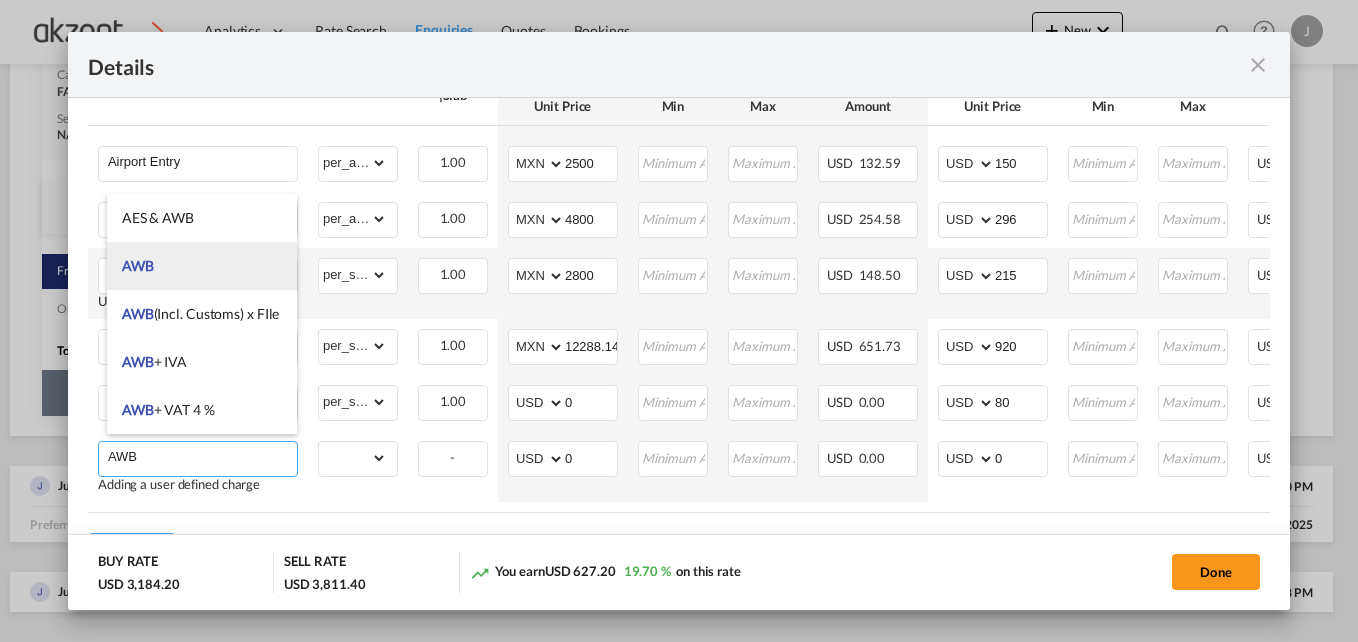 type on "AWB" 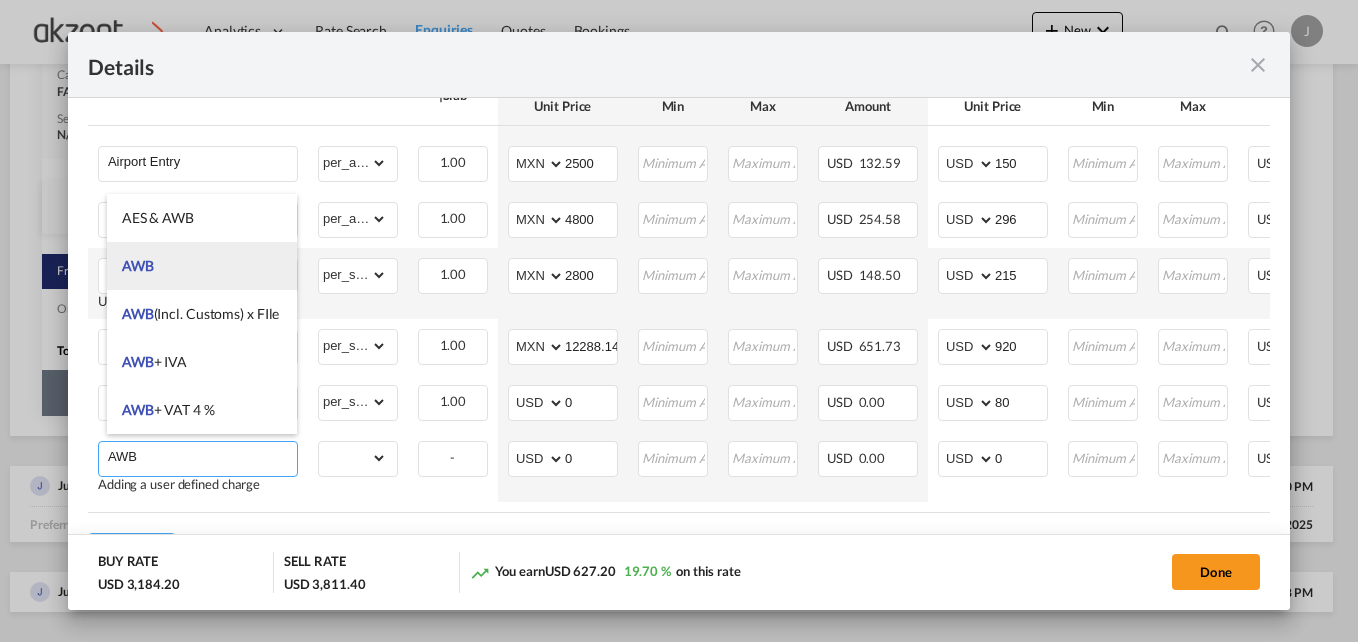 click on "AWB" at bounding box center [202, 266] 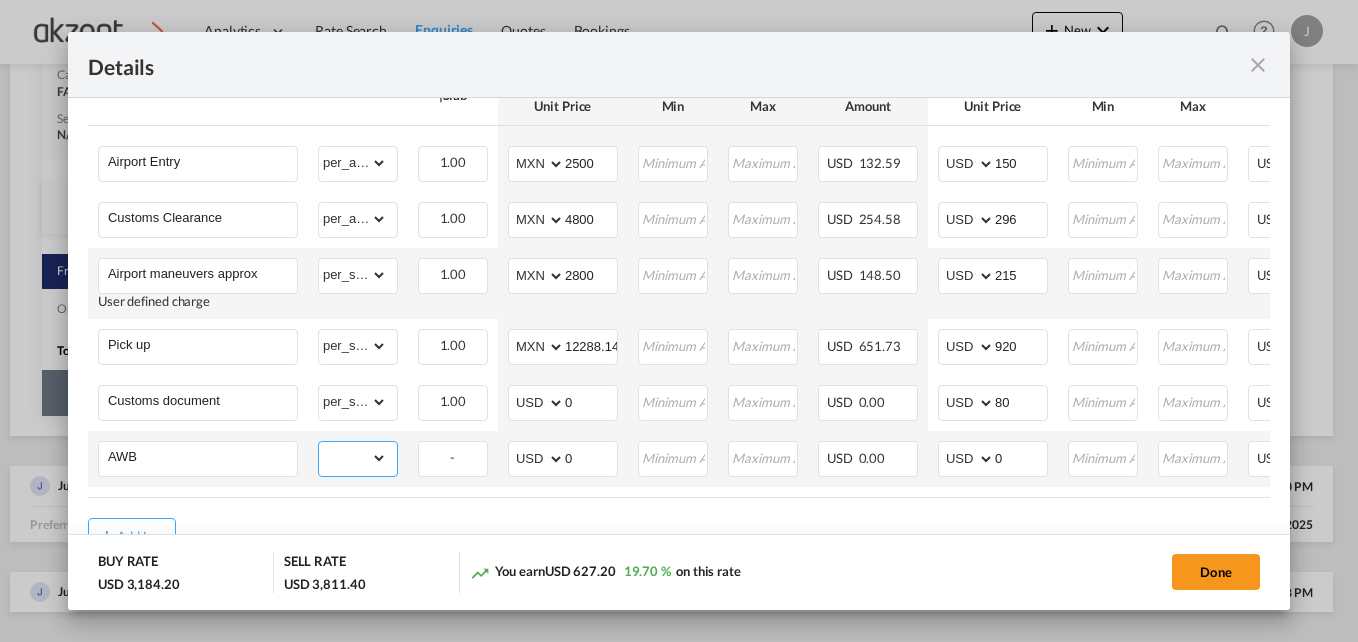 drag, startPoint x: 375, startPoint y: 455, endPoint x: 383, endPoint y: 432, distance: 24.351591 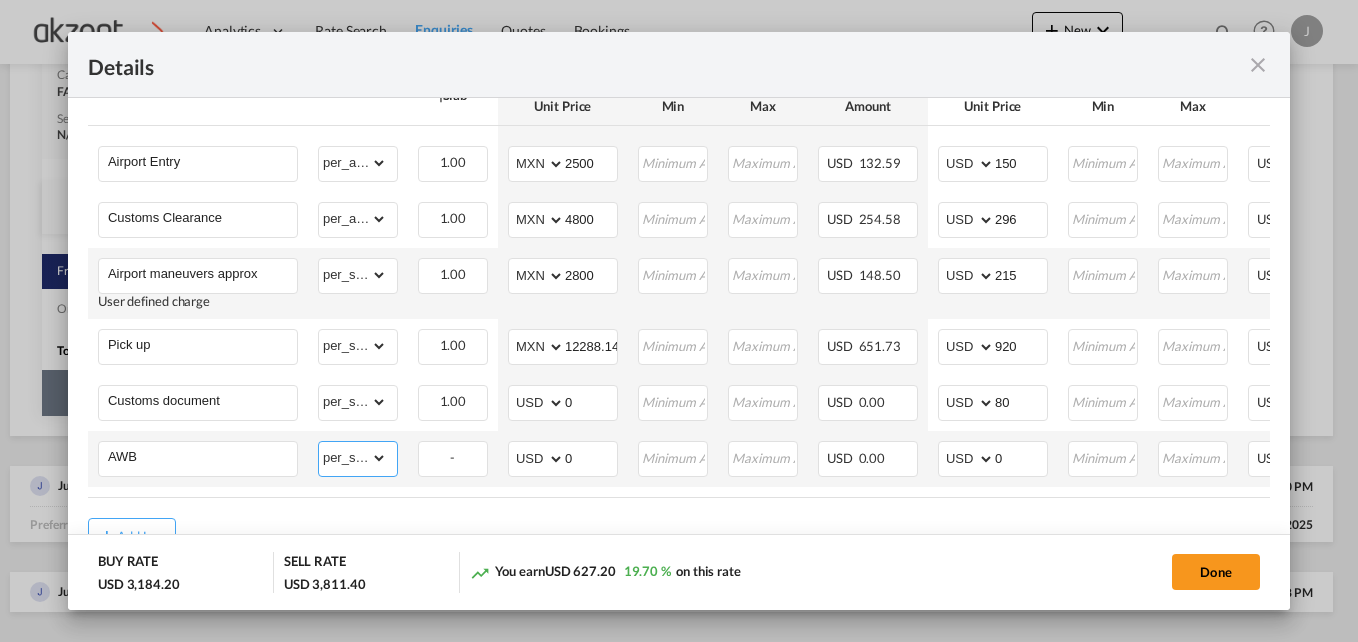 click on "gross_weight
volumetric_weight
per_shipment
per_bl
per_km
per_hawb
per_kg
per_pallet
per_carton
flat
chargeable_weight
per_ton
per_cbm
per_hbl
per_w/m
per_awb
per_sbl
per shipping bill
per_quintal
per_lbs
per_vehicle
per_shift
per_invoice
per_package
per_day
per_revalidation
% on freight total
per_declaration
per_document
per clearance" at bounding box center [353, 458] 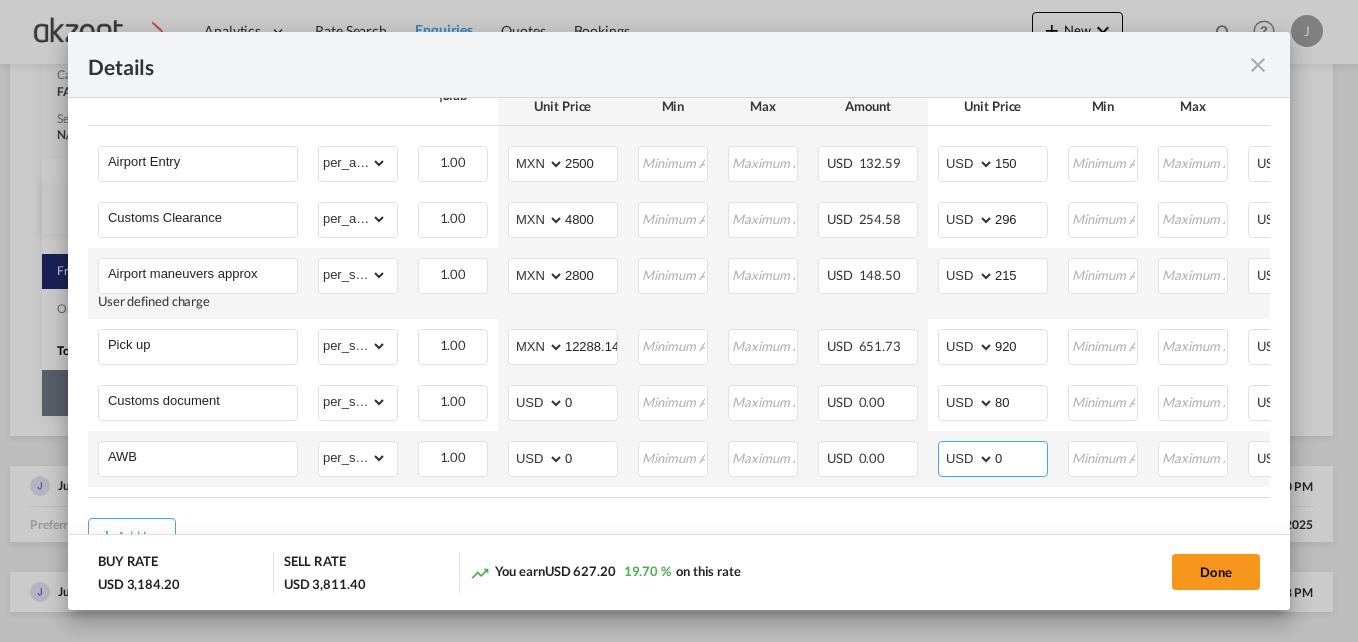 click on "0" at bounding box center (1021, 457) 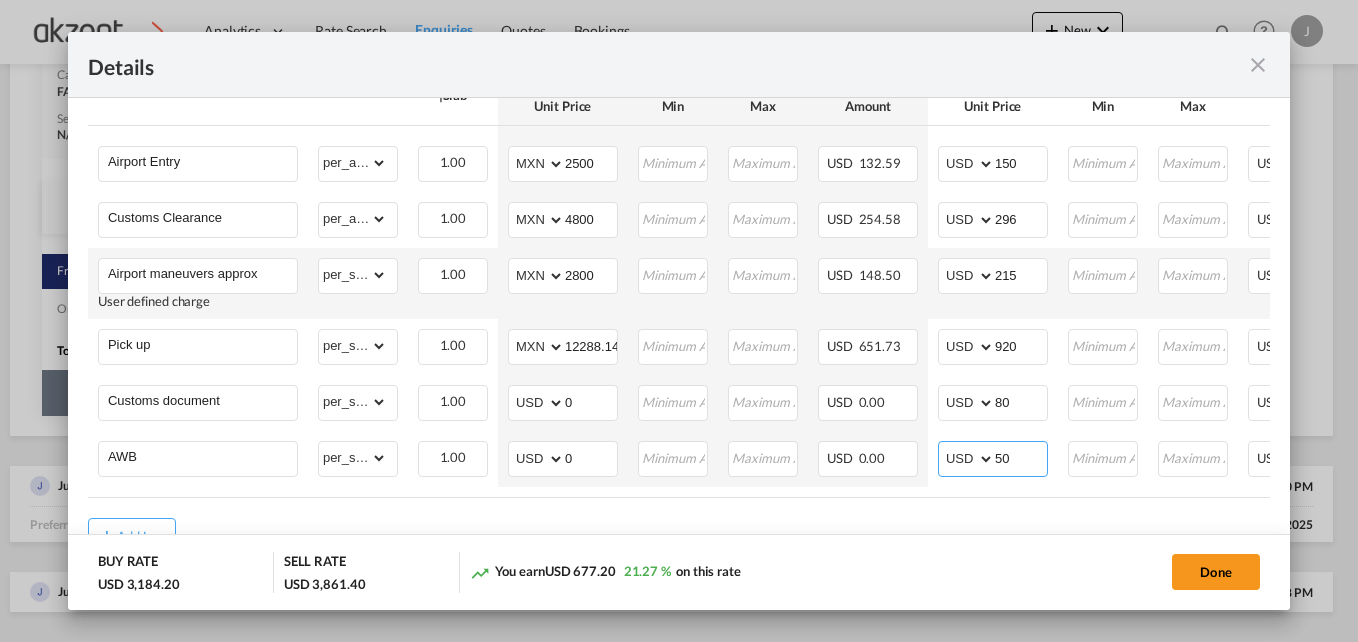type on "50" 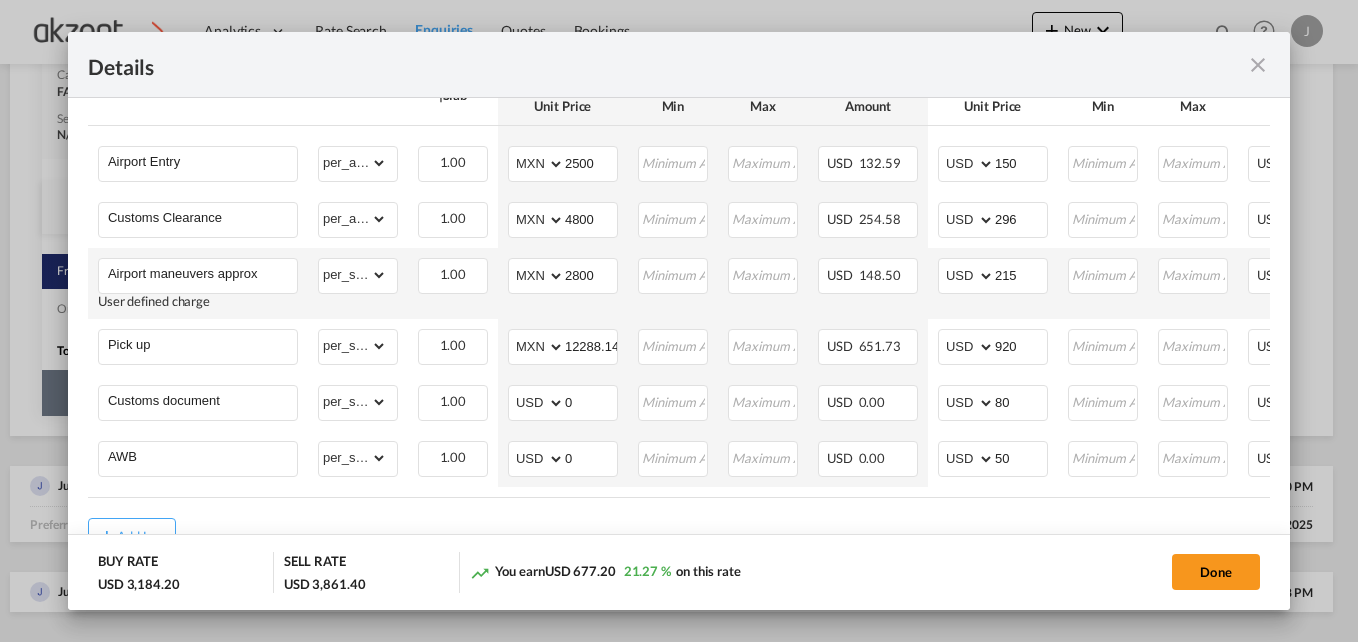 click on "BUY RATE
USD 3,184.20
SELL RATE
USD 3,861.40
You earn
USD 677.20
21.27 %  on this rate Done" 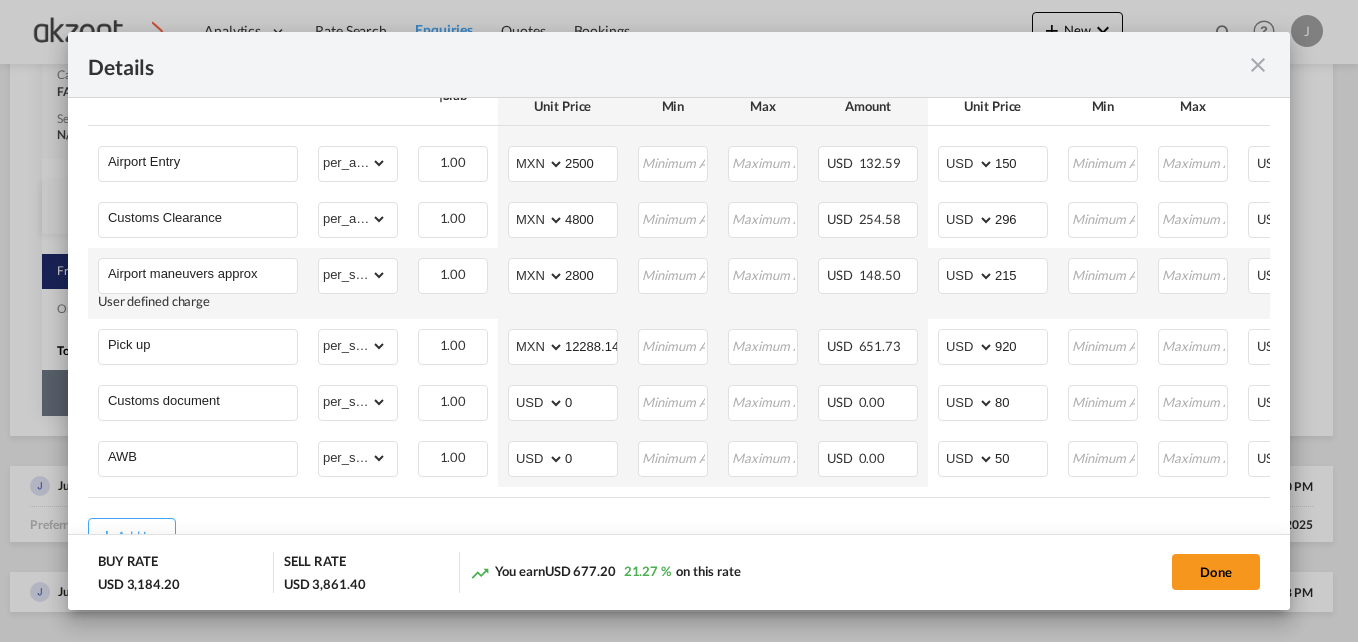 scroll, scrollTop: 0, scrollLeft: 250, axis: horizontal 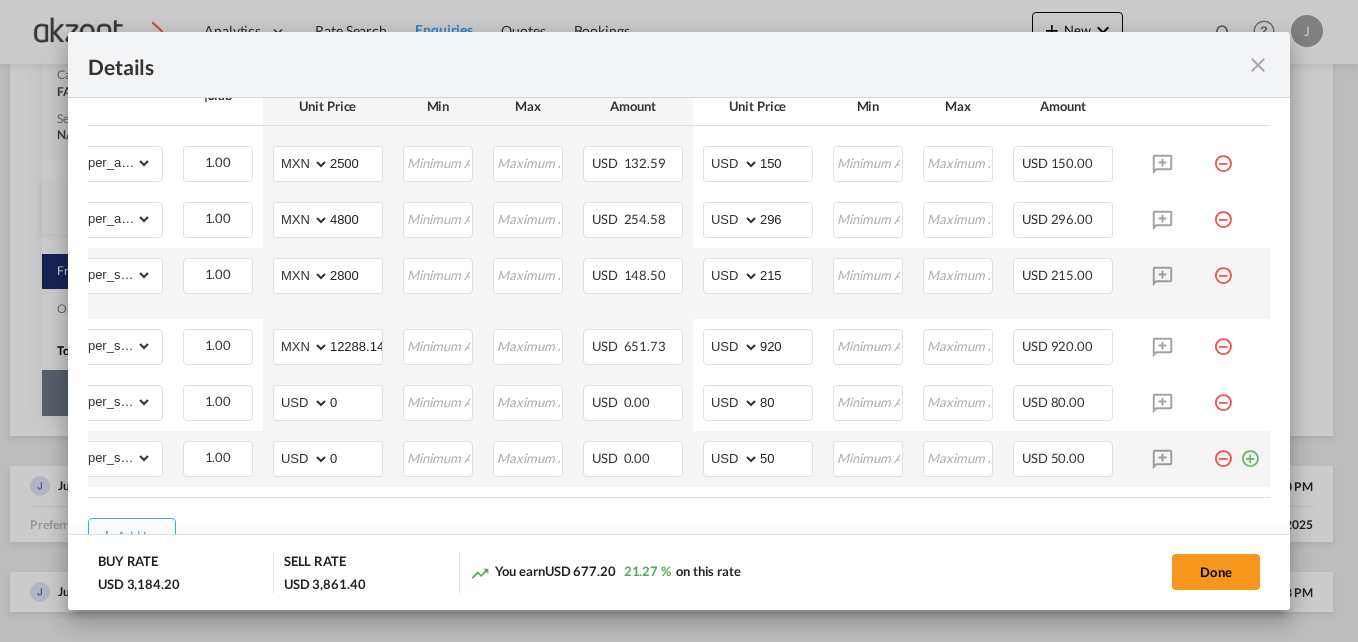 click at bounding box center [1250, 451] 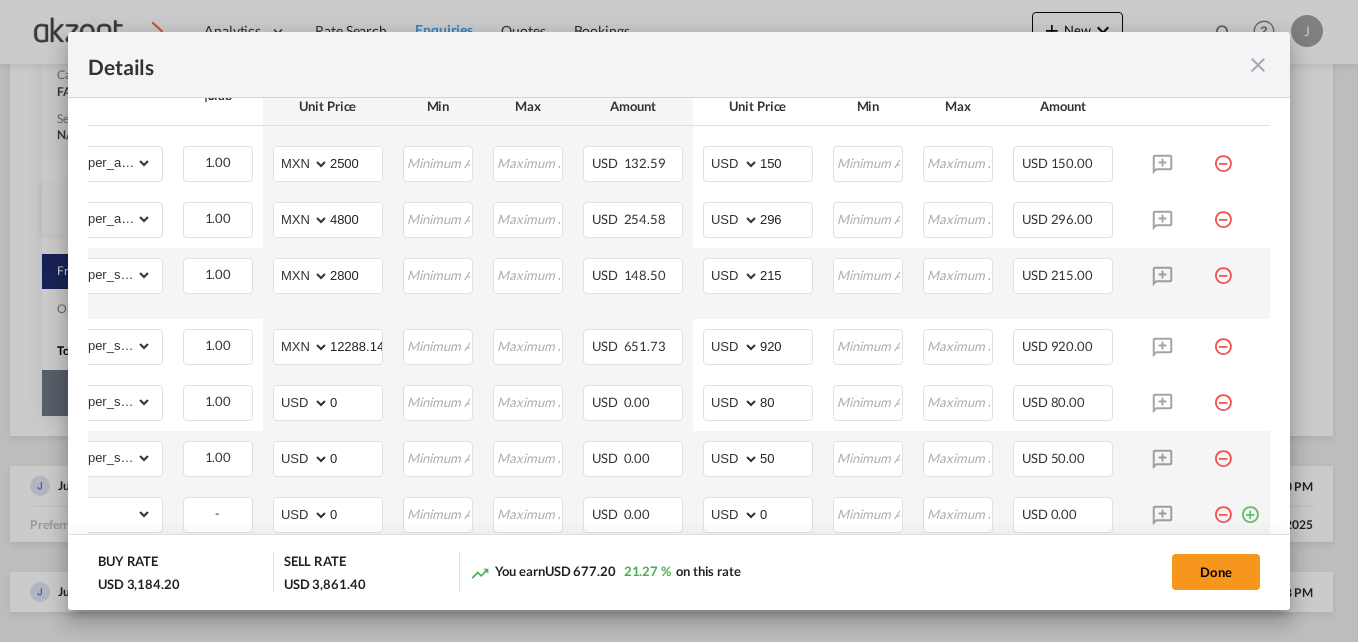 scroll, scrollTop: 0, scrollLeft: 0, axis: both 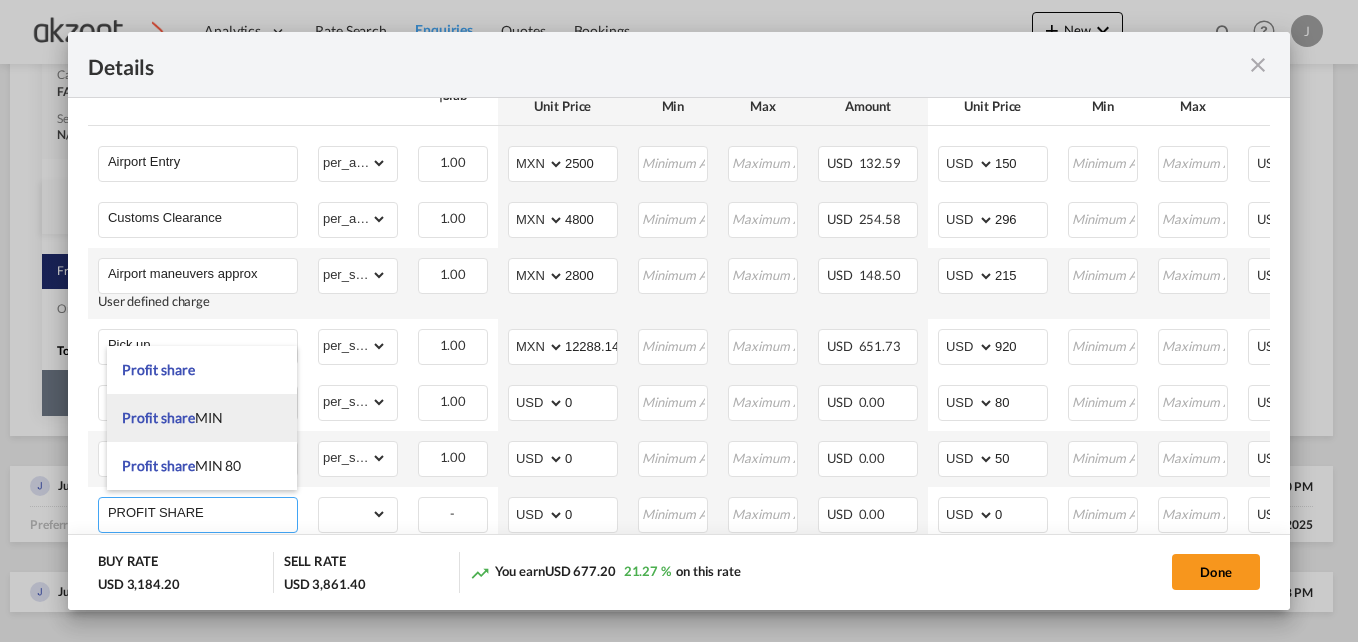 click on "Profit share  MIN" at bounding box center (202, 418) 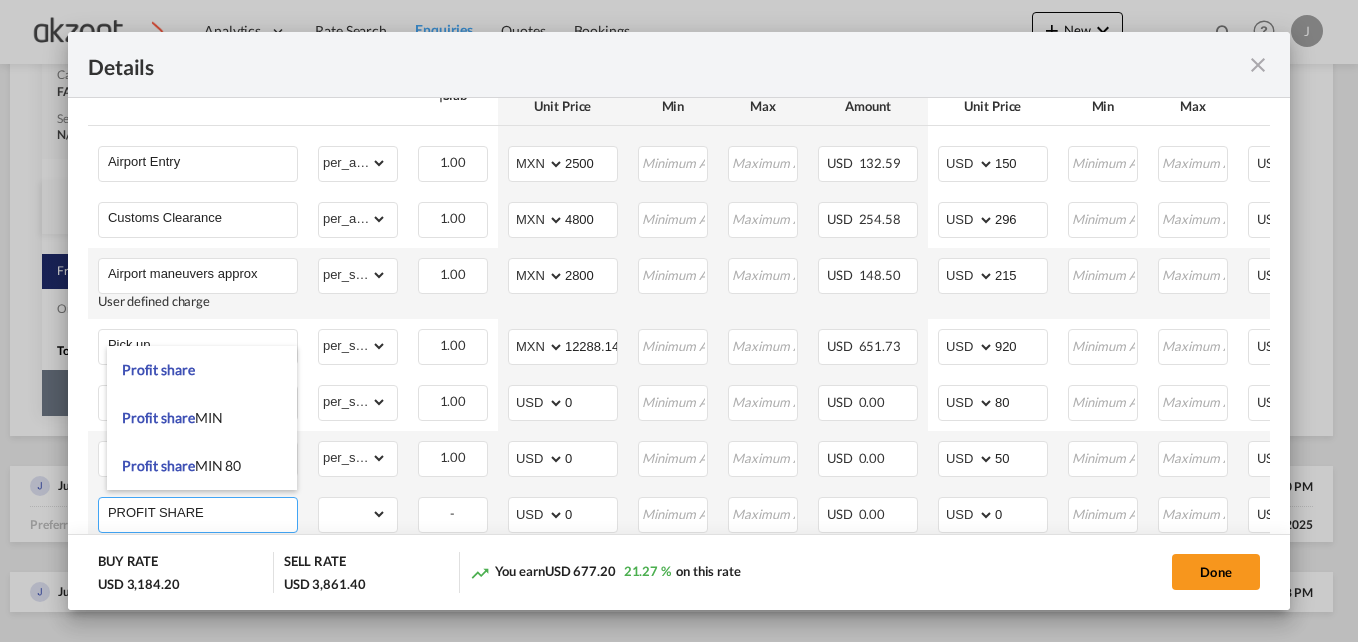 type on "Profit share MIN" 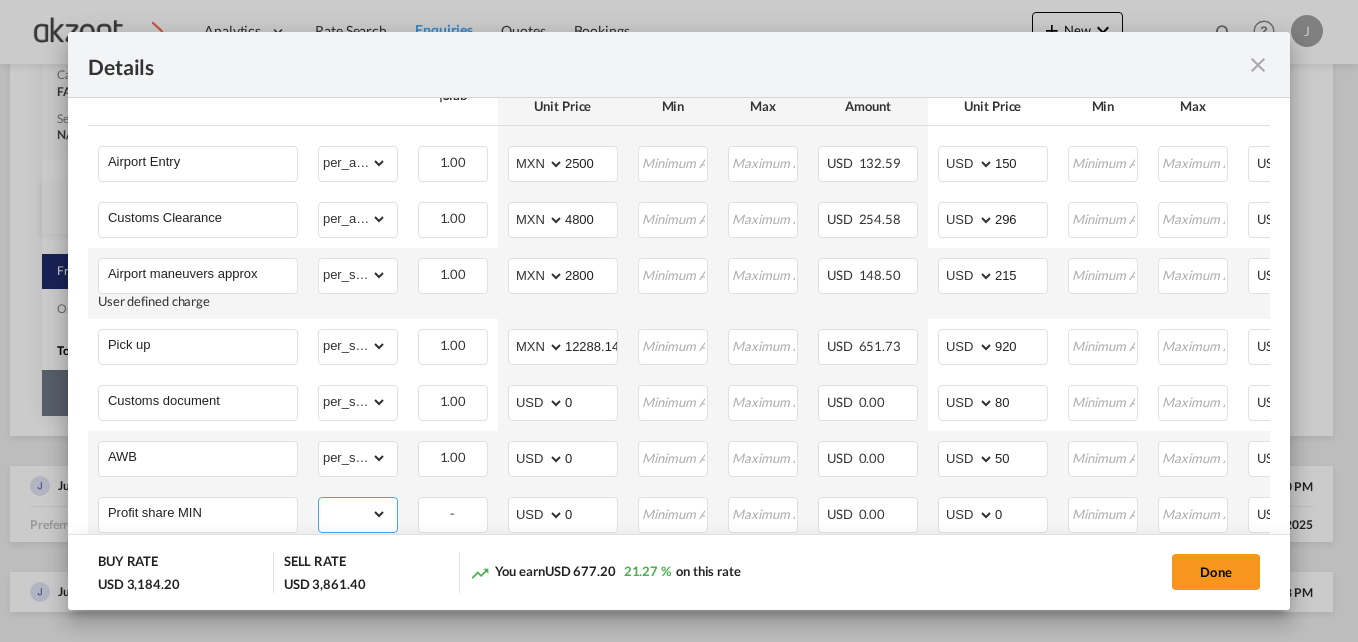 click on "gross_weight
volumetric_weight
per_shipment
per_bl
per_km
per_hawb
per_kg
per_pallet
per_carton
flat
chargeable_weight
per_ton
per_cbm
per_hbl
per_w/m
per_awb
per_sbl
per shipping bill
per_quintal
per_lbs
per_vehicle
per_shift
per_invoice
per_package
per_day
per_revalidation
% on freight total
per_declaration
per_document
per clearance" at bounding box center (353, 514) 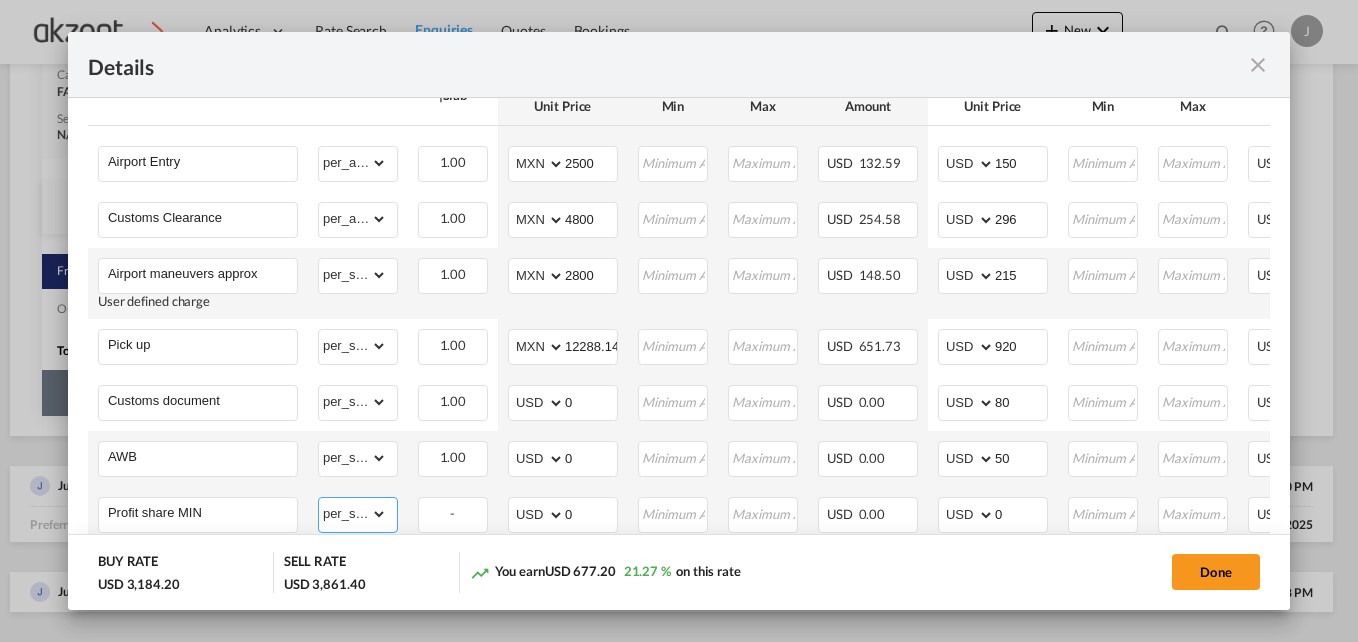 click on "gross_weight
volumetric_weight
per_shipment
per_bl
per_km
per_hawb
per_kg
per_pallet
per_carton
flat
chargeable_weight
per_ton
per_cbm
per_hbl
per_w/m
per_awb
per_sbl
per shipping bill
per_quintal
per_lbs
per_vehicle
per_shift
per_invoice
per_package
per_day
per_revalidation
% on freight total
per_declaration
per_document
per clearance" at bounding box center (353, 514) 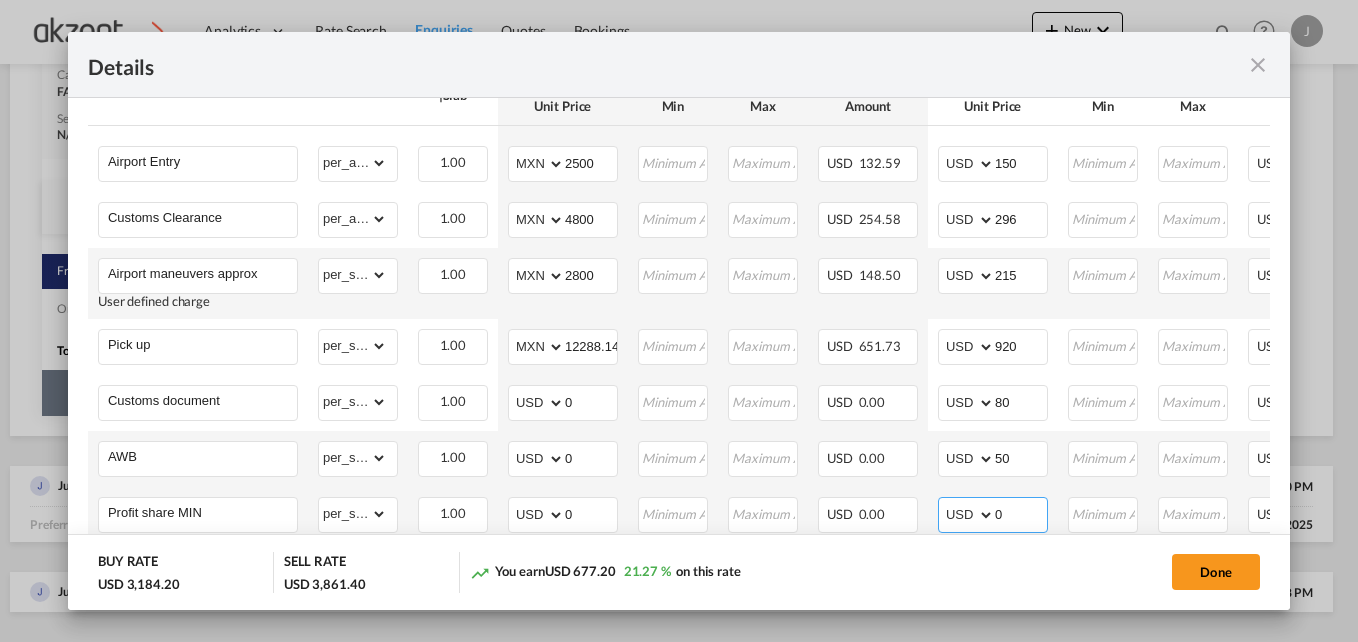 click on "0" at bounding box center (1021, 513) 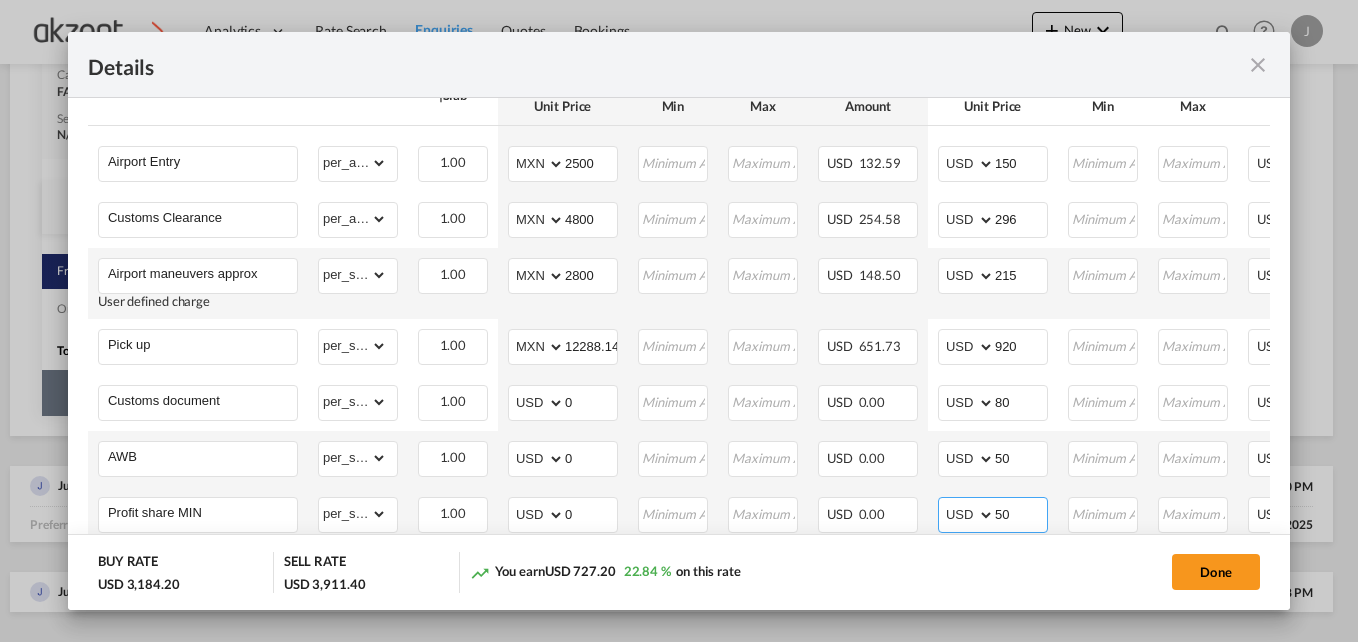 type on "50" 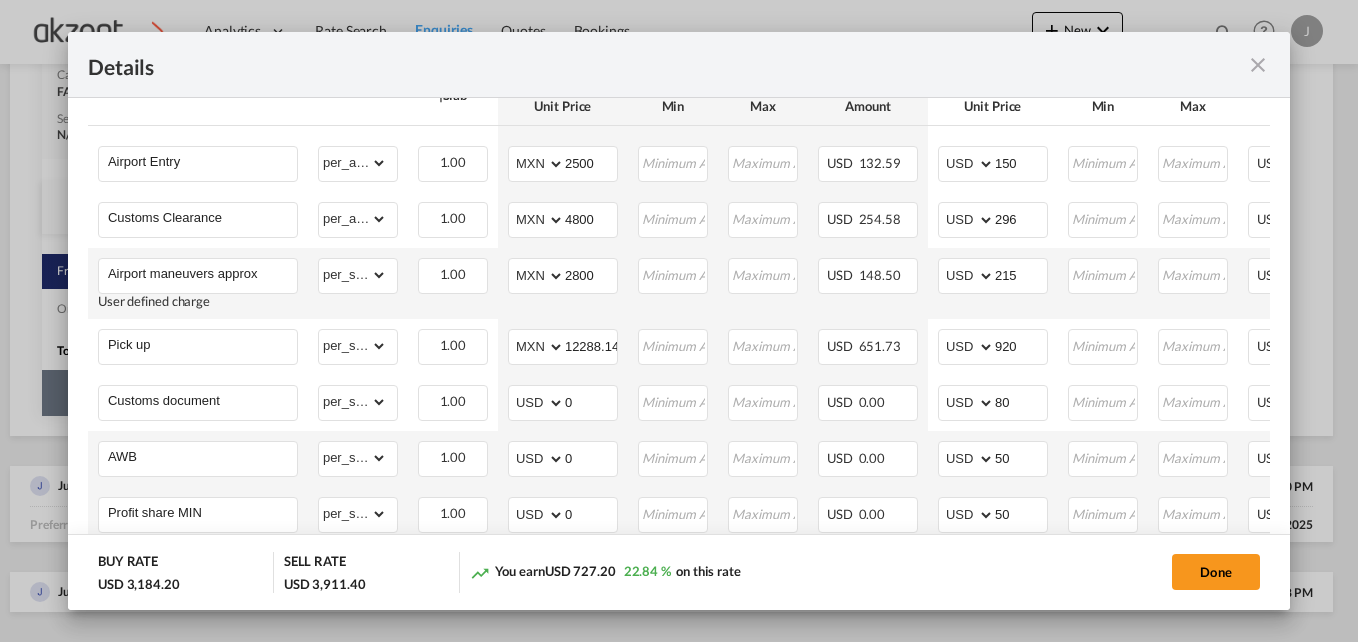 click on "AED AFN ALL AMD ANG AOA ARS AUD AWG AZN BAM BBD BDT BGN BHD BIF BMD BND BOB BRL BSD BTN BWP BYN BZD CAD CDF CHF CLP CNY COP CRC CUC CUP CVE CZK DJF DKK DOP DZD EGP ERN ETB EUR FJD FKP FOK GBP GEL GGP GHS GIP GMD GNF GTQ GYD HKD HNL HRK HTG HUF IDR ILS IMP INR IQD IRR ISK JMD JOD JPY KES KGS KHR KID KMF KRW KWD KYD KZT LAK LBP LKR LRD LSL LYD MAD MDL MGA MKD MMK MNT MOP MRU MUR MVR MWK MXN MYR MZN NAD NGN NIO NOK NPR NZD OMR PAB PEN PGK PHP PKR PLN PYG QAR RON RSD RUB RWF SAR SBD SCR SDG SEK SGD SHP SLL SOS SRD SSP STN SYP SZL THB TJS TMT TND TOP TRY TTD TVD TWD TZS UAH UGX USD UYU UZS VES VND VUV WST XAF XCD XDR XOF XPF YER ZAR ZMW 50
Please Enter
Invalid Input" at bounding box center [993, 515] 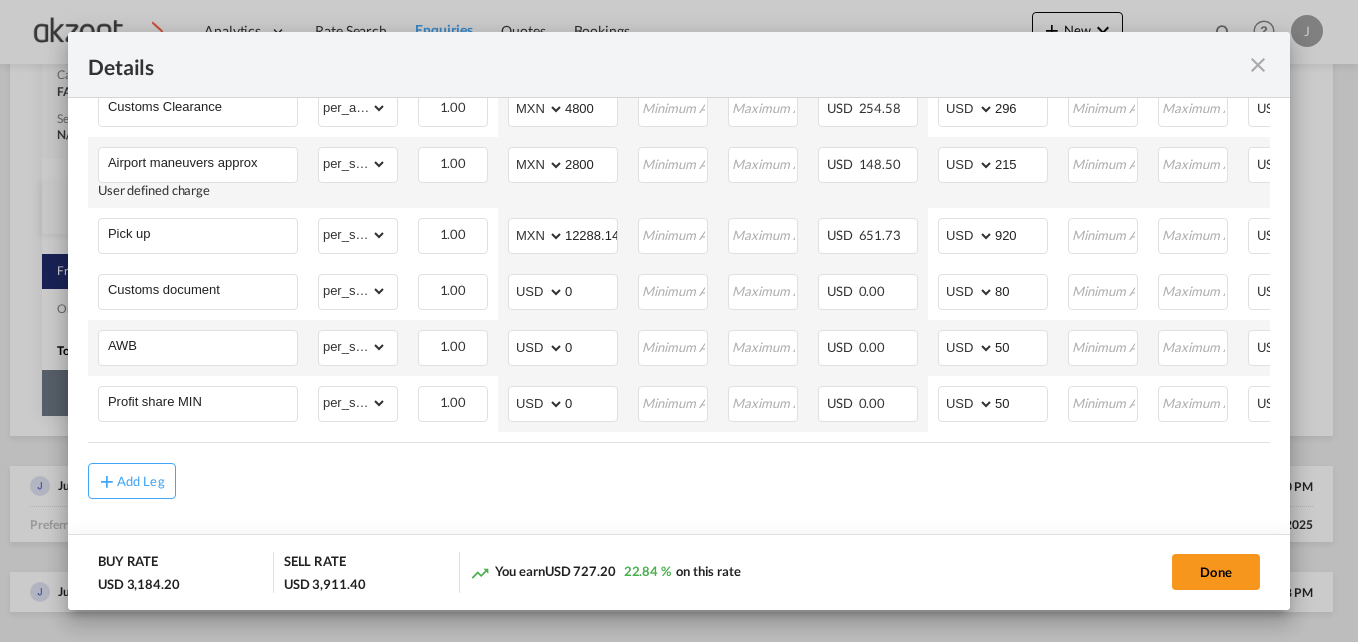 scroll, scrollTop: 856, scrollLeft: 0, axis: vertical 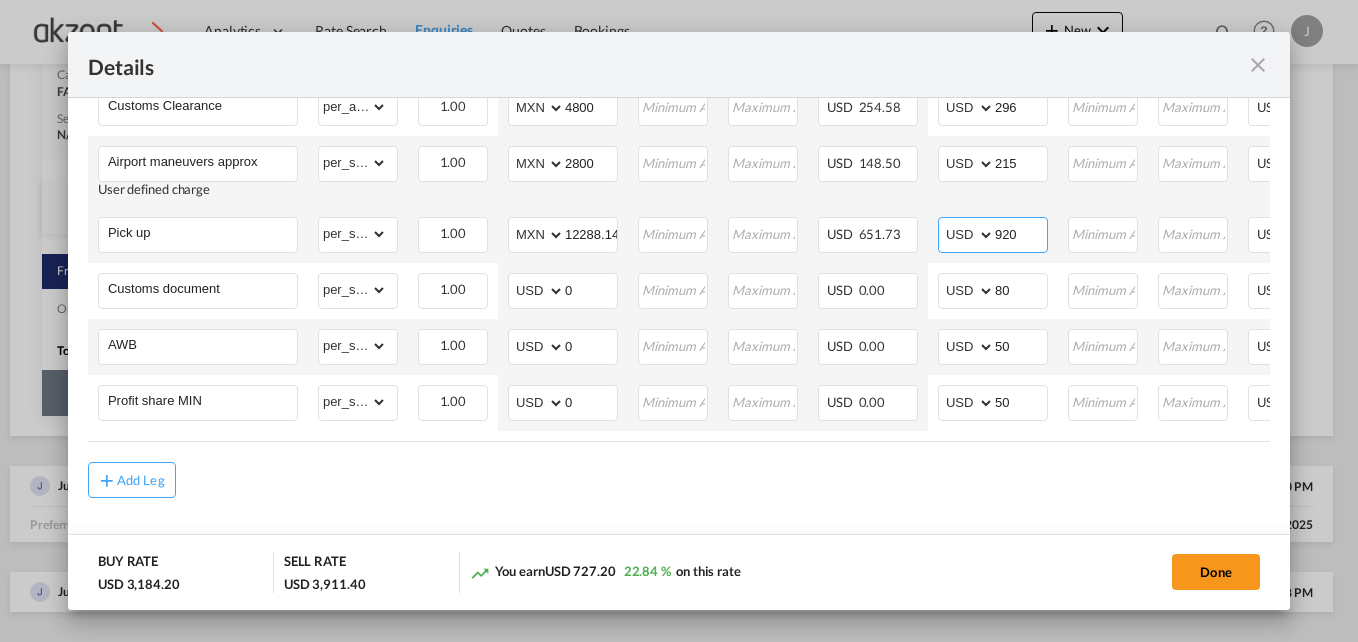 click on "920" at bounding box center [1021, 233] 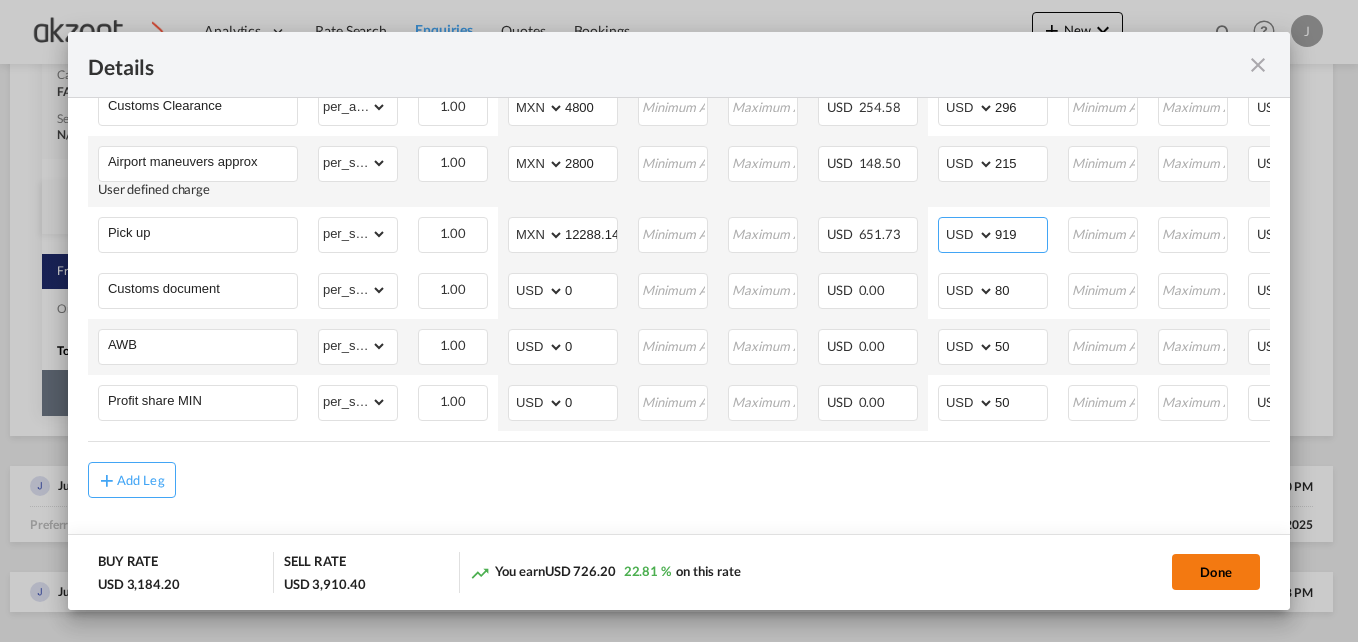 type on "919" 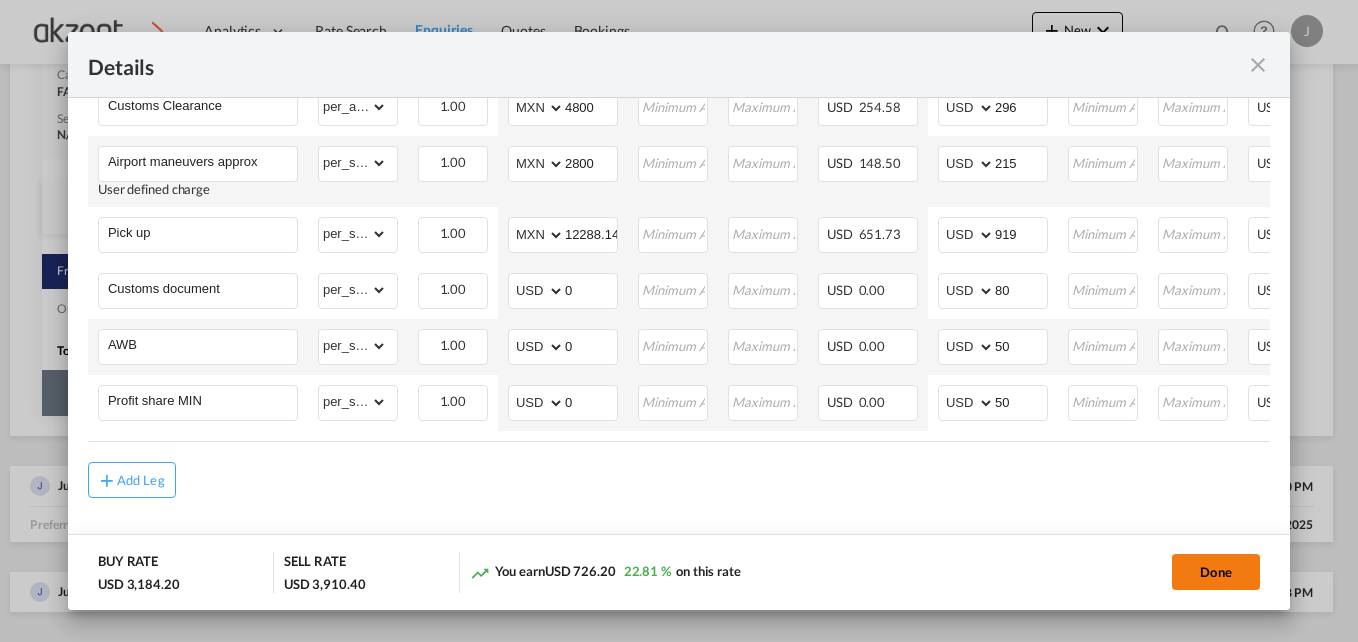 click on "Done" 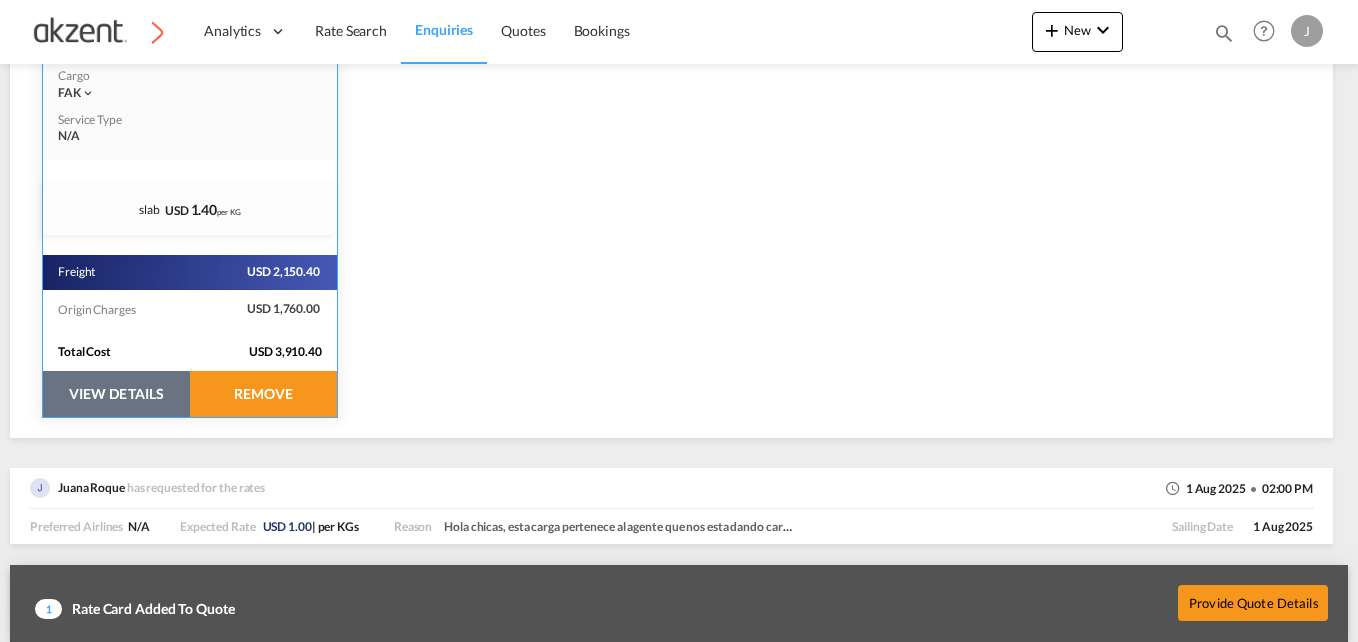 scroll, scrollTop: 610, scrollLeft: 0, axis: vertical 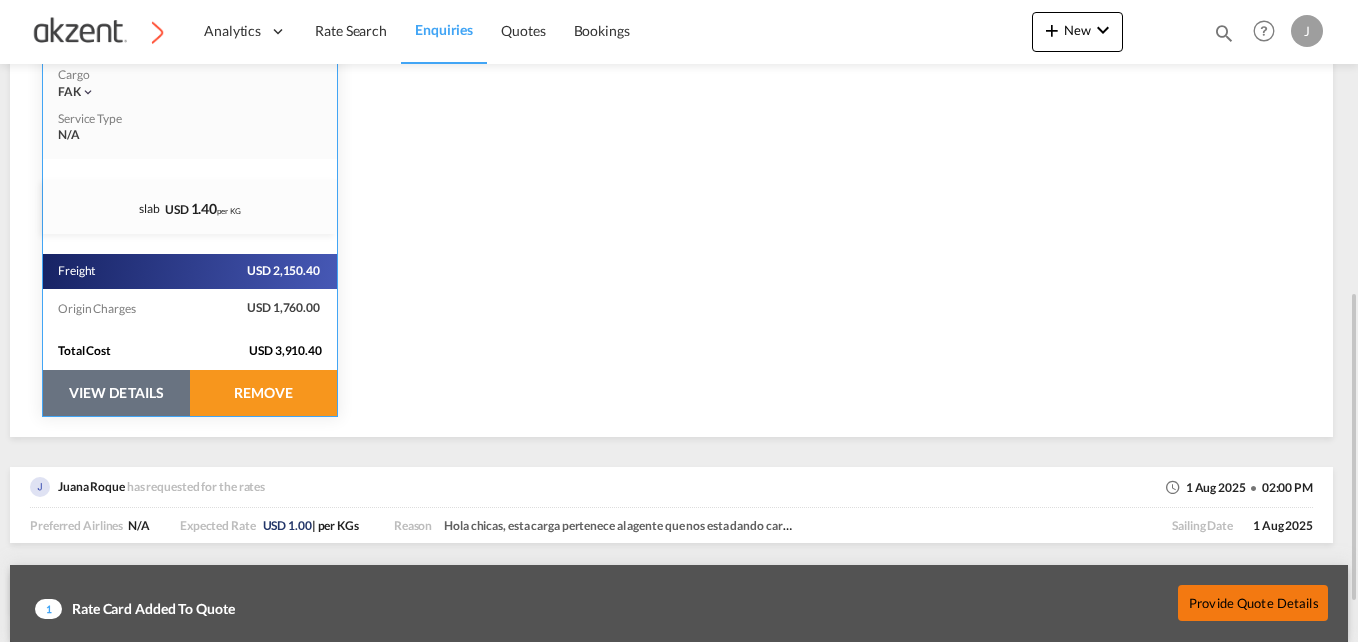 click on "Provide Quote Details" at bounding box center [1253, 602] 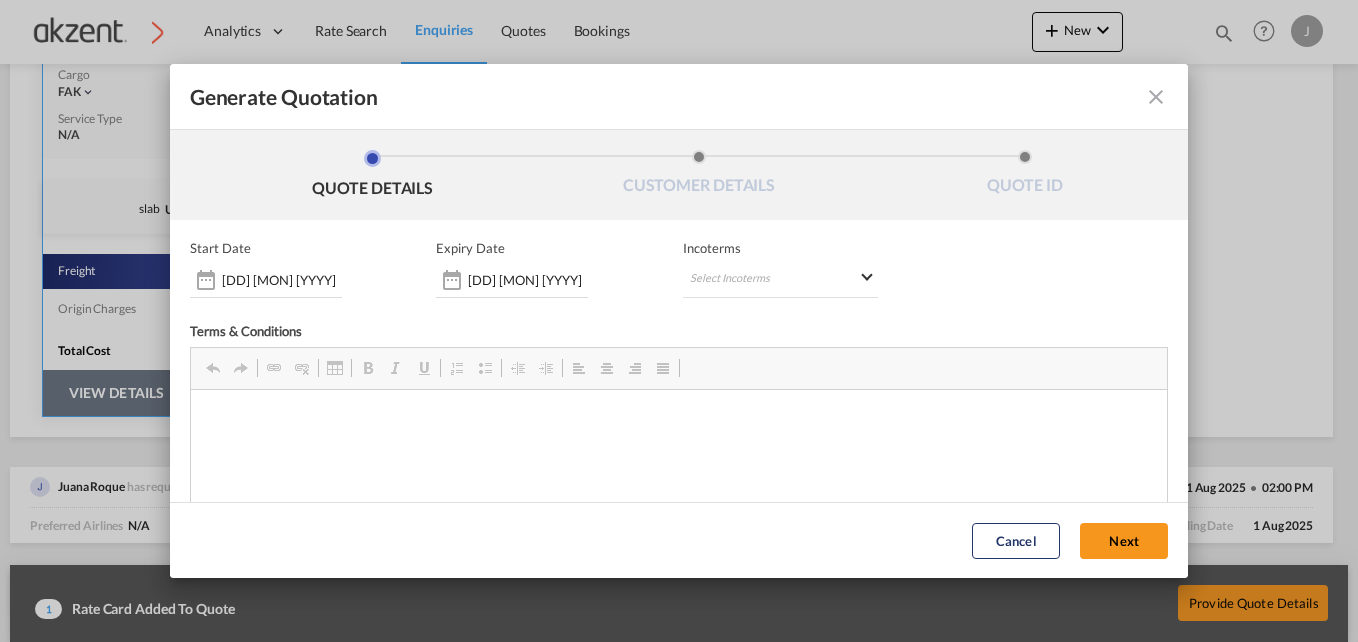 click on "Start Date
04 Aug 2025   Expiry Date
10 Aug 2025
Incoterms
Select Incoterms
-" at bounding box center (679, 269) 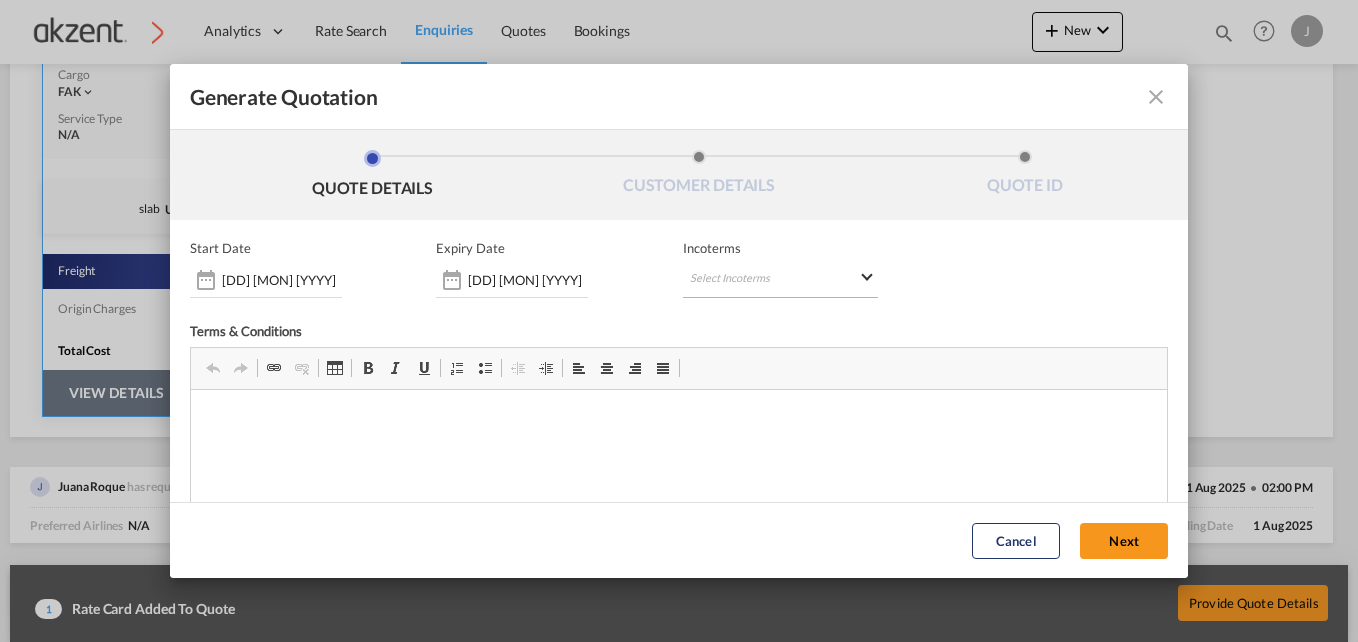 scroll, scrollTop: 0, scrollLeft: 0, axis: both 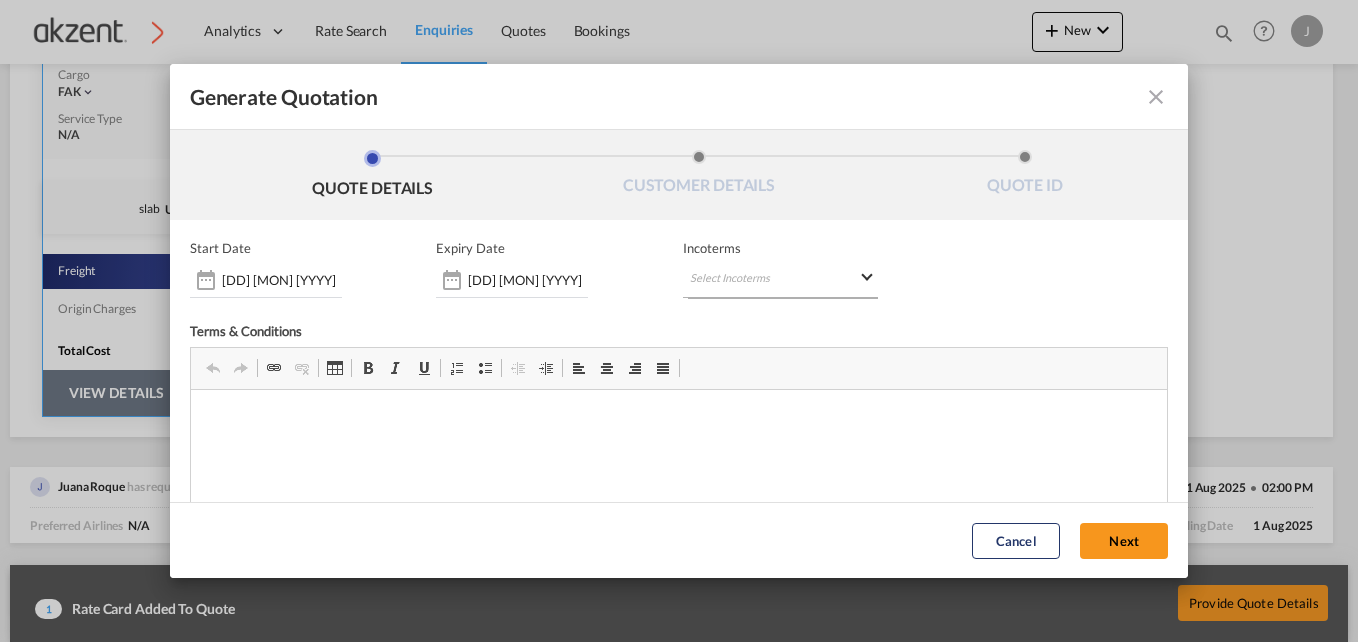click on "Select Incoterms
CIP - export
Carriage and Insurance Paid to DAP - export
Delivered at Place FCA - export
Free Carrier CFR - import
Cost and Freight CIF - export
Cost,Insurance and Freight FCA - import
Free Carrier FAS - export
Free Alongside Ship CIP - import
Carriage and Insurance Paid to CPT - import
Carrier Paid to FAS - import
Free Alongside Ship FOB - export
Free on Board CFR - export
Cost and Freight DDP - export
Delivery Duty Paid CIF - import
Cost,Insurance and Freight FOB - import
Free on Board DPU - export
Delivery at Place Unloaded EXW - import
Ex Works CPT - export
Carrier Paid to DPU - import
Delivery at Place Unloaded DAP - import
Delivered at Place" at bounding box center (781, 280) 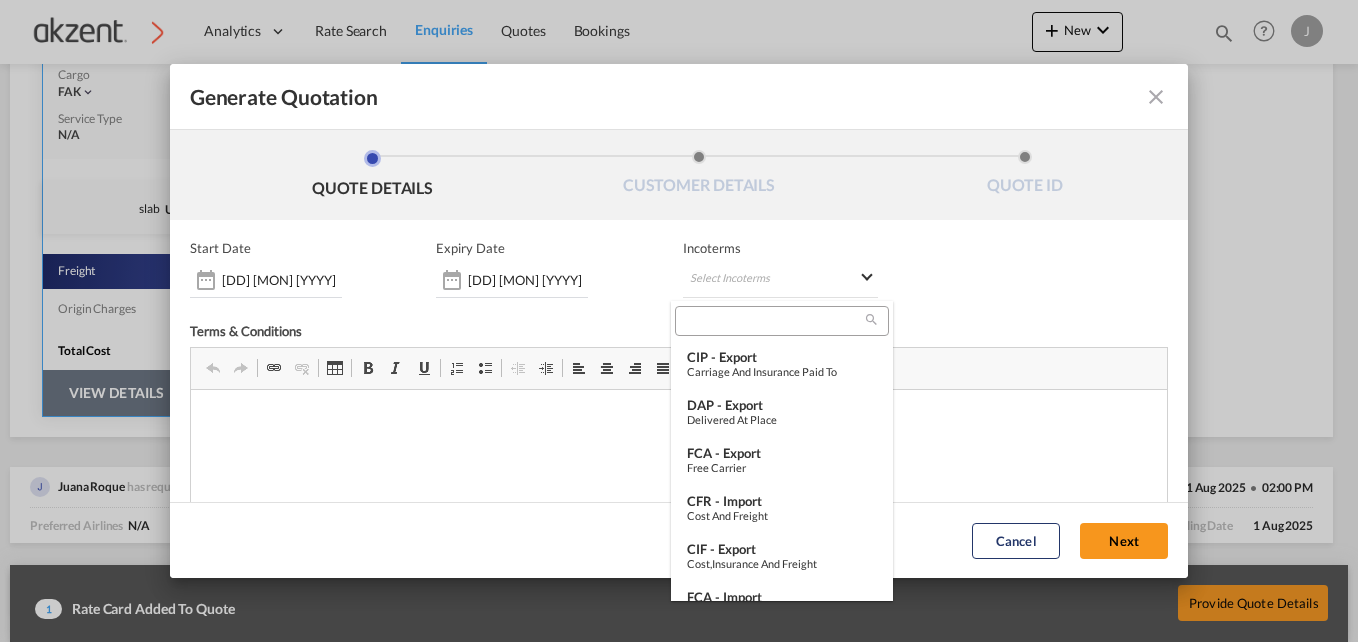 click at bounding box center [773, 321] 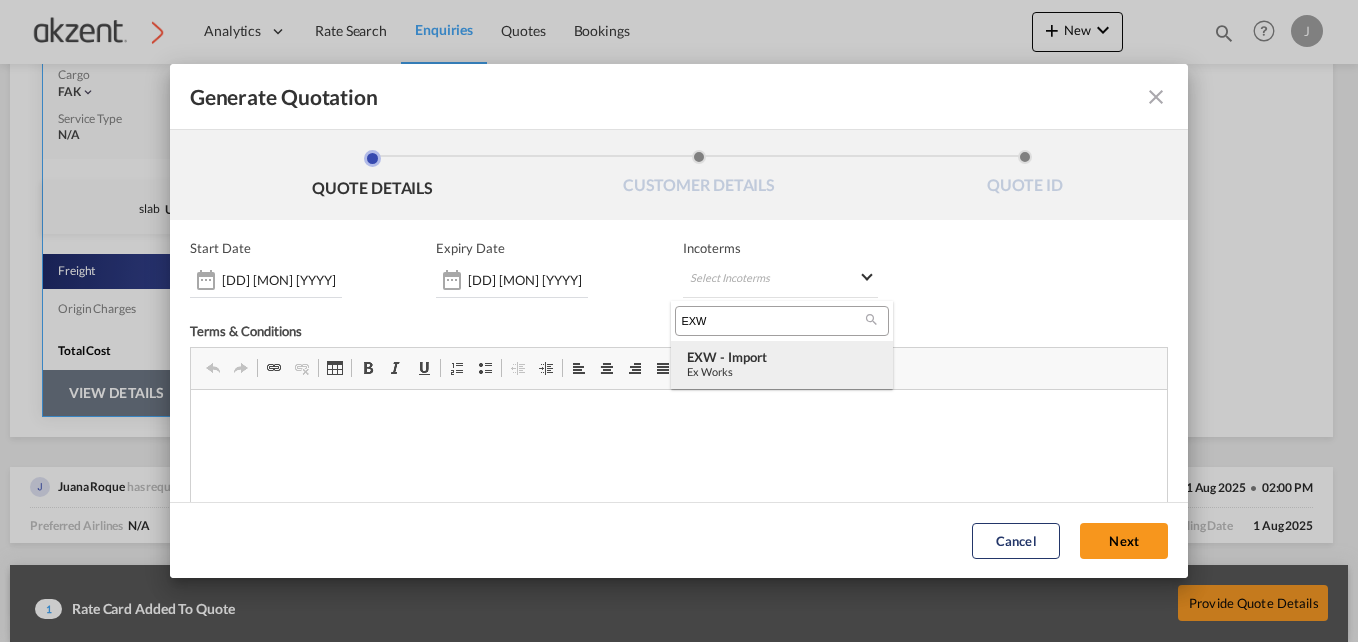 type on "EXW" 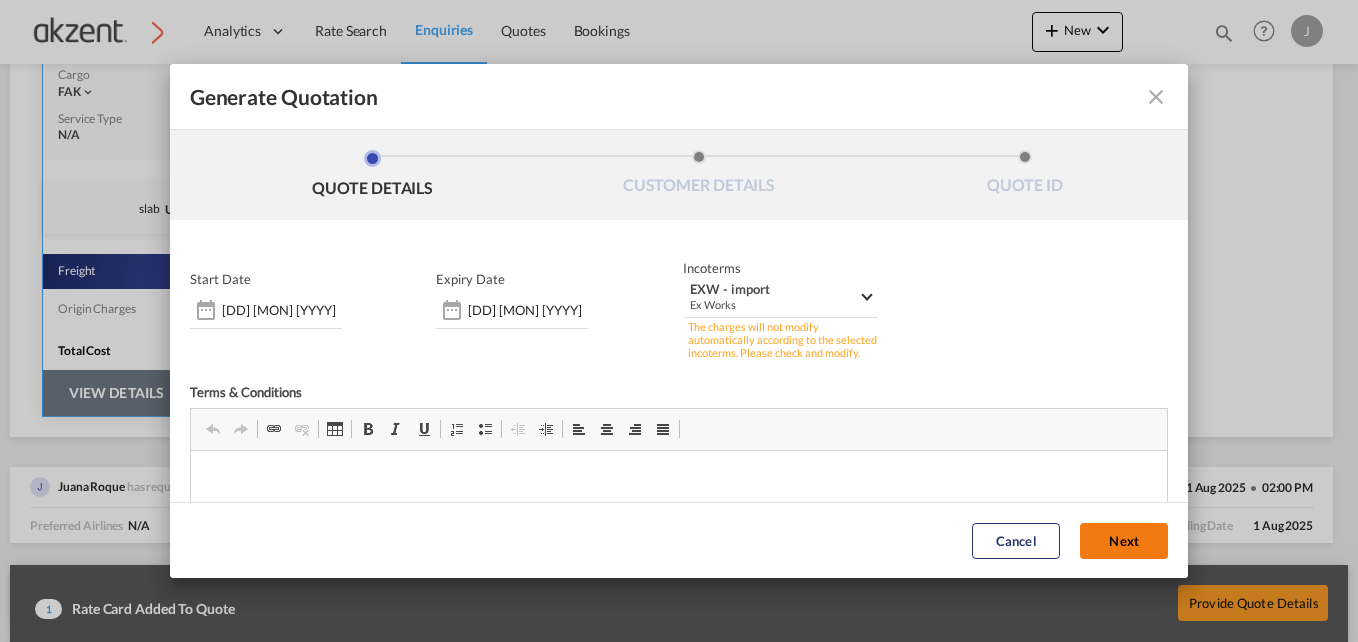 click on "Next" at bounding box center [1124, 541] 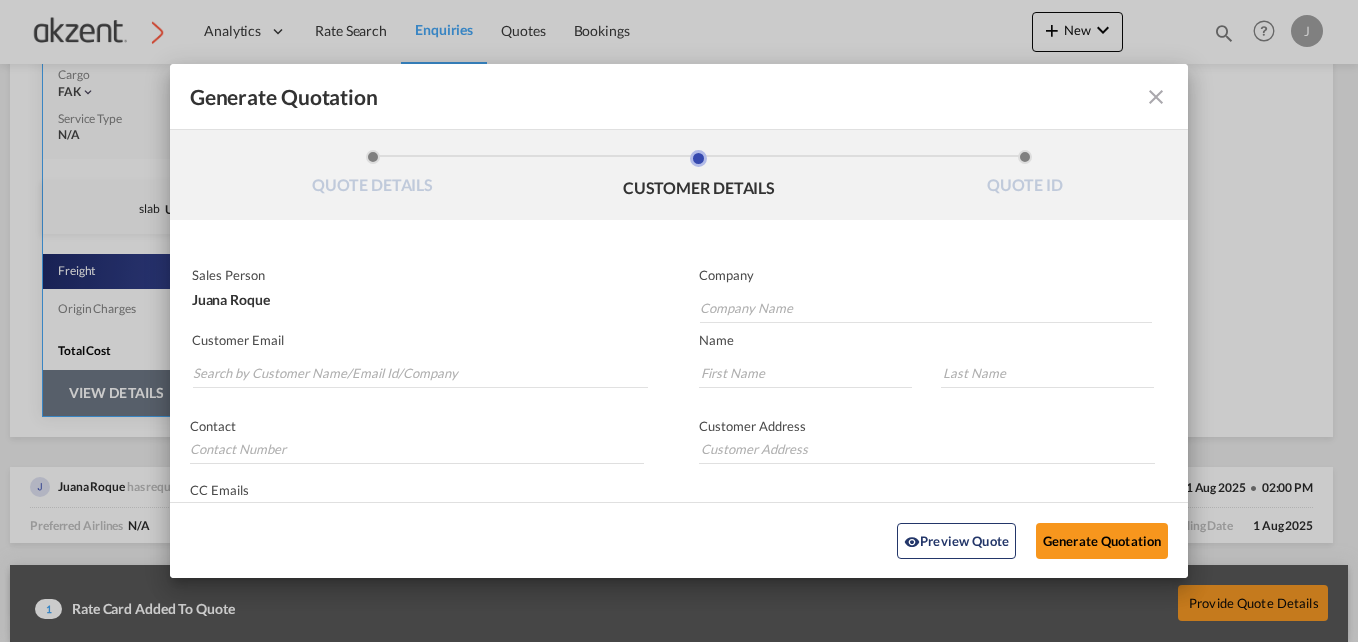 click at bounding box center [420, 368] 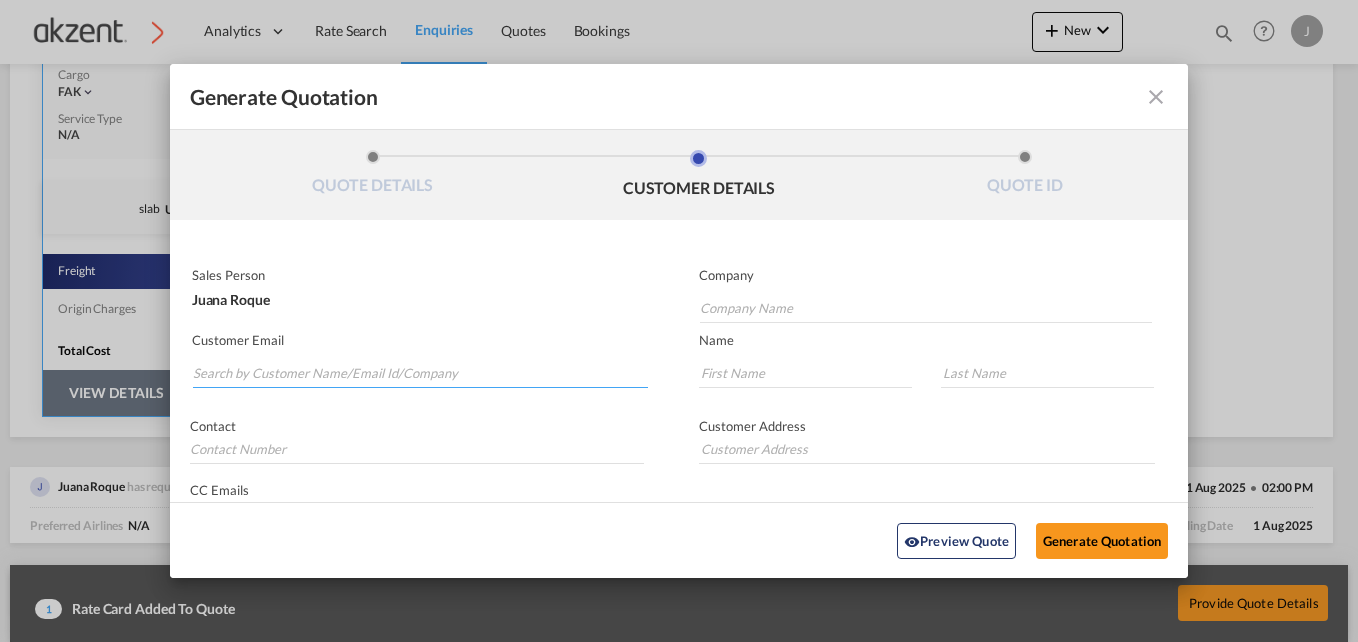click at bounding box center [420, 368] 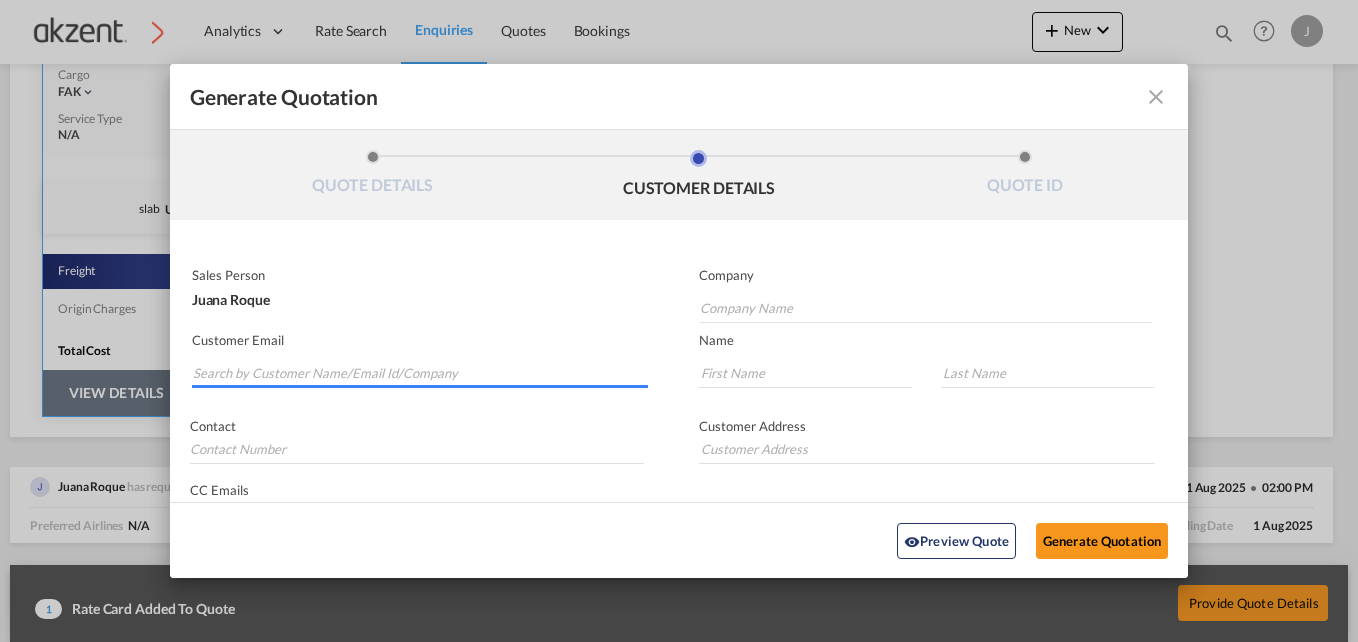 paste on "boshan.cong@example.com" 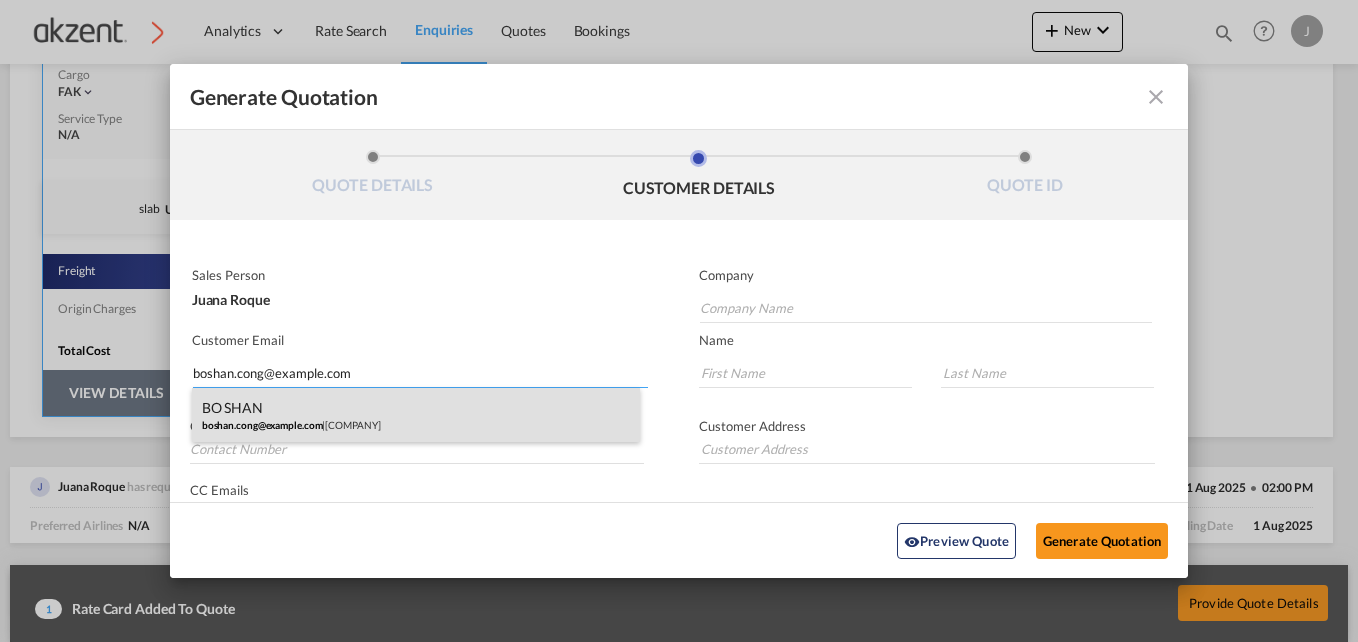 type on "boshan.cong@example.com" 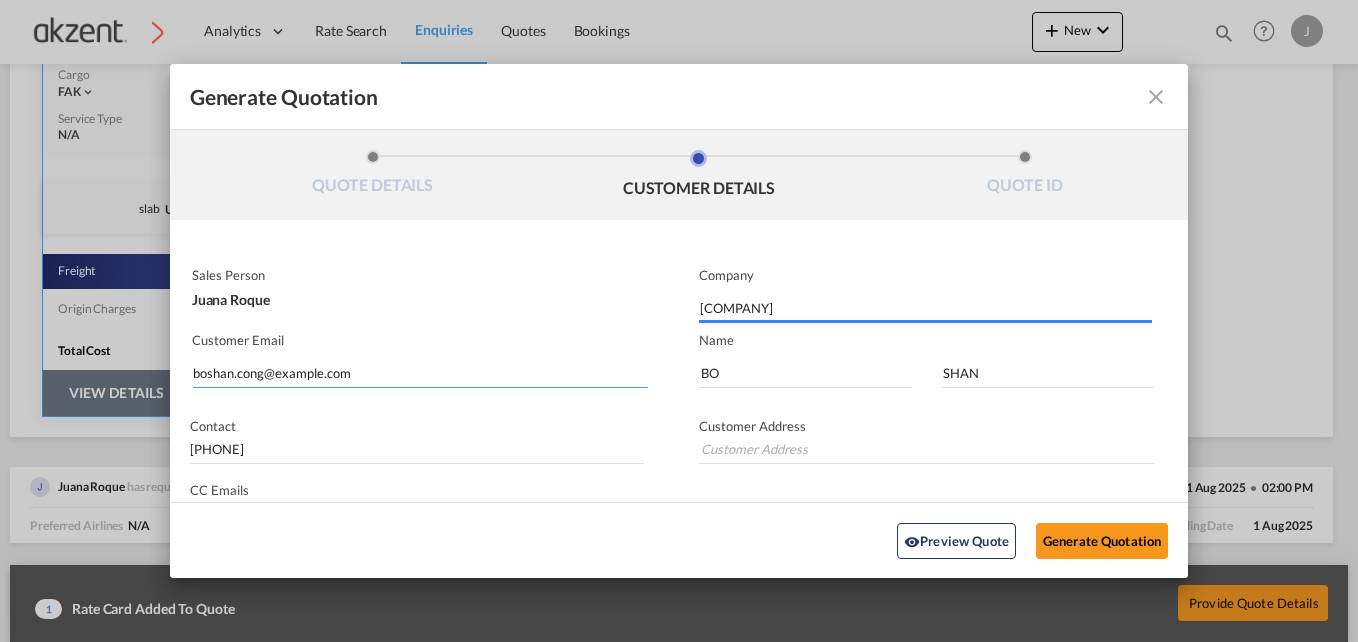 type on "Building 68 ,Courtyard 12 Zhuyuan Road（Beijing Tianzhu Comprehensive Bonded Zone),Shunyi District, Beijing , [POSTAL_CODE],China." 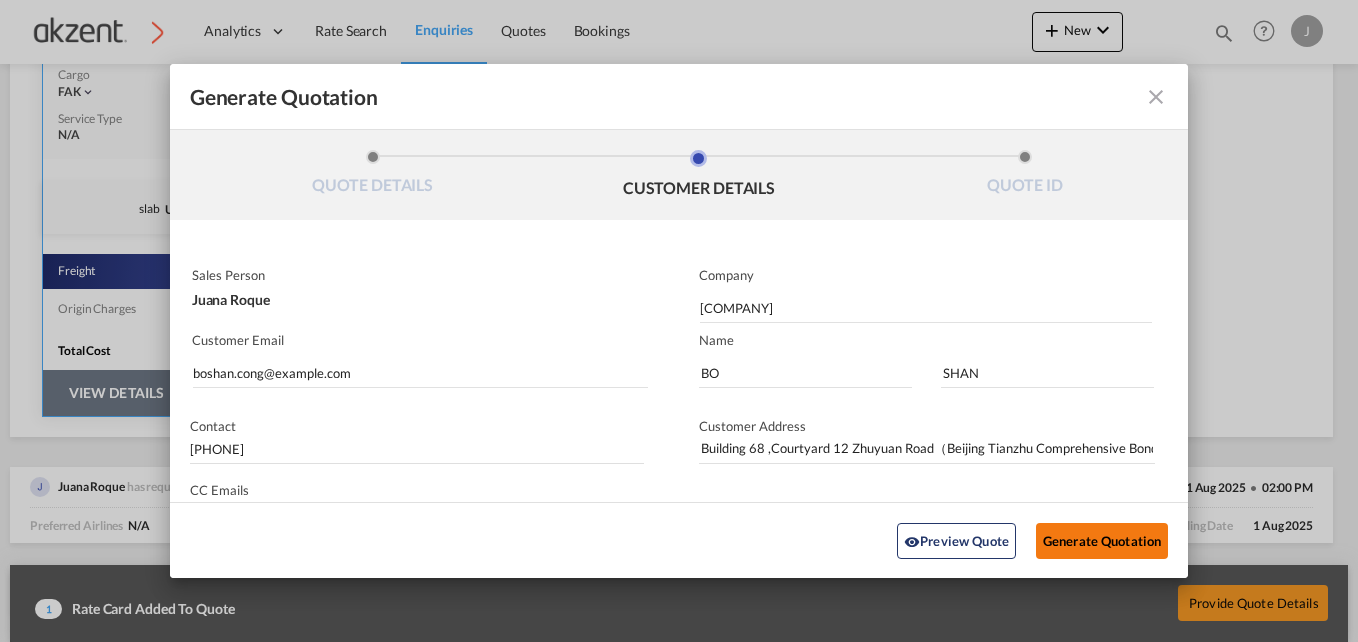 click on "Generate Quotation" at bounding box center (1102, 540) 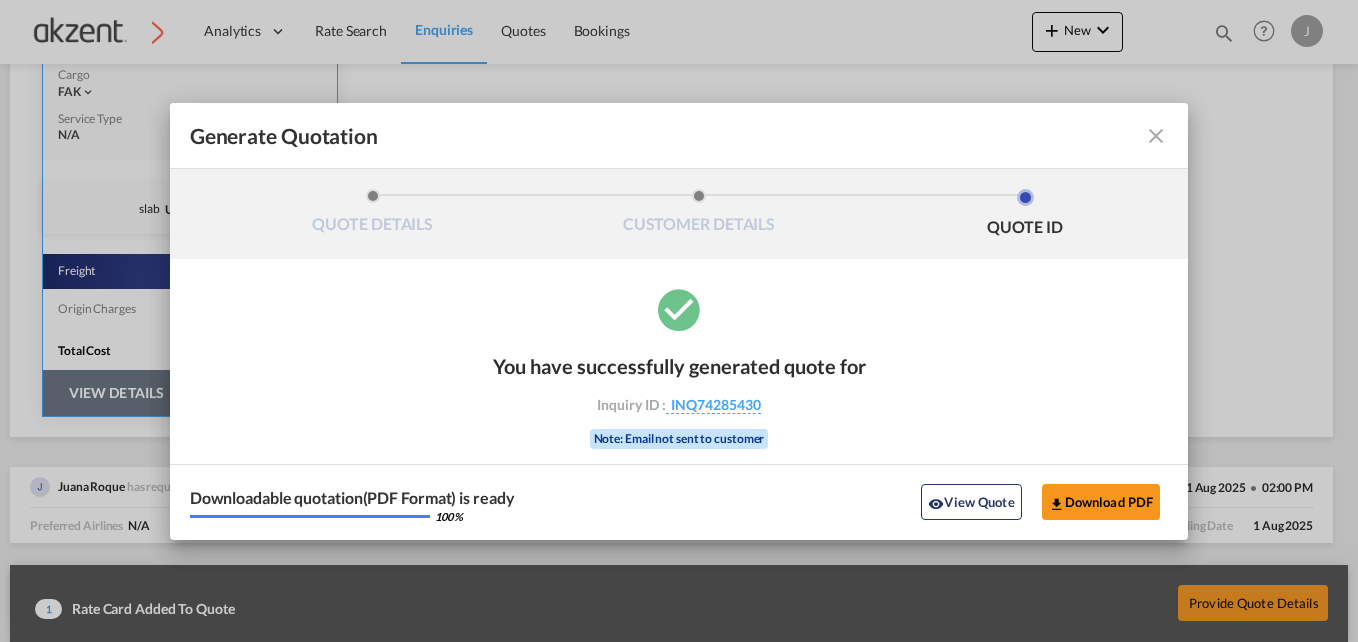 click at bounding box center (1156, 136) 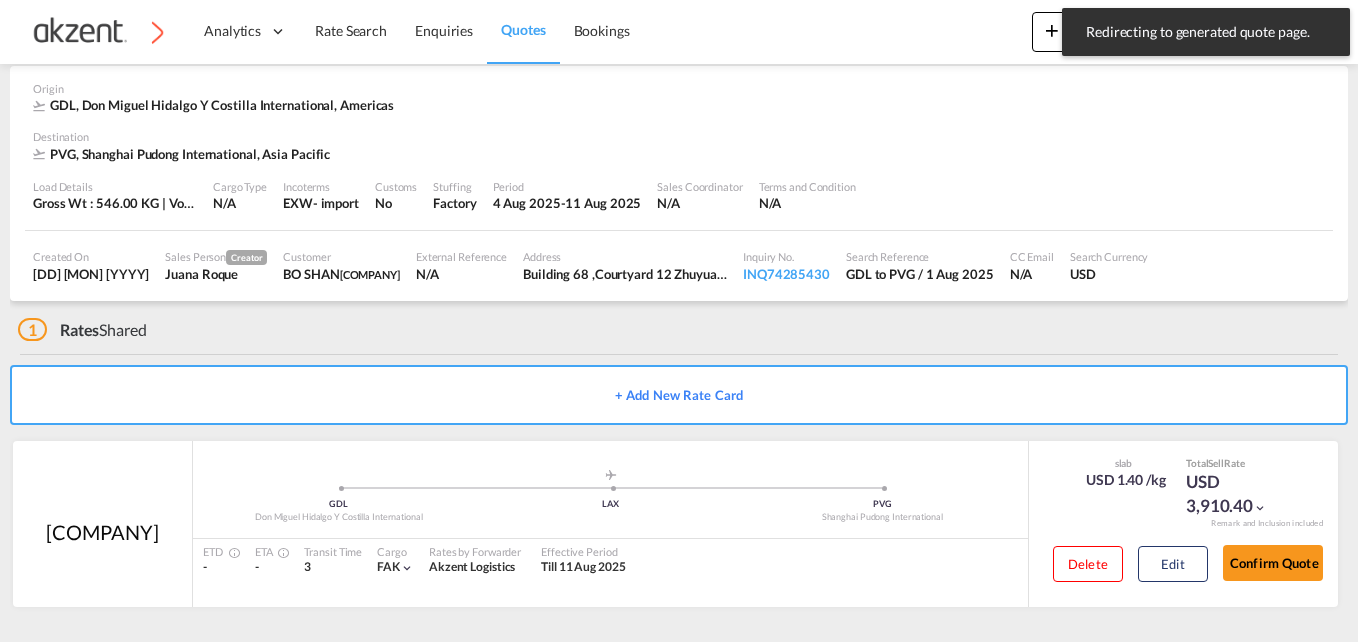scroll, scrollTop: 86, scrollLeft: 0, axis: vertical 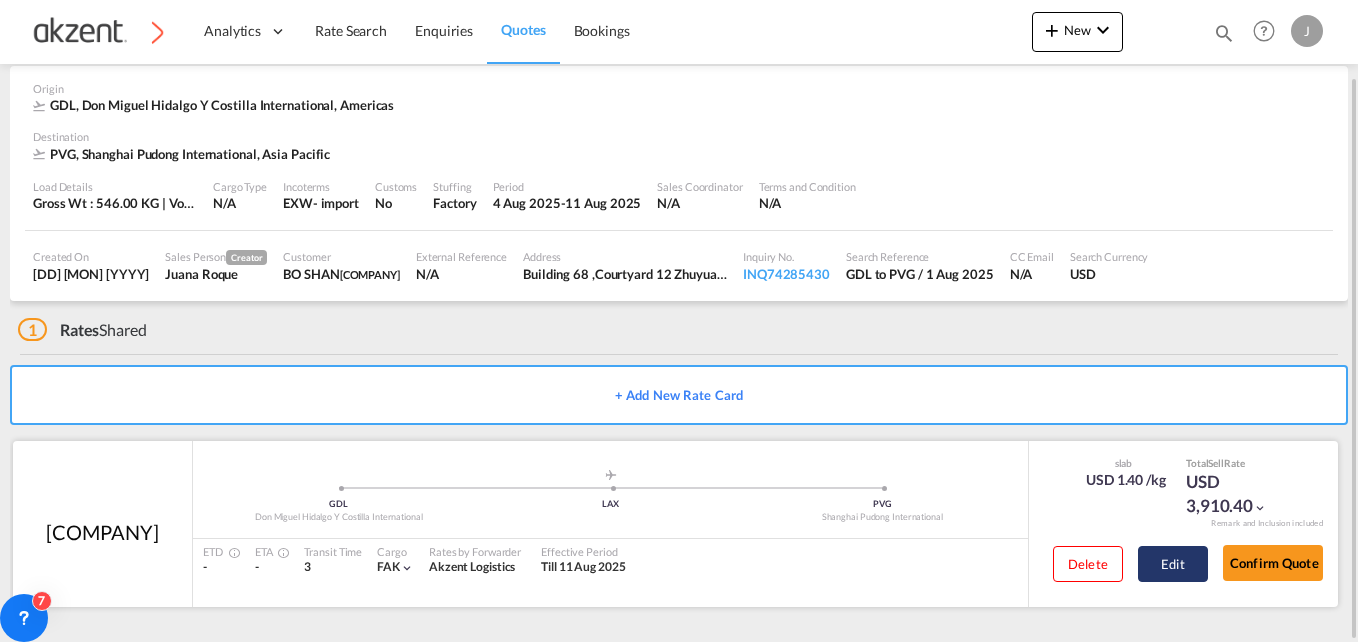 click on "Edit" at bounding box center (1173, 564) 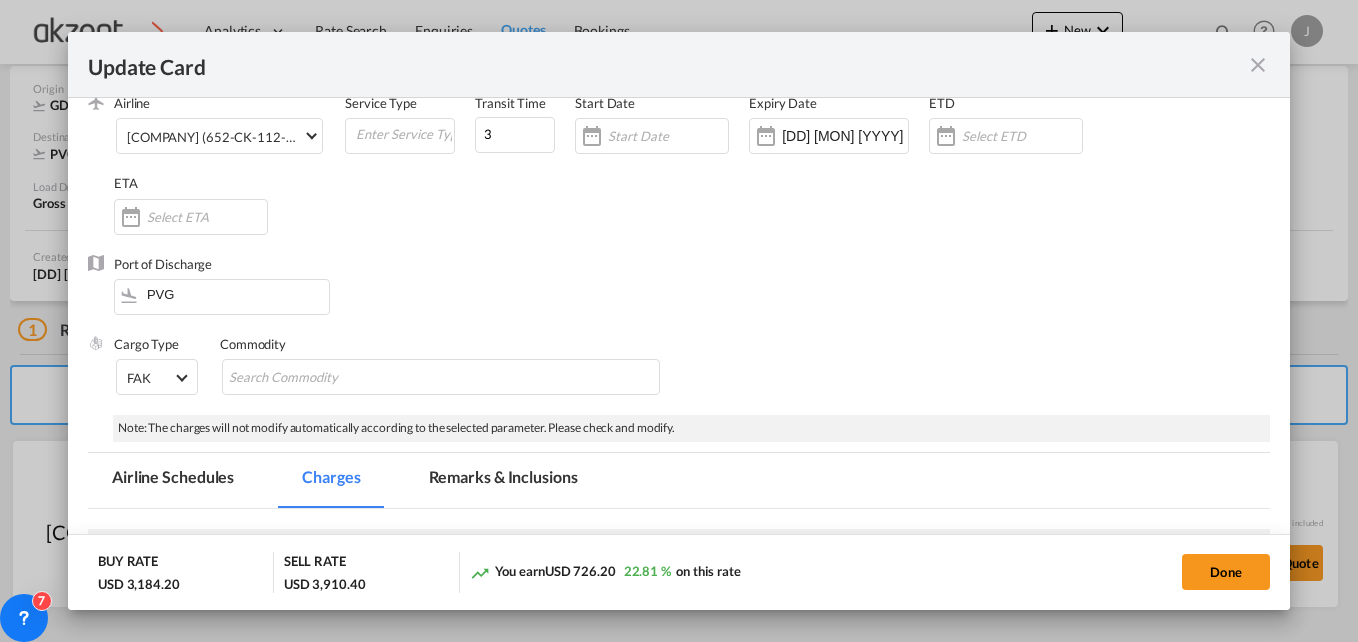 scroll, scrollTop: 300, scrollLeft: 0, axis: vertical 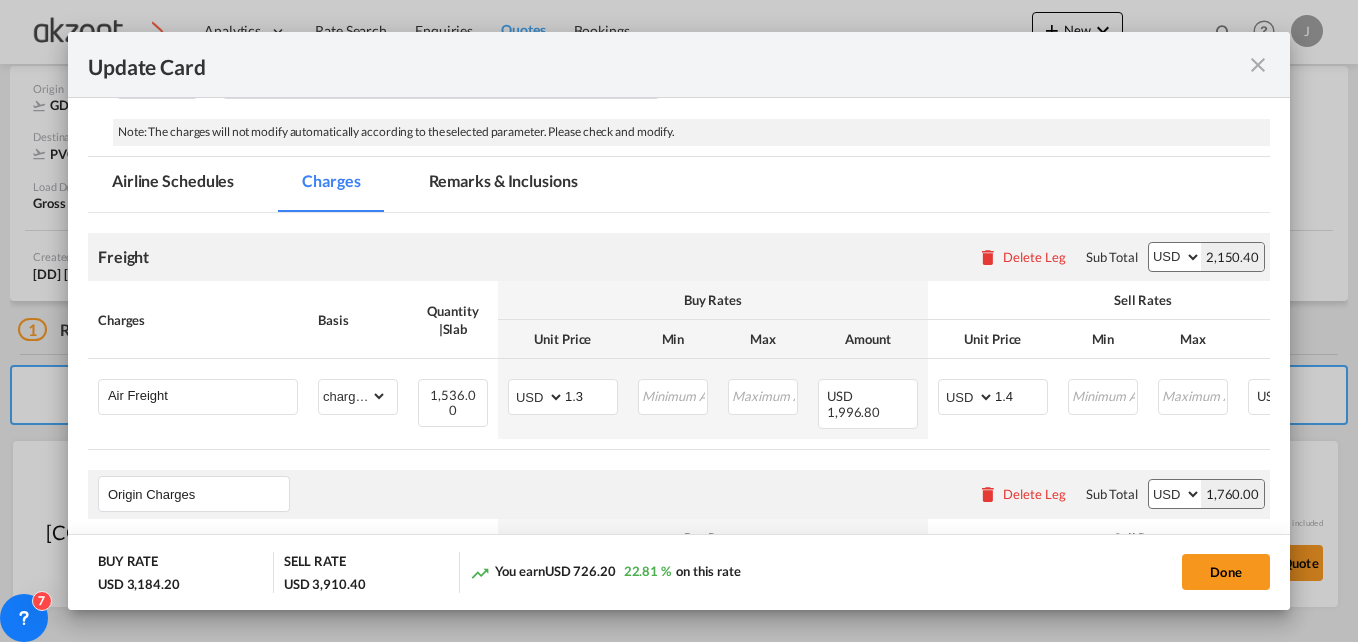 click on "Remarks & Inclusions" at bounding box center [503, 184] 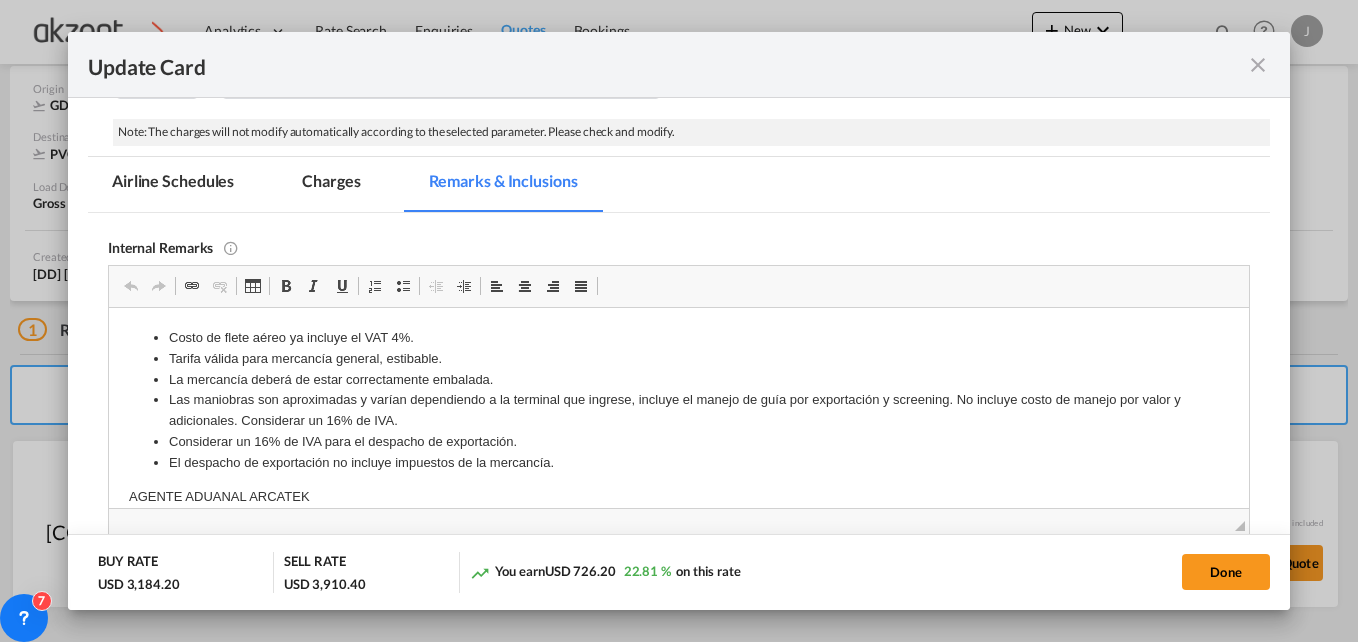 scroll, scrollTop: 0, scrollLeft: 0, axis: both 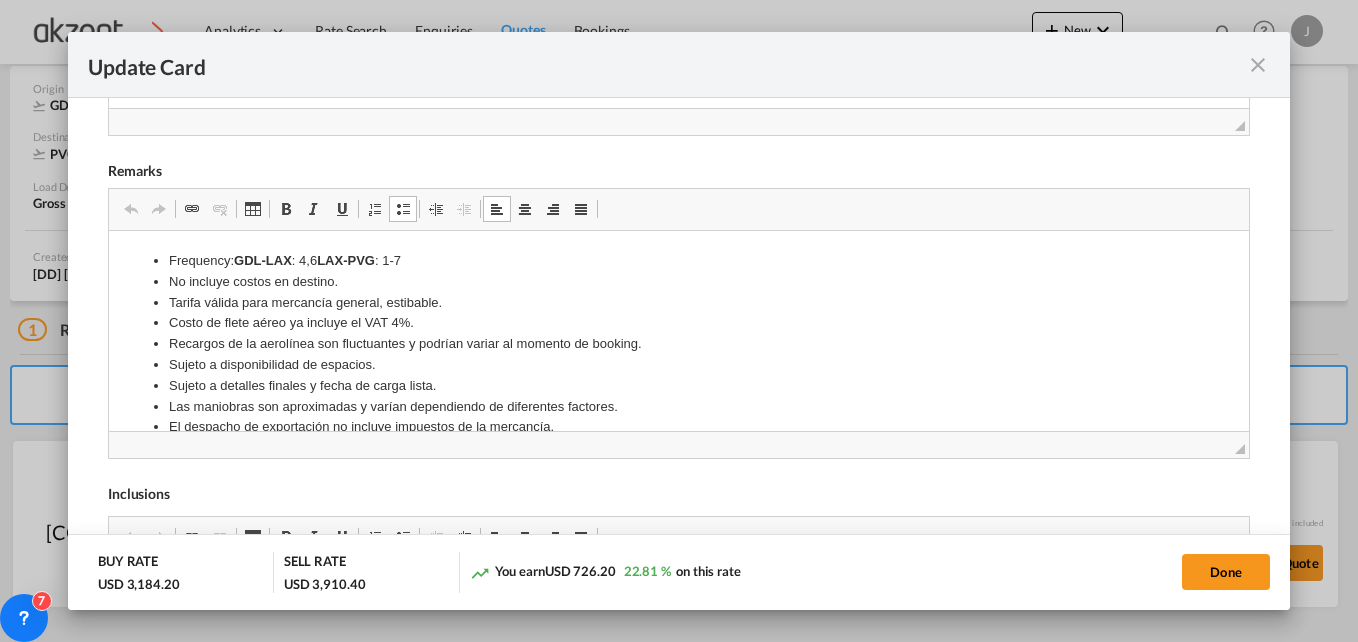 drag, startPoint x: 558, startPoint y: 398, endPoint x: 161, endPoint y: 261, distance: 419.97382 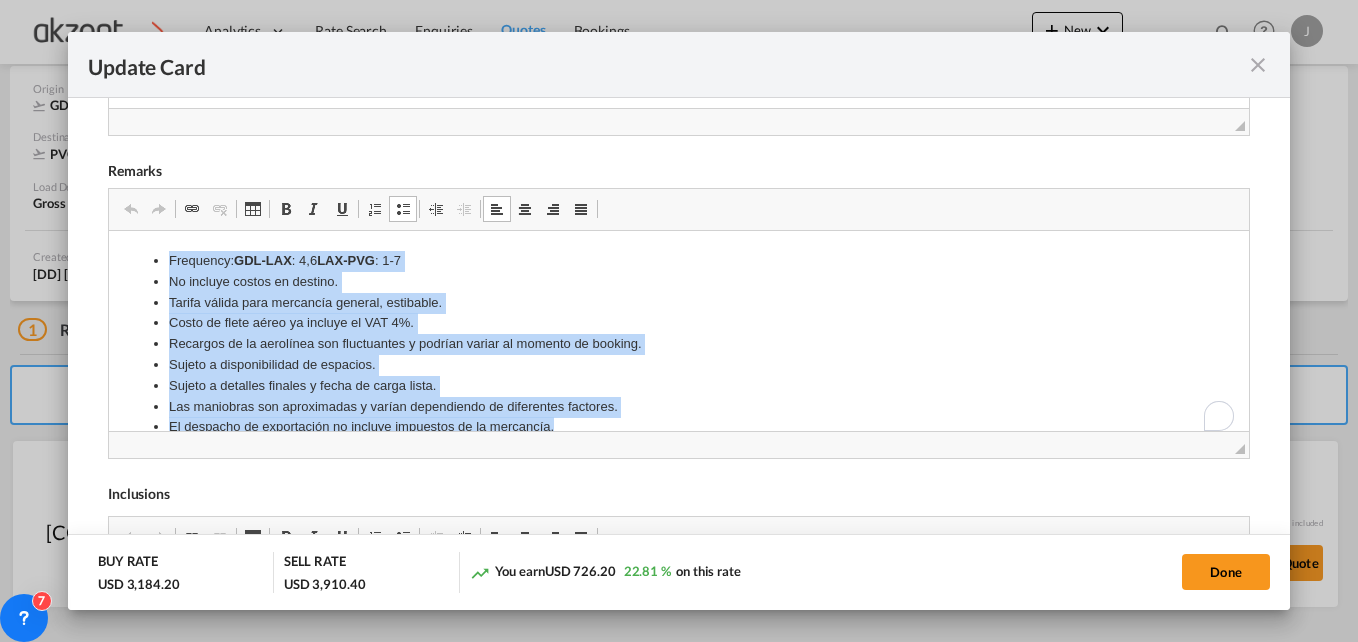 scroll, scrollTop: 27, scrollLeft: 0, axis: vertical 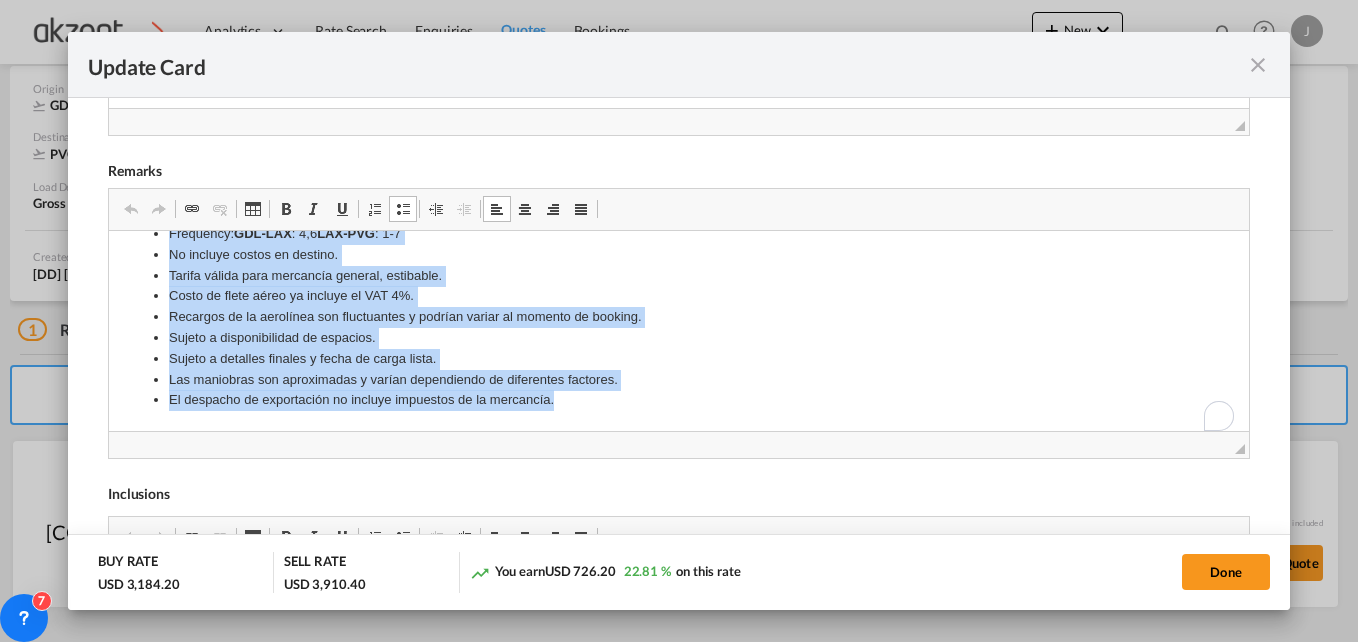 drag, startPoint x: 145, startPoint y: 246, endPoint x: 663, endPoint y: 480, distance: 568.40125 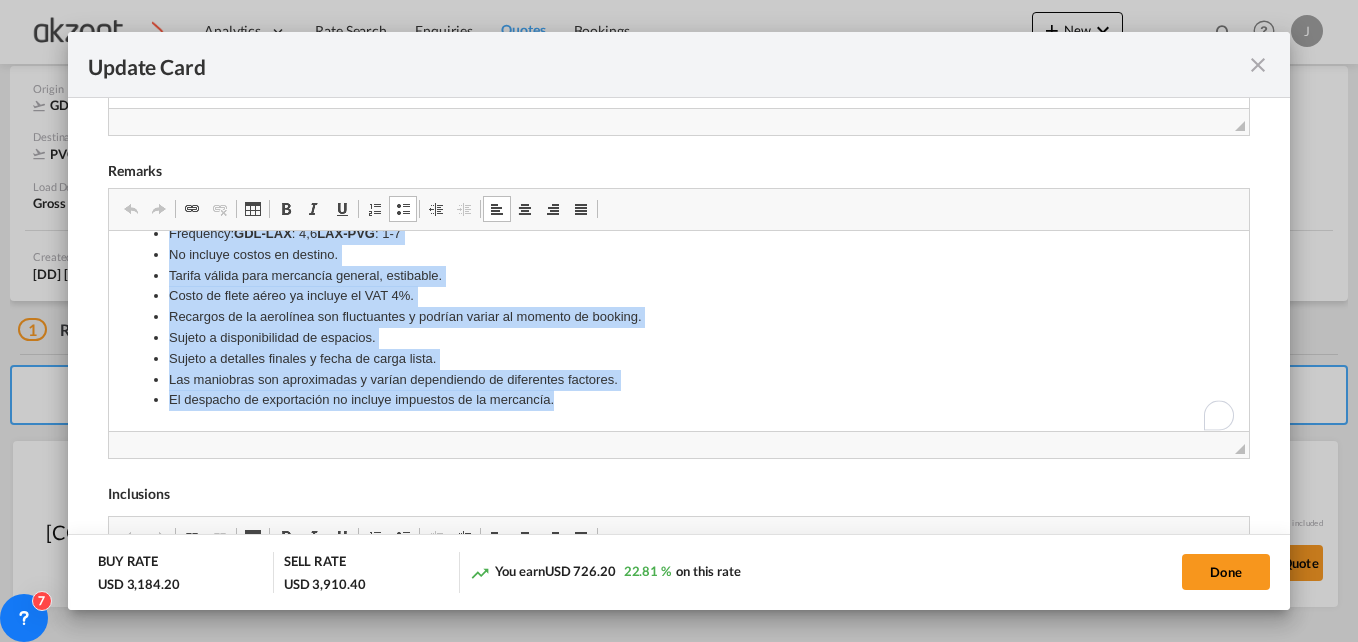 scroll, scrollTop: 0, scrollLeft: 0, axis: both 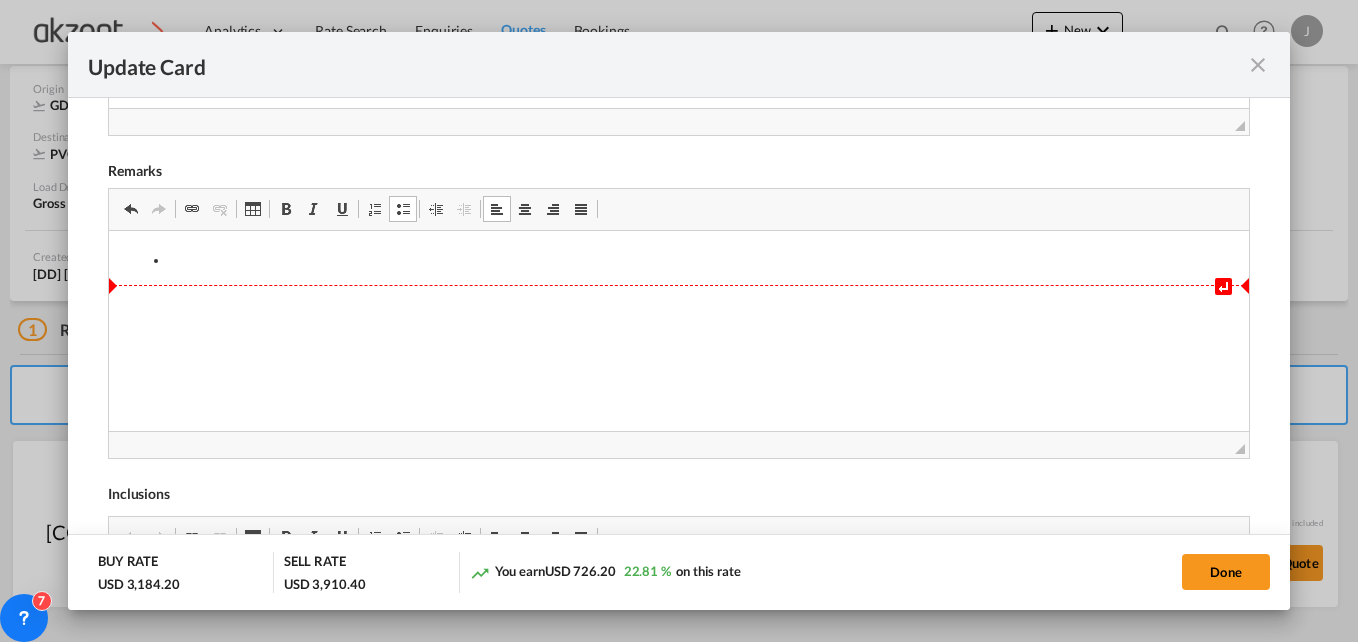 click at bounding box center [678, 260] 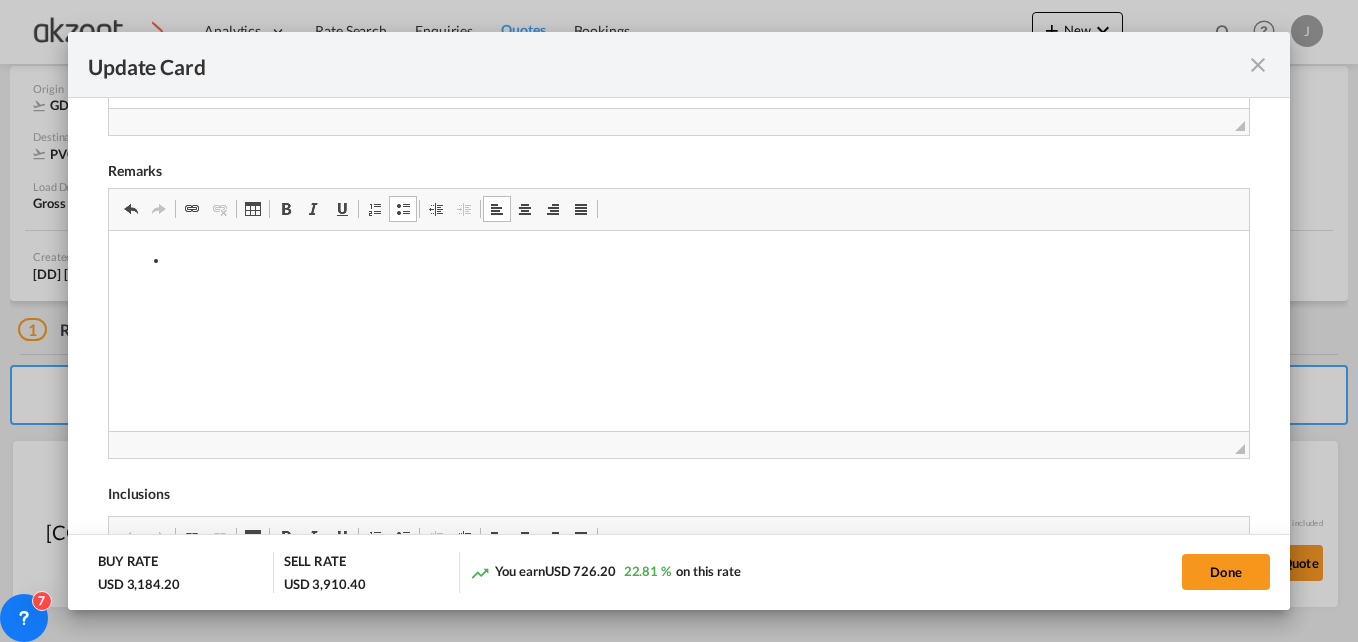 click at bounding box center (678, 260) 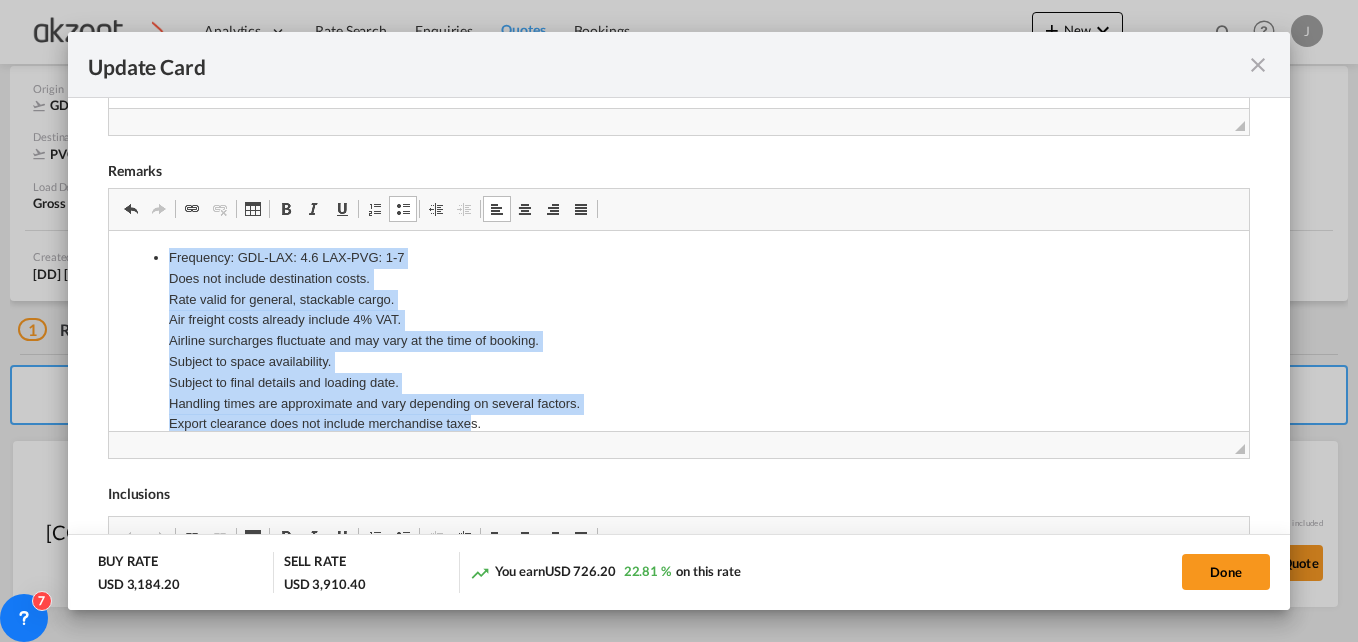 scroll, scrollTop: 27, scrollLeft: 0, axis: vertical 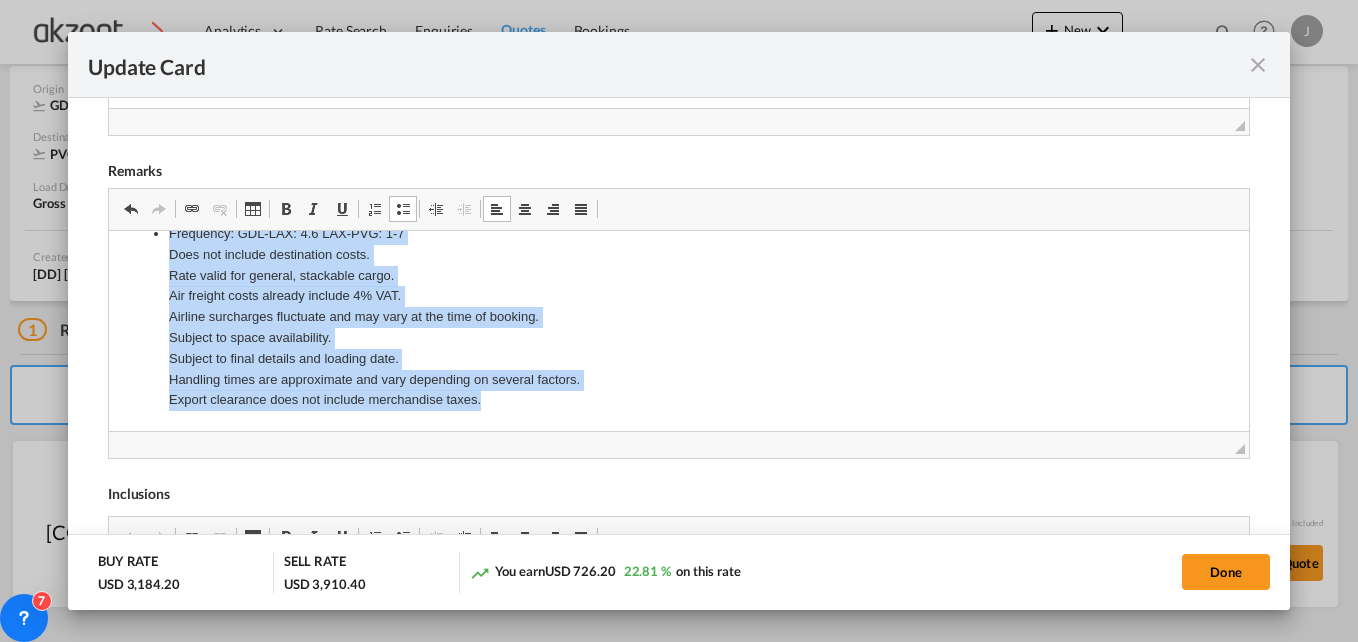 drag, startPoint x: 159, startPoint y: 259, endPoint x: 526, endPoint y: 380, distance: 386.4324 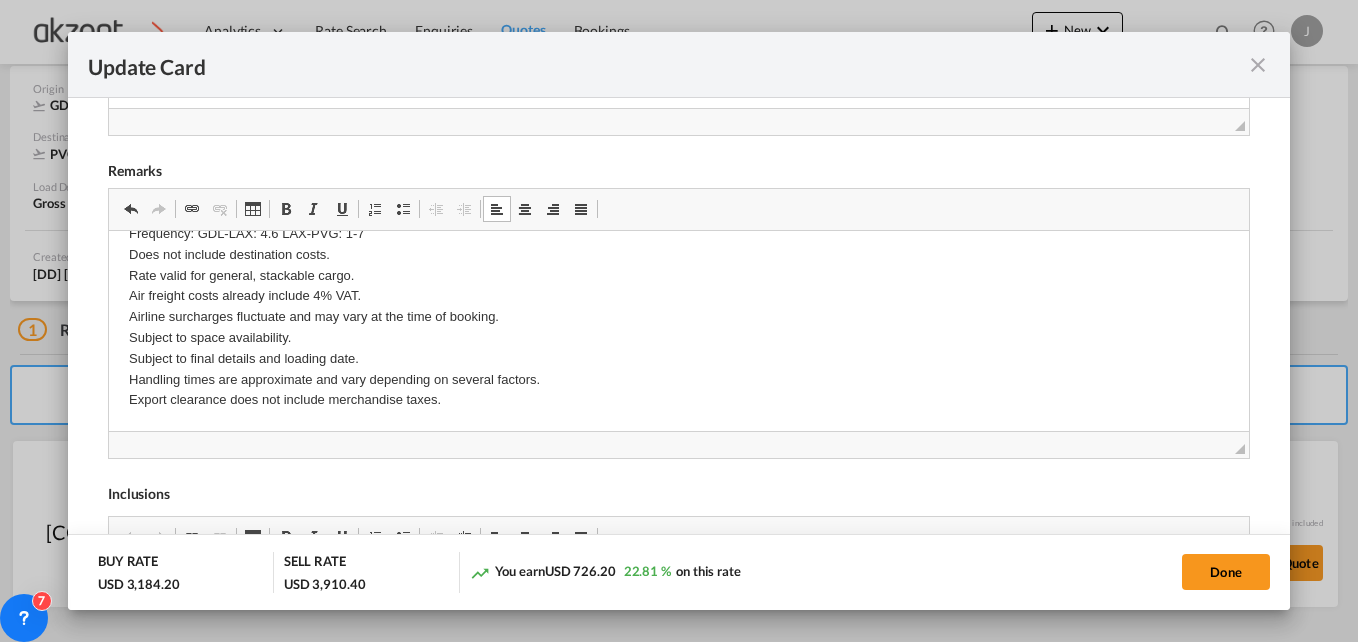 click at bounding box center [403, 209] 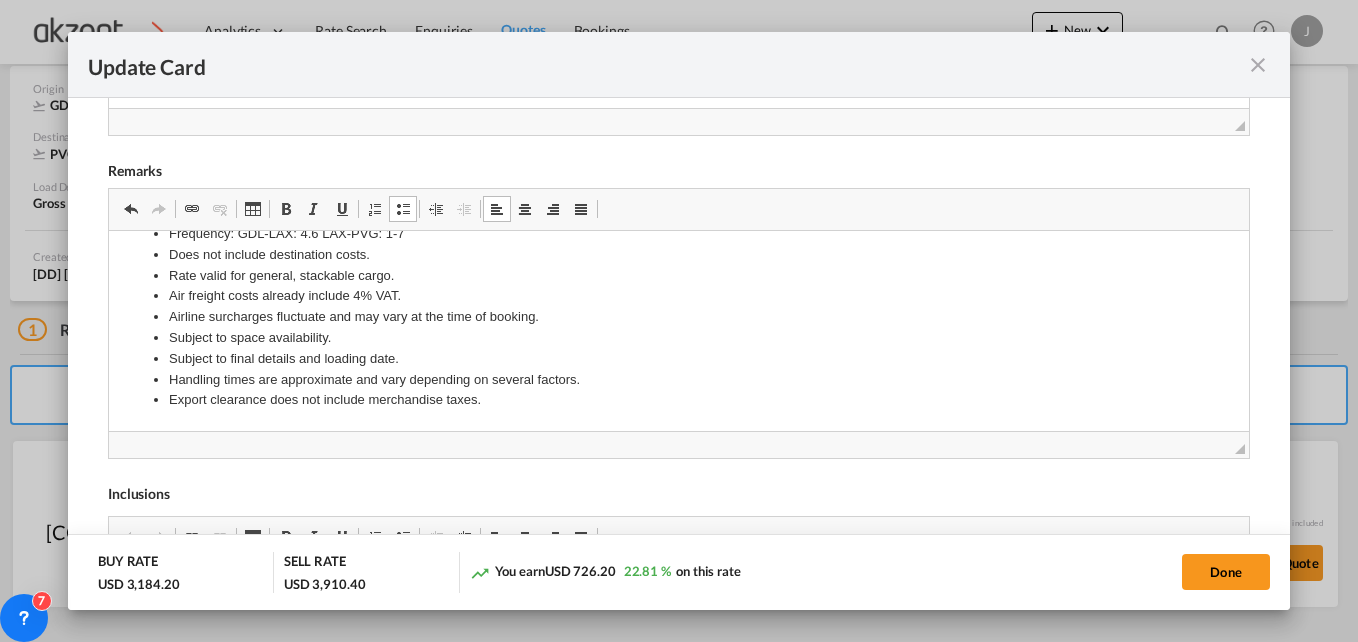 click on "Subject to final details and loading date." at bounding box center [678, 358] 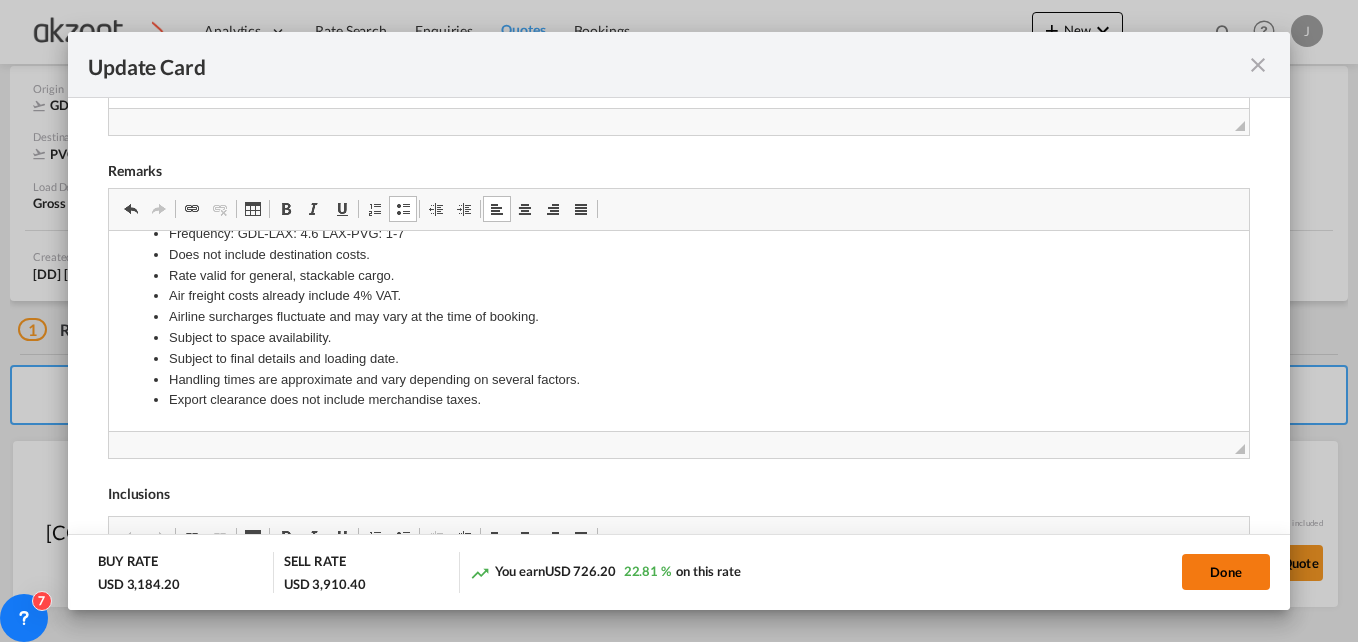 click on "Done" 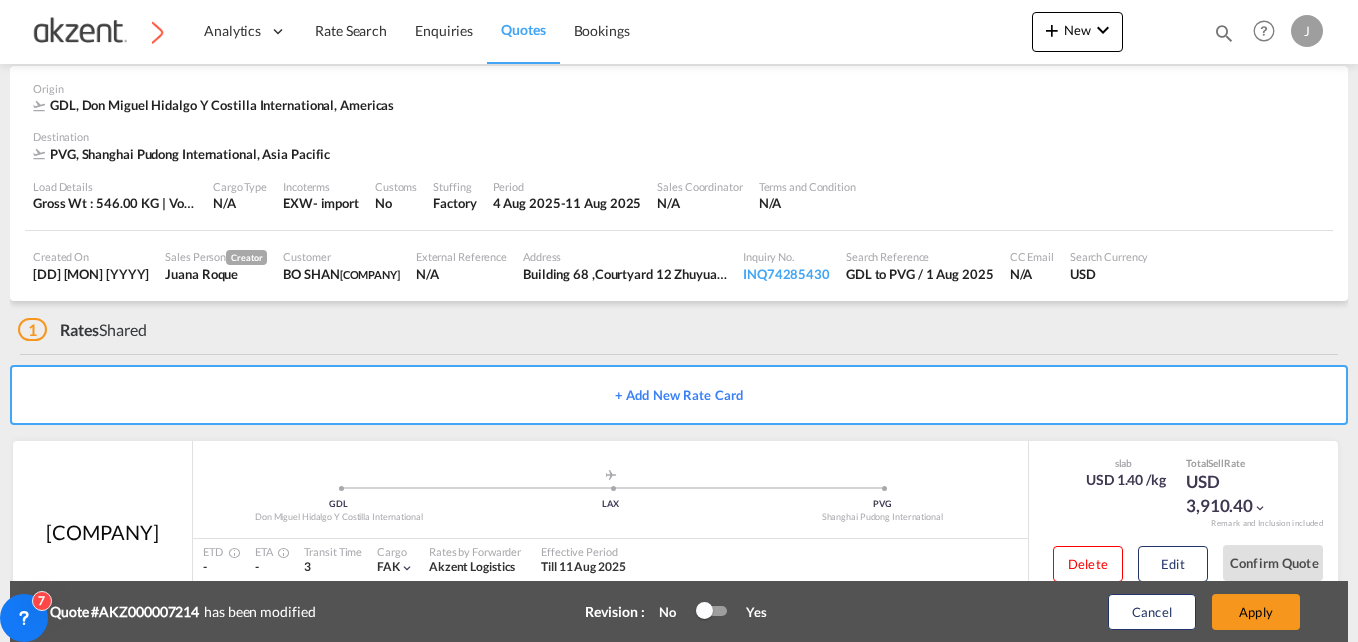 scroll, scrollTop: 468, scrollLeft: 0, axis: vertical 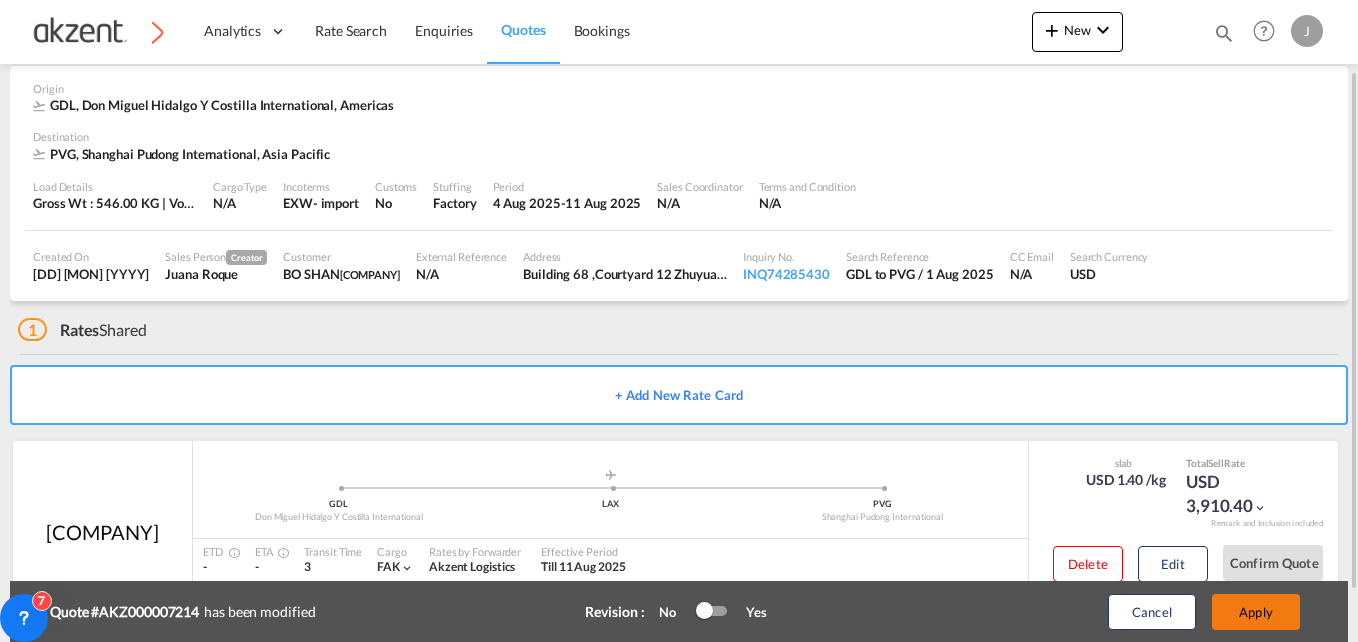 click on "Apply" at bounding box center [1256, 612] 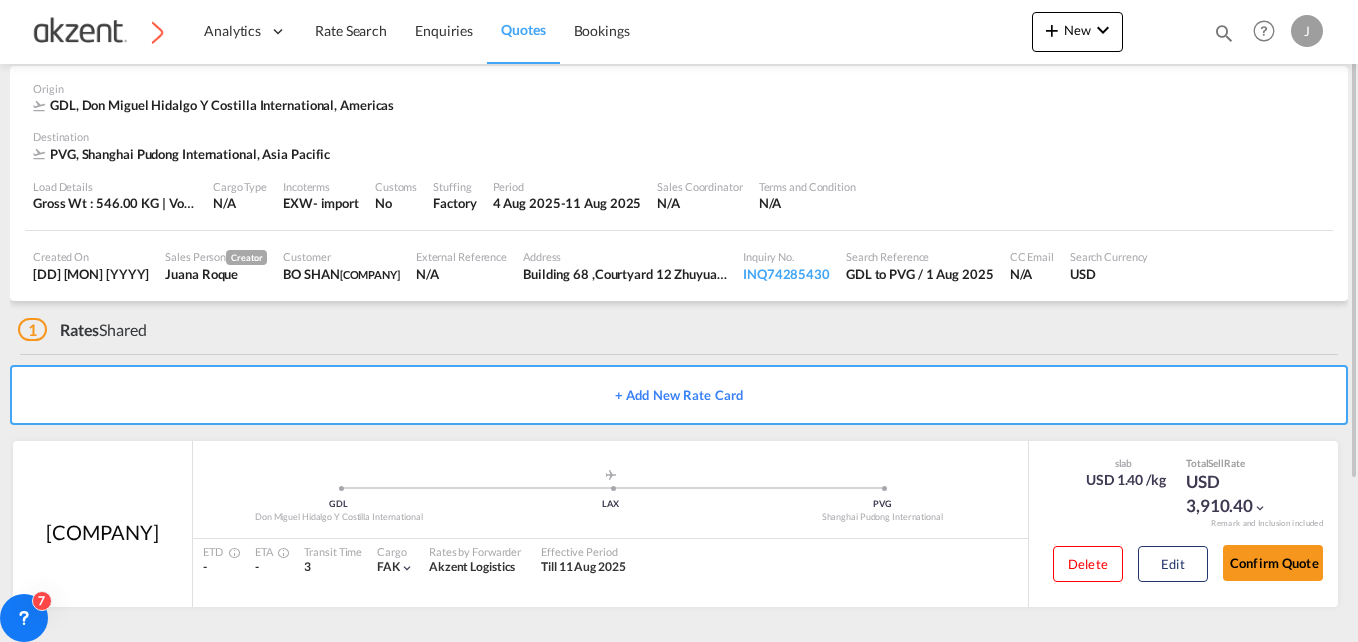 scroll, scrollTop: 0, scrollLeft: 0, axis: both 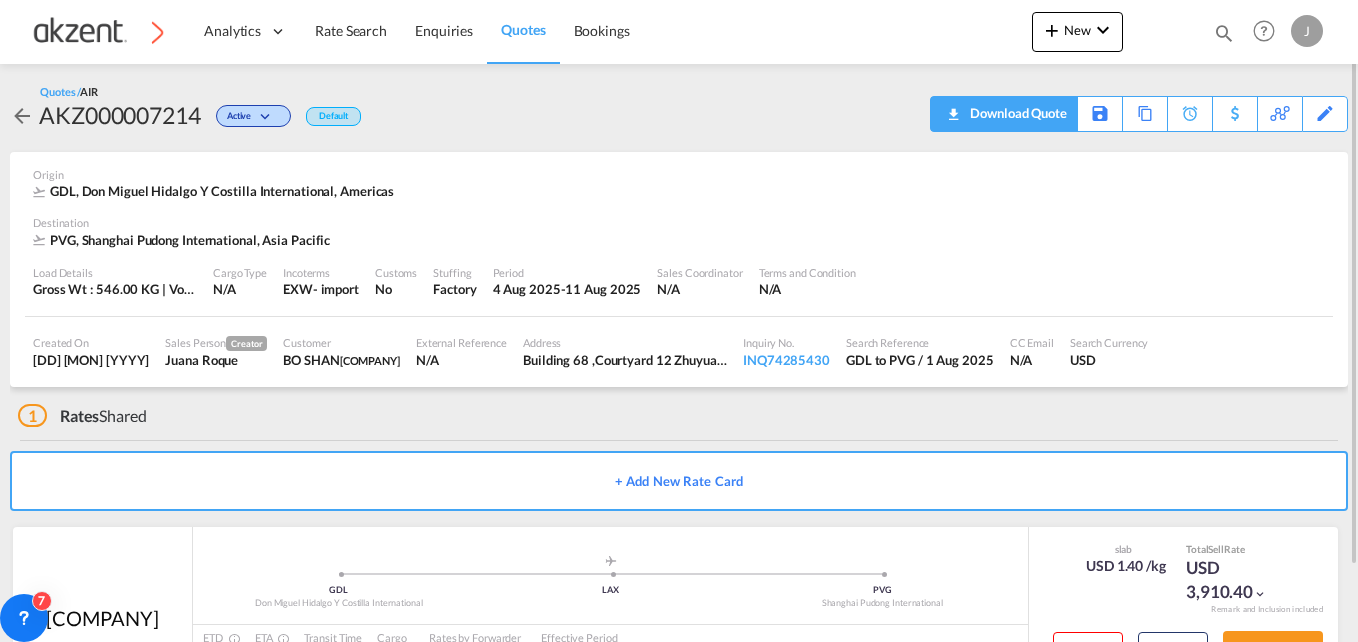 click on "Download Quote" at bounding box center [1016, 113] 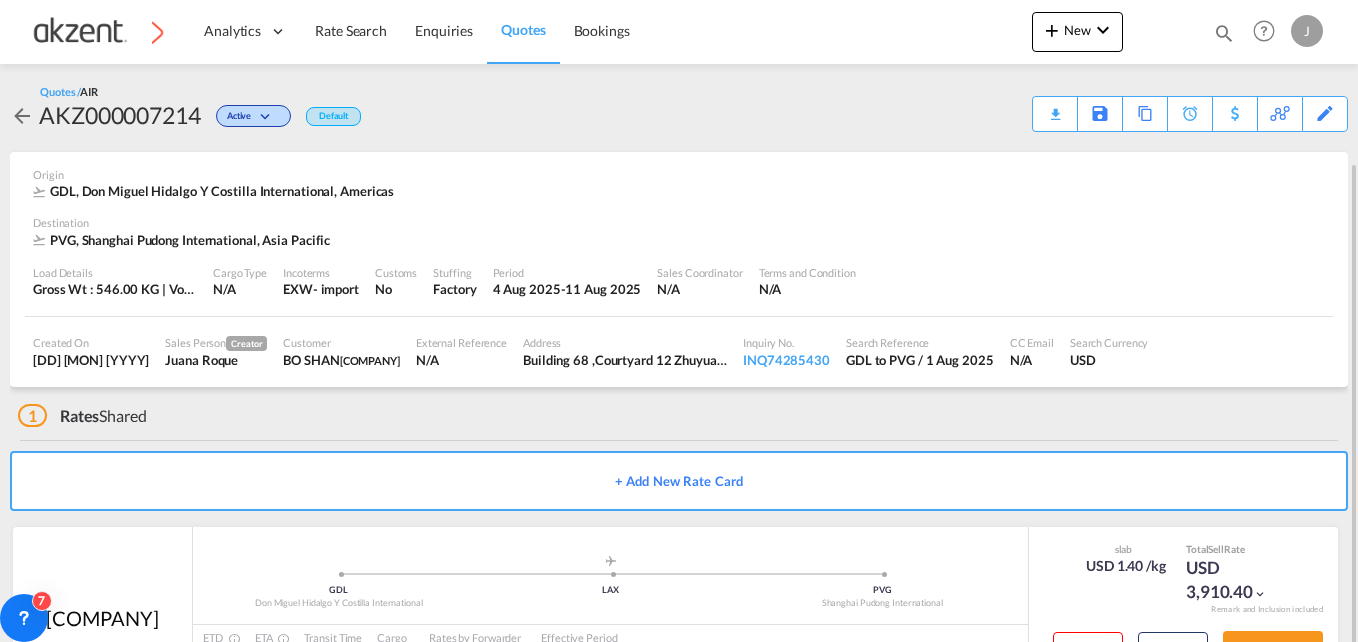 scroll, scrollTop: 86, scrollLeft: 0, axis: vertical 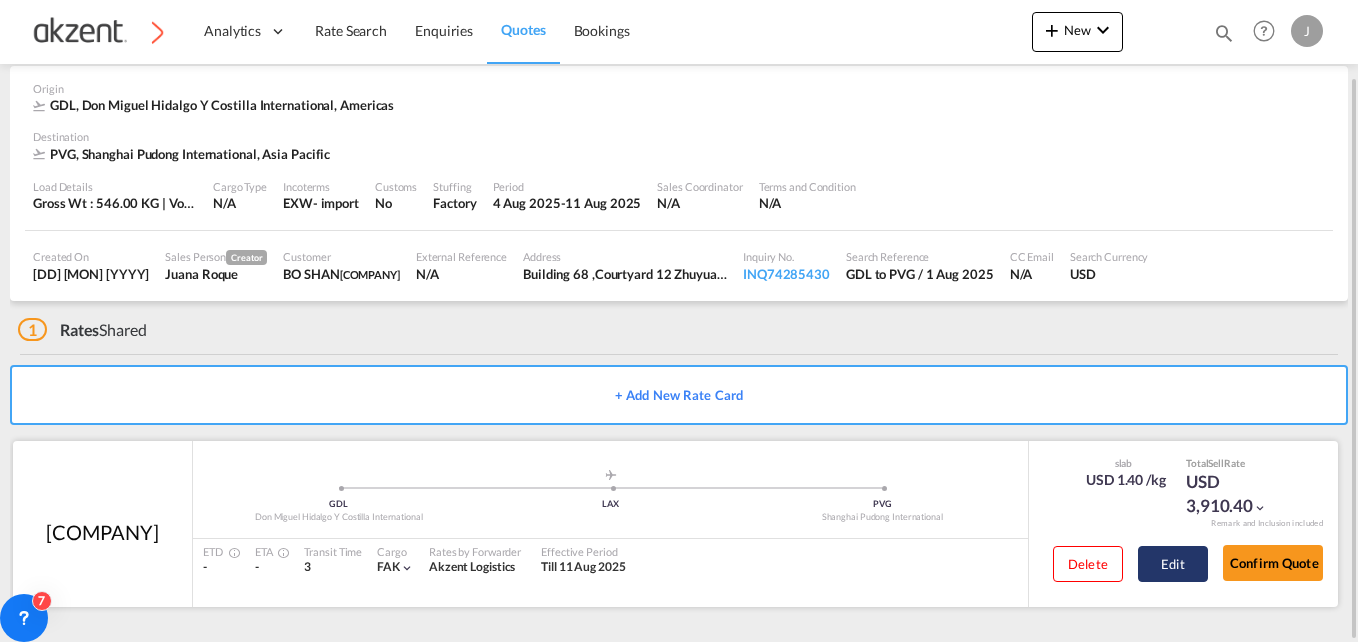 click on "Edit" at bounding box center (1173, 564) 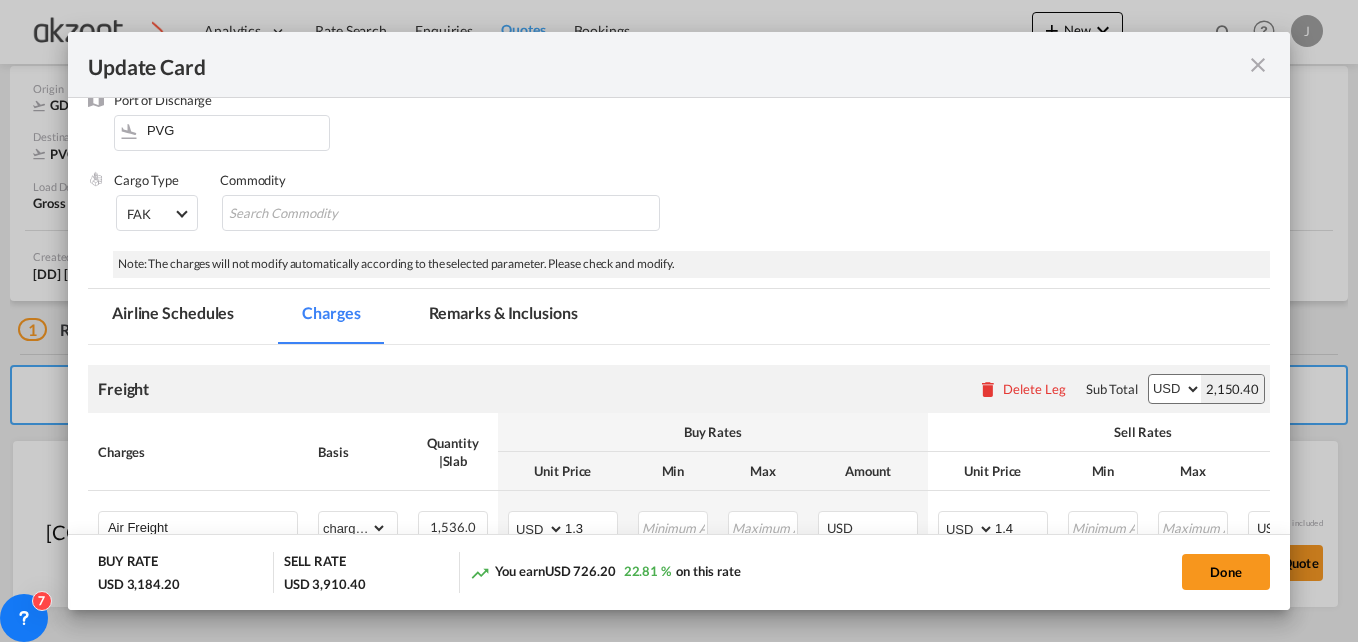 scroll, scrollTop: 200, scrollLeft: 0, axis: vertical 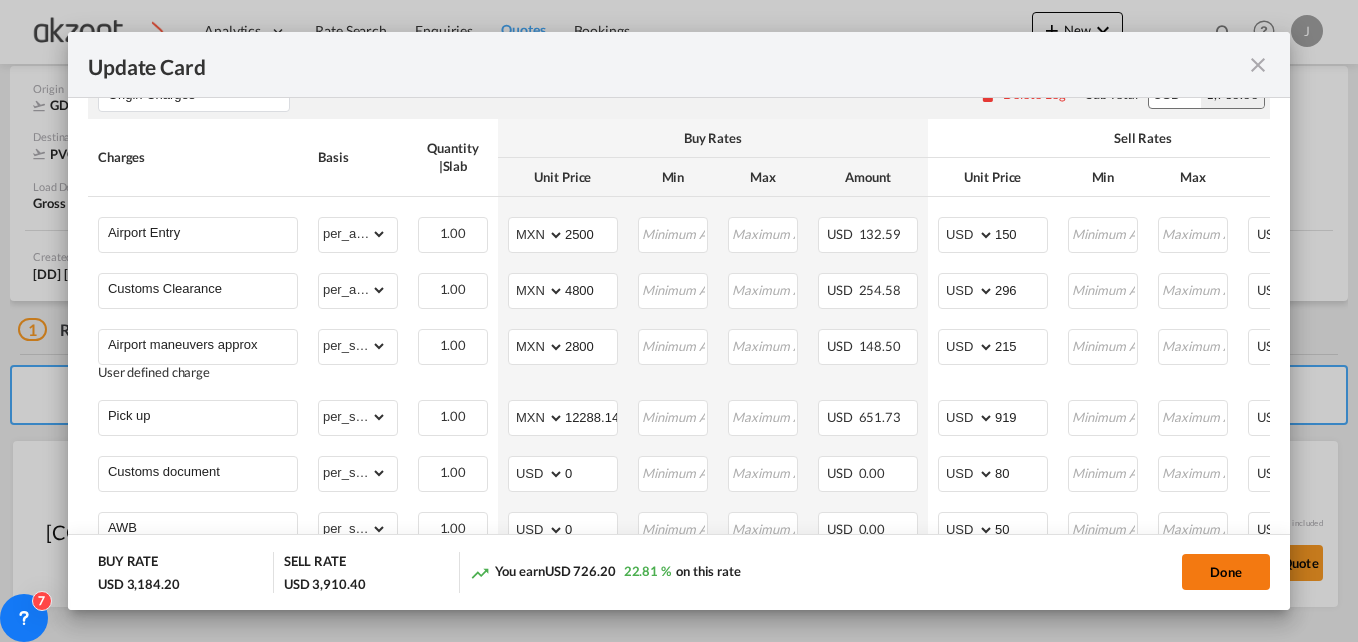 click on "Done" 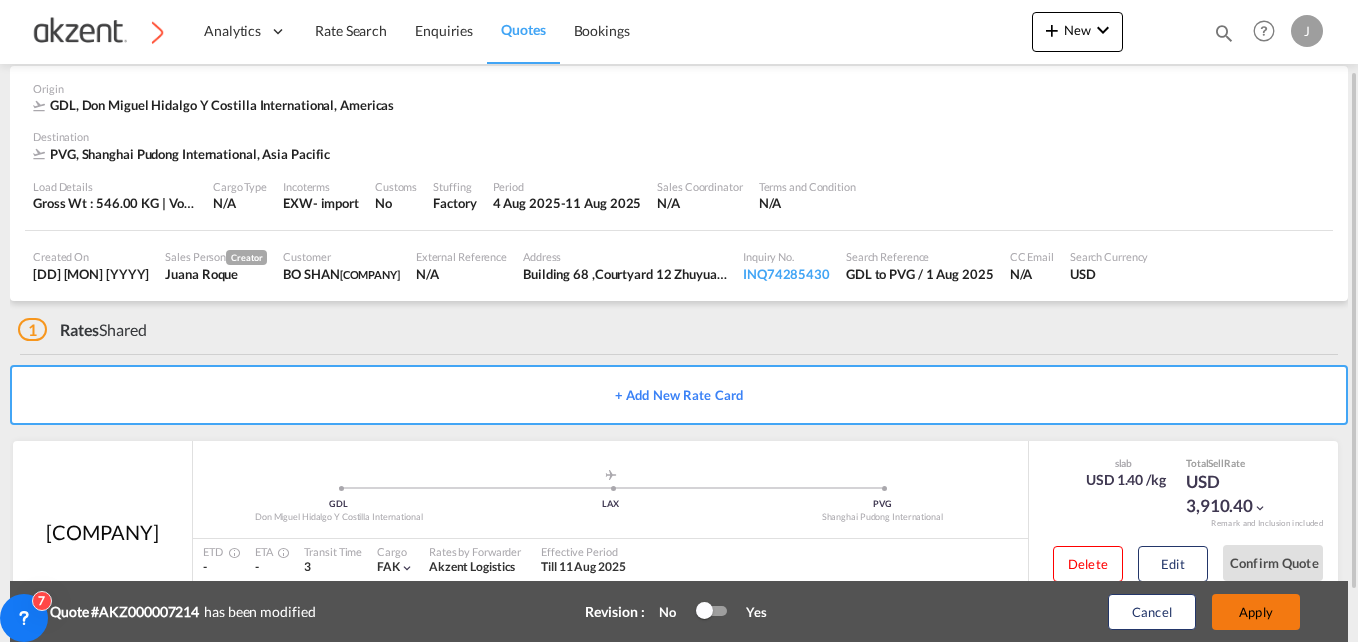 click on "Apply" at bounding box center [1256, 612] 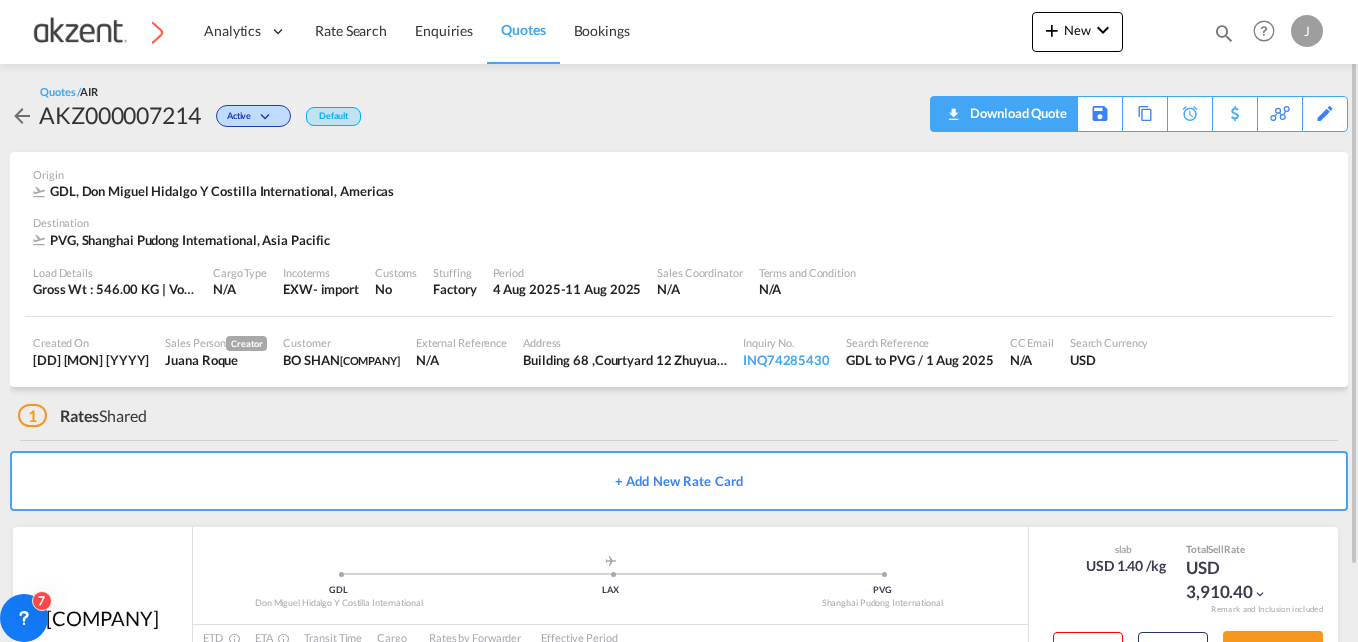 click on "Download Quote" at bounding box center [1016, 113] 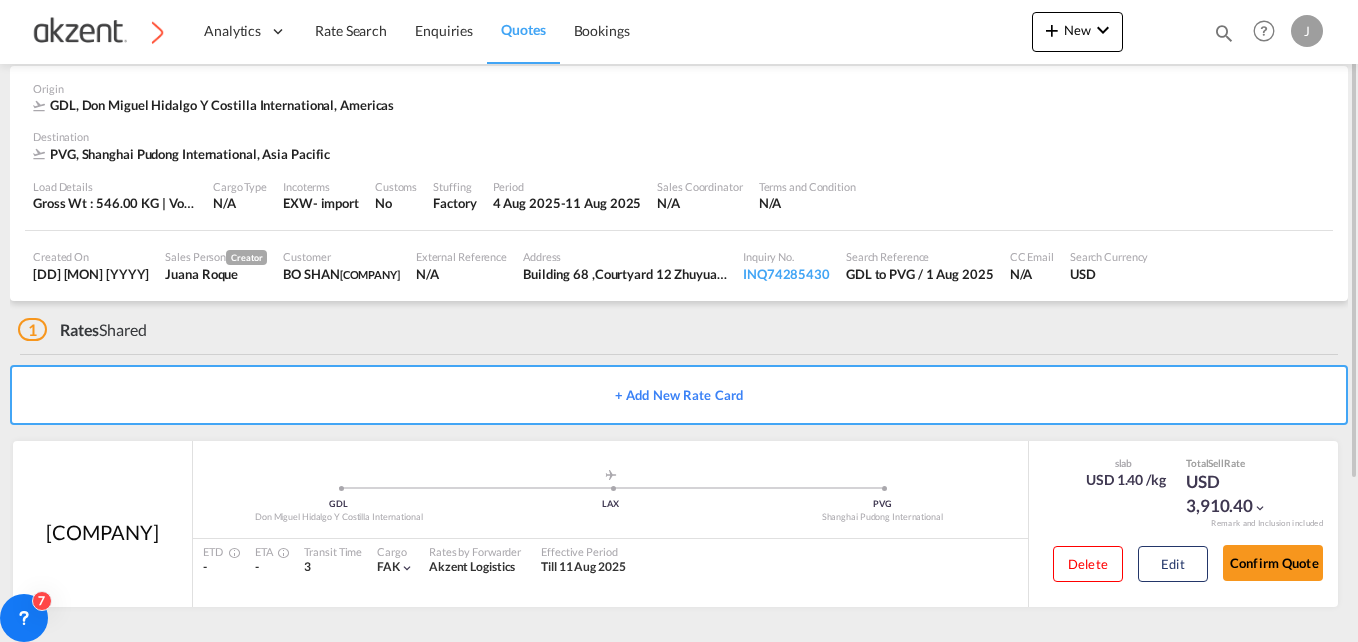 scroll, scrollTop: 0, scrollLeft: 0, axis: both 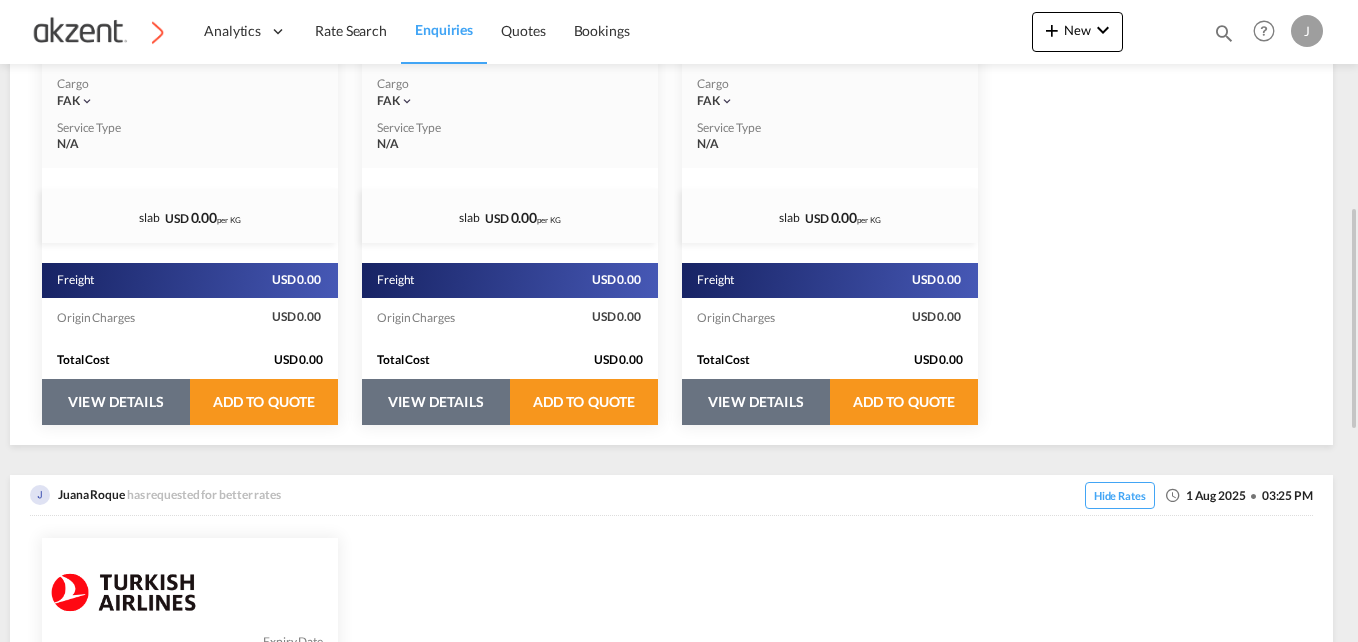 click on "VIEW DETAILS" at bounding box center [116, 402] 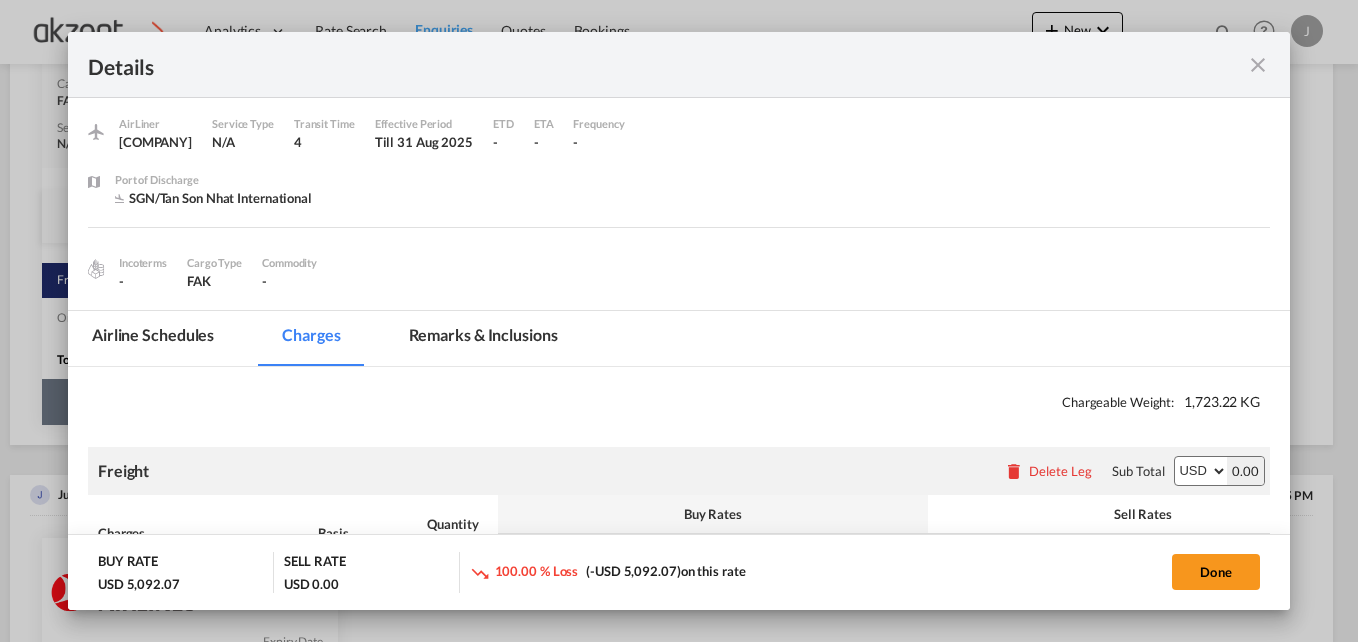 select on "chargeable_weight" 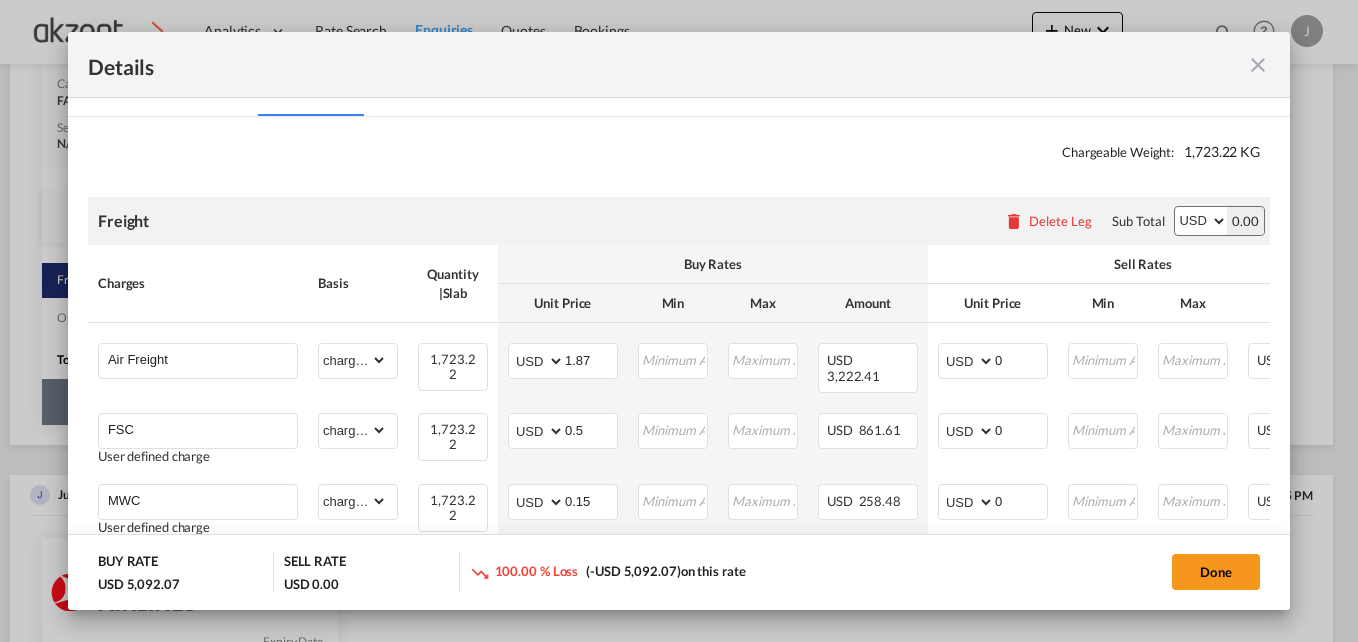 scroll, scrollTop: 310, scrollLeft: 0, axis: vertical 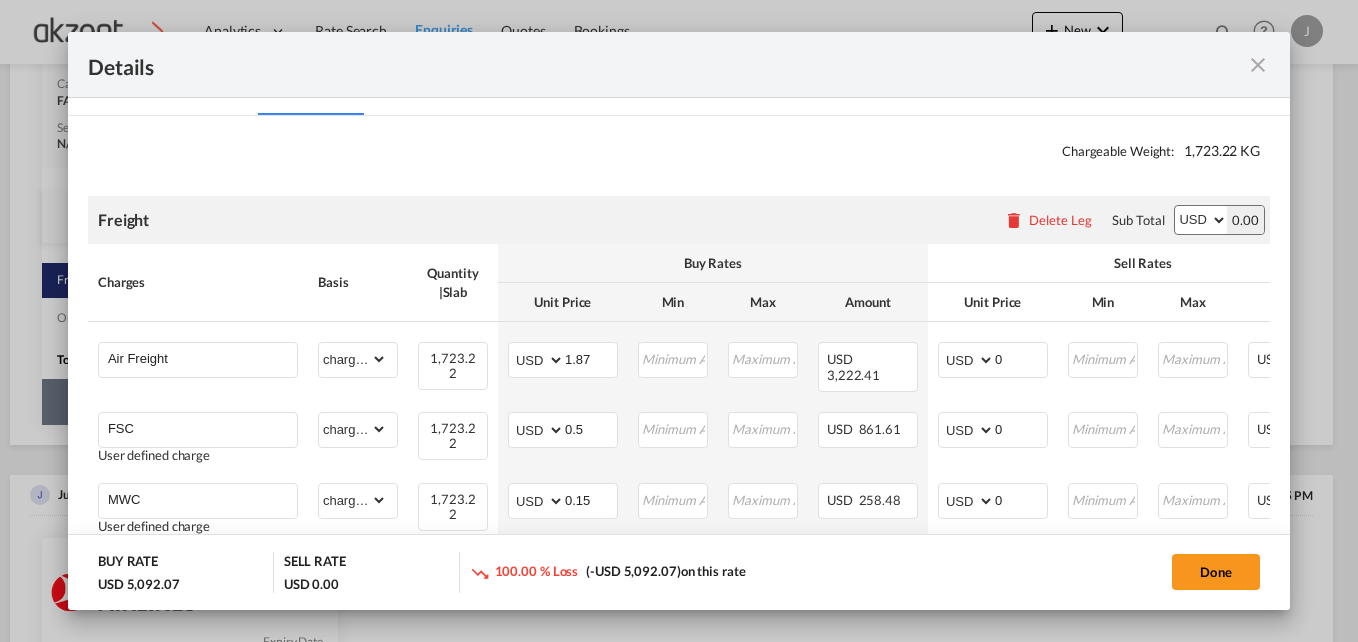 click at bounding box center (1258, 65) 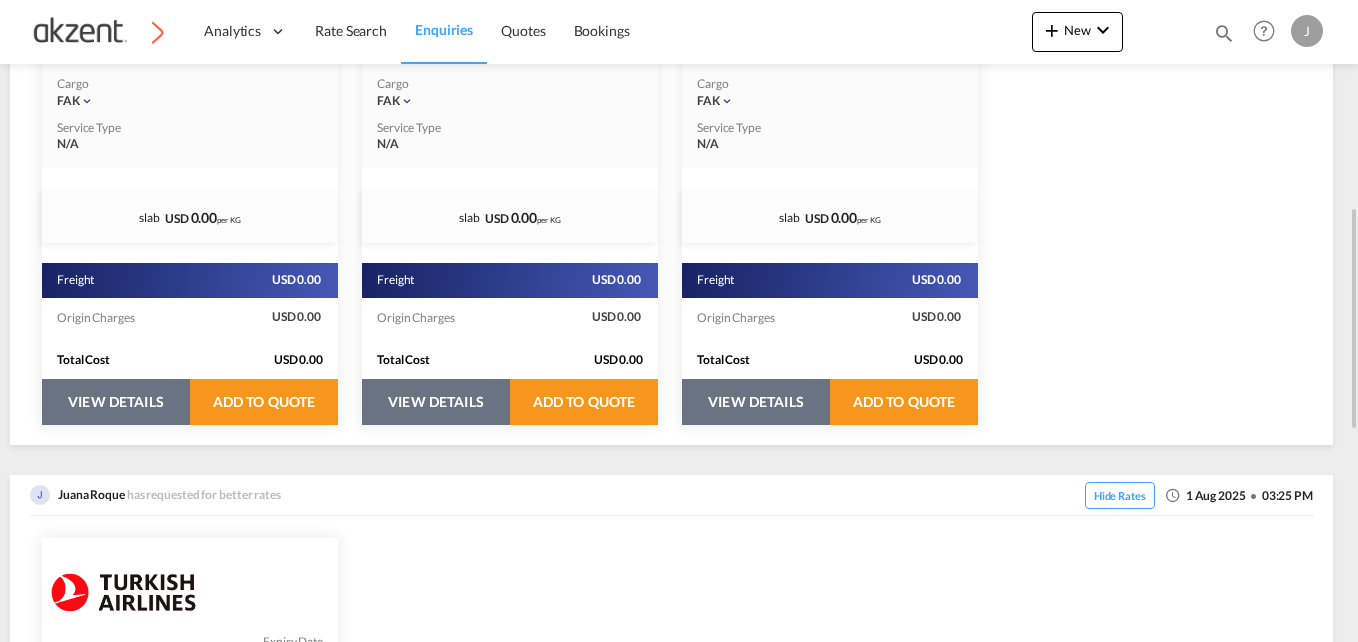 scroll, scrollTop: 500, scrollLeft: 0, axis: vertical 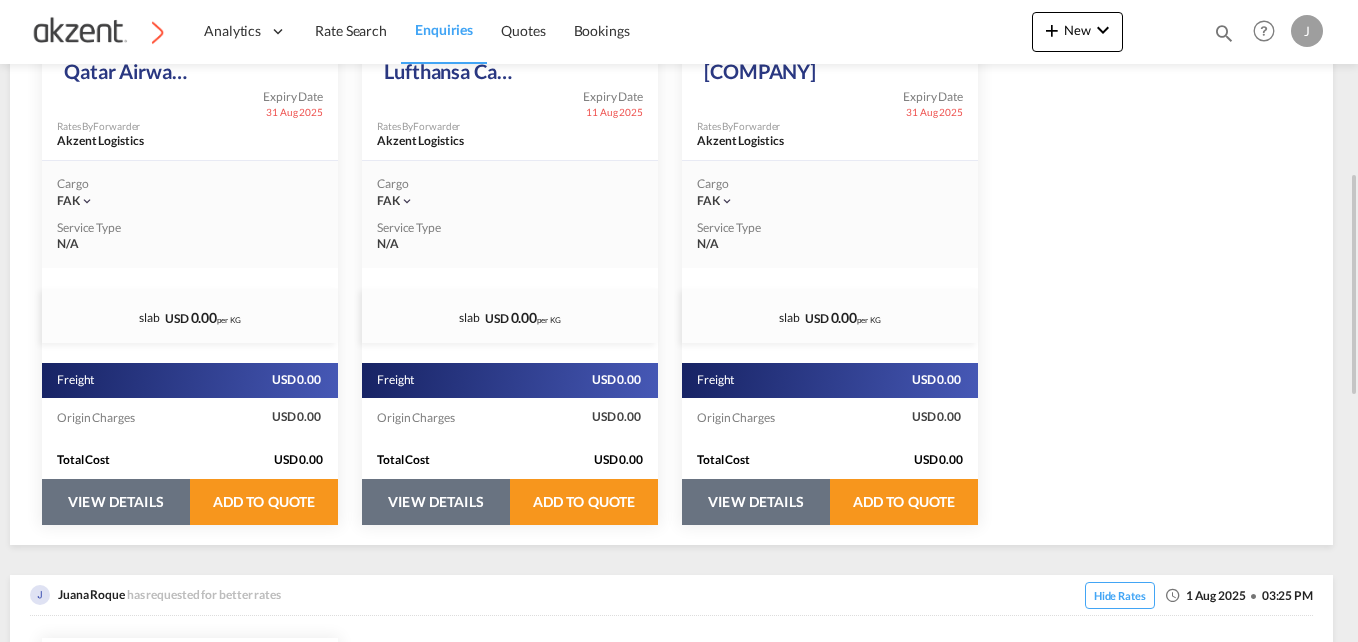 click on "VIEW DETAILS" at bounding box center (116, 502) 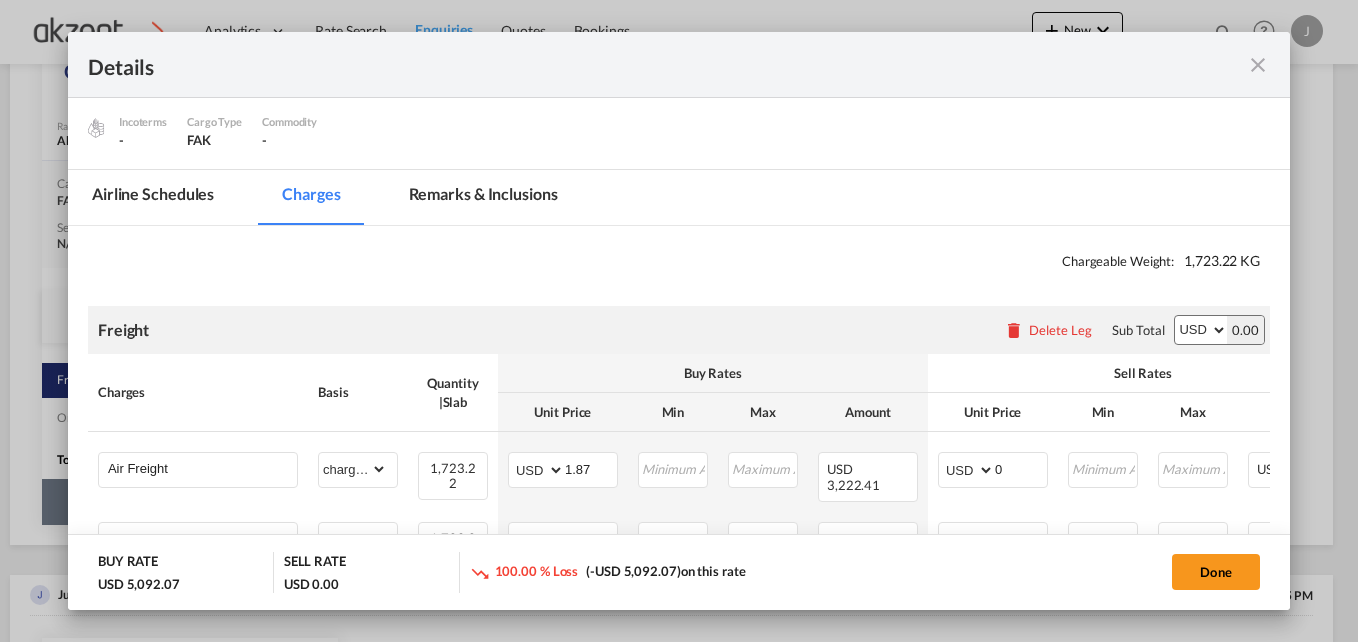 scroll, scrollTop: 300, scrollLeft: 0, axis: vertical 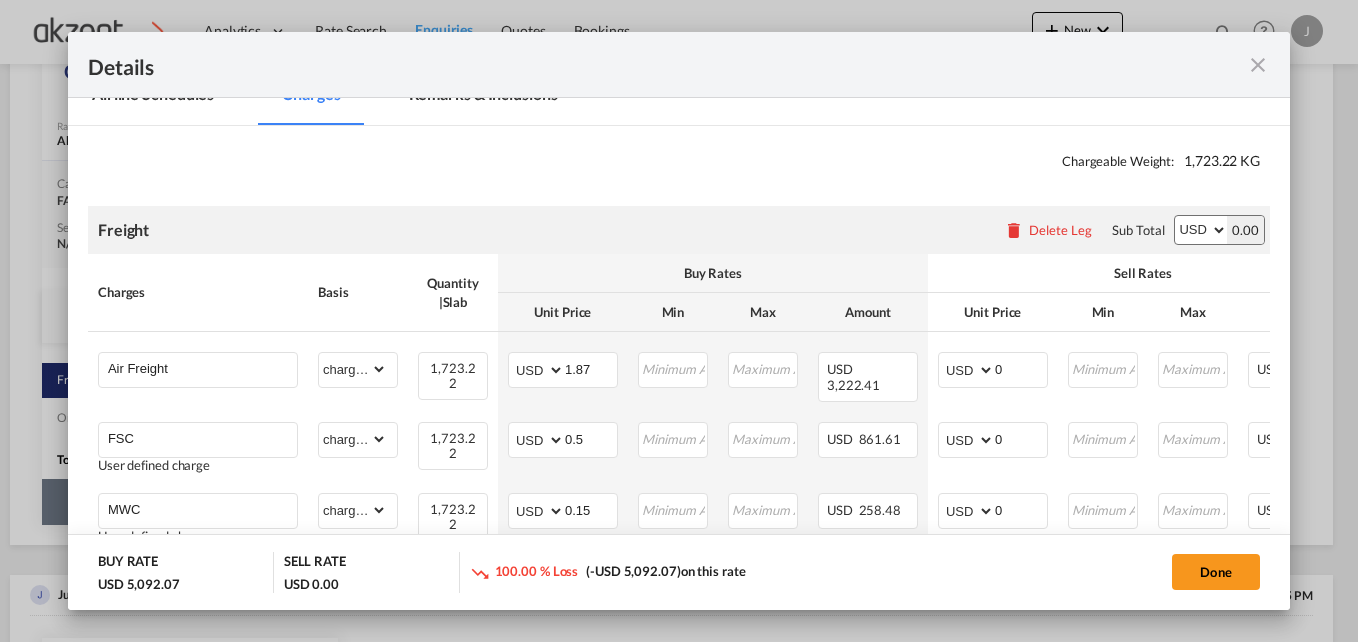 click at bounding box center [1258, 65] 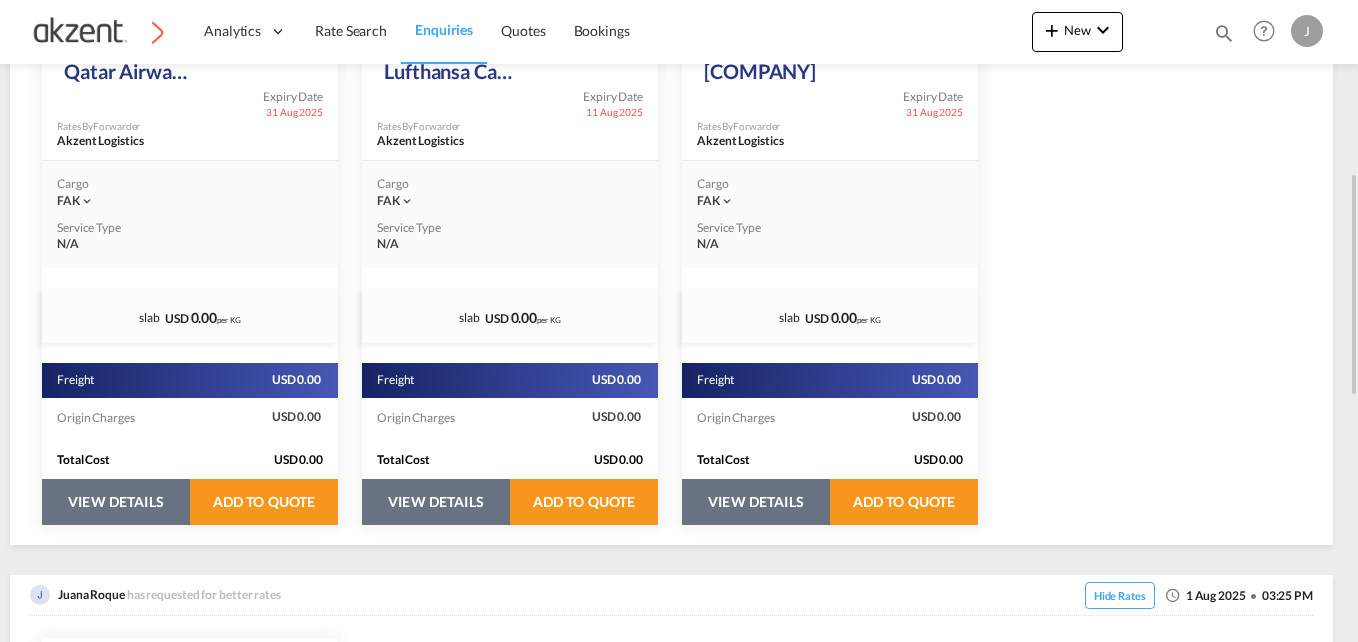 click on "VIEW DETAILS" at bounding box center [116, 502] 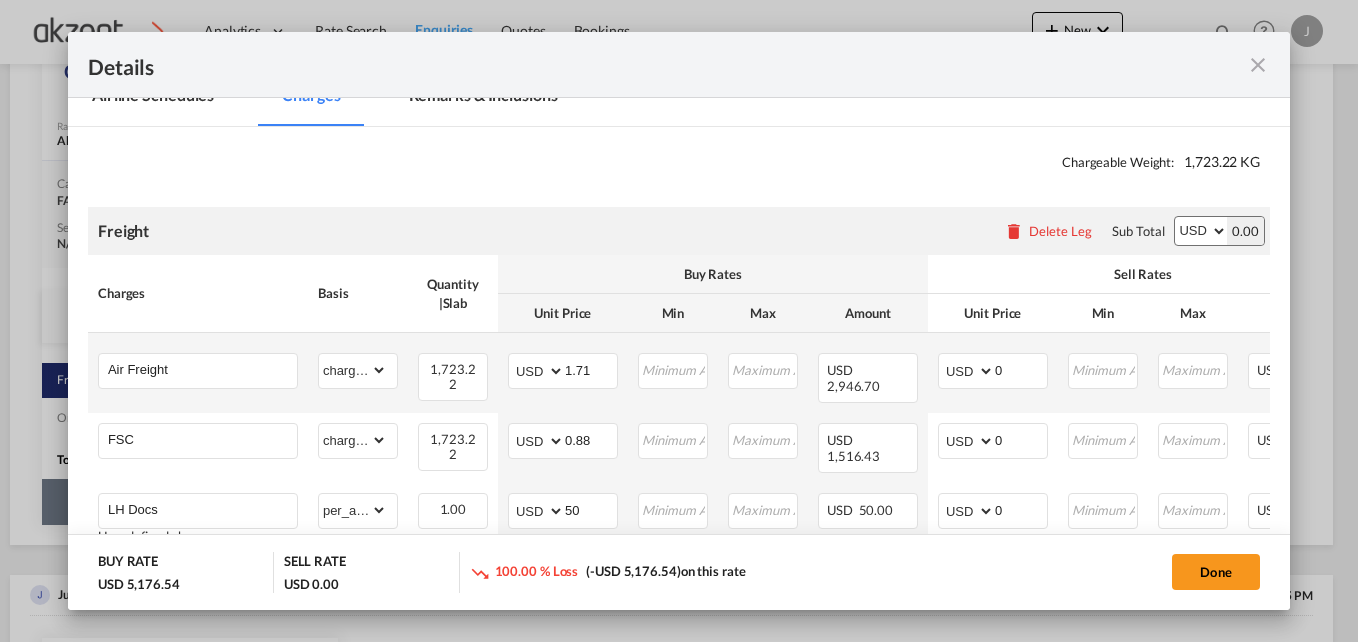 scroll, scrollTop: 300, scrollLeft: 0, axis: vertical 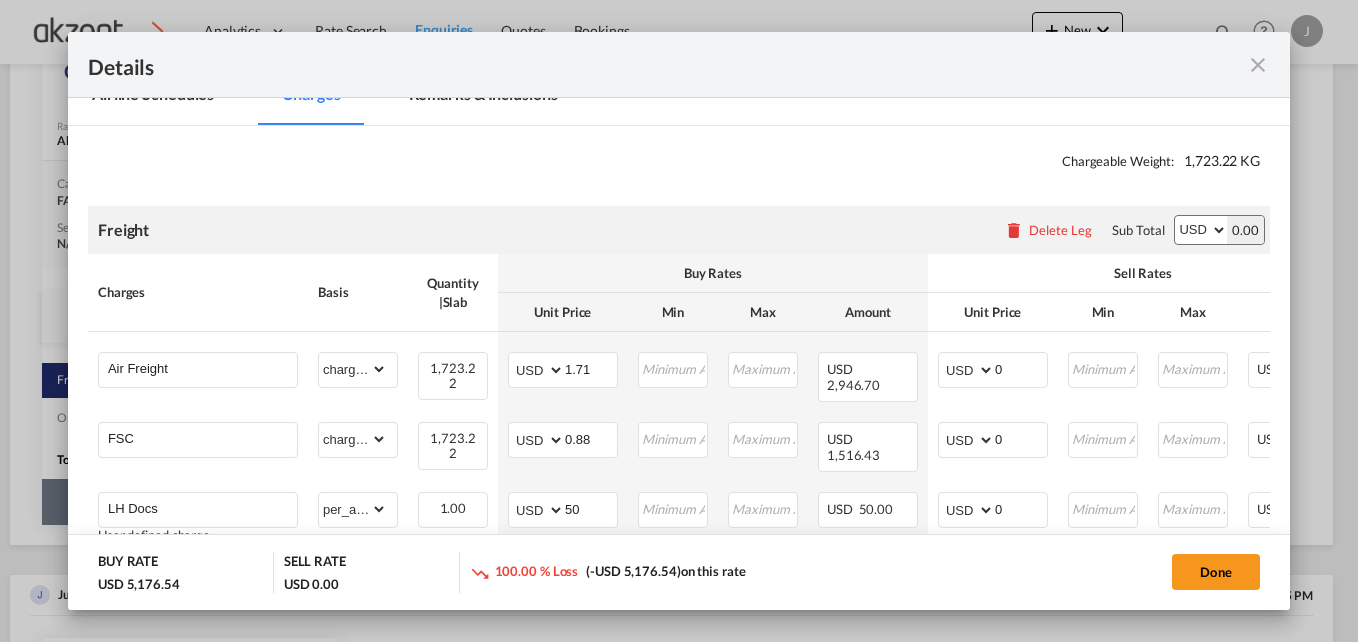 click at bounding box center [1258, 65] 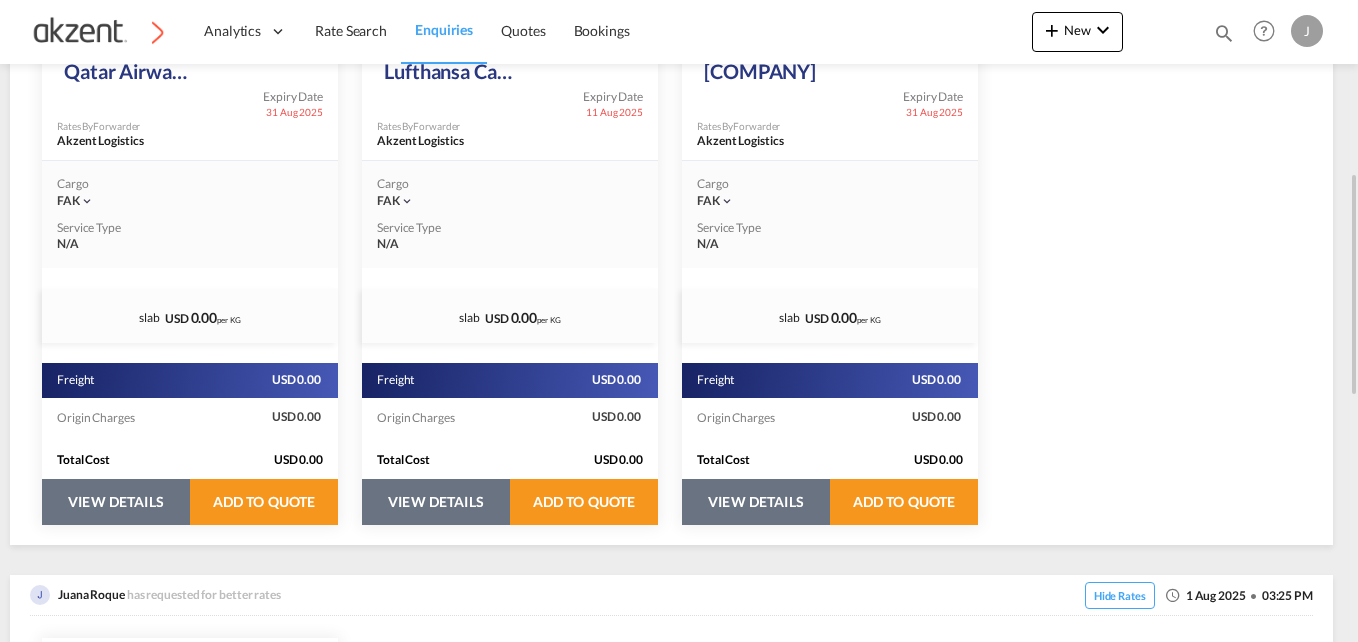 click on "VIEW DETAILS" at bounding box center (116, 502) 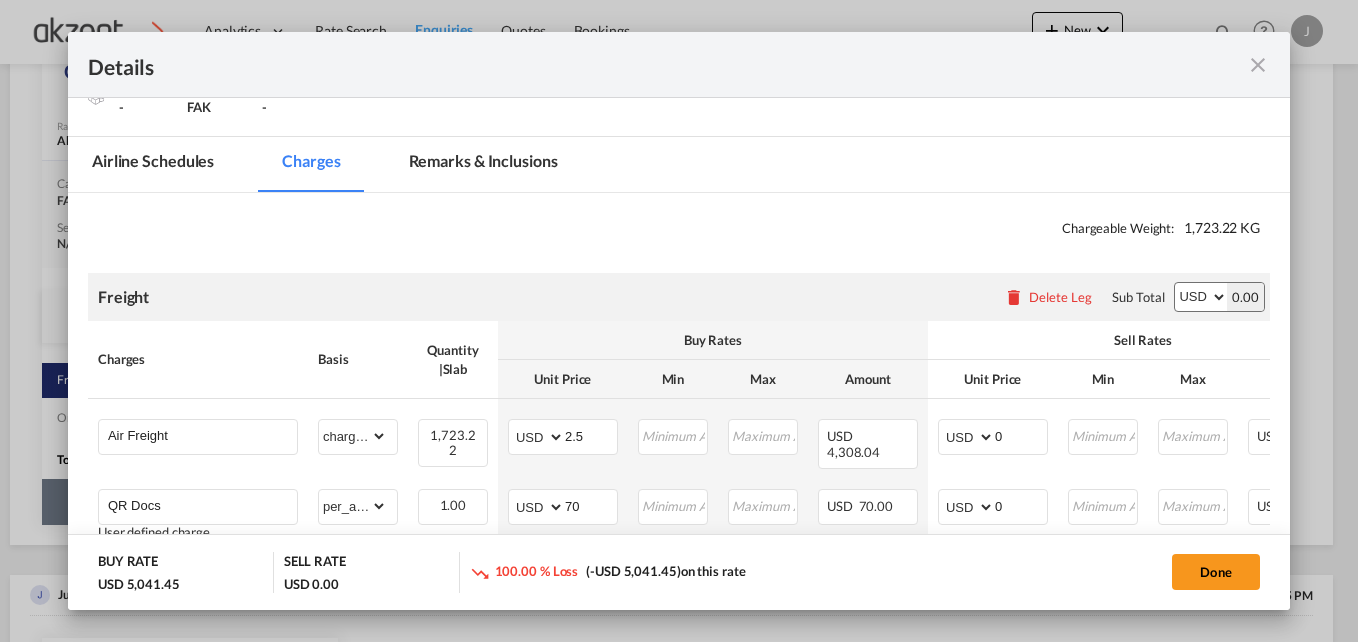 scroll, scrollTop: 400, scrollLeft: 0, axis: vertical 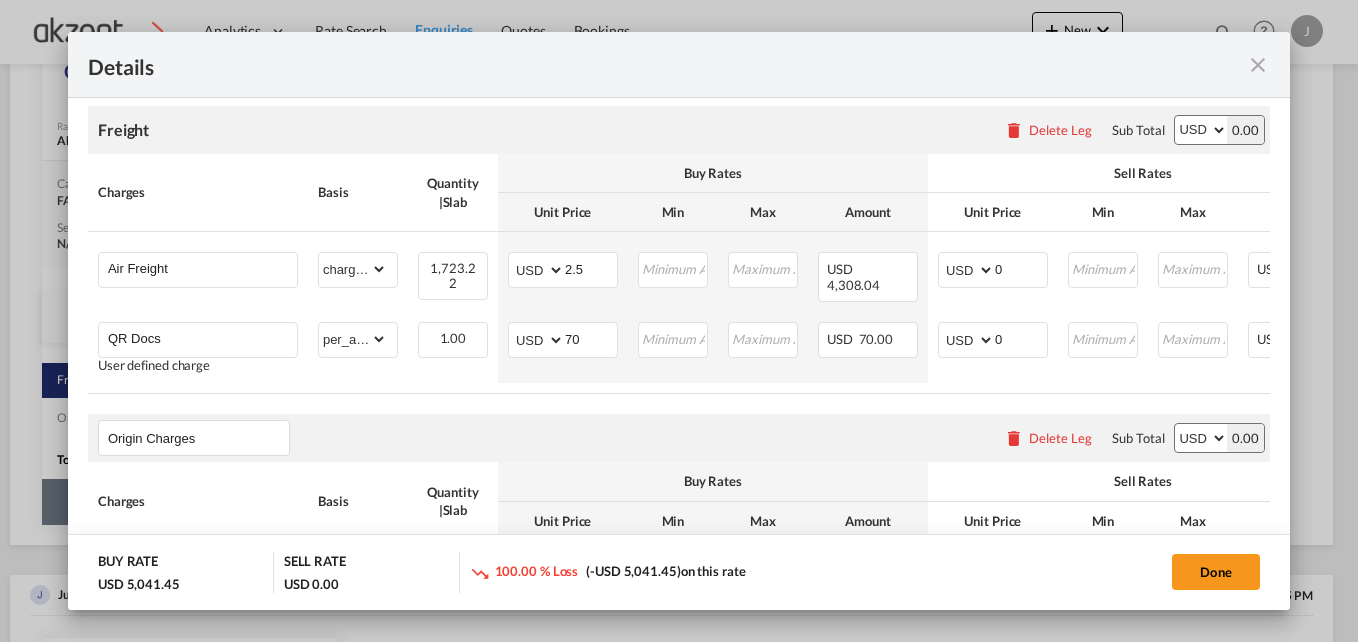 click at bounding box center [1258, 65] 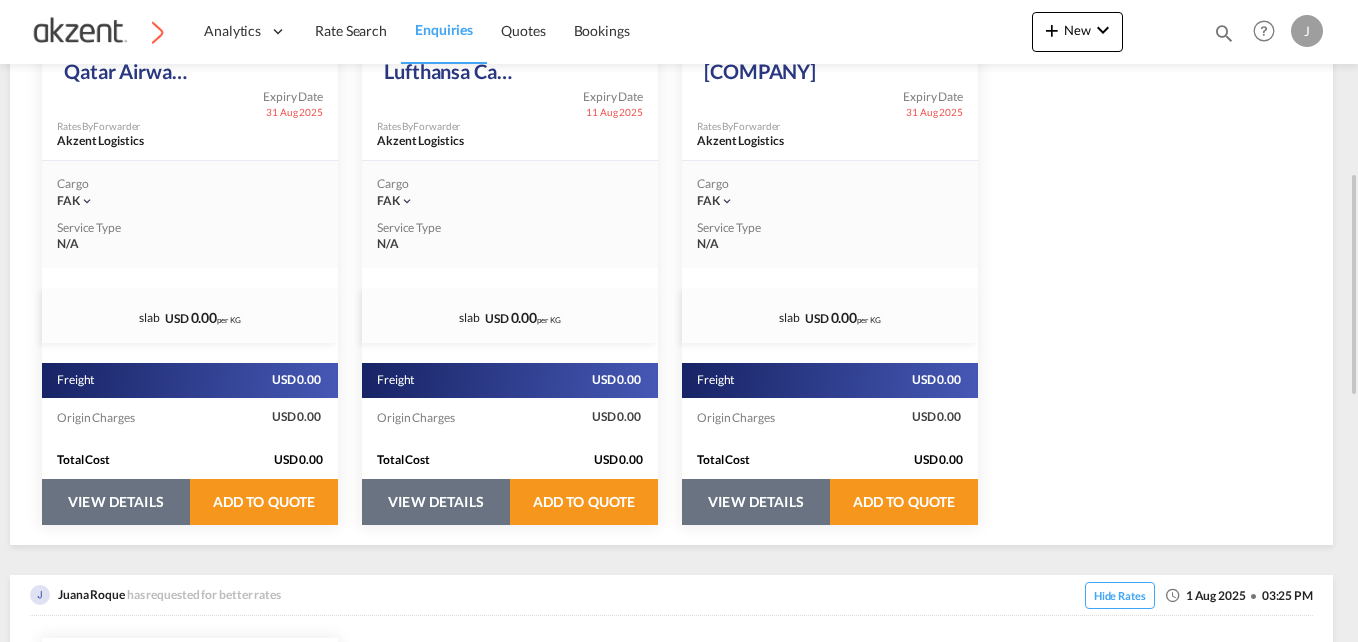 scroll, scrollTop: 600, scrollLeft: 0, axis: vertical 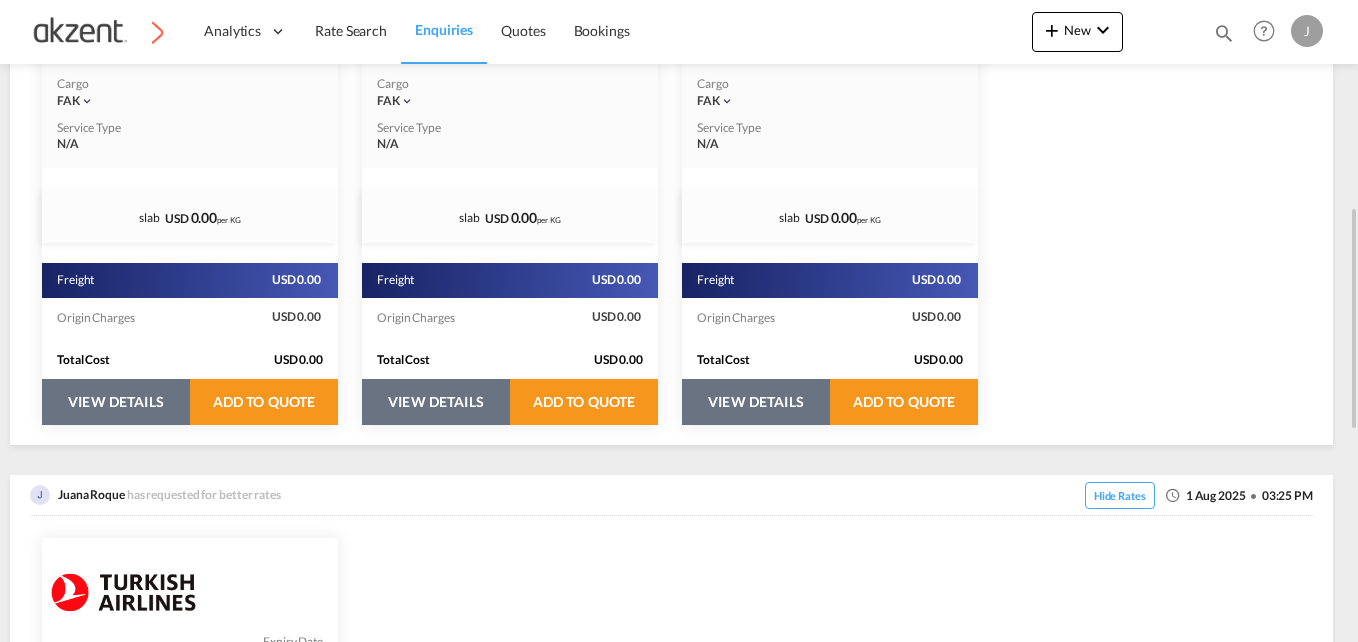click on "VIEW DETAILS" at bounding box center [116, 402] 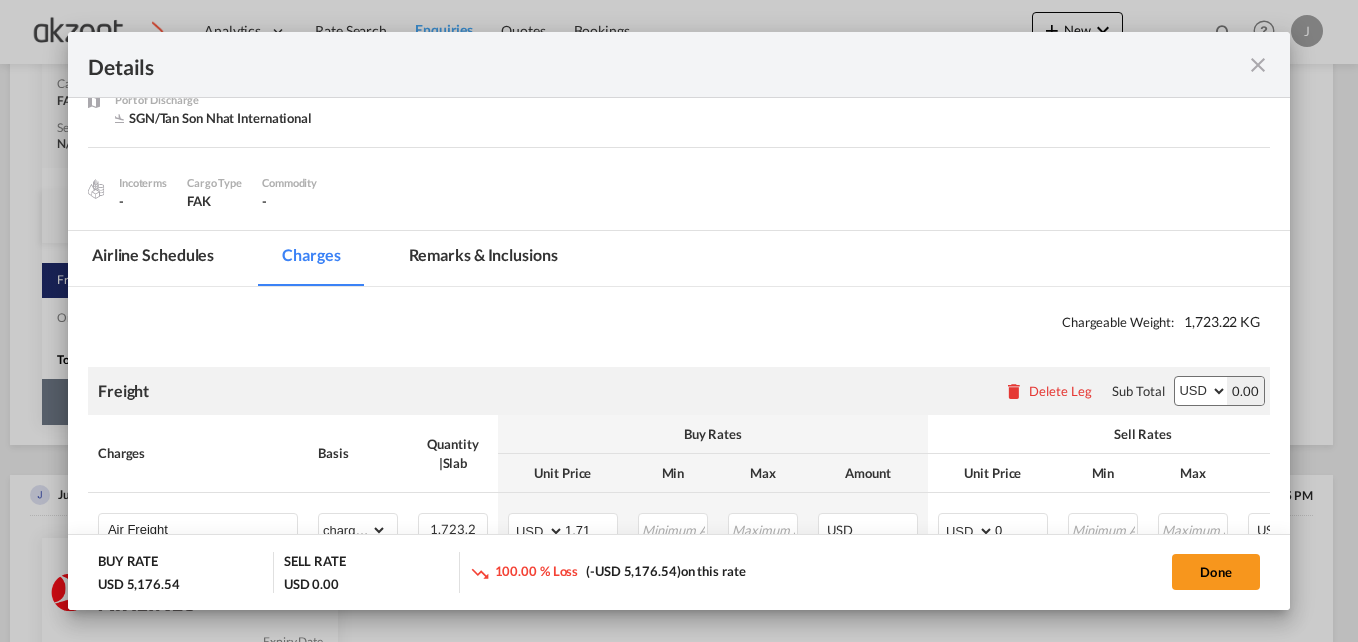 scroll, scrollTop: 210, scrollLeft: 0, axis: vertical 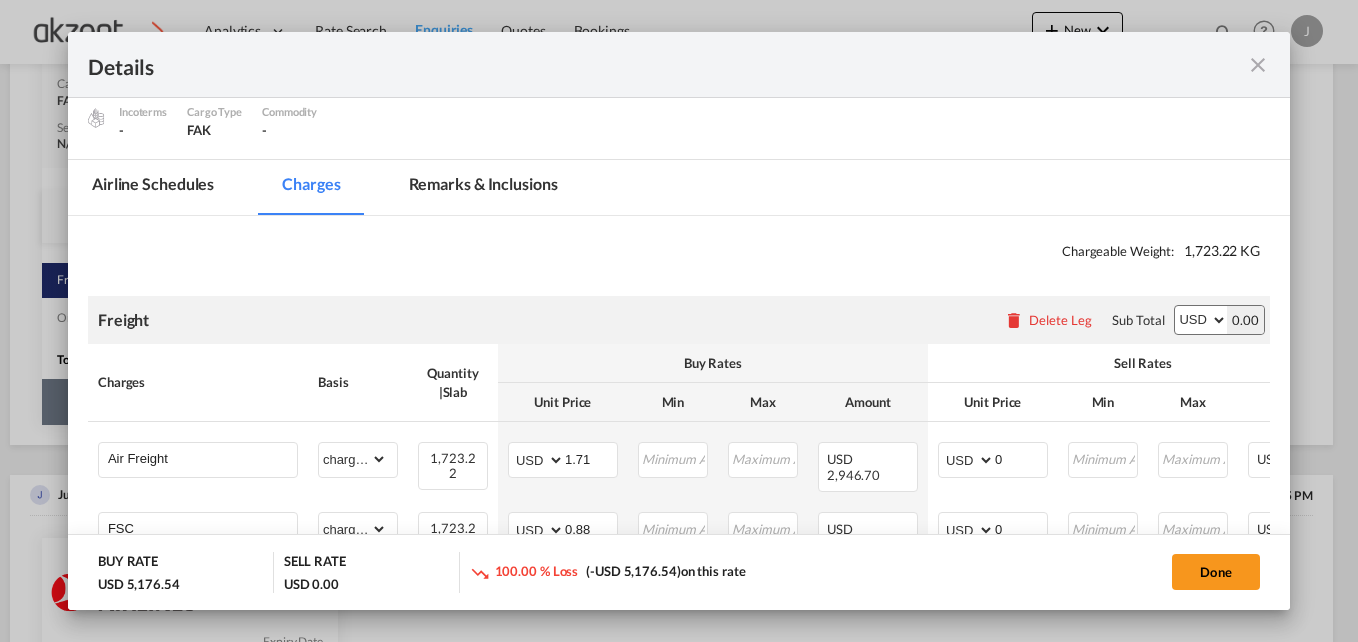 click at bounding box center [1258, 65] 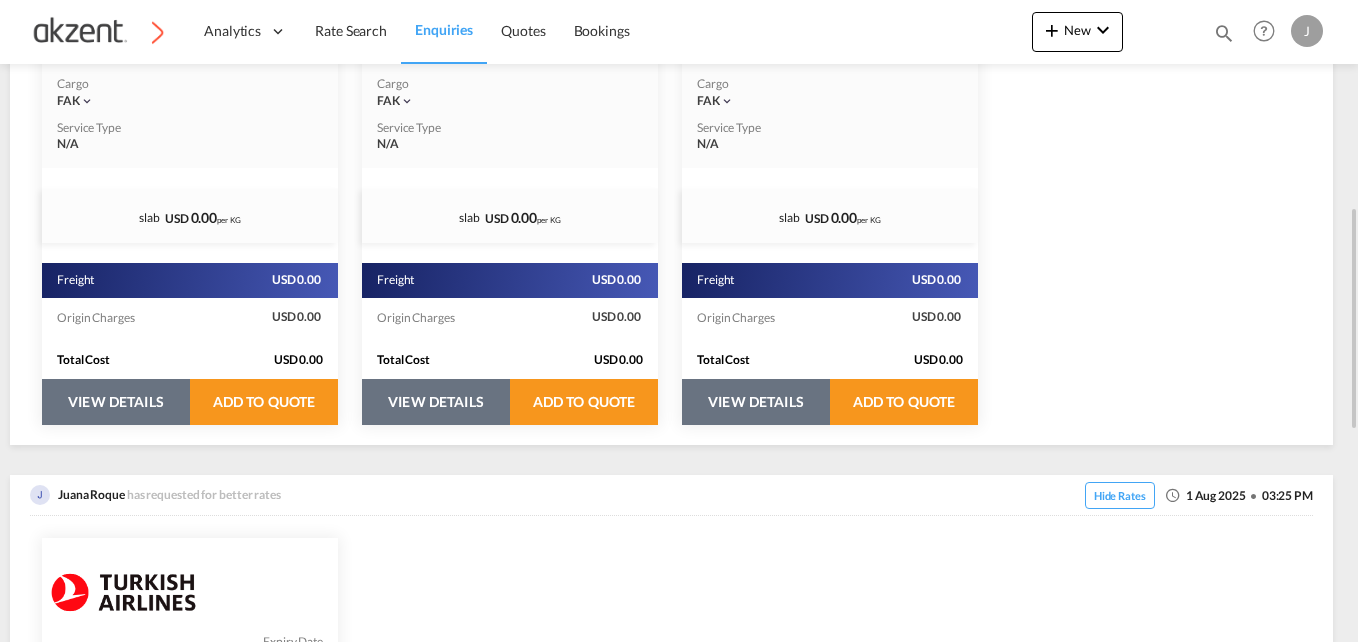 click on "VIEW DETAILS" at bounding box center [116, 402] 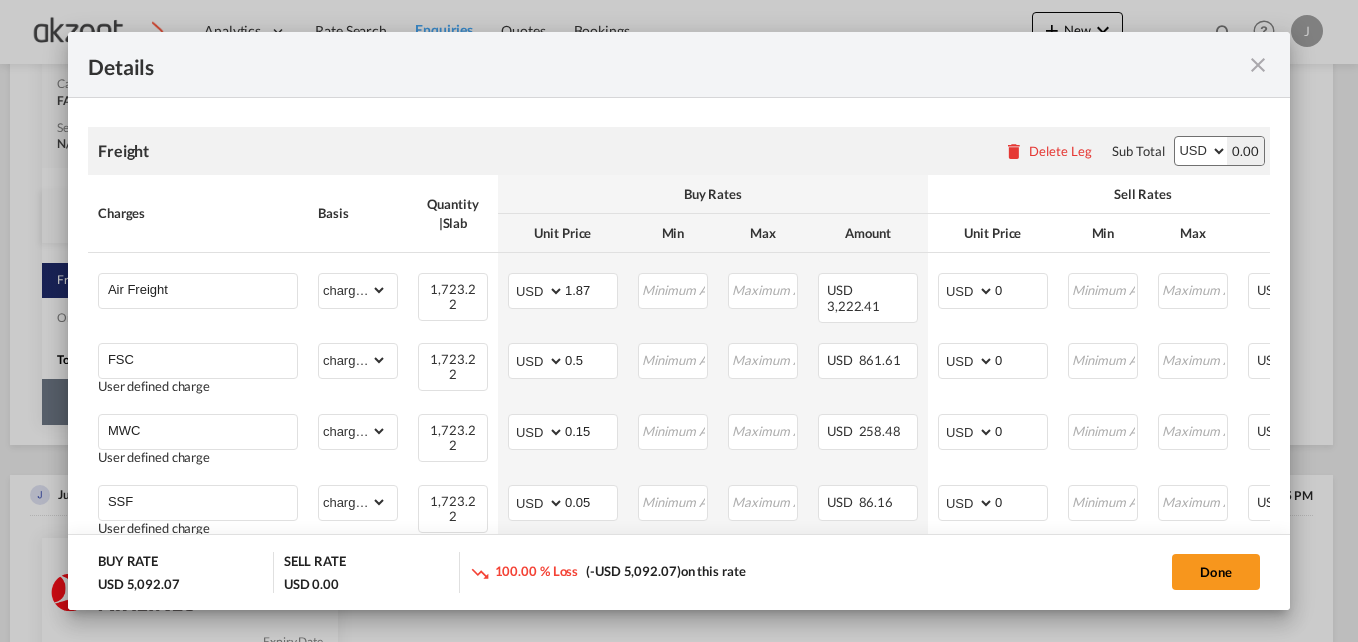 scroll, scrollTop: 400, scrollLeft: 0, axis: vertical 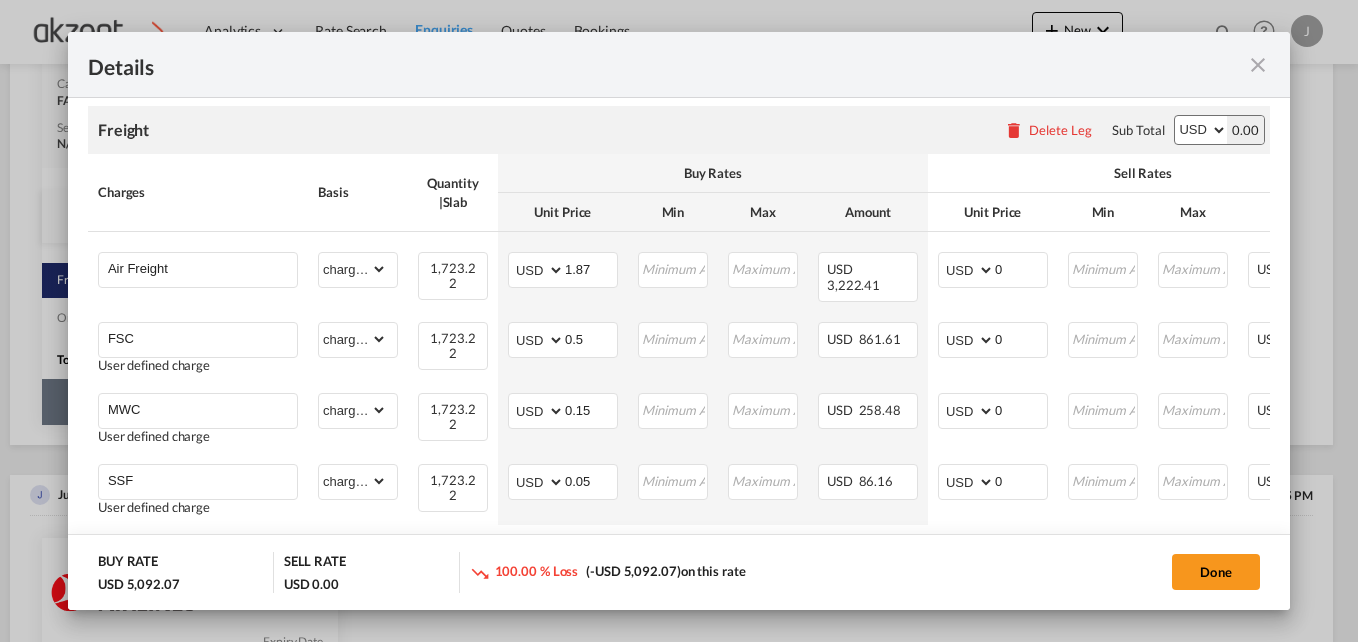 click at bounding box center [1258, 65] 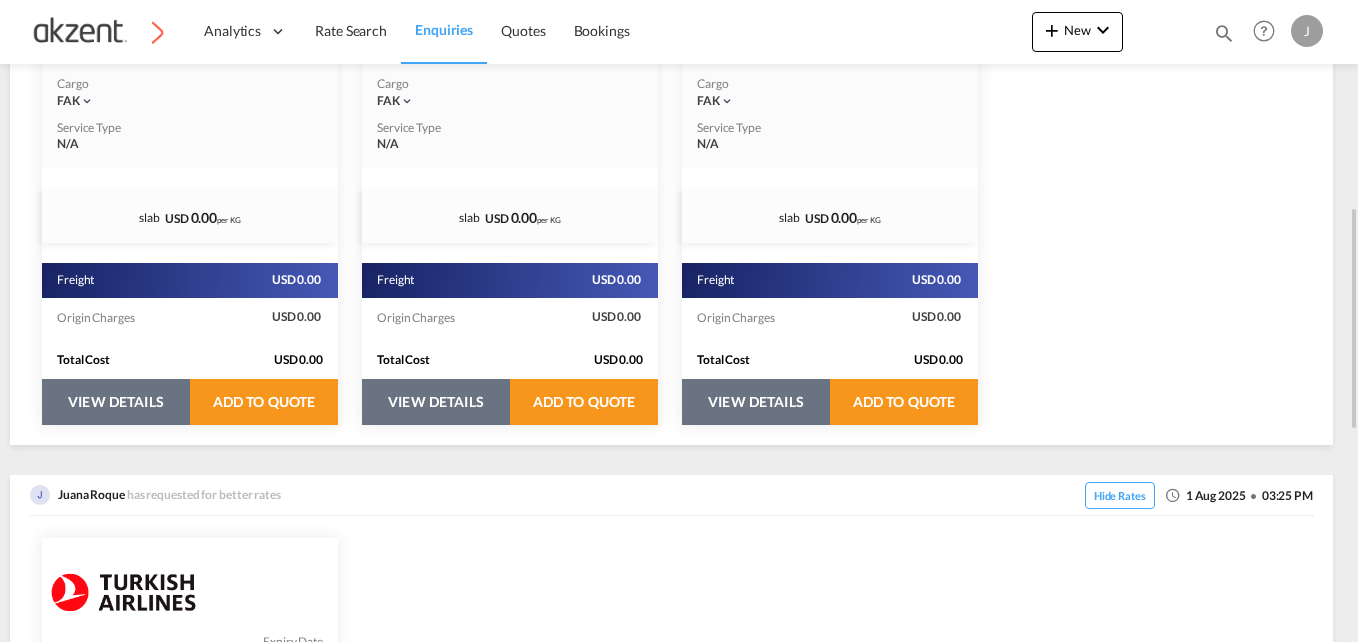 click on "VIEW DETAILS" at bounding box center [116, 402] 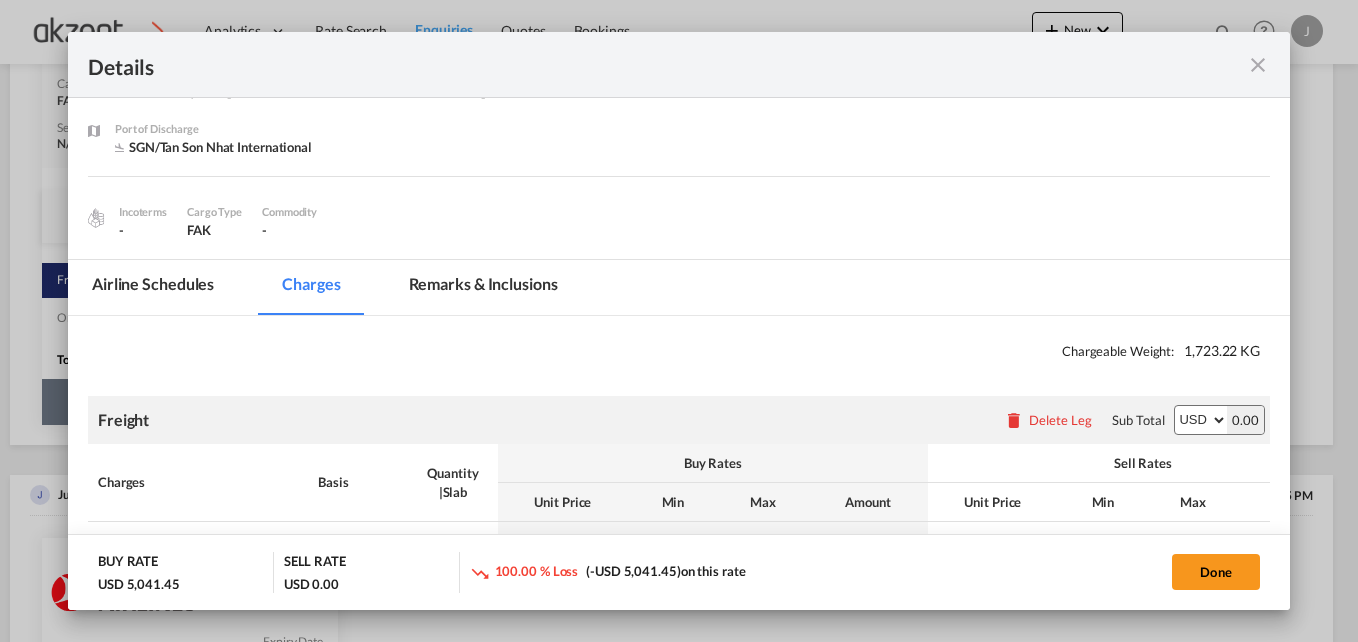 scroll, scrollTop: 310, scrollLeft: 0, axis: vertical 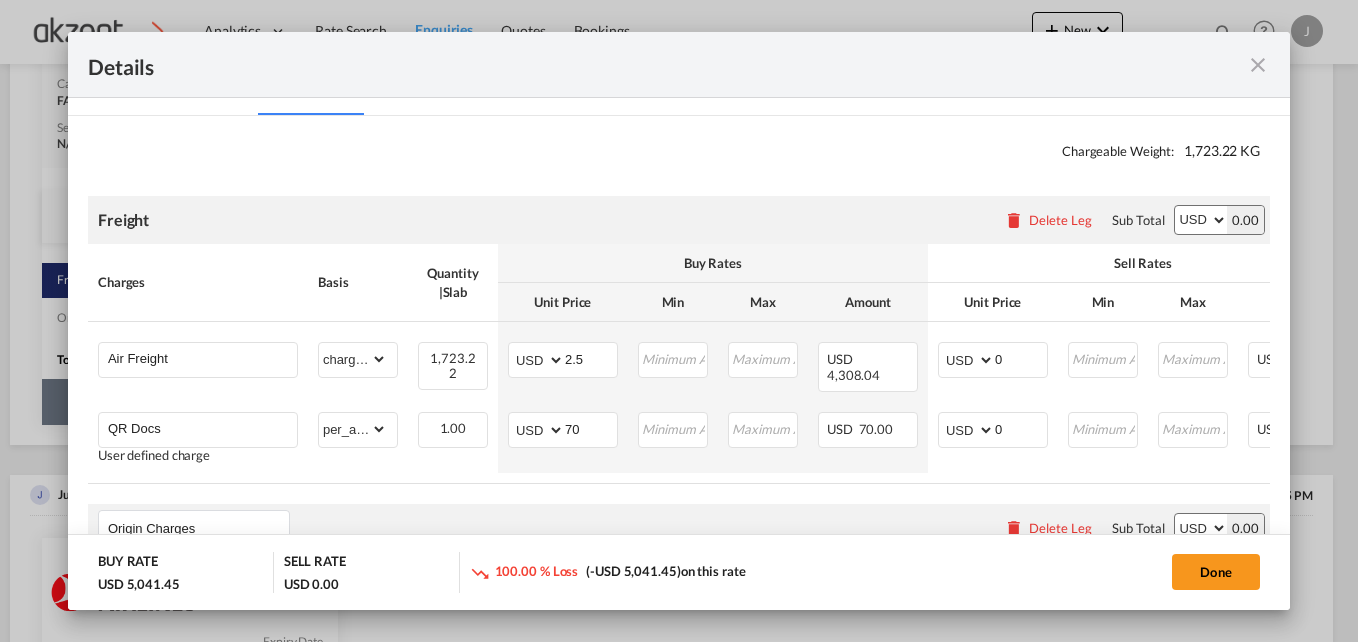 click at bounding box center [1258, 65] 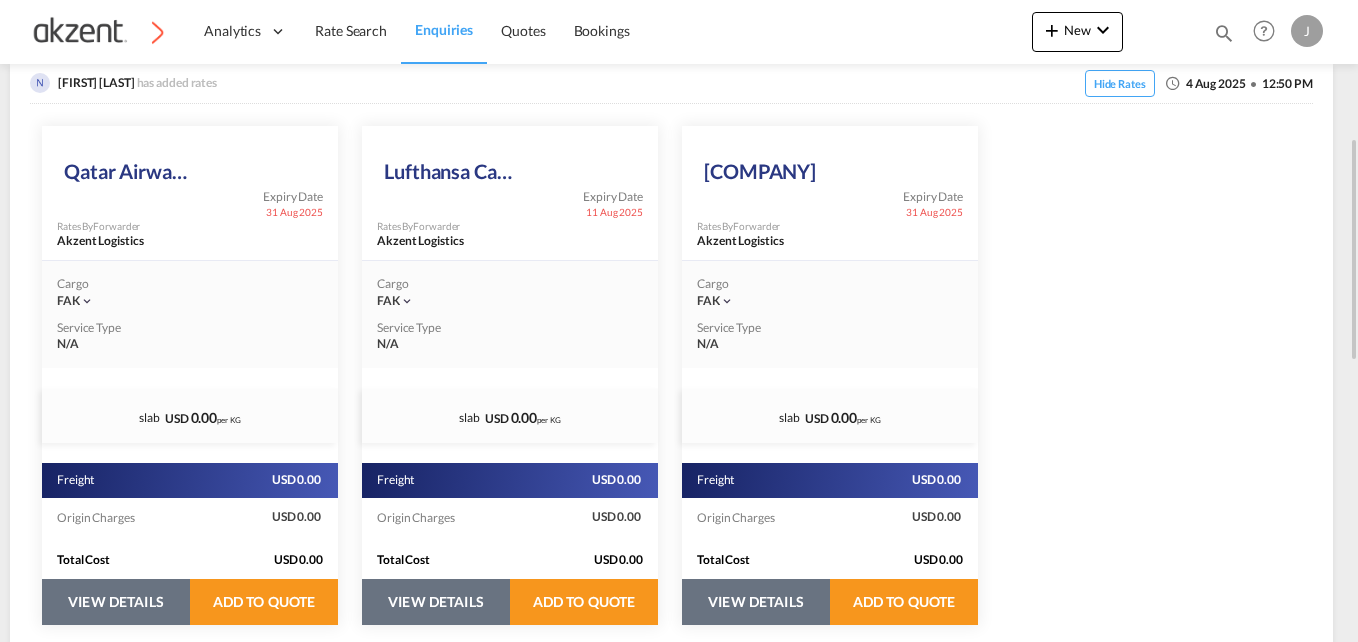 scroll, scrollTop: 600, scrollLeft: 0, axis: vertical 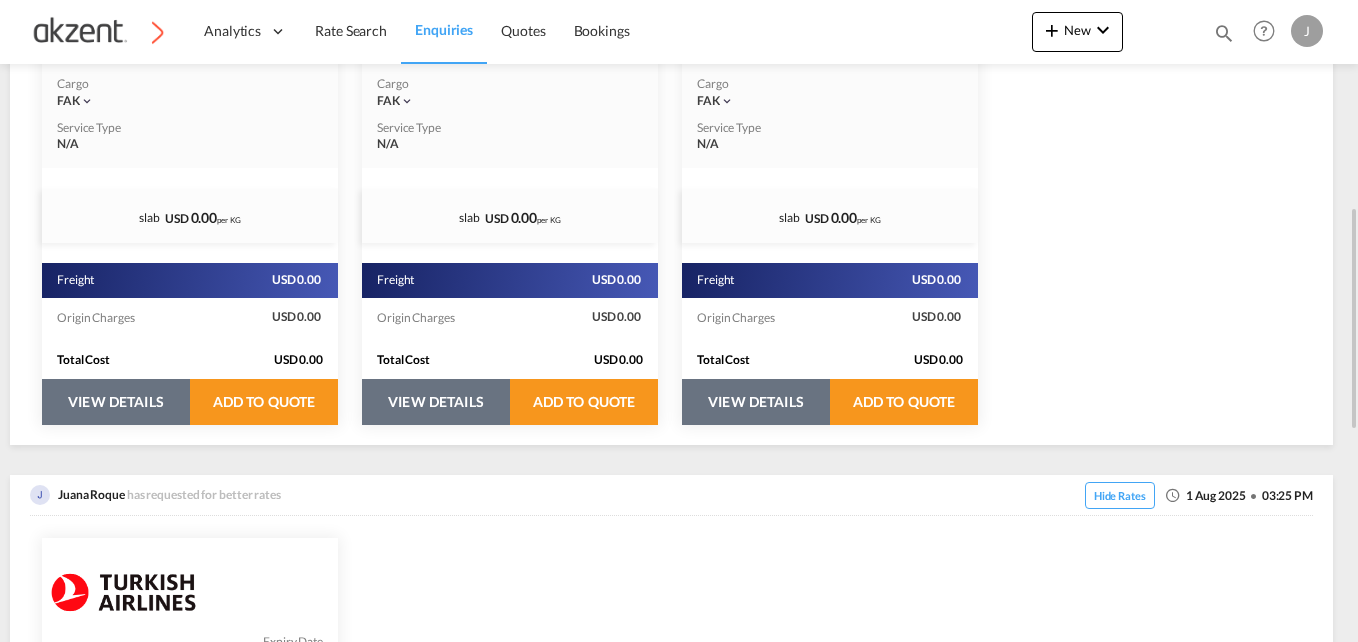 click on "VIEW DETAILS" at bounding box center (116, 402) 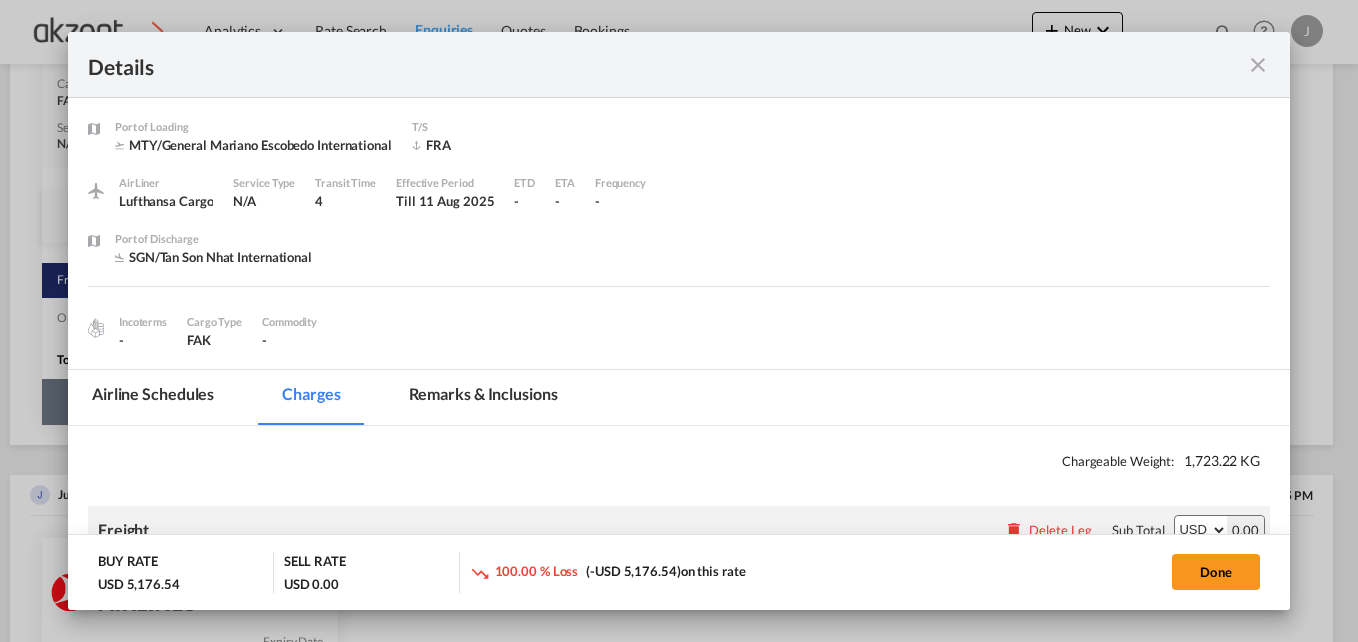 click at bounding box center (1258, 65) 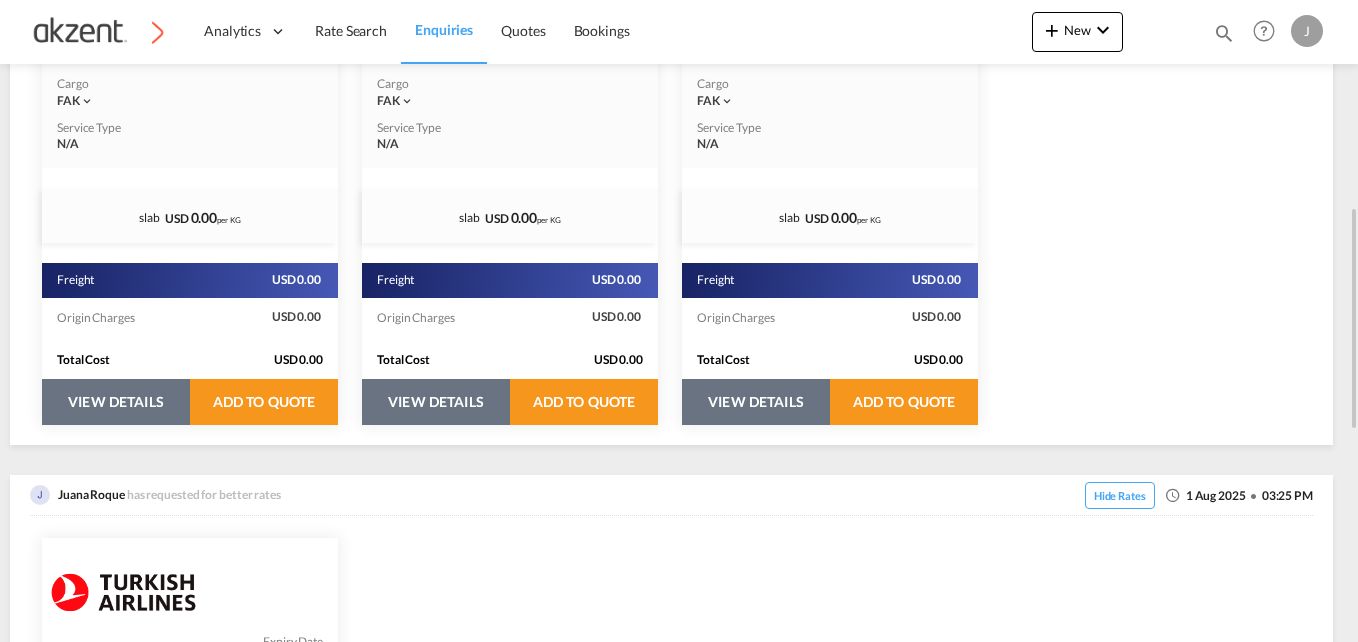 click on "VIEW DETAILS" at bounding box center [116, 402] 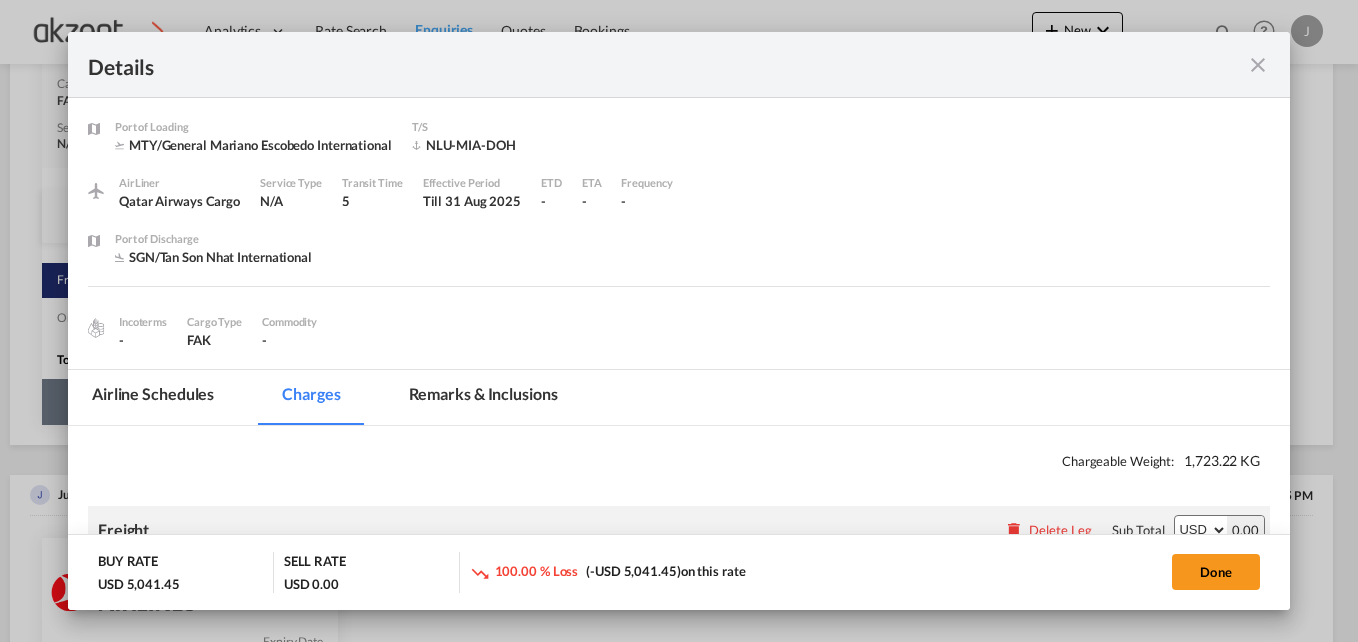 click at bounding box center (1258, 65) 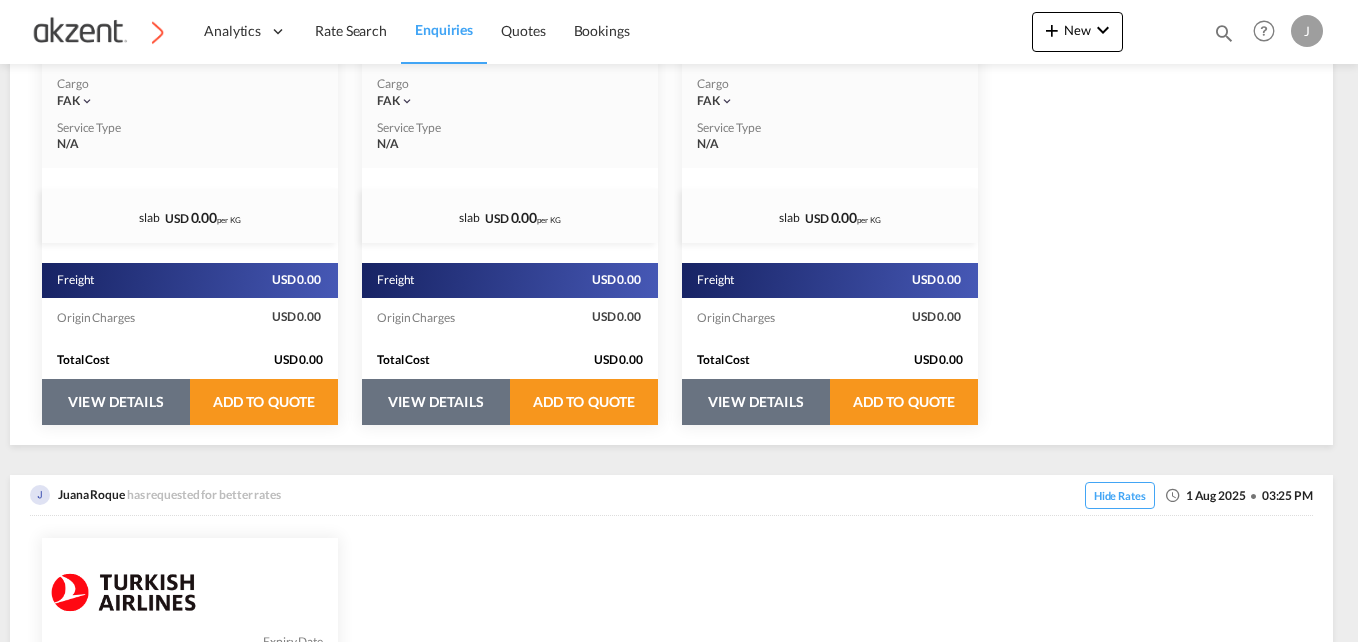 click on "VIEW DETAILS" at bounding box center (116, 402) 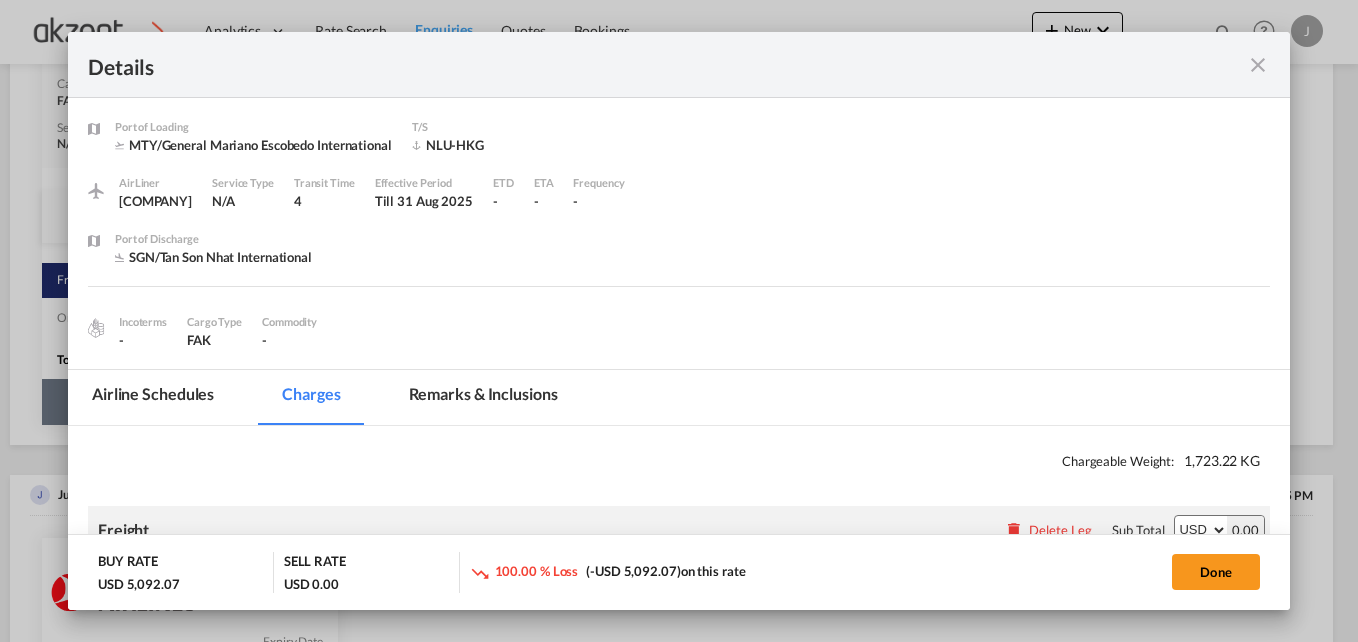 click at bounding box center [1258, 65] 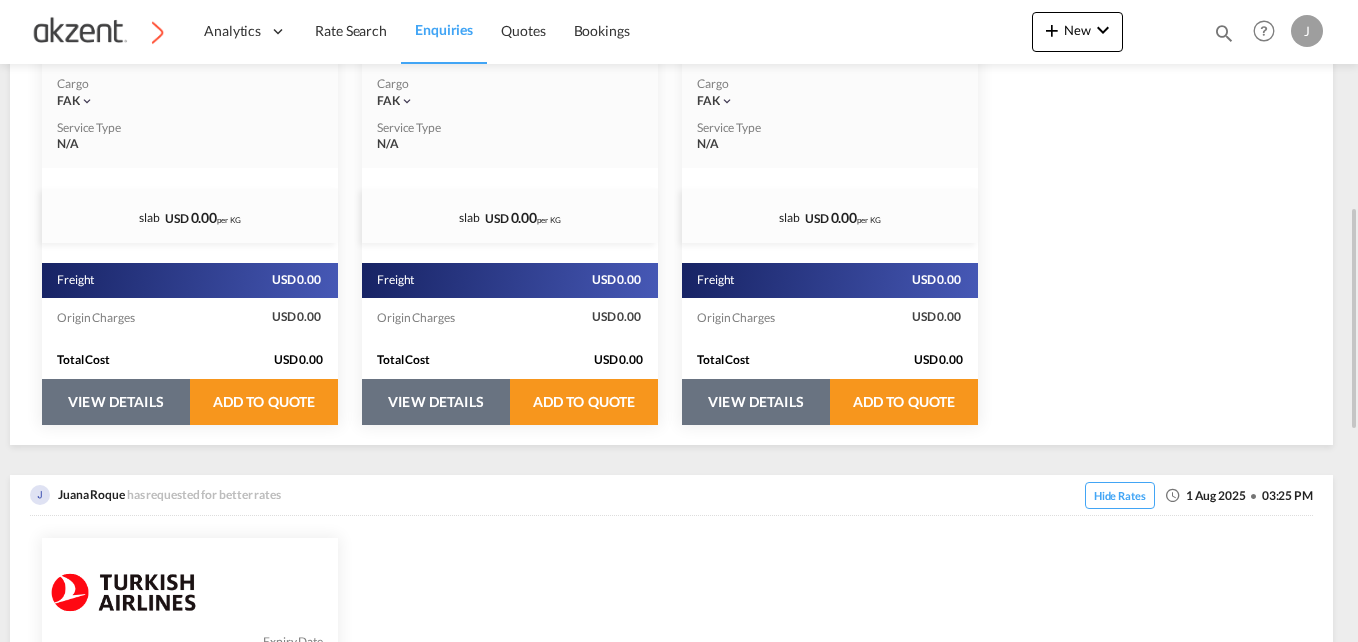 click on "VIEW DETAILS" at bounding box center (116, 402) 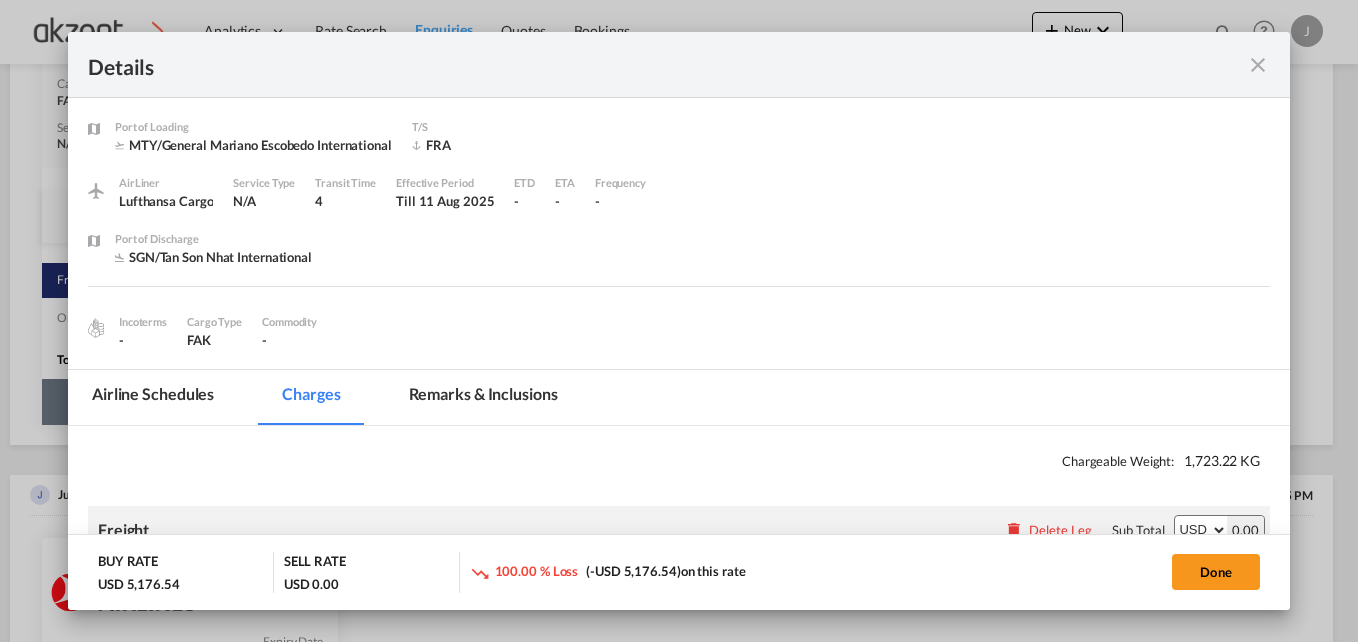 click at bounding box center (1258, 65) 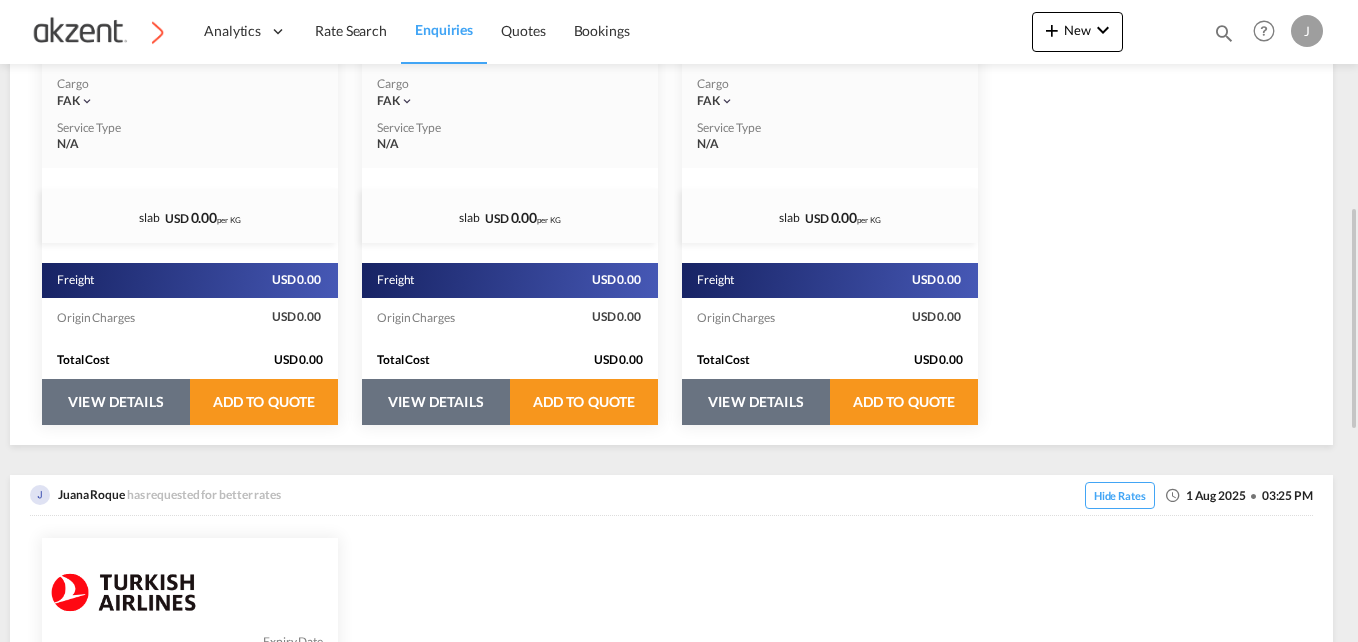 click on "VIEW DETAILS" at bounding box center (116, 402) 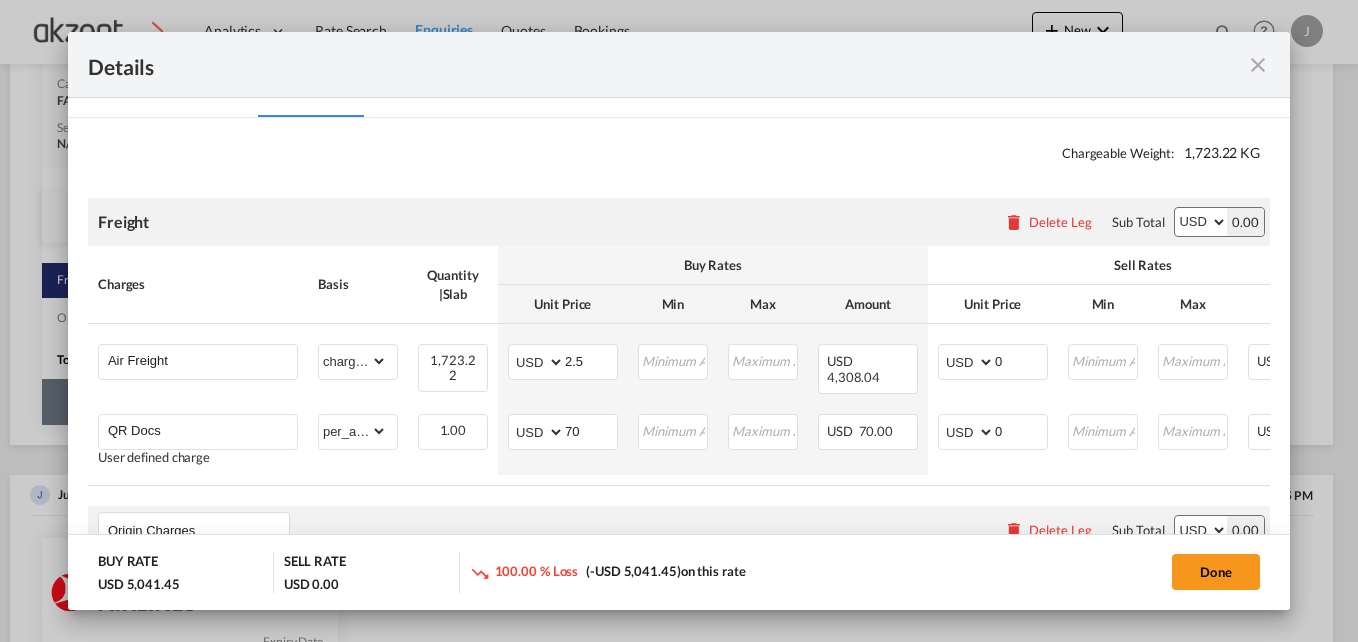 scroll, scrollTop: 500, scrollLeft: 0, axis: vertical 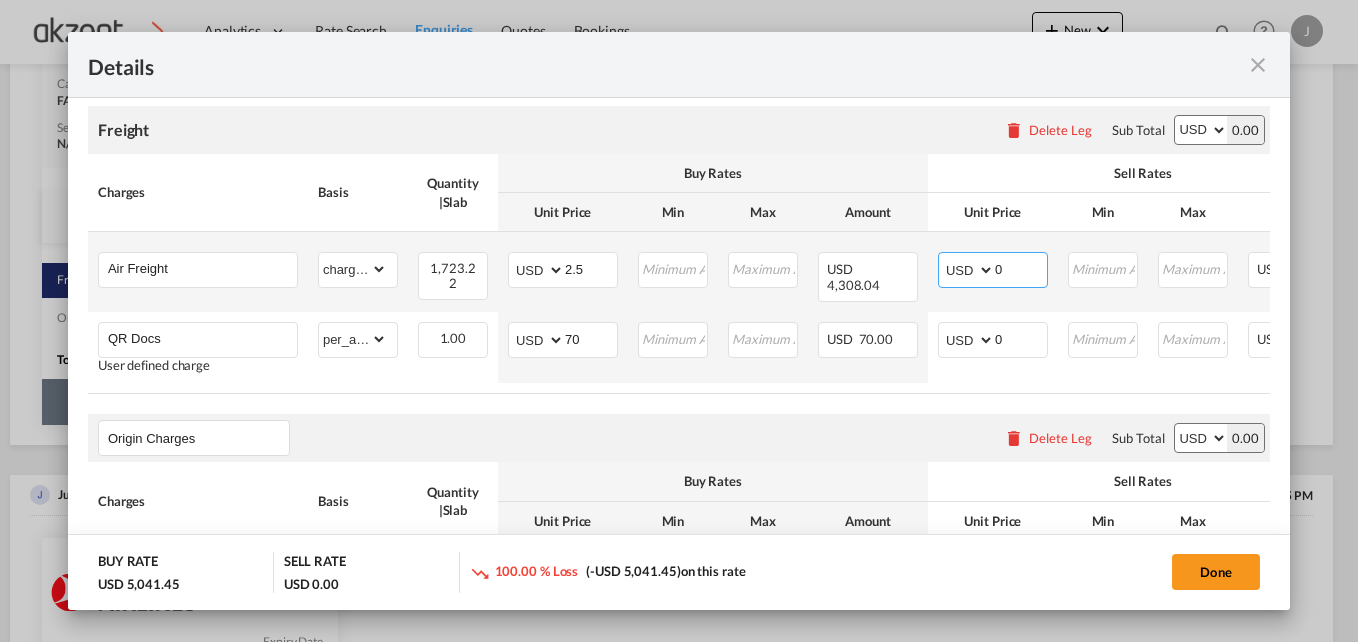 click on "0" at bounding box center [1021, 268] 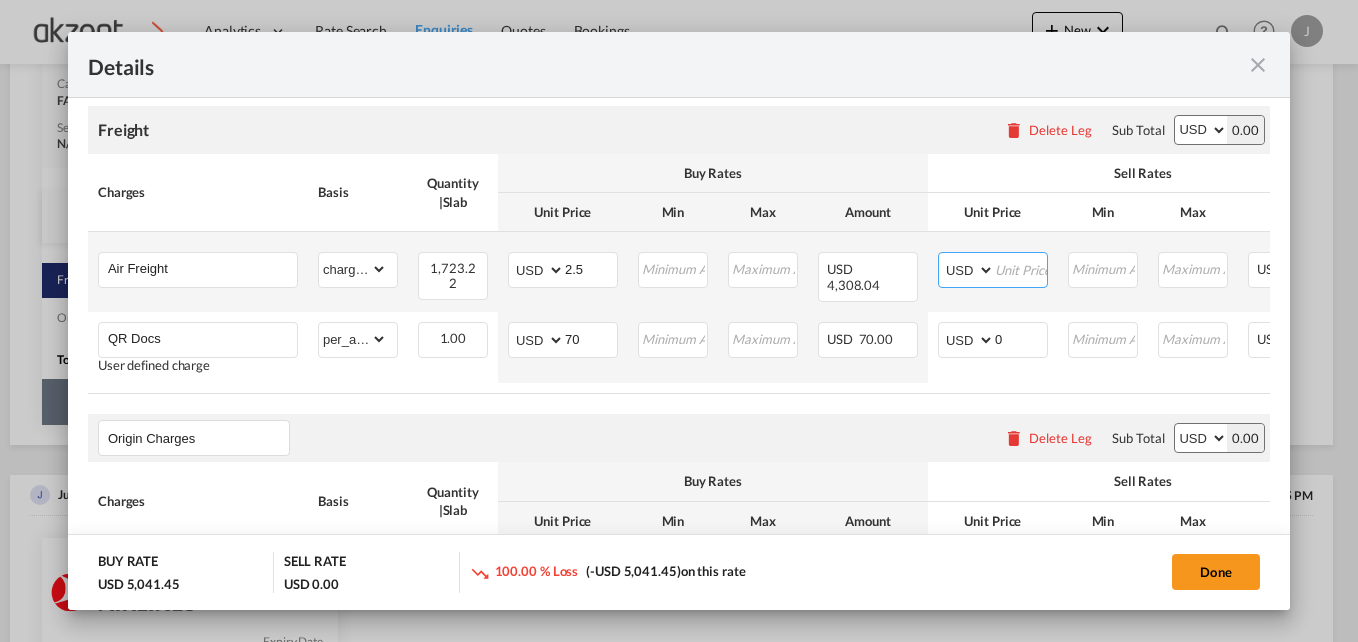type on "1" 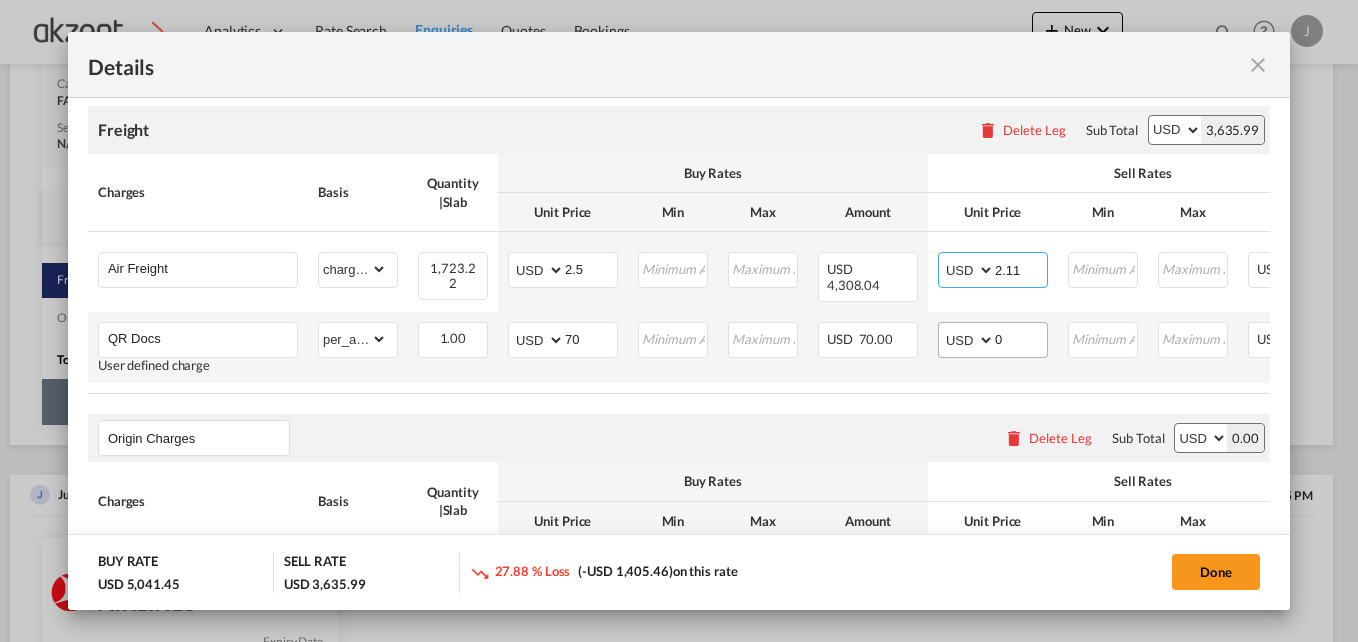 type on "2.11" 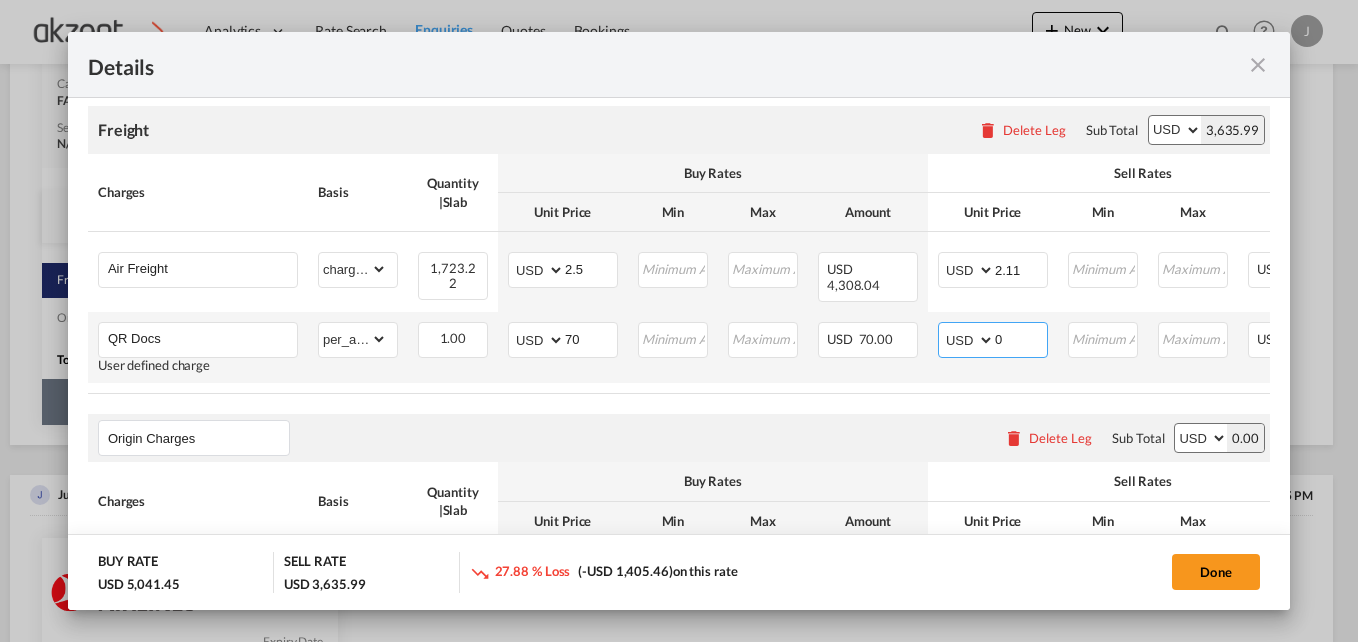 click on "0" at bounding box center (1021, 338) 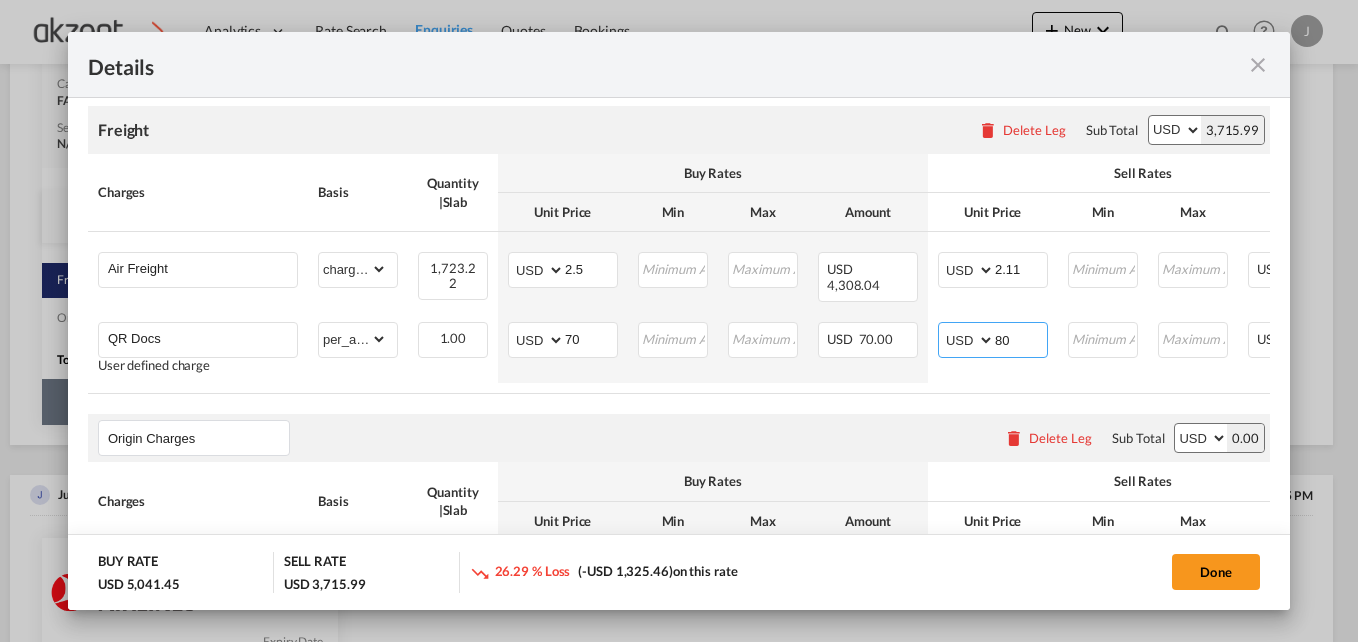 type on "80" 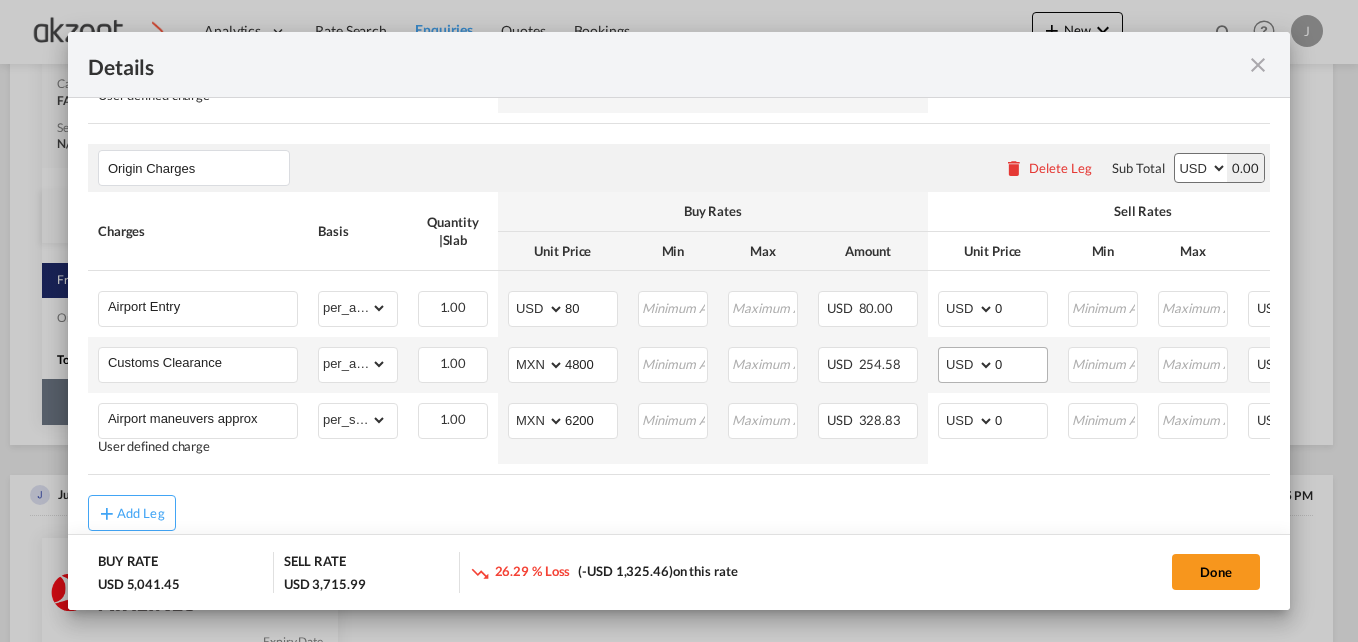 scroll, scrollTop: 700, scrollLeft: 0, axis: vertical 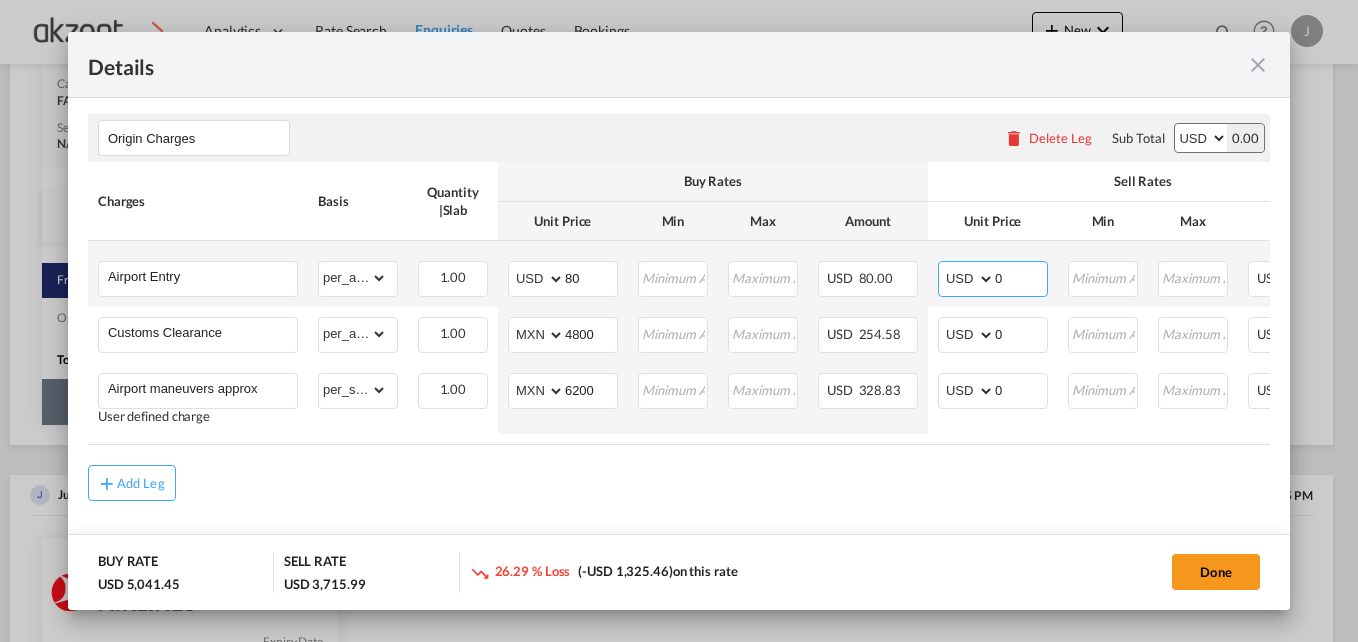 click on "0" at bounding box center (1021, 277) 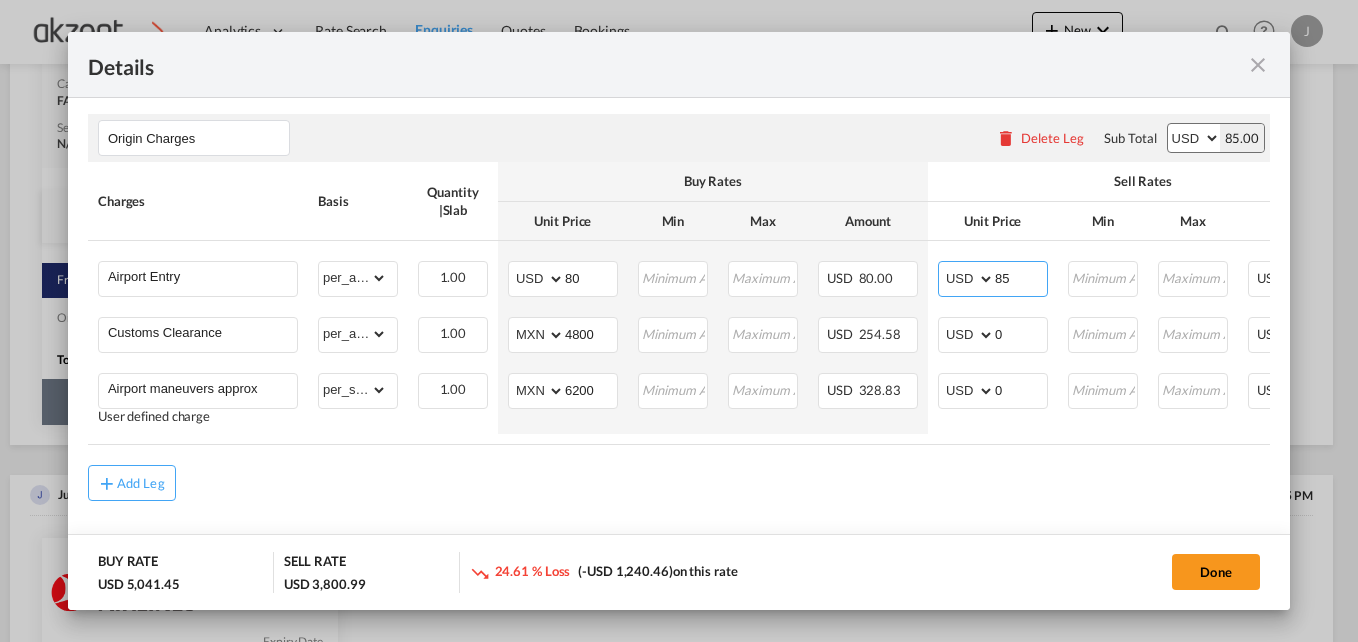 type on "85" 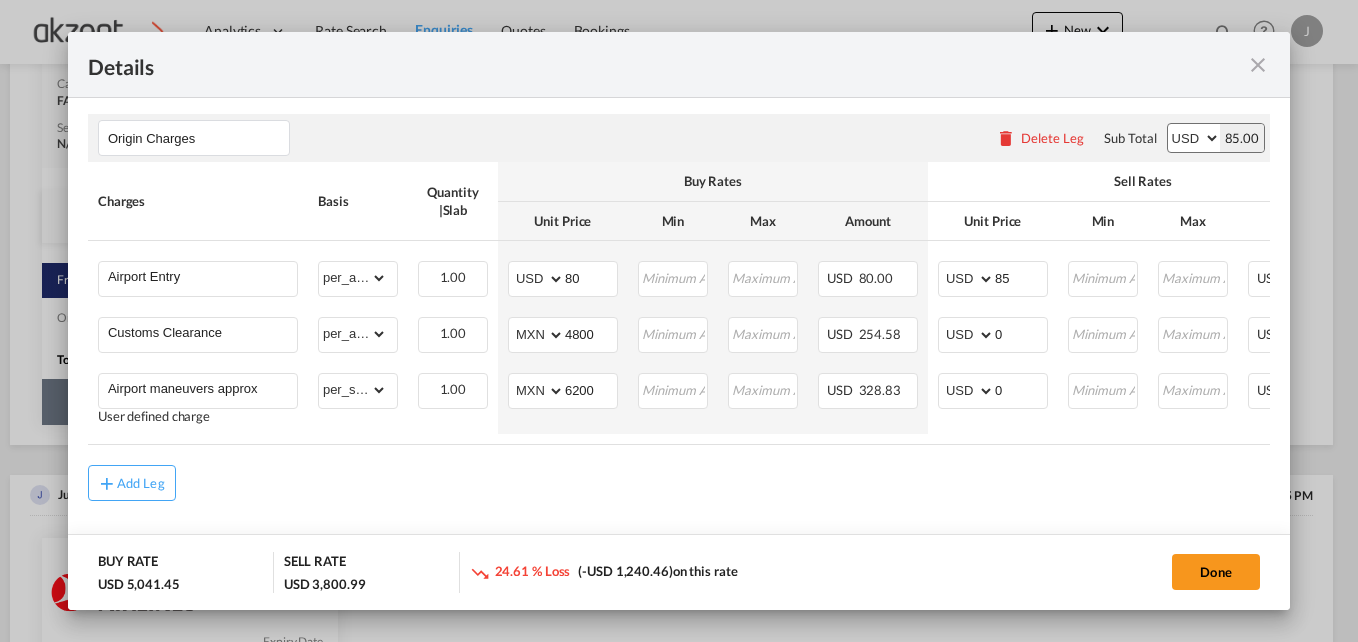 click on "Chargeable Weight:  1,723.22 KG
Freight Please enter leg name
Leg Name Already Exists Delete Leg Sub Total AED AFN ALL AMD ANG AOA ARS AUD AWG AZN BAM BBD BDT BGN BHD BIF BMD BND BOB BRL BSD BTN BWP BYN BZD CAD CDF CHF CLP CNY COP CRC CUC CUP CVE CZK DJF DKK DOP DZD EGP ERN ETB EUR FJD FKP FOK GBP GEL GGP GHS GIP GMD GNF GTQ GYD HKD HNL HRK HTG HUF IDR ILS IMP INR IQD IRR ISK JMD JOD JPY KES KGS KHR KID KMF KRW KWD KYD KZT LAK LBP LKR LRD LSL LYD MAD MDL MGA MKD MMK MNT MOP MRU MUR MVR MWK MXN MYR MZN NAD NGN NIO NOK NPR NZD OMR PAB PEN PGK PHP PKR PLN PYG QAR RON RSD RUB RWF SAR SBD SCR SDG SEK SGD SHP SLL SOS SRD SSP STN SYP SZL THB TJS TMT TND TOP TRY TTD TVD TWD TZS UAH UGX USD UYU UZS VES VND VUV WST XAF XCD XDR XOF XPF YER ZAR ZMW 3,715.99 Charges Basis Quantity
|  Slab
Buy Rates Sell Rates Comments
Action Unit Price Min Max Amount Unit Price Min Max Amount
Air Freight                                                     Please Enter
Already Exists" at bounding box center (679, 156) 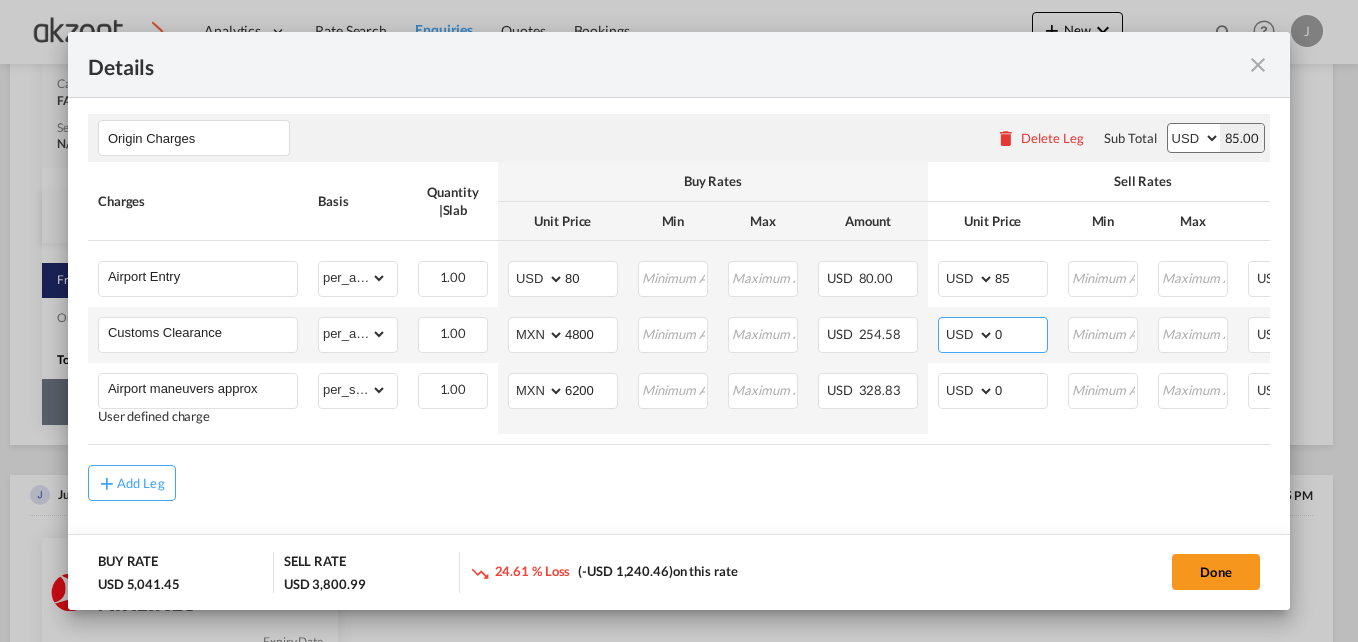 click on "0" at bounding box center [1021, 333] 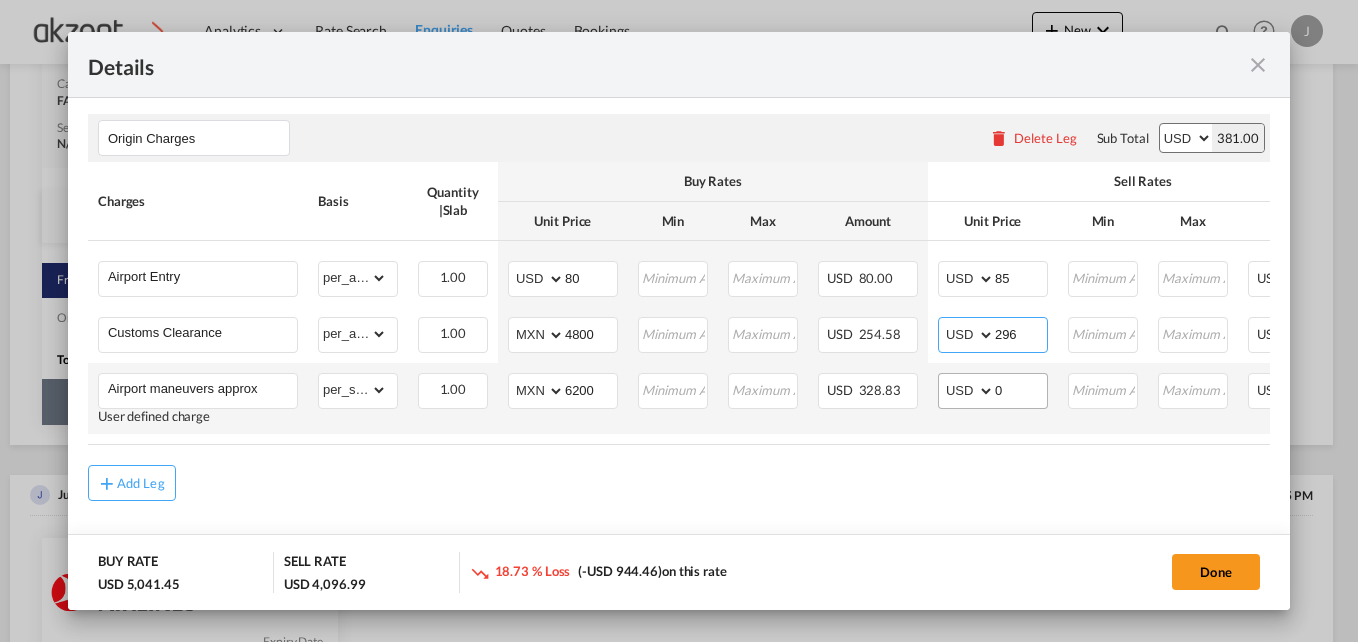 type on "296" 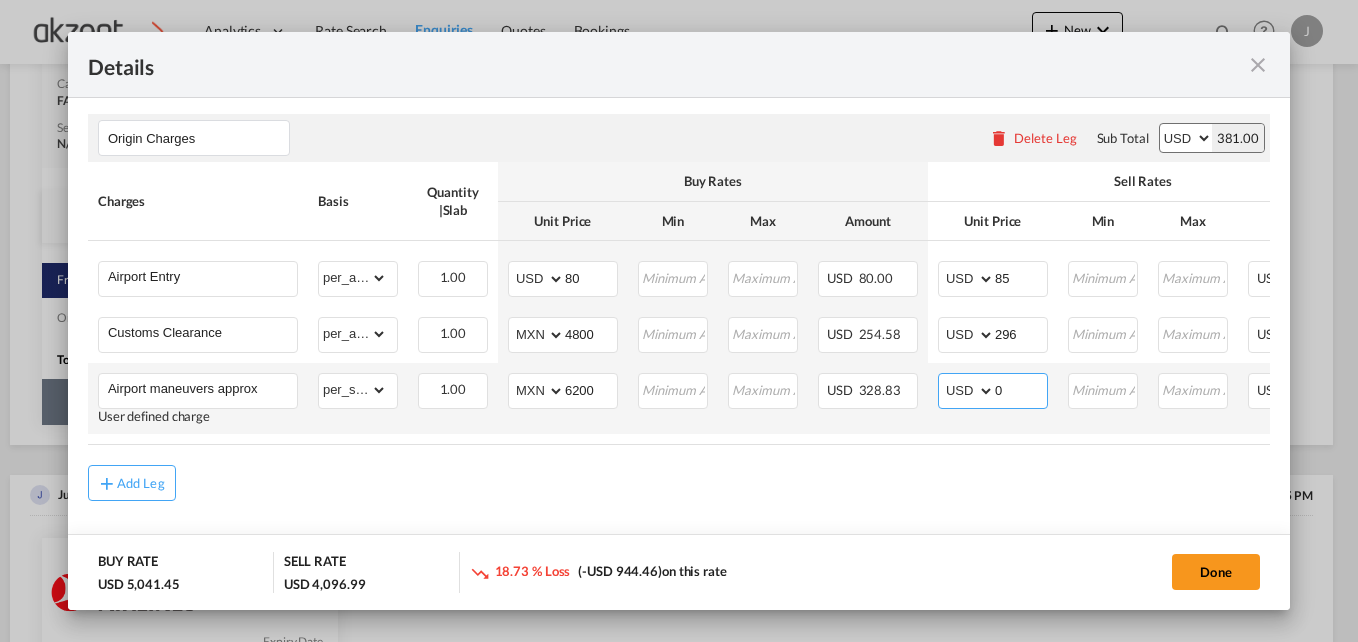 click on "0" at bounding box center (1021, 389) 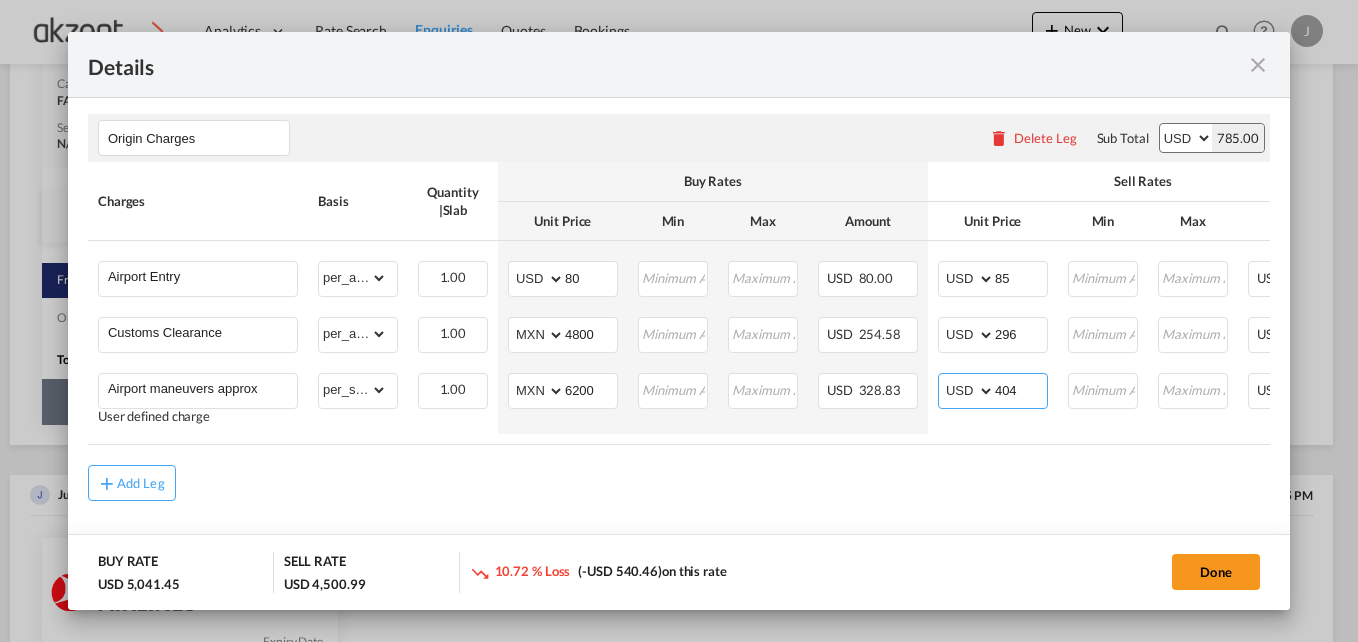 type on "404" 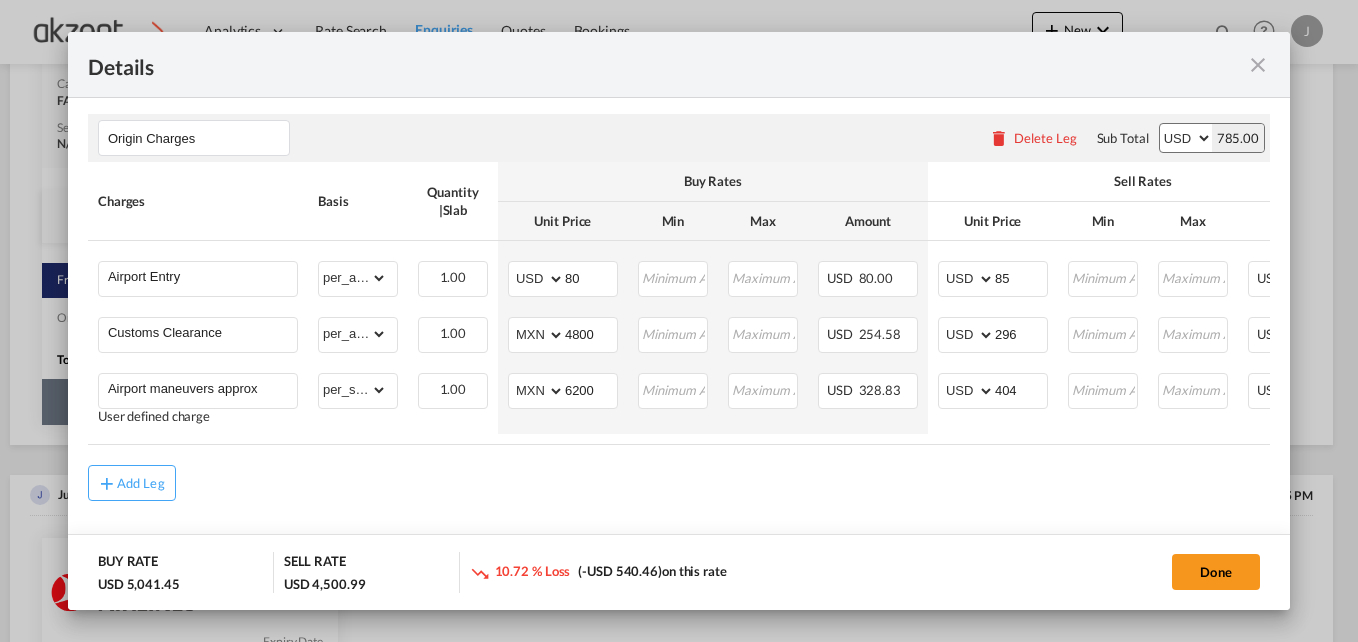click on "Chargeable Weight:  1,723.22 KG
Freight Please enter leg name
Leg Name Already Exists Delete Leg Sub Total AED AFN ALL AMD ANG AOA ARS AUD AWG AZN BAM BBD BDT BGN BHD BIF BMD BND BOB BRL BSD BTN BWP BYN BZD CAD CDF CHF CLP CNY COP CRC CUC CUP CVE CZK DJF DKK DOP DZD EGP ERN ETB EUR FJD FKP FOK GBP GEL GGP GHS GIP GMD GNF GTQ GYD HKD HNL HRK HTG HUF IDR ILS IMP INR IQD IRR ISK JMD JOD JPY KES KGS KHR KID KMF KRW KWD KYD KZT LAK LBP LKR LRD LSL LYD MAD MDL MGA MKD MMK MNT MOP MRU MUR MVR MWK MXN MYR MZN NAD NGN NIO NOK NPR NZD OMR PAB PEN PGK PHP PKR PLN PYG QAR RON RSD RUB RWF SAR SBD SCR SDG SEK SGD SHP SLL SOS SRD SSP STN SYP SZL THB TJS TMT TND TOP TRY TTD TVD TWD TZS UAH UGX USD UYU UZS VES VND VUV WST XAF XCD XDR XOF XPF YER ZAR ZMW 3,715.99 Charges Basis Quantity
|  Slab
Buy Rates Sell Rates Comments
Action Unit Price Min Max Amount Unit Price Min Max Amount
Air Freight                                                     Please Enter
Already Exists" at bounding box center (679, 156) 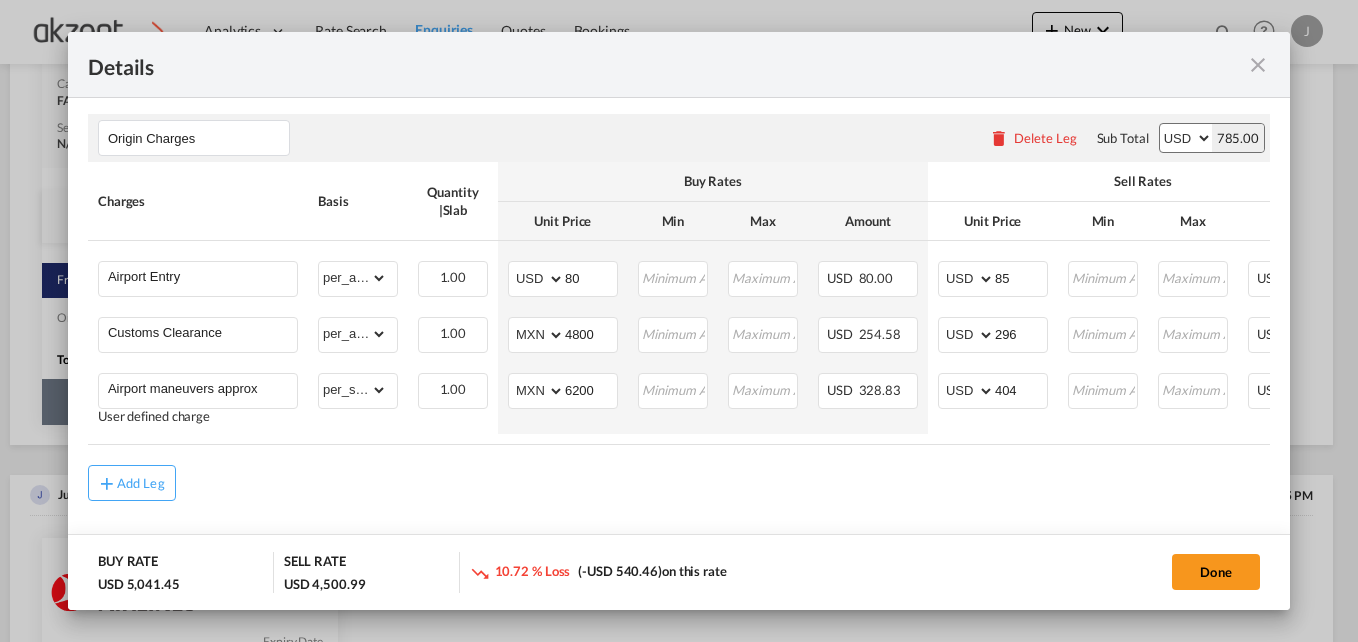 click on "Freight Please enter leg name
Leg Name Already Exists Delete Leg Sub Total AED AFN ALL AMD ANG AOA ARS AUD AWG AZN BAM BBD BDT BGN BHD BIF BMD BND BOB BRL BSD BTN BWP BYN BZD CAD CDF CHF CLP CNY COP CRC CUC CUP CVE CZK DJF DKK DOP DZD EGP ERN ETB EUR FJD FKP FOK GBP GEL GGP GHS GIP GMD GNF GTQ GYD HKD HNL HRK HTG HUF IDR ILS IMP INR IQD IRR ISK JMD JOD JPY KES KGS KHR KID KMF KRW KWD KYD KZT LAK LBP LKR LRD LSL LYD MAD MDL MGA MKD MMK MNT MOP MRU MUR MVR MWK MXN MYR MZN NAD NGN NIO NOK NPR NZD OMR PAB PEN PGK PHP PKR PLN PYG QAR RON RSD RUB RWF SAR SBD SCR SDG SEK SGD SHP SLL SOS SRD SSP STN SYP SZL THB TJS TMT TND TOP TRY TTD TVD TWD TZS UAH UGX USD UYU UZS VES VND VUV WST XAF XCD XDR XOF XPF YER ZAR ZMW 3,715.99 Charges Basis Quantity
|  Slab
Buy Rates Sell Rates Comments
Action Unit Price Min Max Amount Unit Price Min Max Amount
Air Freight                                                     Please Enter
Already Exists
gross_weight
per_shipment" at bounding box center (679, 143) 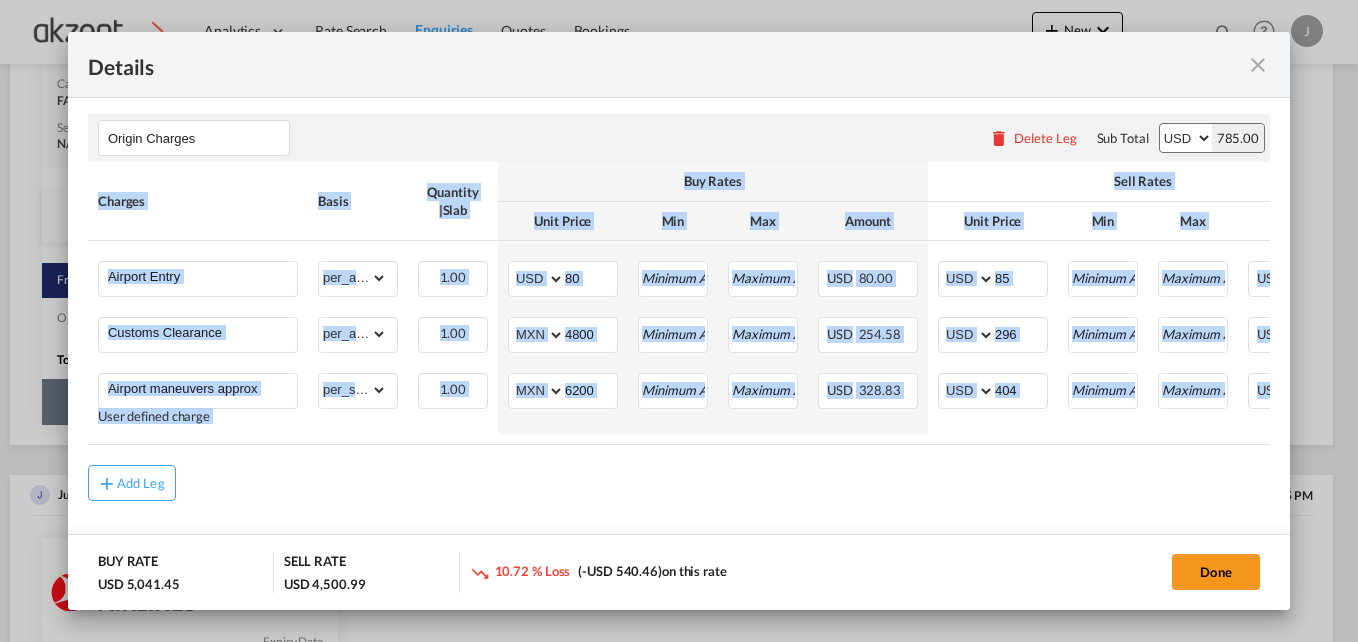 scroll, scrollTop: 0, scrollLeft: 250, axis: horizontal 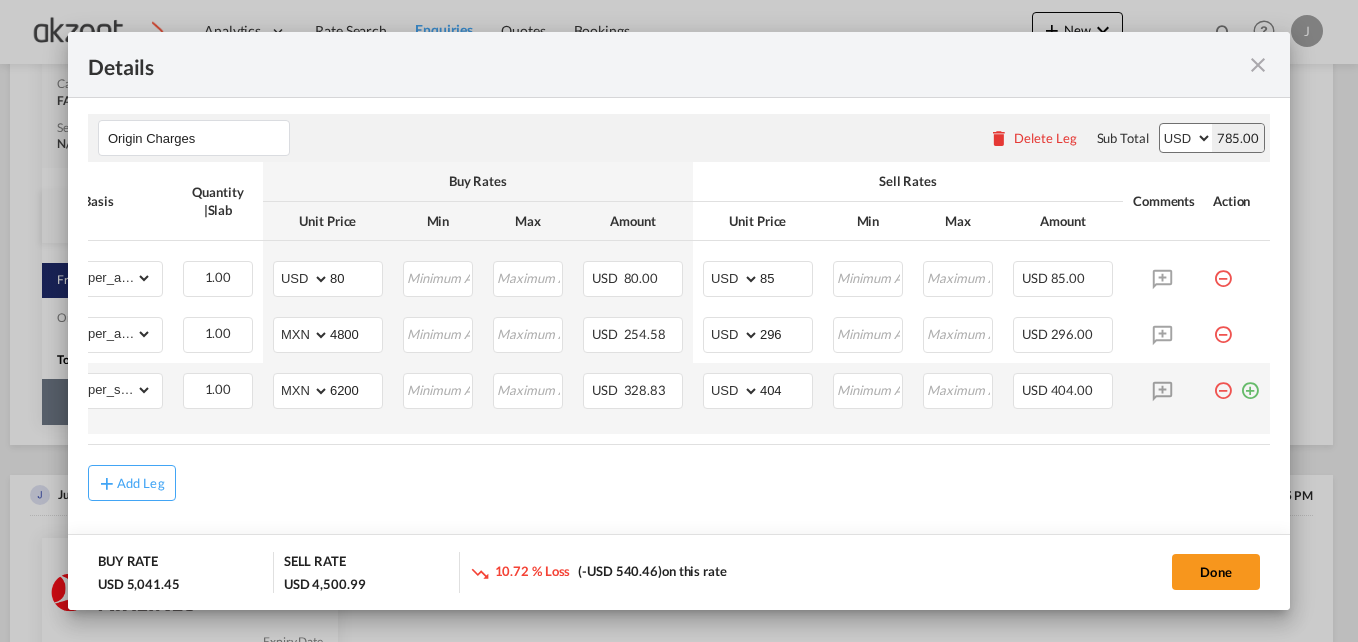 click at bounding box center [1250, 383] 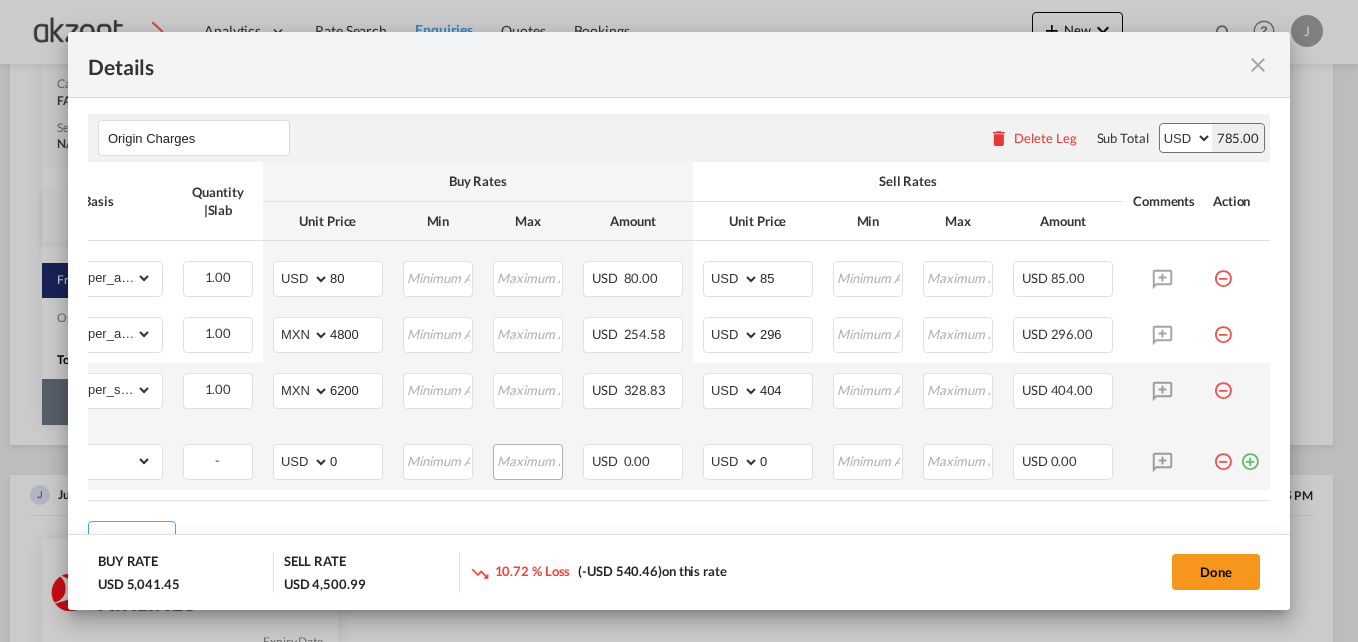scroll, scrollTop: 0, scrollLeft: 0, axis: both 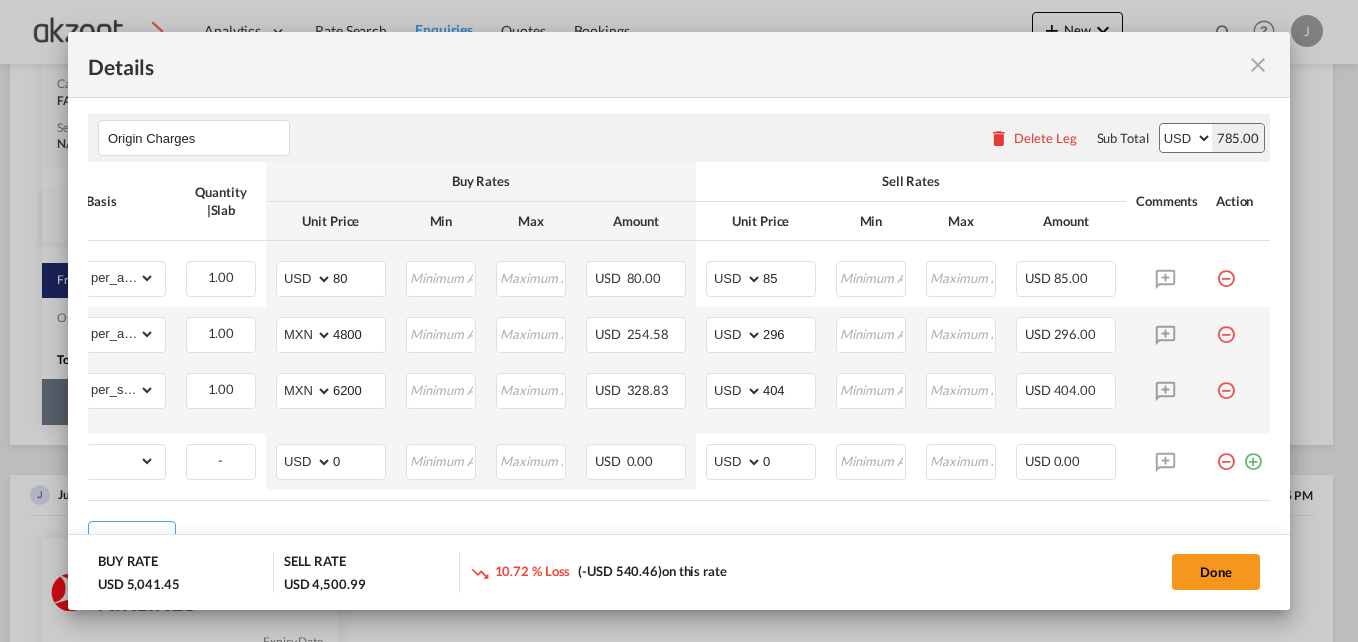 click at bounding box center (1226, 327) 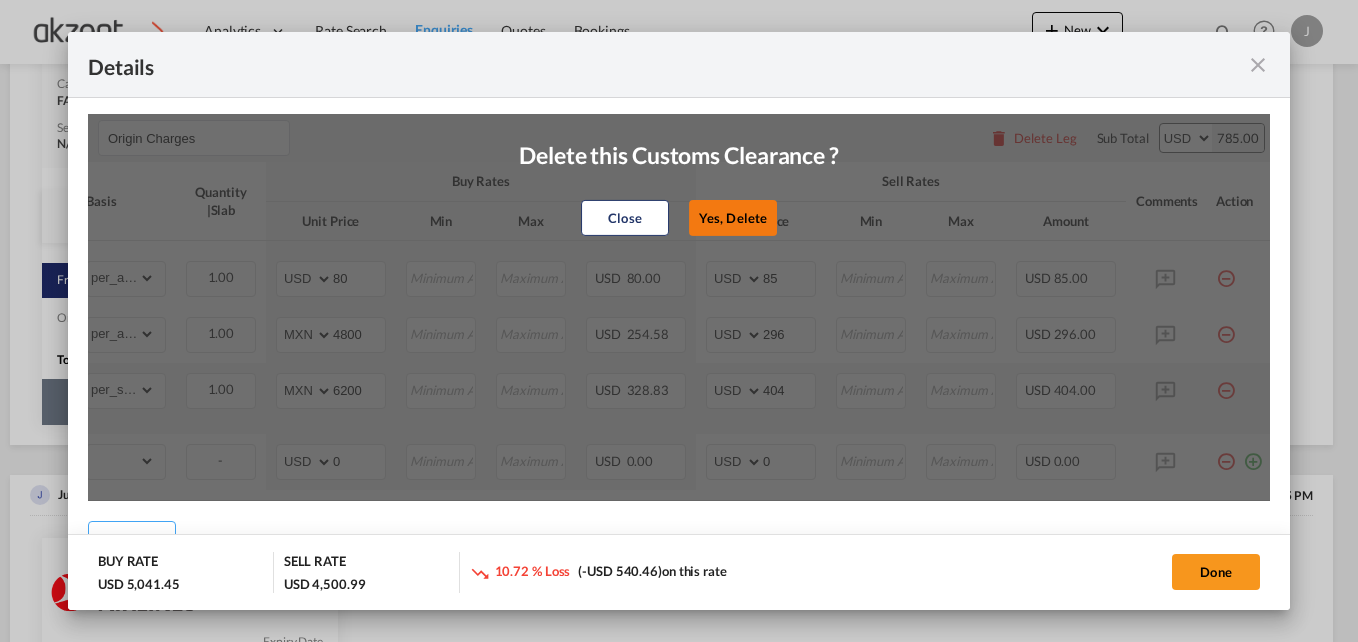 click on "Yes, Delete" at bounding box center [733, 218] 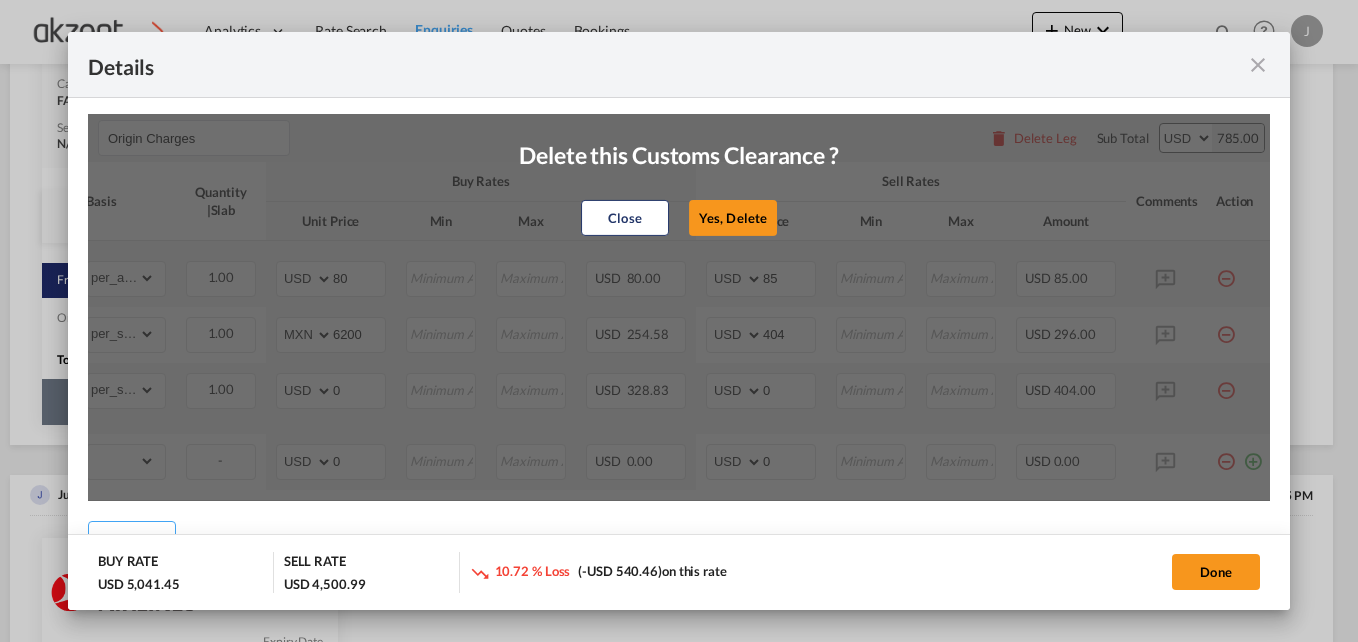 select on "? object:null ?" 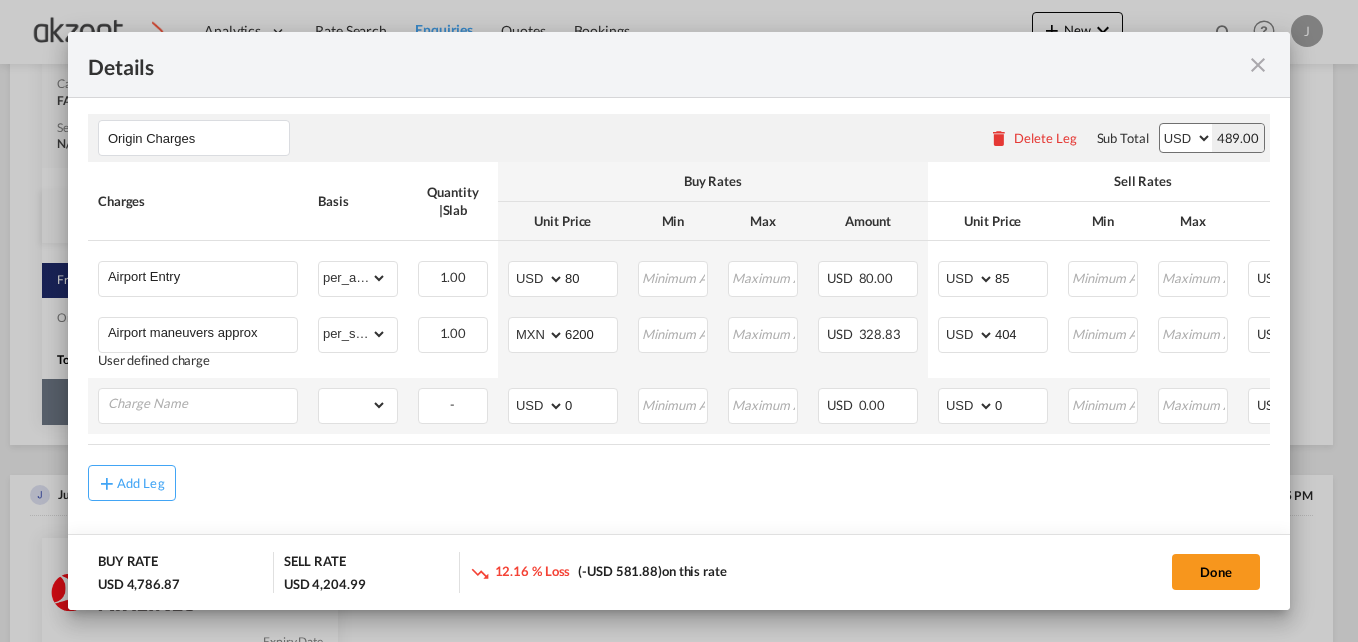 scroll, scrollTop: 0, scrollLeft: 250, axis: horizontal 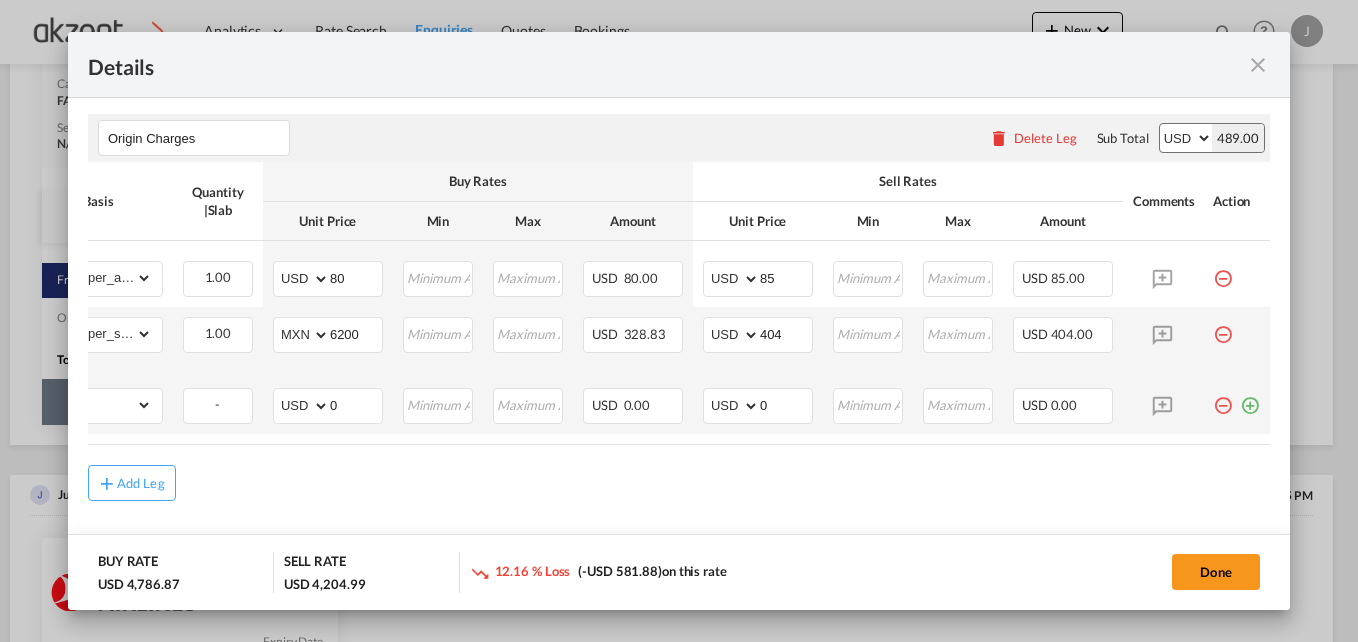 click at bounding box center (1223, 327) 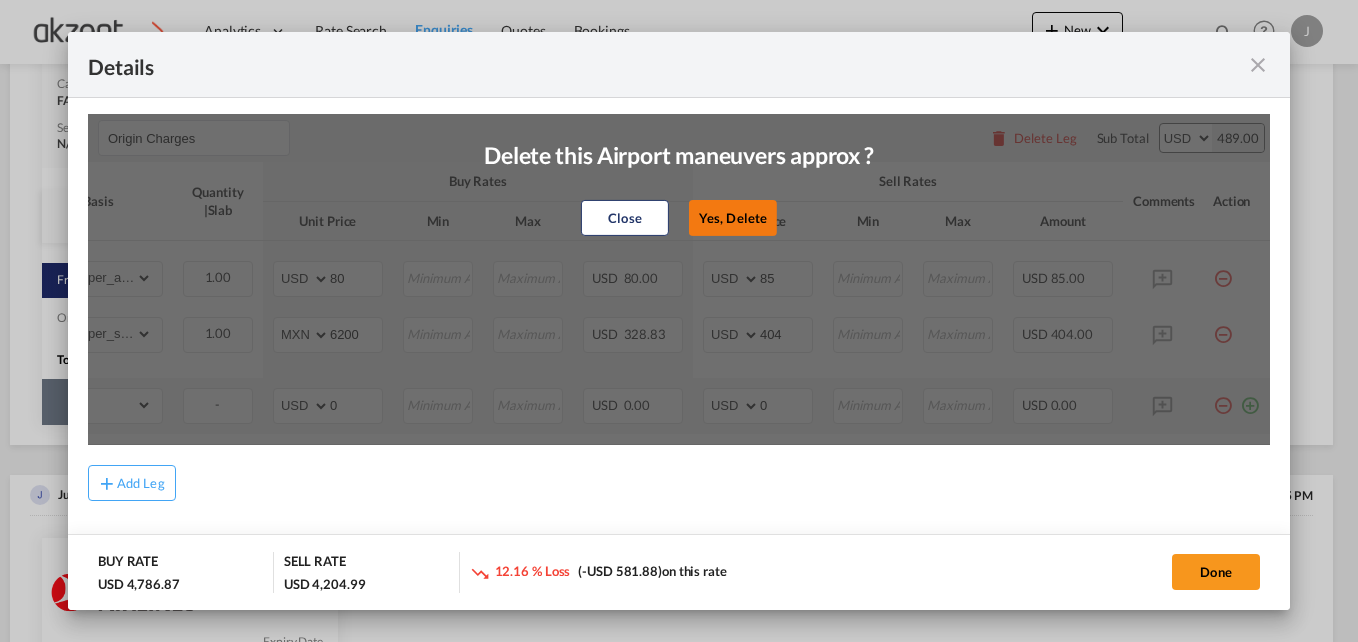 click on "Yes, Delete" at bounding box center [733, 218] 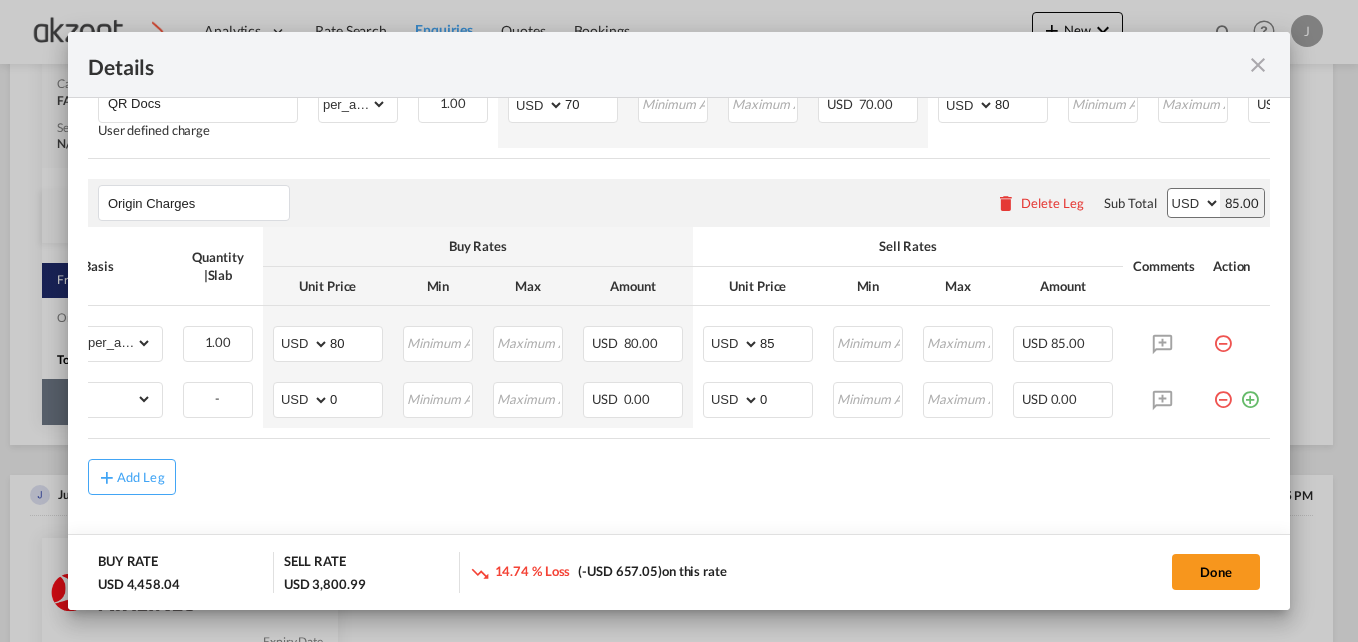 scroll, scrollTop: 632, scrollLeft: 0, axis: vertical 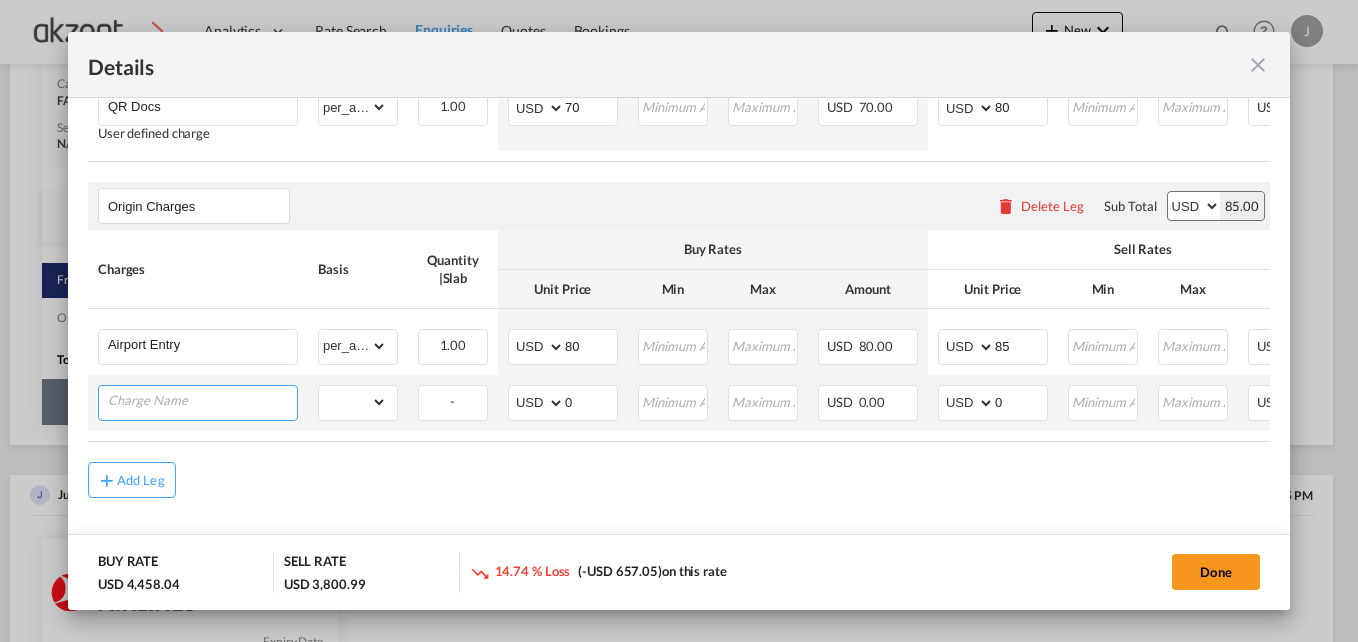 click at bounding box center [202, 401] 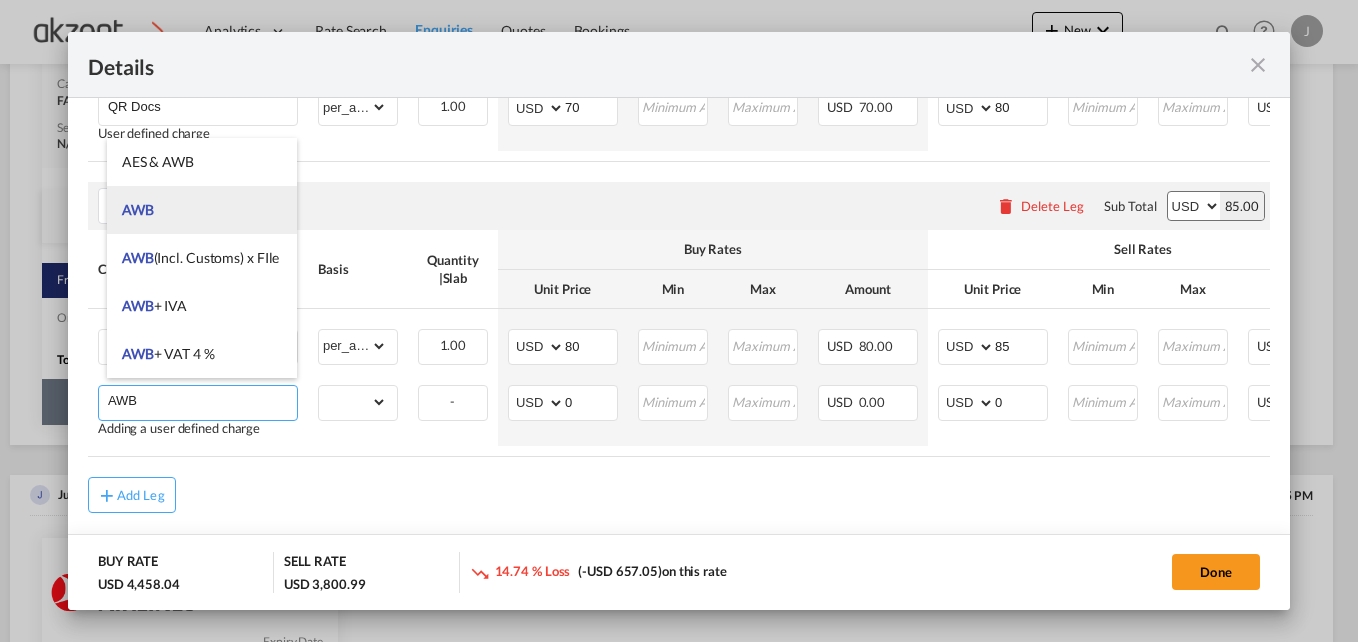 type on "AWB" 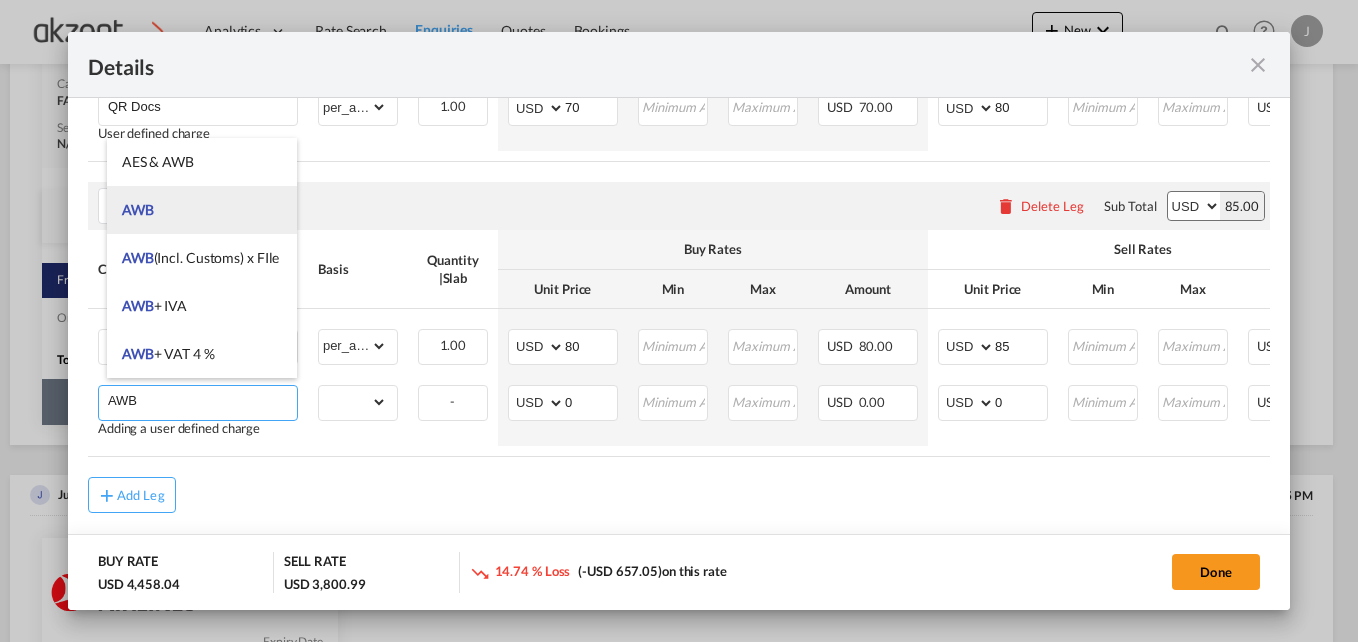 click on "AWB" at bounding box center (202, 210) 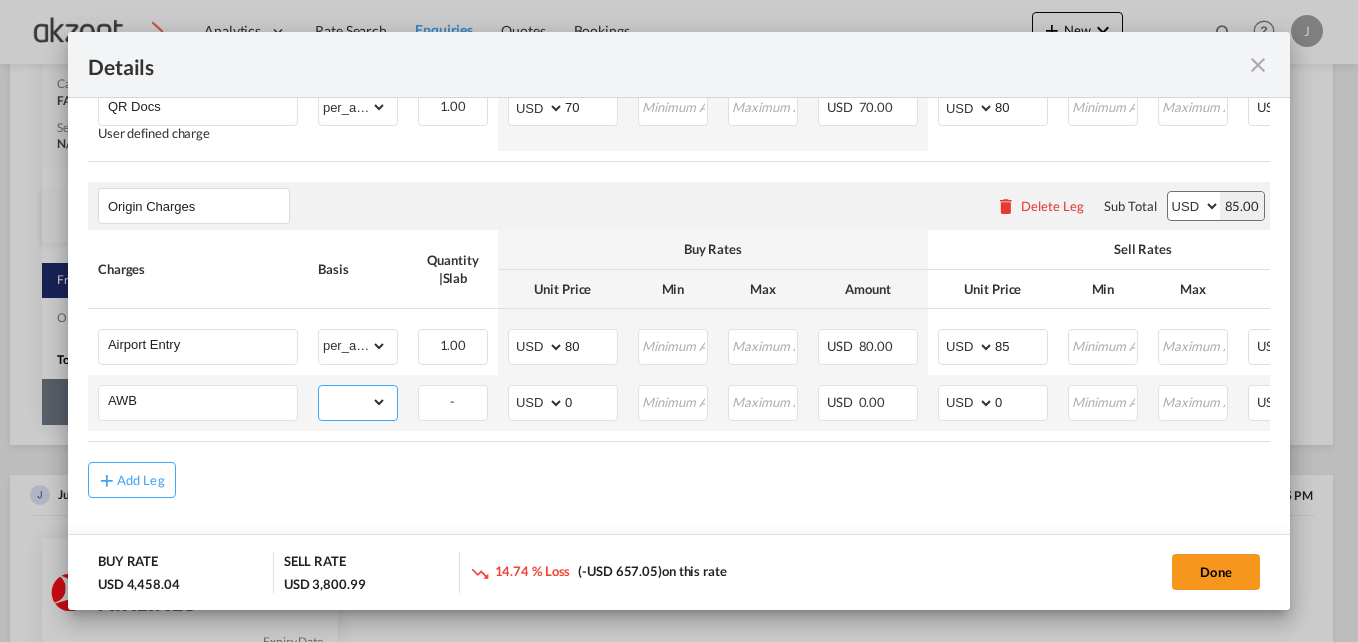 click on "gross_weight
volumetric_weight
per_shipment
per_bl
per_km
per_hawb
per_kg
per_pallet
per_carton
flat
chargeable_weight
per_ton
per_cbm
per_hbl
per_w/m
per_awb
per_sbl
per shipping bill
per_quintal
per_lbs
per_vehicle
per_shift
per_invoice
per_package
per_day
per_revalidation
% on freight total
per_declaration
per_document
per clearance" at bounding box center (353, 402) 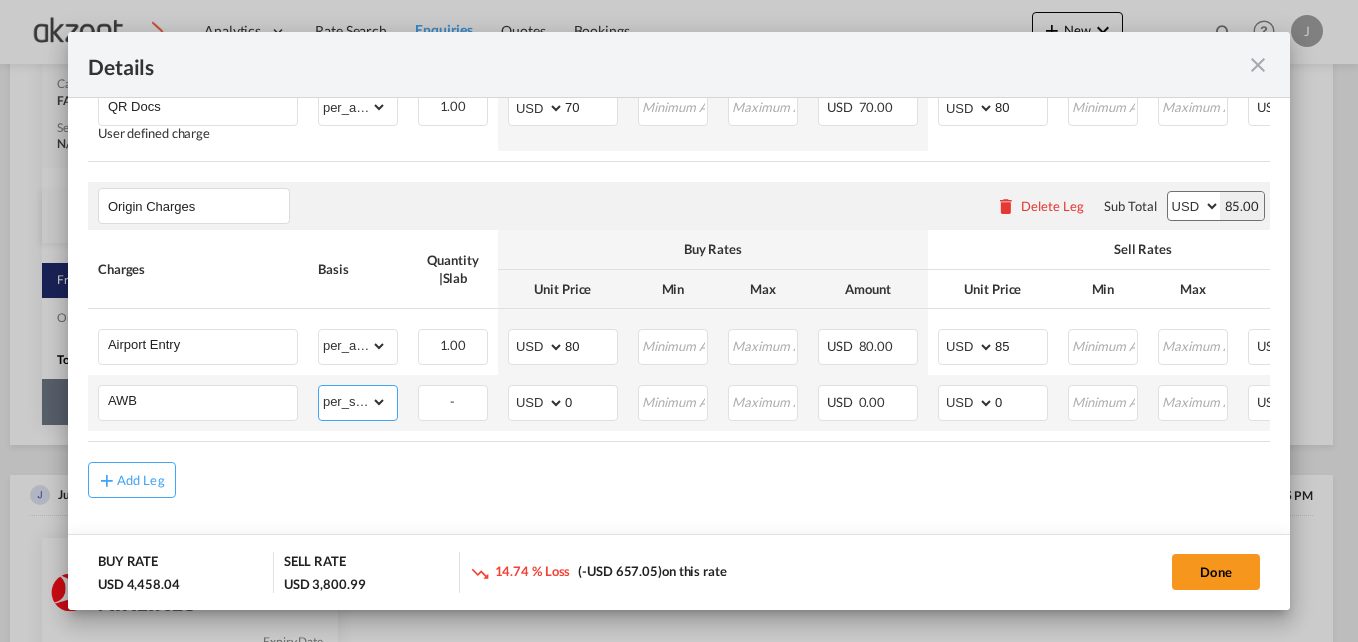 click on "gross_weight
volumetric_weight
per_shipment
per_bl
per_km
per_hawb
per_kg
per_pallet
per_carton
flat
chargeable_weight
per_ton
per_cbm
per_hbl
per_w/m
per_awb
per_sbl
per shipping bill
per_quintal
per_lbs
per_vehicle
per_shift
per_invoice
per_package
per_day
per_revalidation
% on freight total
per_declaration
per_document
per clearance" at bounding box center (353, 402) 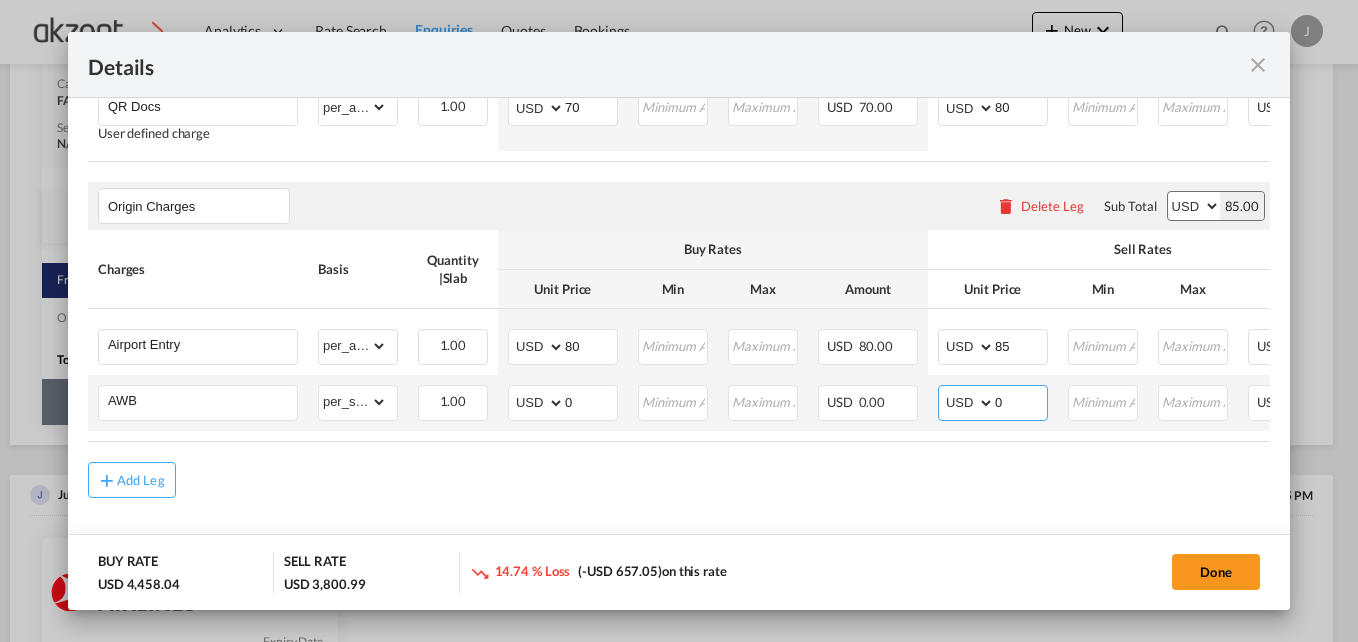 click on "0" at bounding box center (1021, 401) 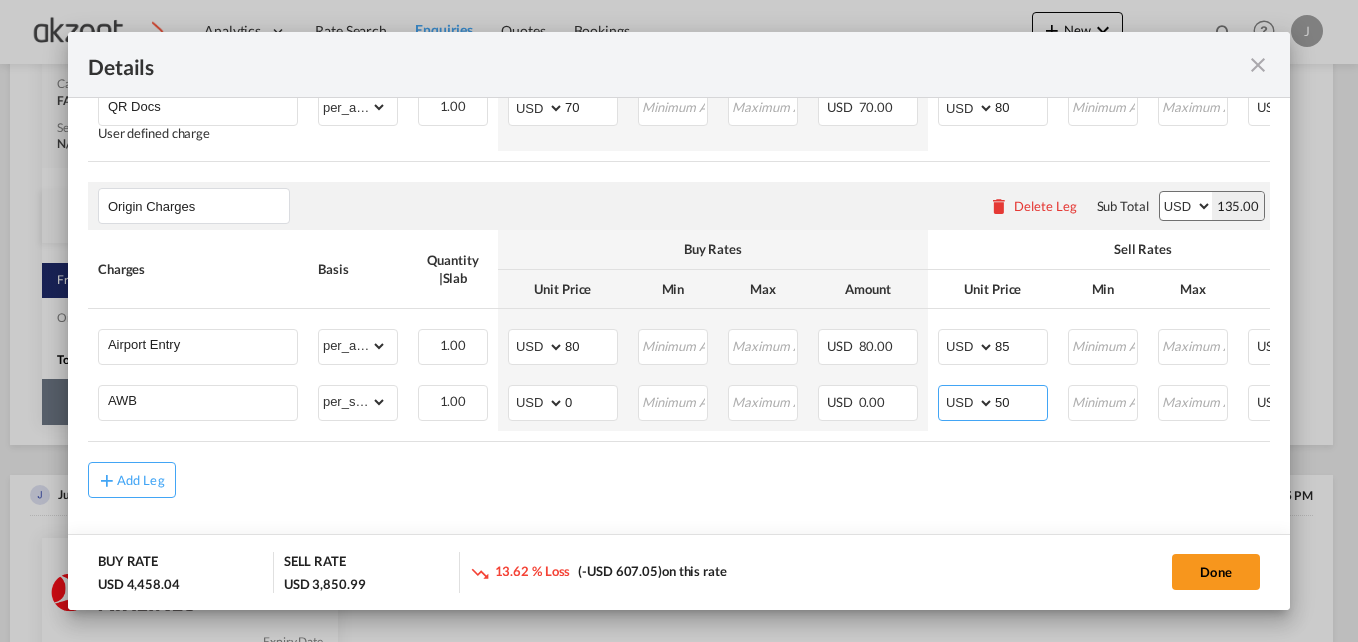 type on "50" 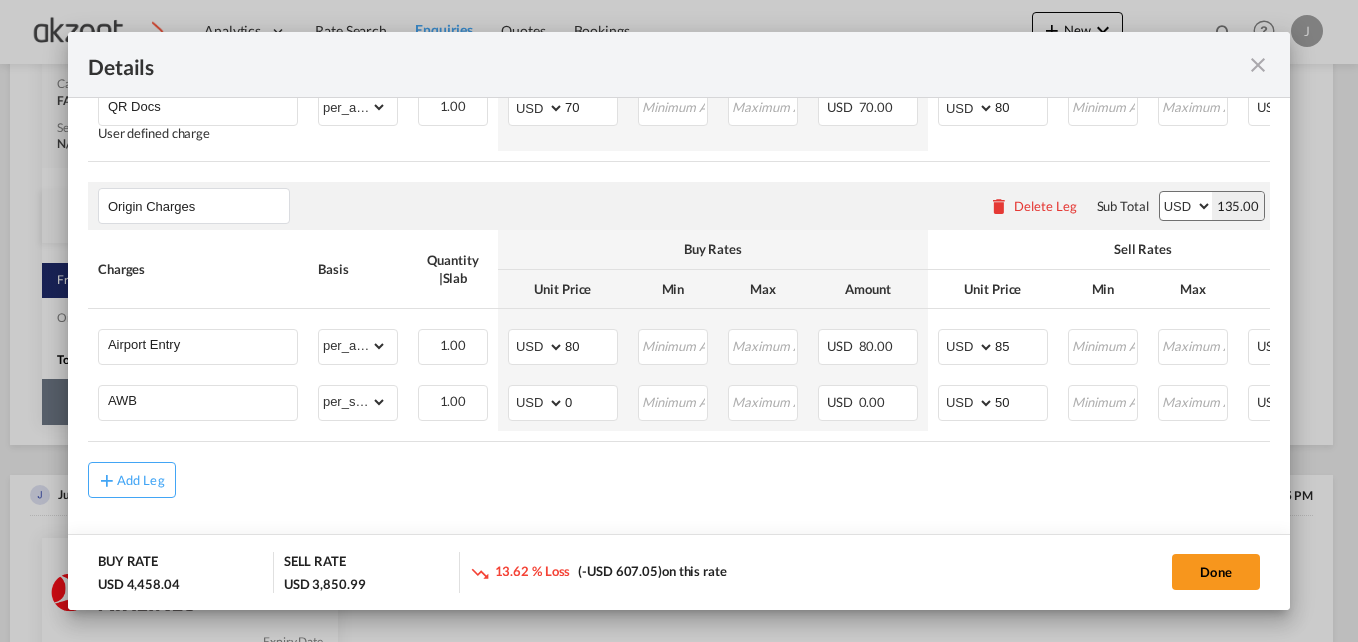 click on "Freight Please enter leg name
Leg Name Already Exists Delete Leg Sub Total AED AFN ALL AMD ANG AOA ARS AUD AWG AZN BAM BBD BDT BGN BHD BIF BMD BND BOB BRL BSD BTN BWP BYN BZD CAD CDF CHF CLP CNY COP CRC CUC CUP CVE CZK DJF DKK DOP DZD EGP ERN ETB EUR FJD FKP FOK GBP GEL GGP GHS GIP GMD GNF GTQ GYD HKD HNL HRK HTG HUF IDR ILS IMP INR IQD IRR ISK JMD JOD JPY KES KGS KHR KID KMF KRW KWD KYD KZT LAK LBP LKR LRD LSL LYD MAD MDL MGA MKD MMK MNT MOP MRU MUR MVR MWK MXN MYR MZN NAD NGN NIO NOK NPR NZD OMR PAB PEN PGK PHP PKR PLN PYG QAR RON RSD RUB RWF SAR SBD SCR SDG SEK SGD SHP SLL SOS SRD SSP STN SYP SZL THB TJS TMT TND TOP TRY TTD TVD TWD TZS UAH UGX USD UYU UZS VES VND VUV WST XAF XCD XDR XOF XPF YER ZAR ZMW 3,715.99 Charges Basis Quantity
|  Slab
Buy Rates Sell Rates Comments
Action Unit Price Min Max Amount Unit Price Min Max Amount
Air Freight                                                     Please Enter
Already Exists
gross_weight
per_shipment" at bounding box center (679, 176) 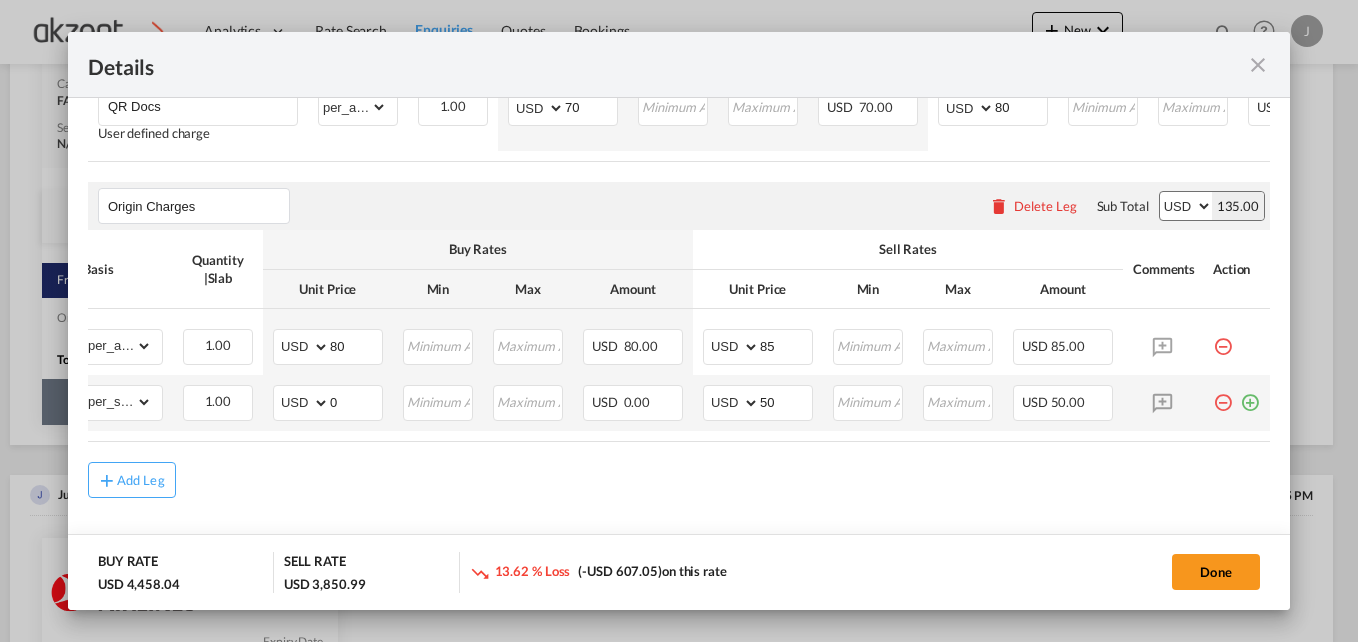 click at bounding box center [1250, 395] 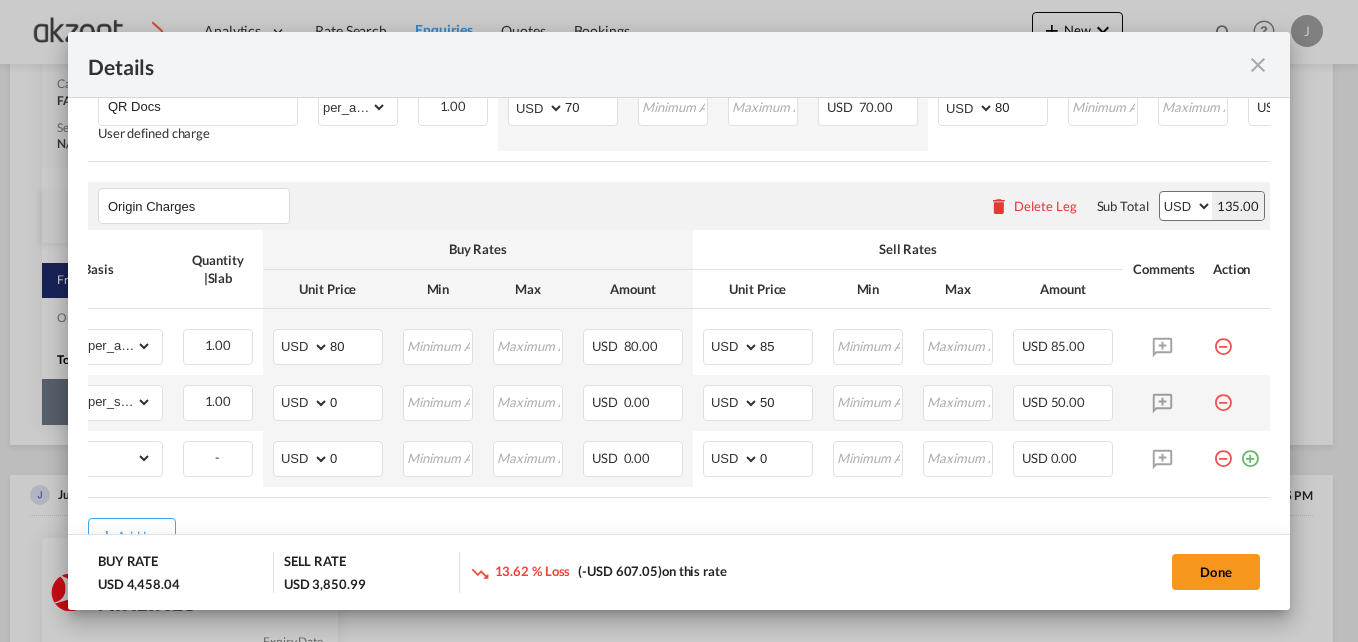 scroll, scrollTop: 0, scrollLeft: 0, axis: both 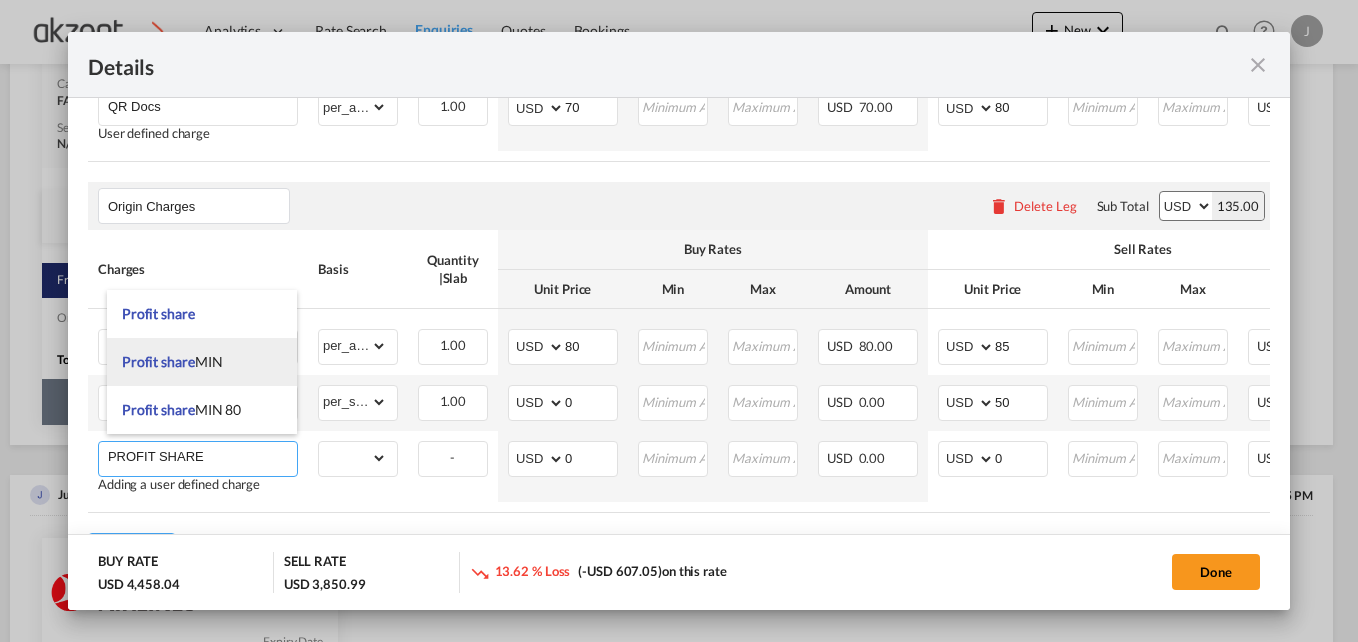 click on "Profit share  MIN" at bounding box center [202, 362] 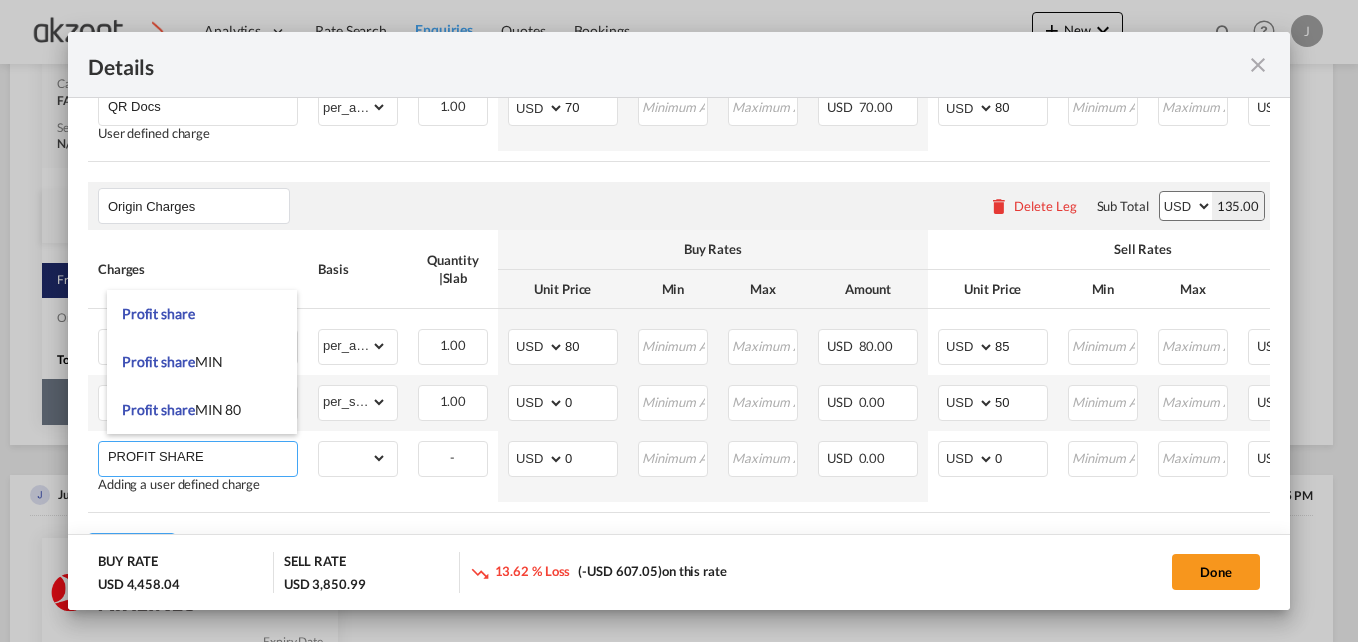type on "Profit share MIN" 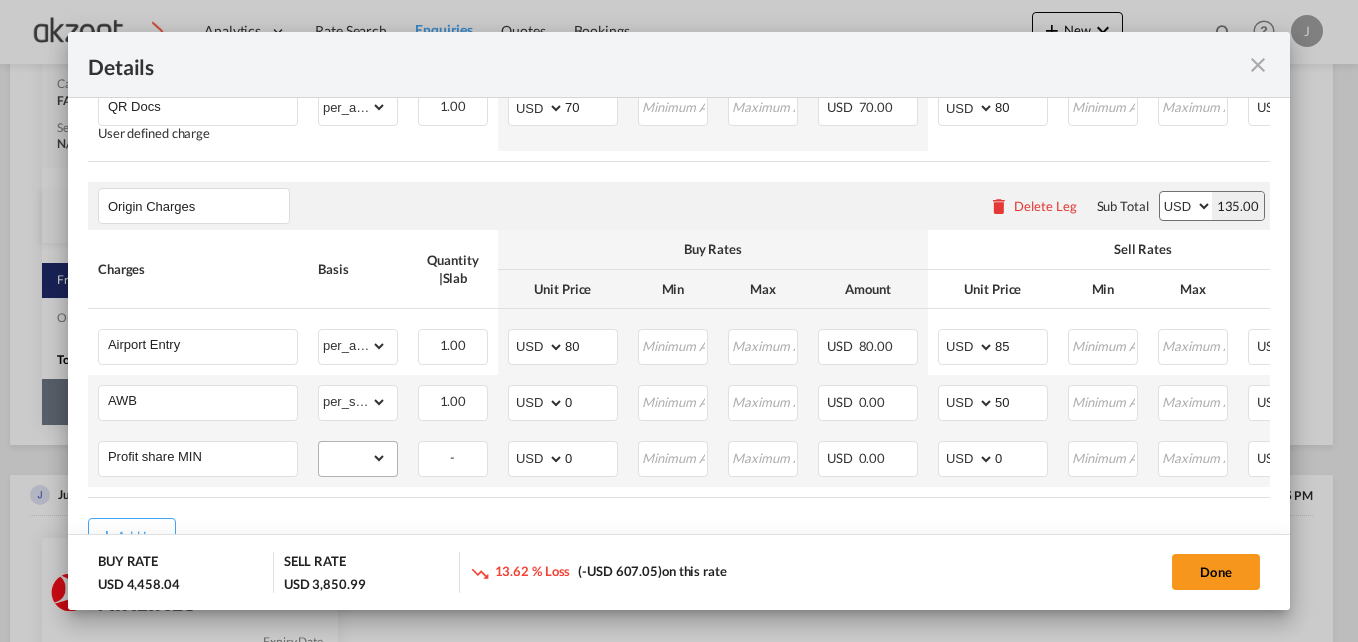 click on "gross_weight
volumetric_weight
per_shipment
per_bl
per_km
per_hawb
per_kg
per_pallet
per_carton
flat
chargeable_weight
per_ton
per_cbm
per_hbl
per_w/m
per_awb
per_sbl
per shipping bill
per_quintal
per_lbs
per_vehicle
per_shift
per_invoice
per_package
per_day
per_revalidation
% on freight total
per_declaration
per_document
per clearance" at bounding box center [358, 458] 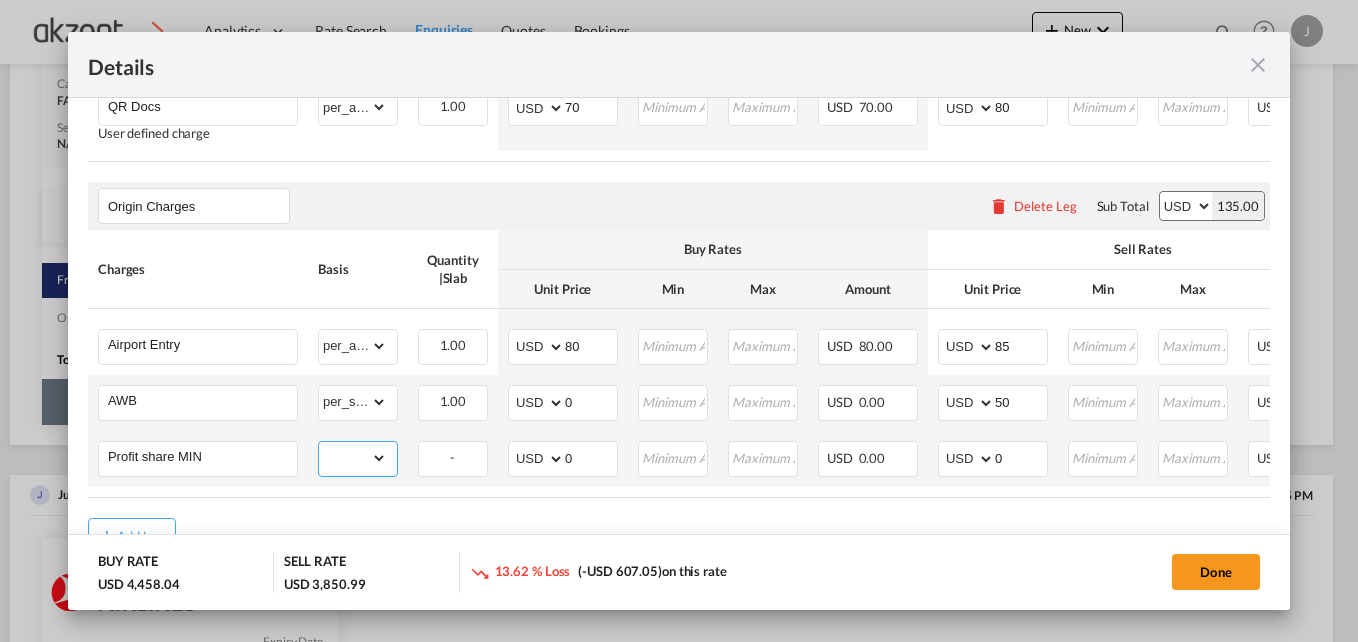 click on "gross_weight
volumetric_weight
per_shipment
per_bl
per_km
per_hawb
per_kg
per_pallet
per_carton
flat
chargeable_weight
per_ton
per_cbm
per_hbl
per_w/m
per_awb
per_sbl
per shipping bill
per_quintal
per_lbs
per_vehicle
per_shift
per_invoice
per_package
per_day
per_revalidation
% on freight total
per_declaration
per_document
per clearance" at bounding box center [353, 458] 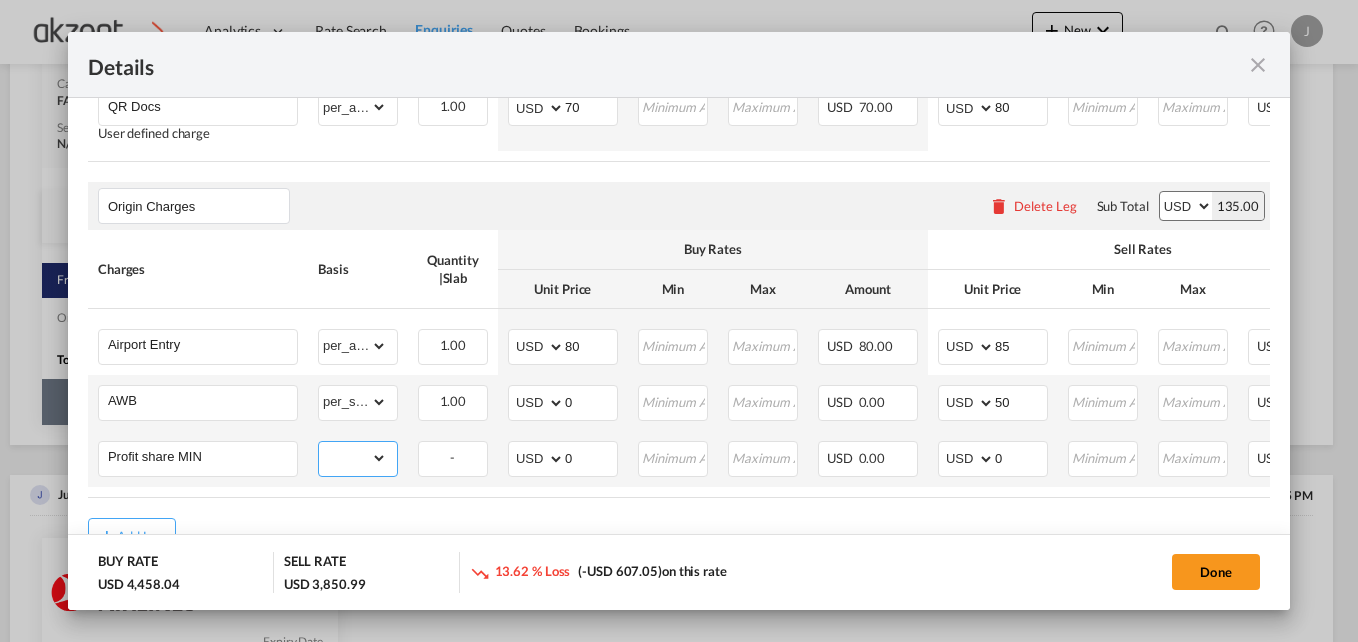 select on "per_shipment" 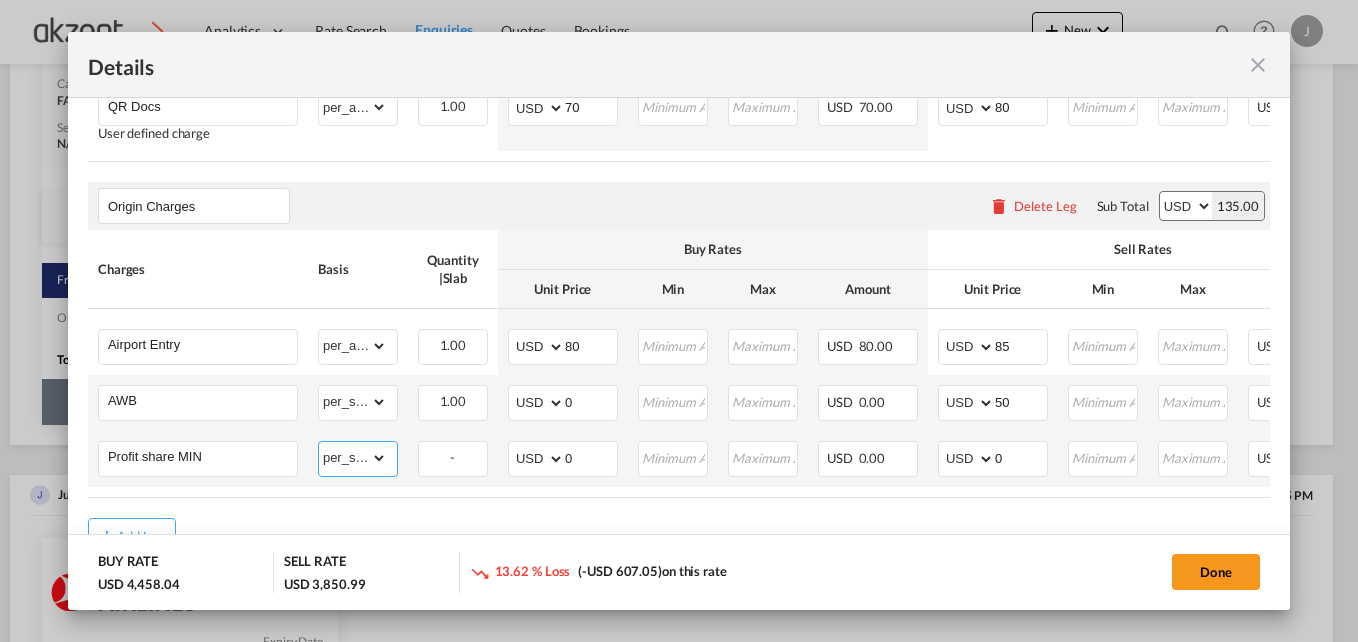 click on "gross_weight
volumetric_weight
per_shipment
per_bl
per_km
per_hawb
per_kg
per_pallet
per_carton
flat
chargeable_weight
per_ton
per_cbm
per_hbl
per_w/m
per_awb
per_sbl
per shipping bill
per_quintal
per_lbs
per_vehicle
per_shift
per_invoice
per_package
per_day
per_revalidation
% on freight total
per_declaration
per_document
per clearance" at bounding box center (353, 458) 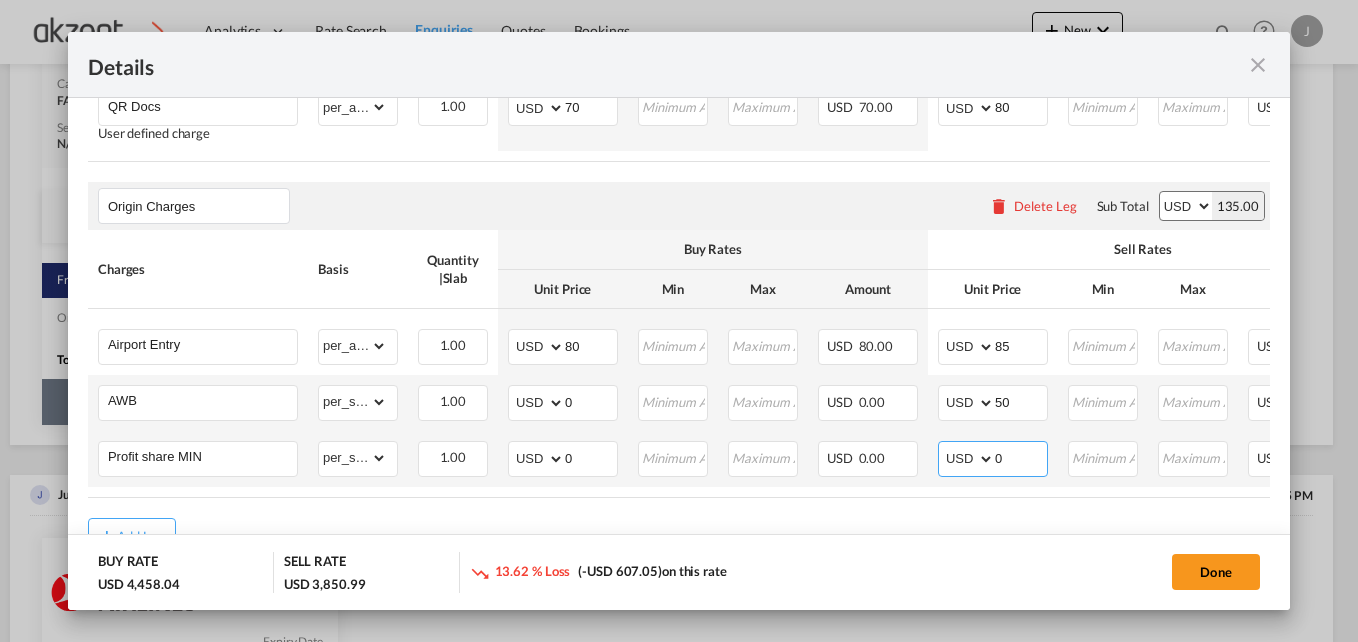 click on "0" at bounding box center (1021, 457) 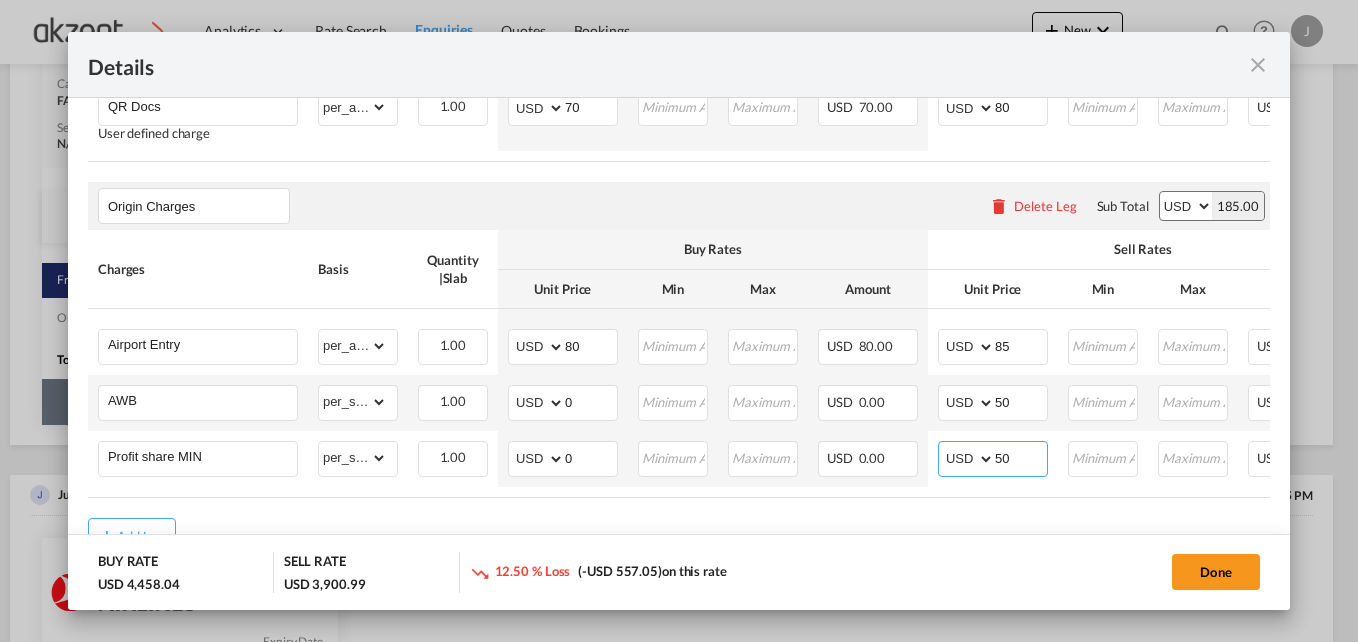type on "50" 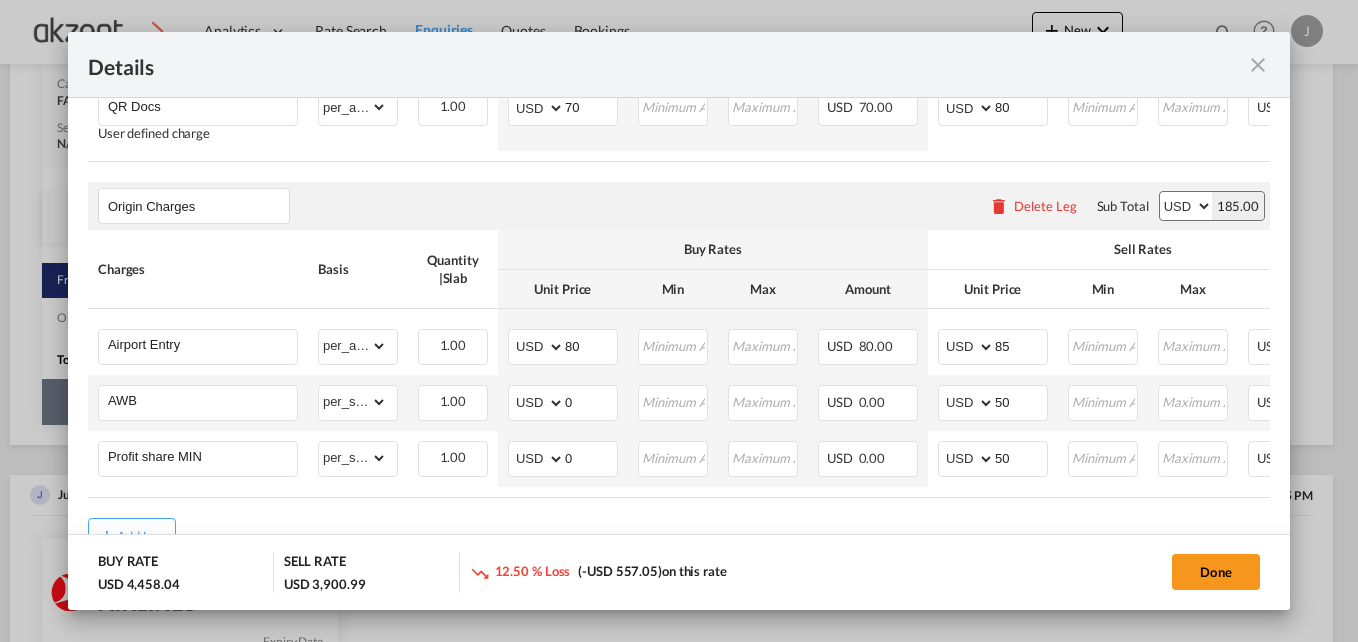 click on "Add Leg" at bounding box center (679, 536) 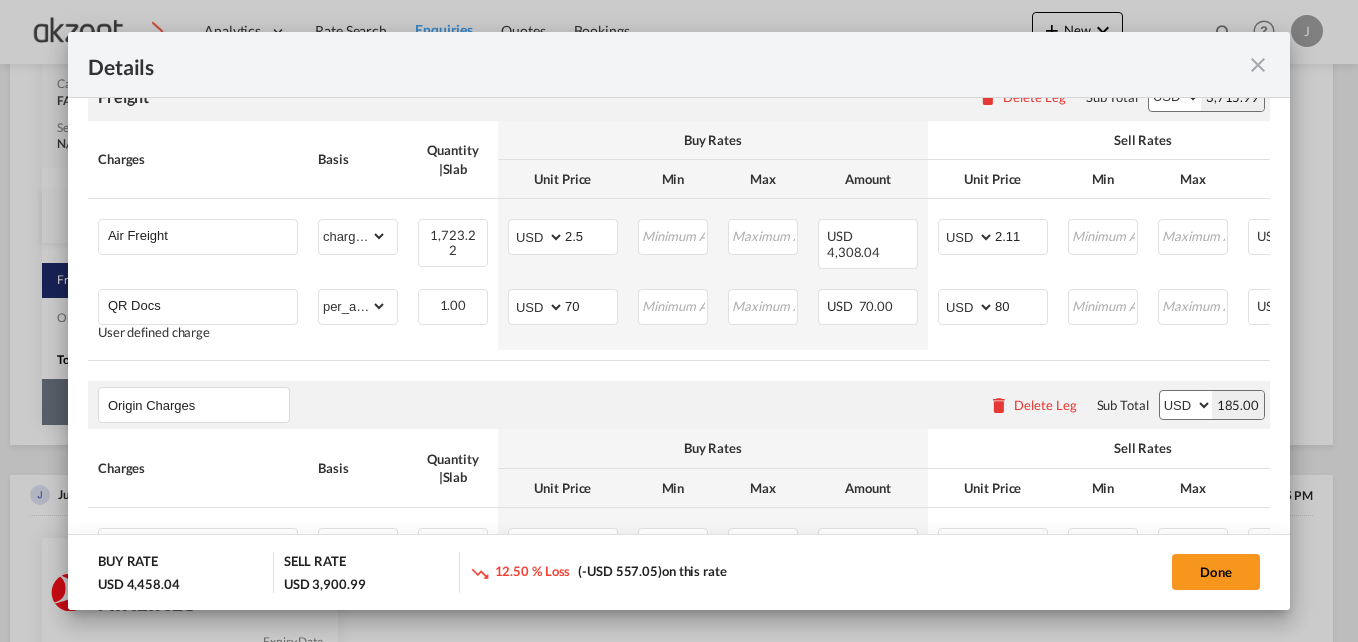 scroll, scrollTop: 432, scrollLeft: 0, axis: vertical 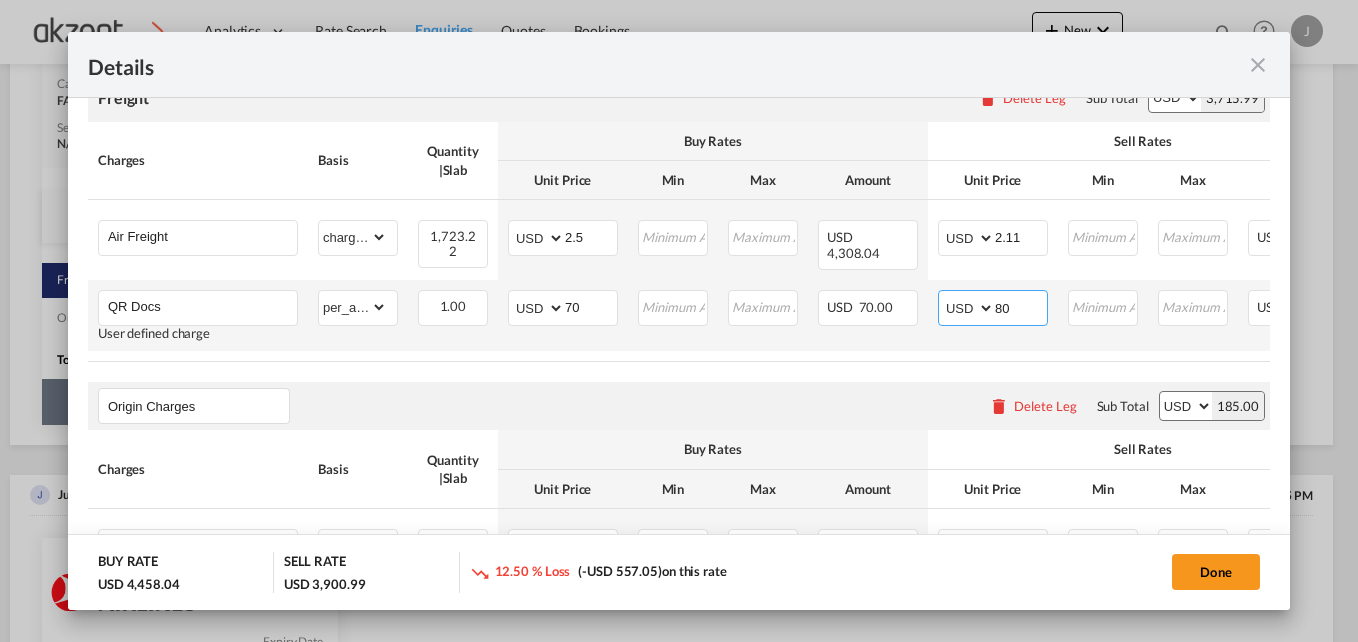 click on "80" at bounding box center [1021, 306] 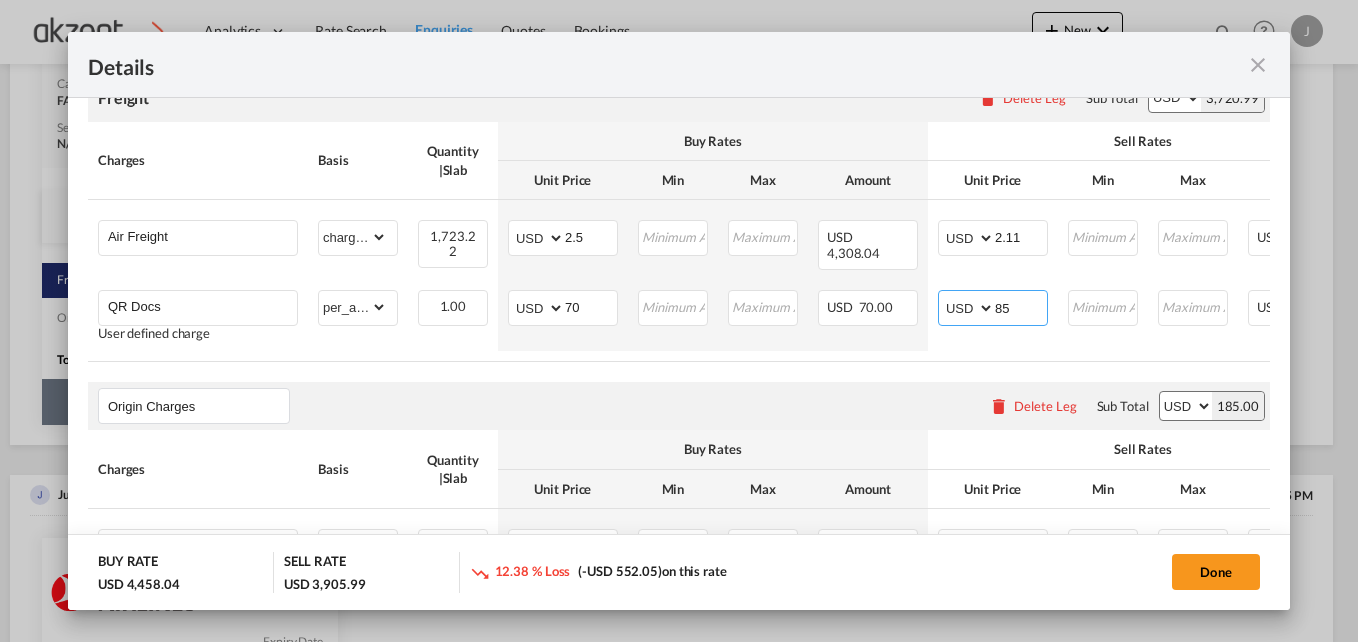 type on "85" 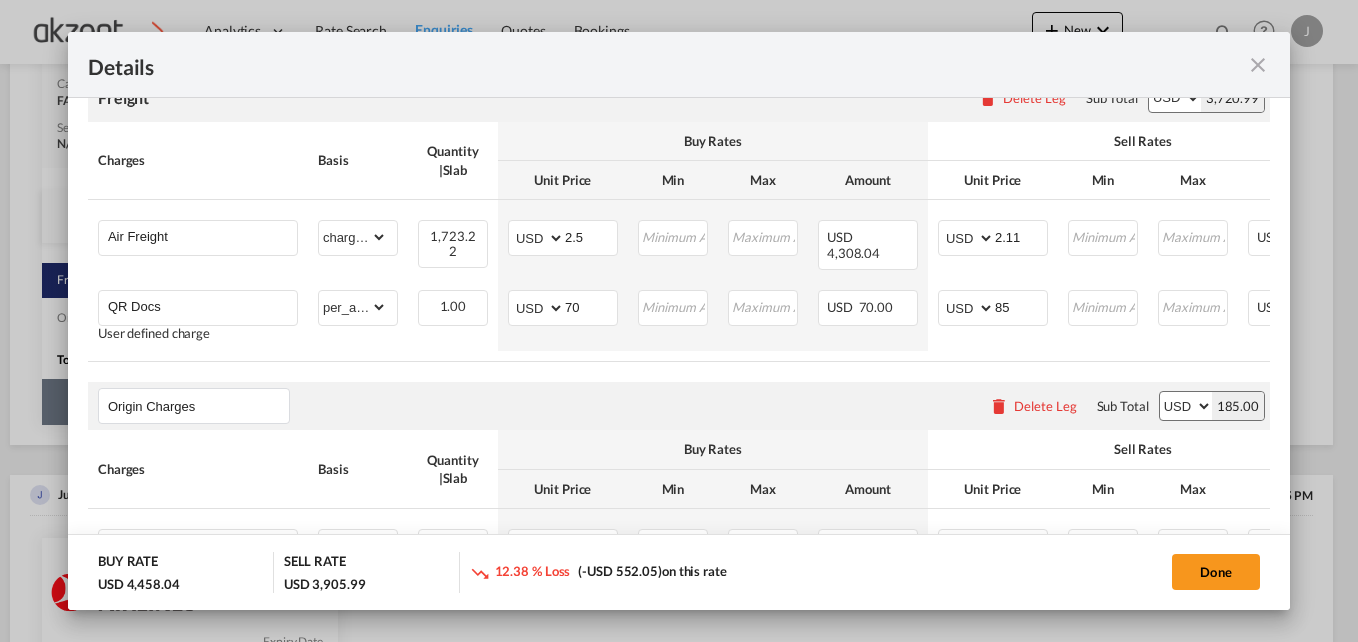 click on "Origin Charges                                                     Please enter leg name
Leg Name Already Exists Delete Leg Sub Total AED AFN ALL AMD ANG AOA ARS AUD AWG AZN BAM BBD BDT BGN BHD BIF BMD BND BOB BRL BSD BTN BWP BYN BZD CAD CDF CHF CLP CNY COP CRC CUC CUP CVE CZK DJF DKK DOP DZD EGP ERN ETB EUR FJD FKP FOK GBP GEL GGP GHS GIP GMD GNF GTQ GYD HKD HNL HRK HTG HUF IDR ILS IMP INR IQD IRR ISK JMD JOD JPY KES KGS KHR KID KMF KRW KWD KYD KZT LAK LBP LKR LRD LSL LYD MAD MDL MGA MKD MMK MNT MOP MRU MUR MVR MWK MXN MYR MZN NAD NGN NIO NOK NPR NZD OMR PAB PEN PGK PHP PKR PLN PYG QAR RON RSD RUB RWF SAR SBD SCR SDG SEK SGD SHP SLL SOS SRD SSP STN SYP SZL THB TJS TMT TND TOP TRY TTD TVD TWD TZS UAH UGX USD UYU UZS VES VND VUV WST XAF XCD XDR XOF XPF YER ZAR ZMW 185.00" at bounding box center [679, 406] 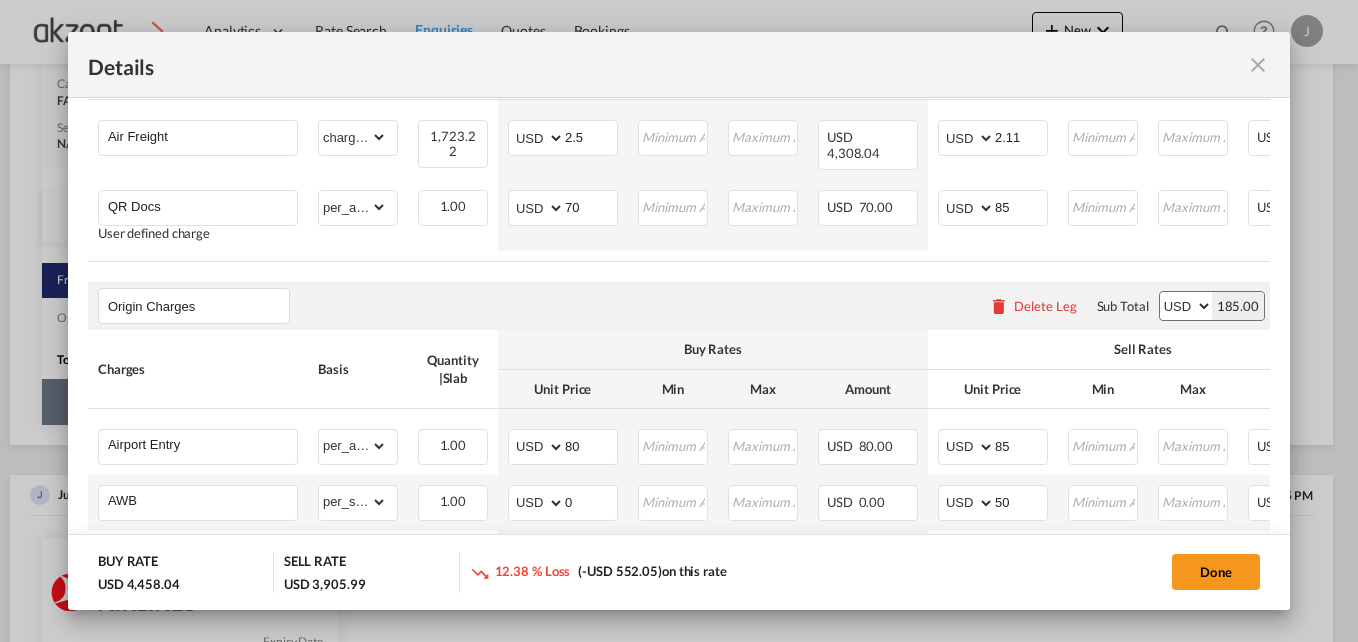scroll, scrollTop: 0, scrollLeft: 209, axis: horizontal 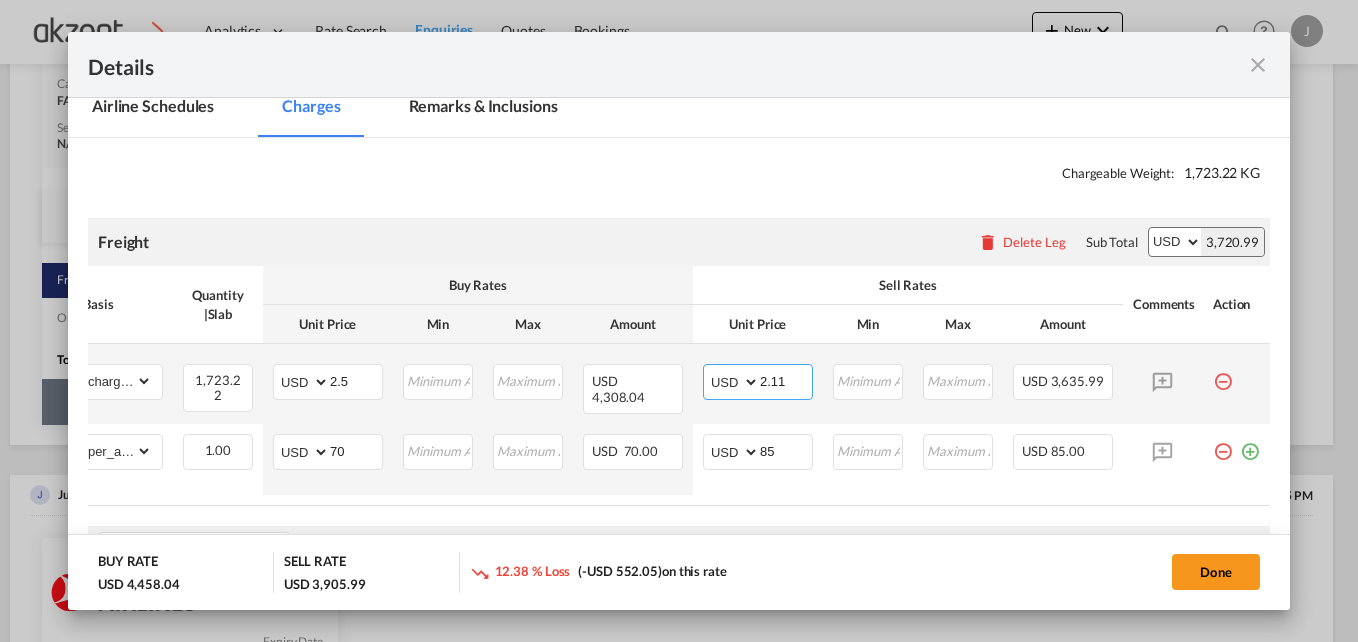 click on "2.11" at bounding box center (786, 380) 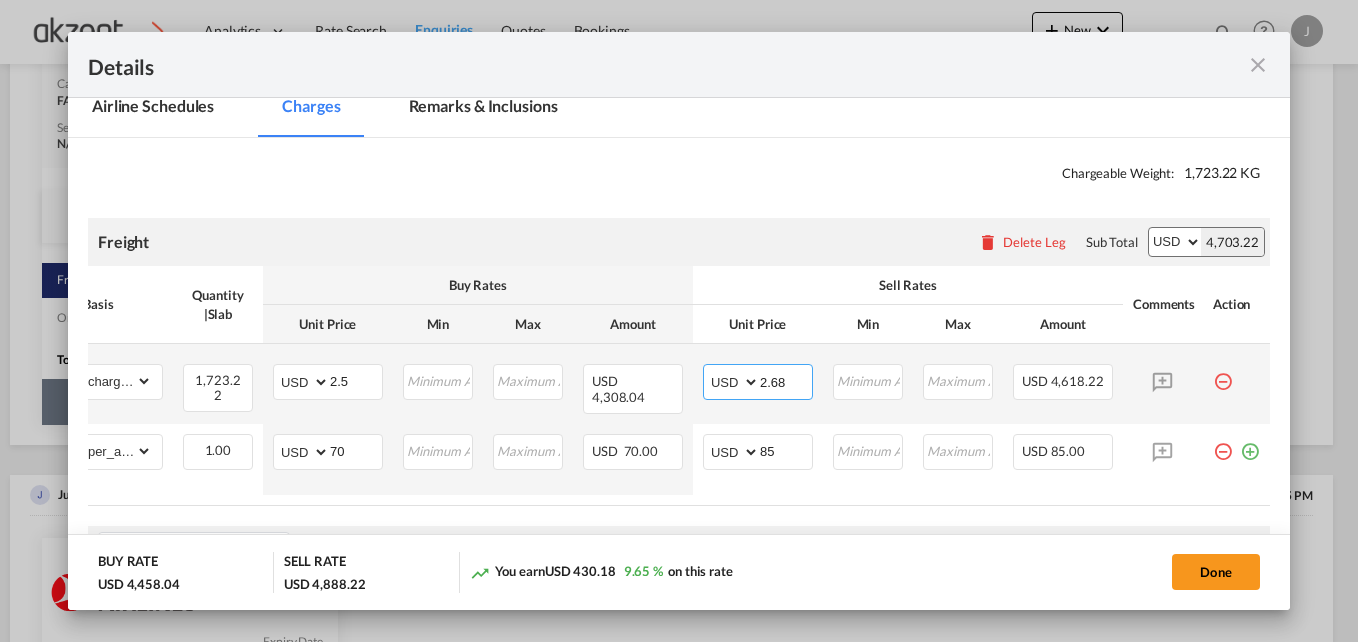 click on "2.68" at bounding box center (786, 380) 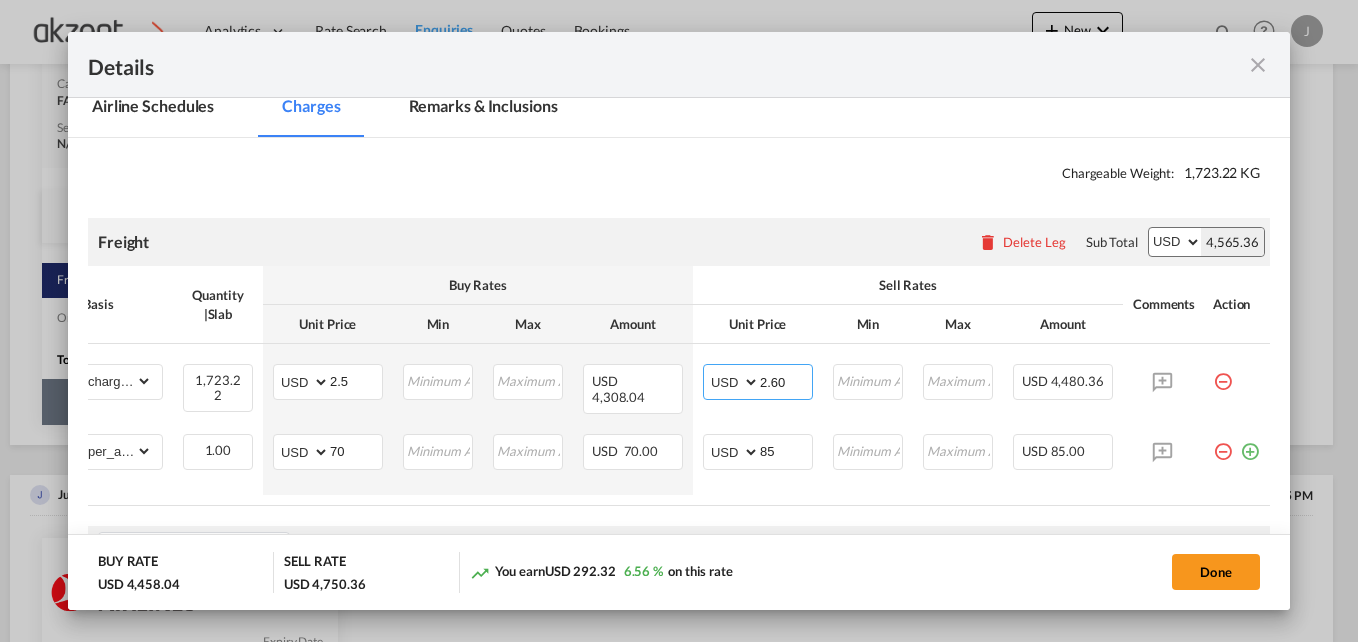 type on "2.60" 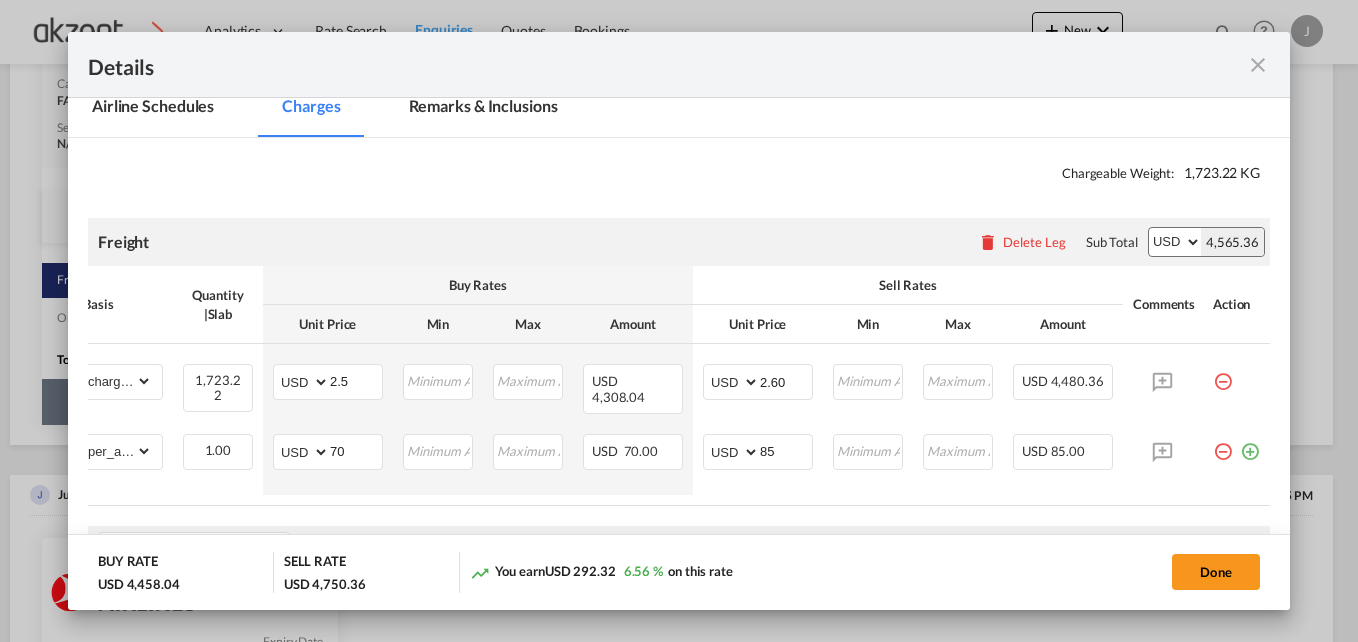 click on "Freight Please enter leg name
Leg Name Already Exists Delete Leg Sub Total AED AFN ALL AMD ANG AOA ARS AUD AWG AZN BAM BBD BDT BGN BHD BIF BMD BND BOB BRL BSD BTN BWP BYN BZD CAD CDF CHF CLP CNY COP CRC CUC CUP CVE CZK DJF DKK DOP DZD EGP ERN ETB EUR FJD FKP FOK GBP GEL GGP GHS GIP GMD GNF GTQ GYD HKD HNL HRK HTG HUF IDR ILS IMP INR IQD IRR ISK JMD JOD JPY KES KGS KHR KID KMF KRW KWD KYD KZT LAK LBP LKR LRD LSL LYD MAD MDL MGA MKD MMK MNT MOP MRU MUR MVR MWK MXN MYR MZN NAD NGN NIO NOK NPR NZD OMR PAB PEN PGK PHP PKR PLN PYG QAR RON RSD RUB RWF SAR SBD SCR SDG SEK SGD SHP SLL SOS SRD SSP STN SYP SZL THB TJS TMT TND TOP TRY TTD TVD TWD TZS UAH UGX USD UYU UZS VES VND VUV WST XAF XCD XDR XOF XPF YER ZAR ZMW 4,565.36" at bounding box center (679, 242) 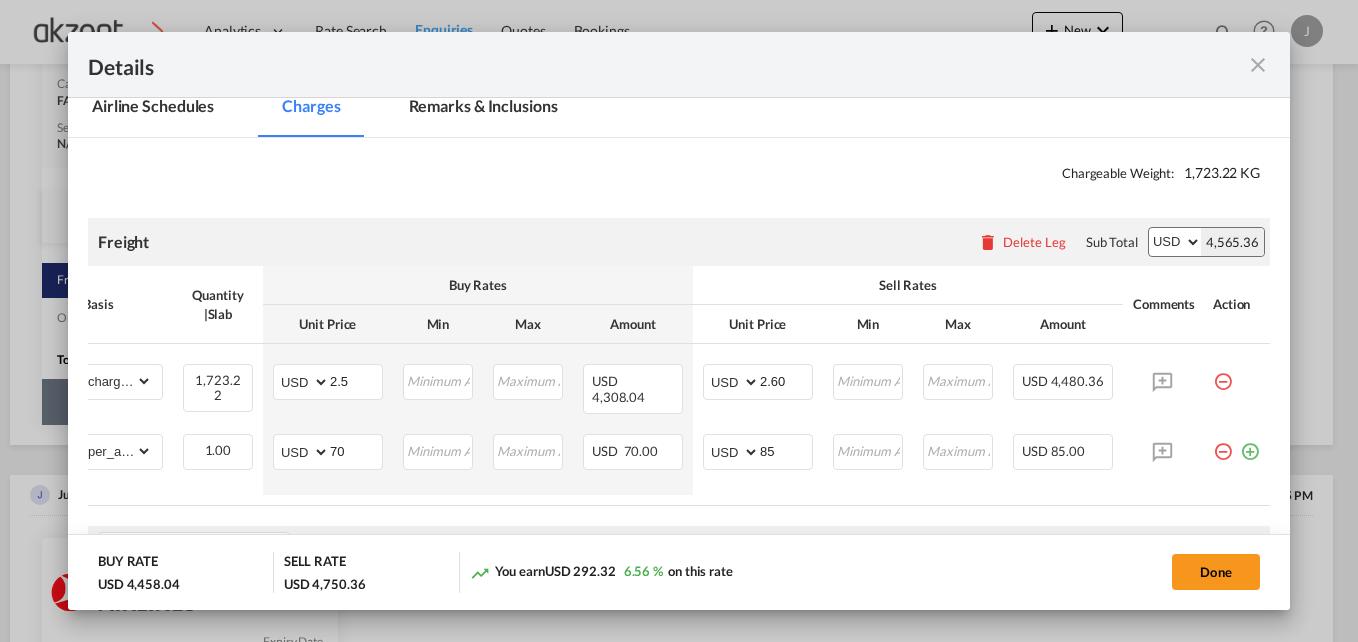 scroll, scrollTop: 488, scrollLeft: 0, axis: vertical 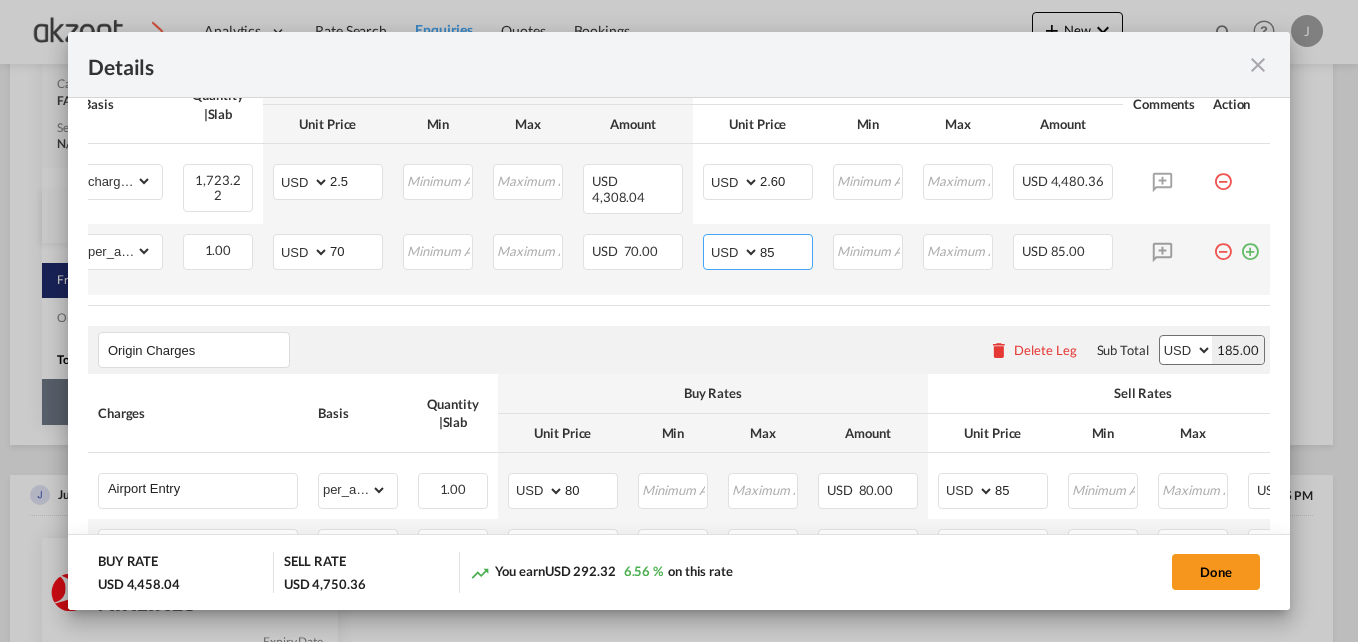click on "85" at bounding box center [786, 250] 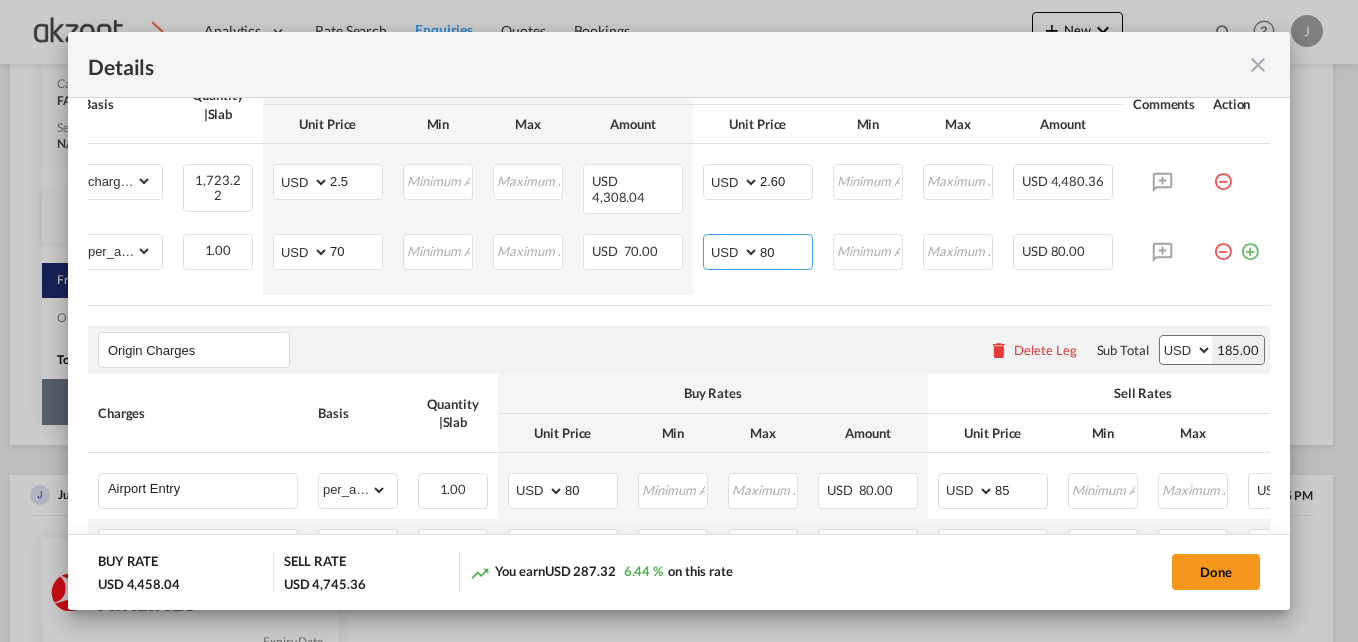 type on "80" 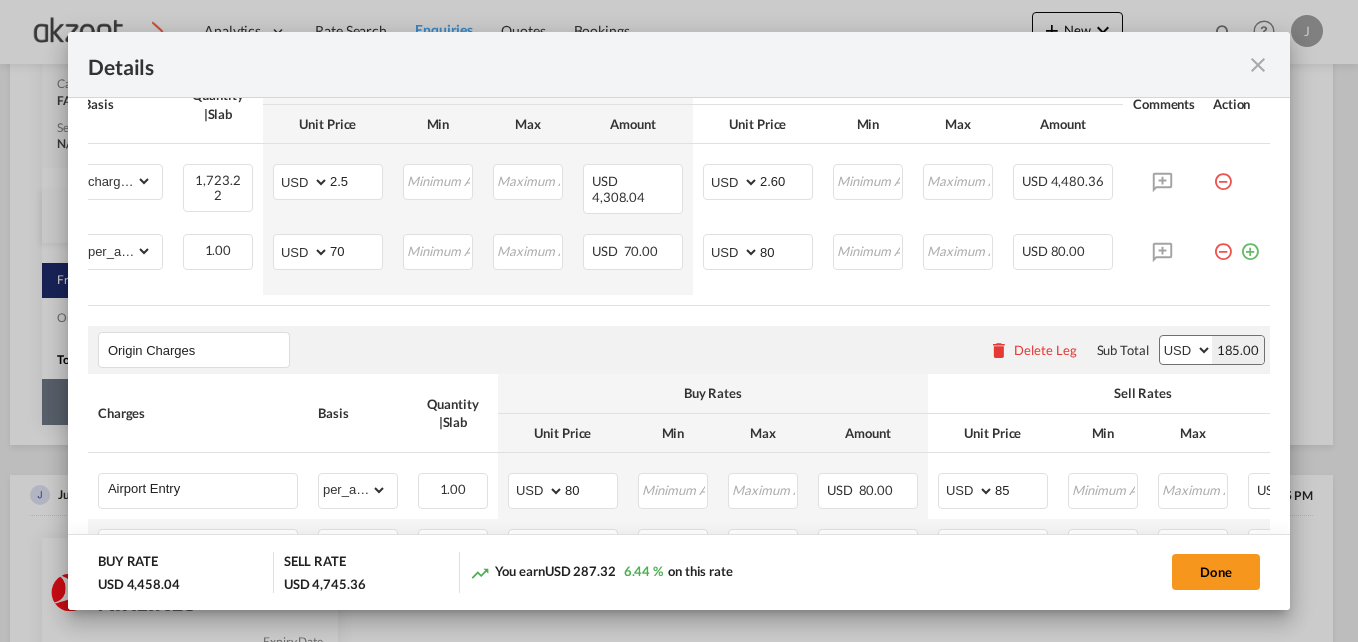 click on "Origin Charges                                                     Please enter leg name
Leg Name Already Exists Delete Leg Sub Total AED AFN ALL AMD ANG AOA ARS AUD AWG AZN BAM BBD BDT BGN BHD BIF BMD BND BOB BRL BSD BTN BWP BYN BZD CAD CDF CHF CLP CNY COP CRC CUC CUP CVE CZK DJF DKK DOP DZD EGP ERN ETB EUR FJD FKP FOK GBP GEL GGP GHS GIP GMD GNF GTQ GYD HKD HNL HRK HTG HUF IDR ILS IMP INR IQD IRR ISK JMD JOD JPY KES KGS KHR KID KMF KRW KWD KYD KZT LAK LBP LKR LRD LSL LYD MAD MDL MGA MKD MMK MNT MOP MRU MUR MVR MWK MXN MYR MZN NAD NGN NIO NOK NPR NZD OMR PAB PEN PGK PHP PKR PLN PYG QAR RON RSD RUB RWF SAR SBD SCR SDG SEK SGD SHP SLL SOS SRD SSP STN SYP SZL THB TJS TMT TND TOP TRY TTD TVD TWD TZS UAH UGX USD UYU UZS VES VND VUV WST XAF XCD XDR XOF XPF YER ZAR ZMW 185.00" at bounding box center (679, 350) 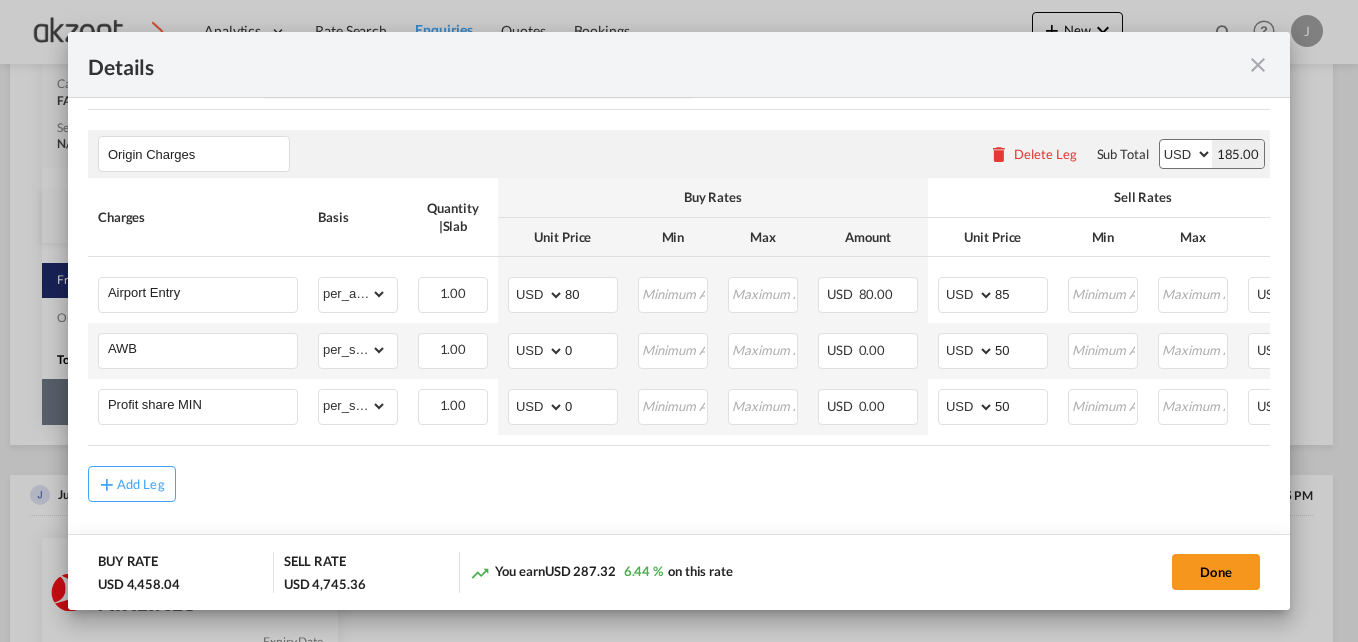 scroll, scrollTop: 688, scrollLeft: 0, axis: vertical 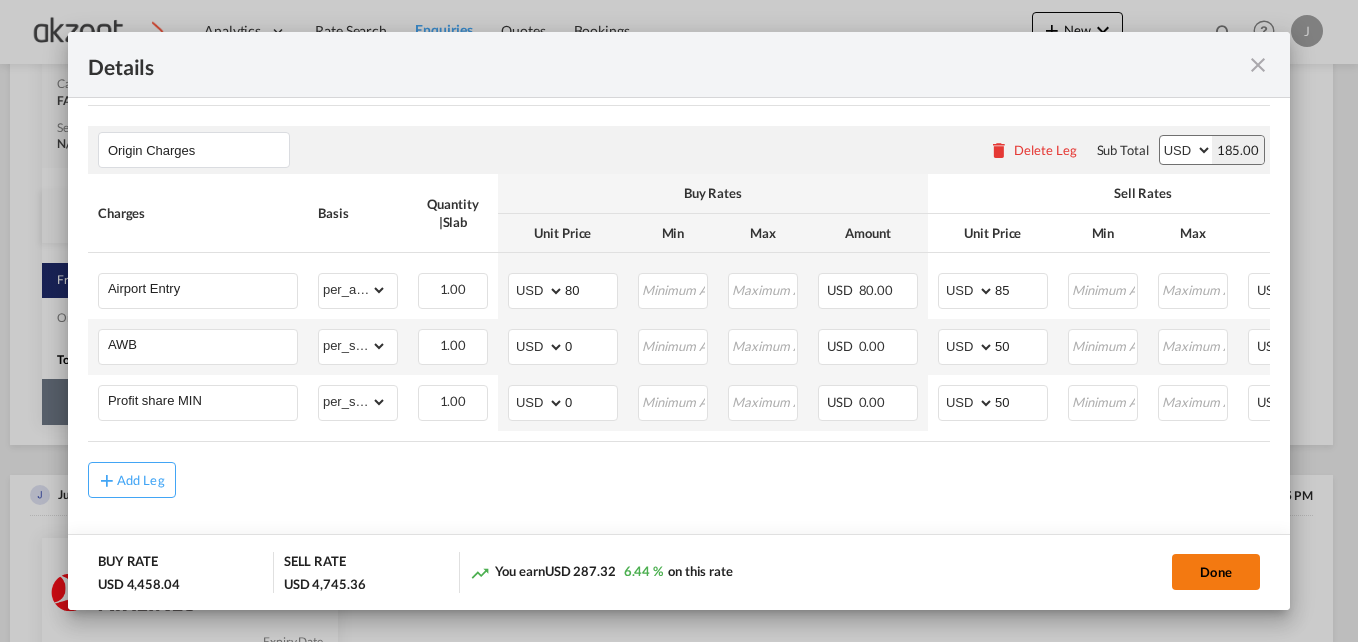 click on "Done" 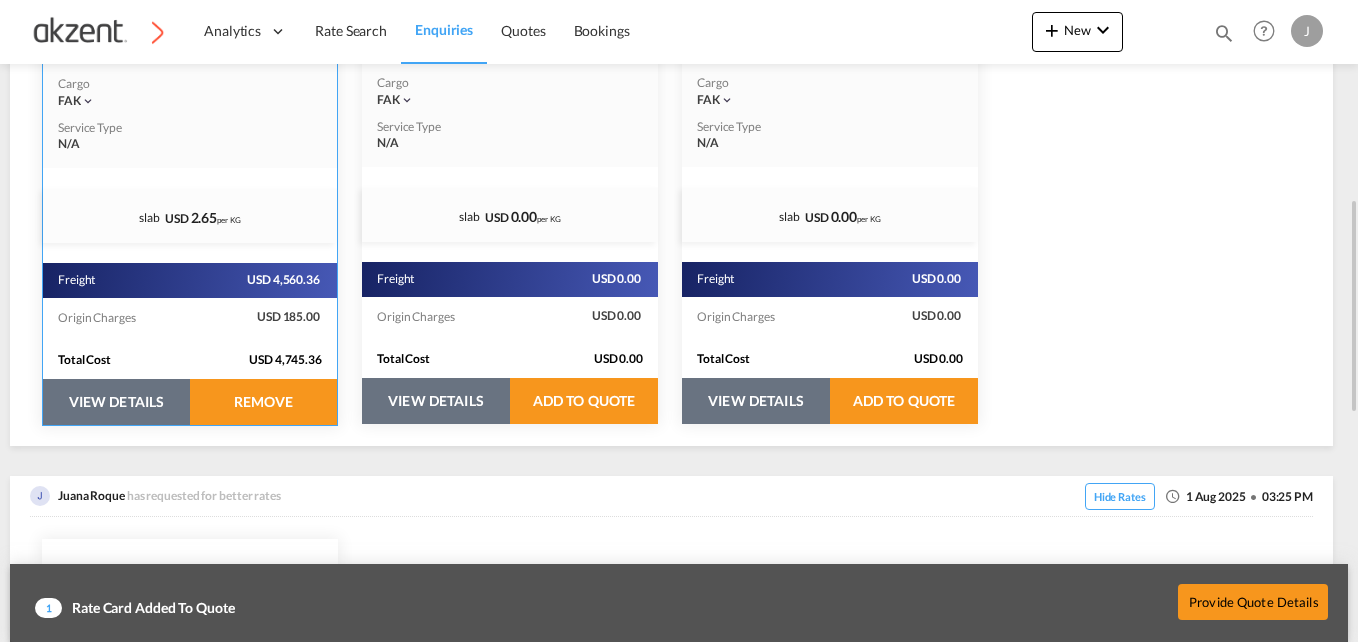 click on "VIEW DETAILS" at bounding box center [116, 402] 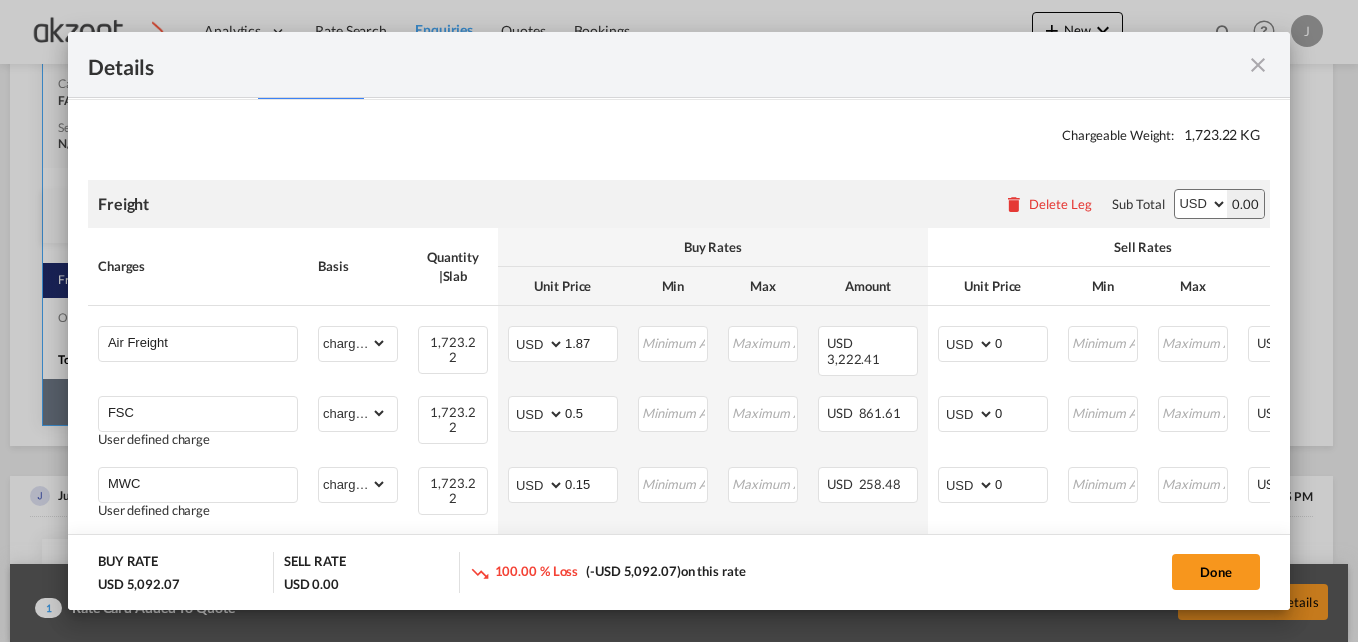 scroll, scrollTop: 410, scrollLeft: 0, axis: vertical 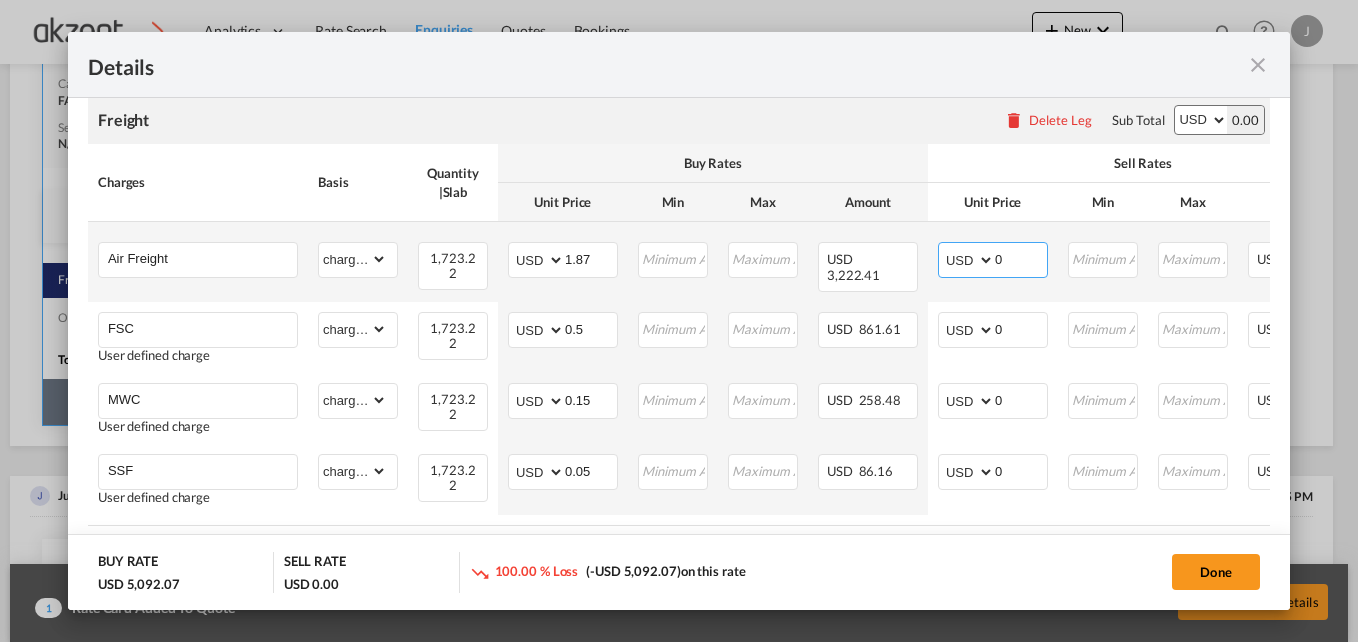 click on "0" at bounding box center [1021, 258] 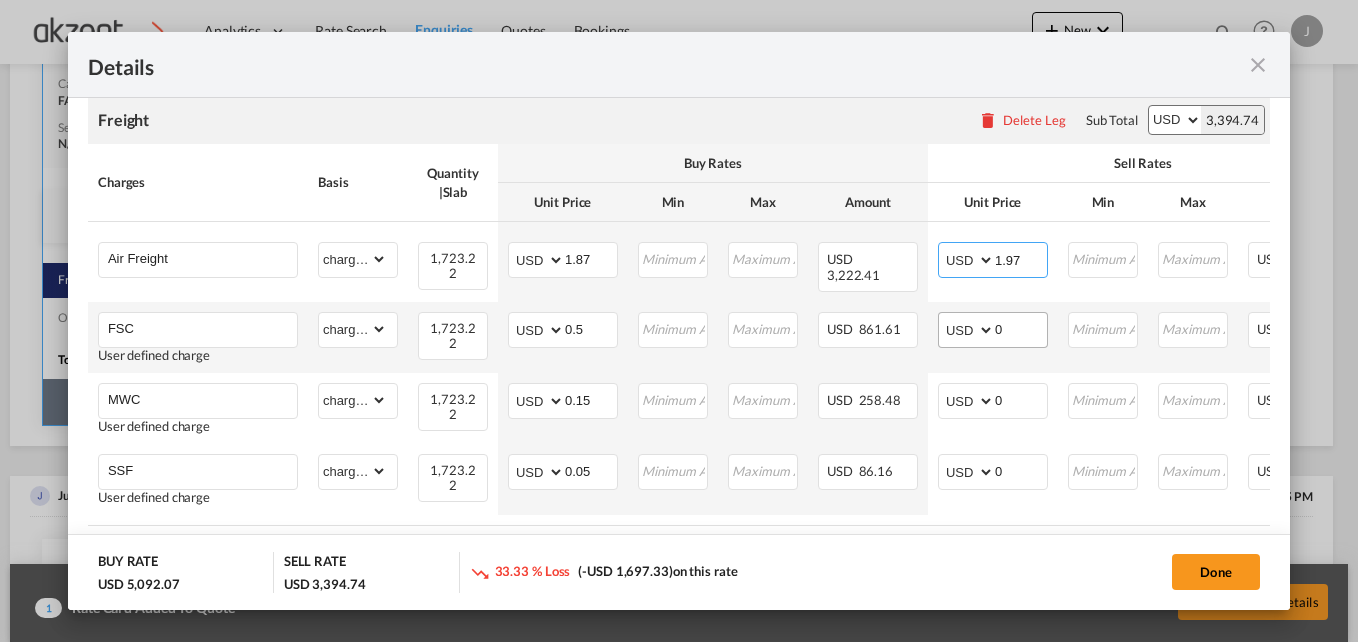 type on "1.97" 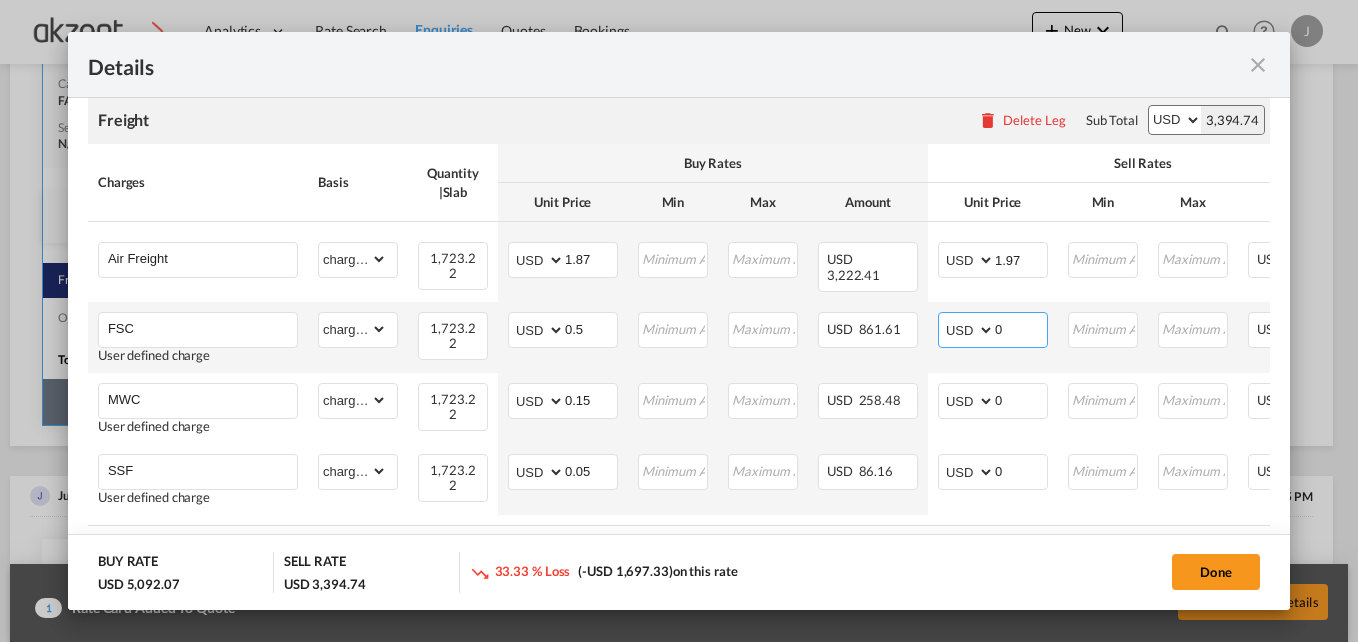 click on "0" at bounding box center [1021, 328] 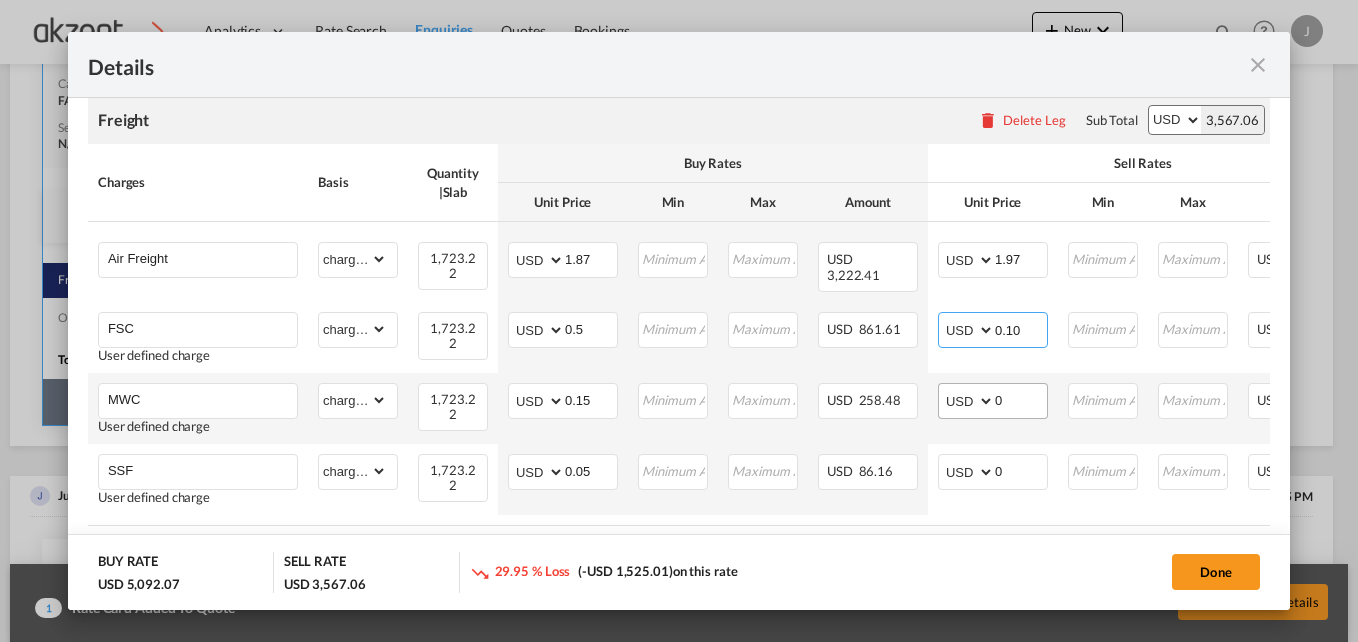 type on "0.10" 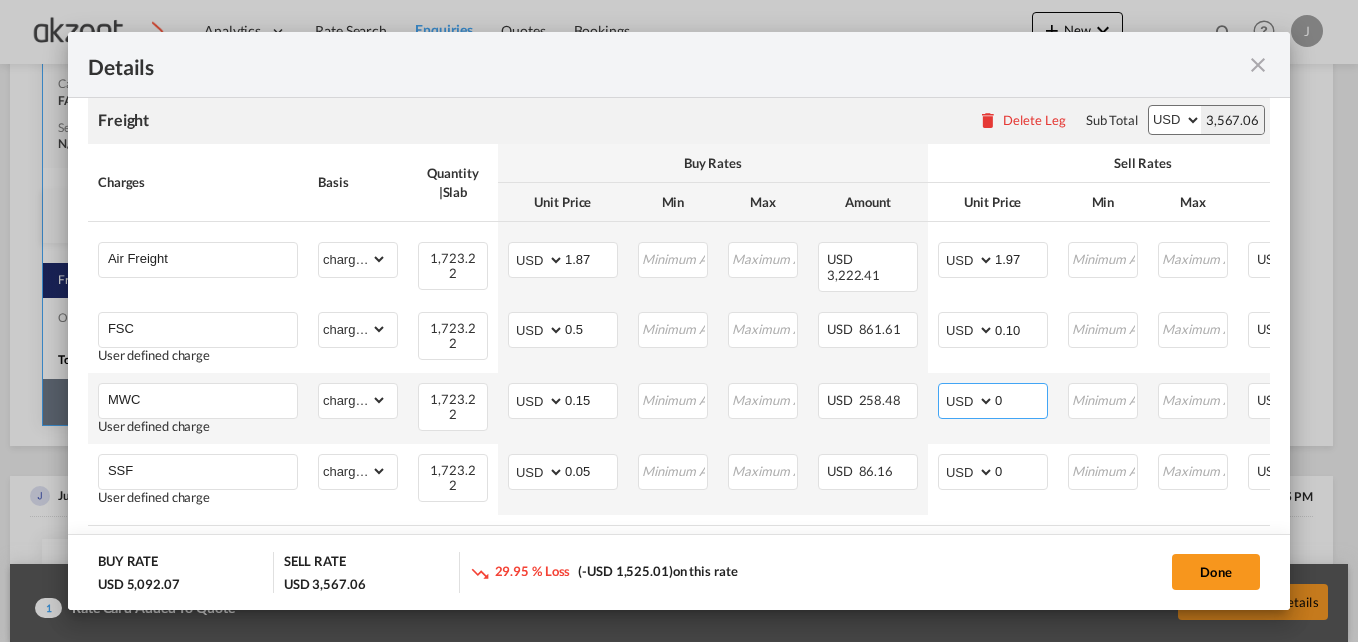 click on "0" at bounding box center [1021, 399] 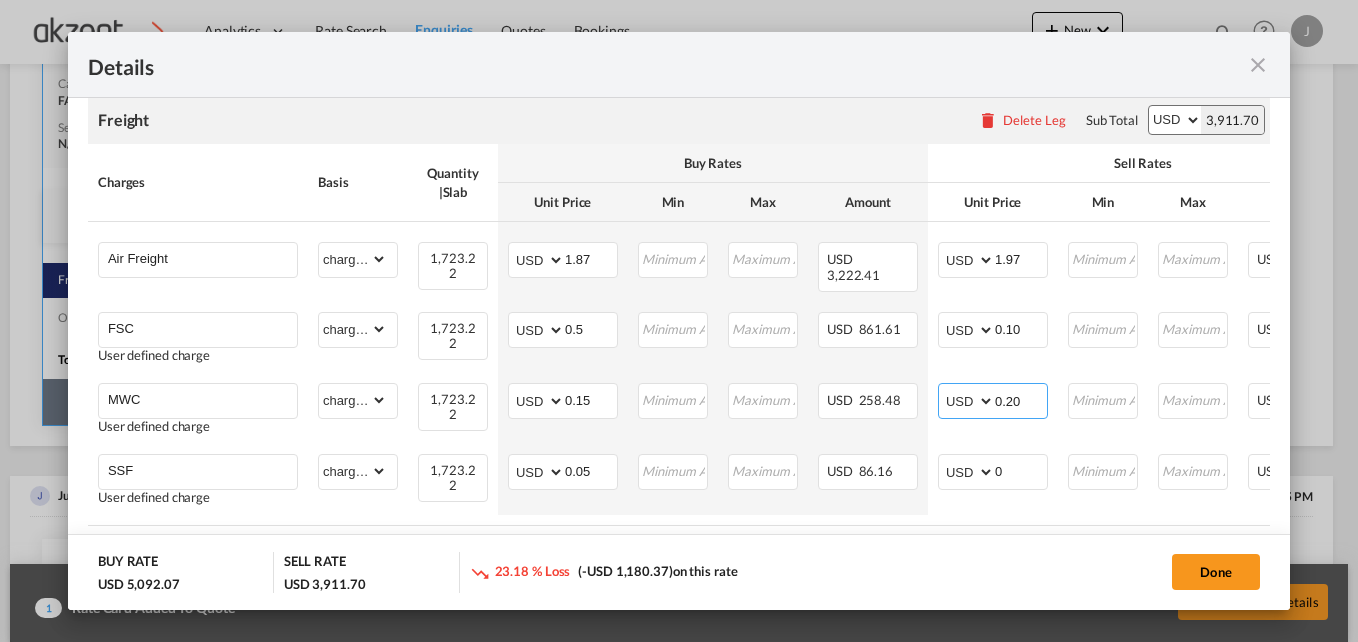 type on "0.20" 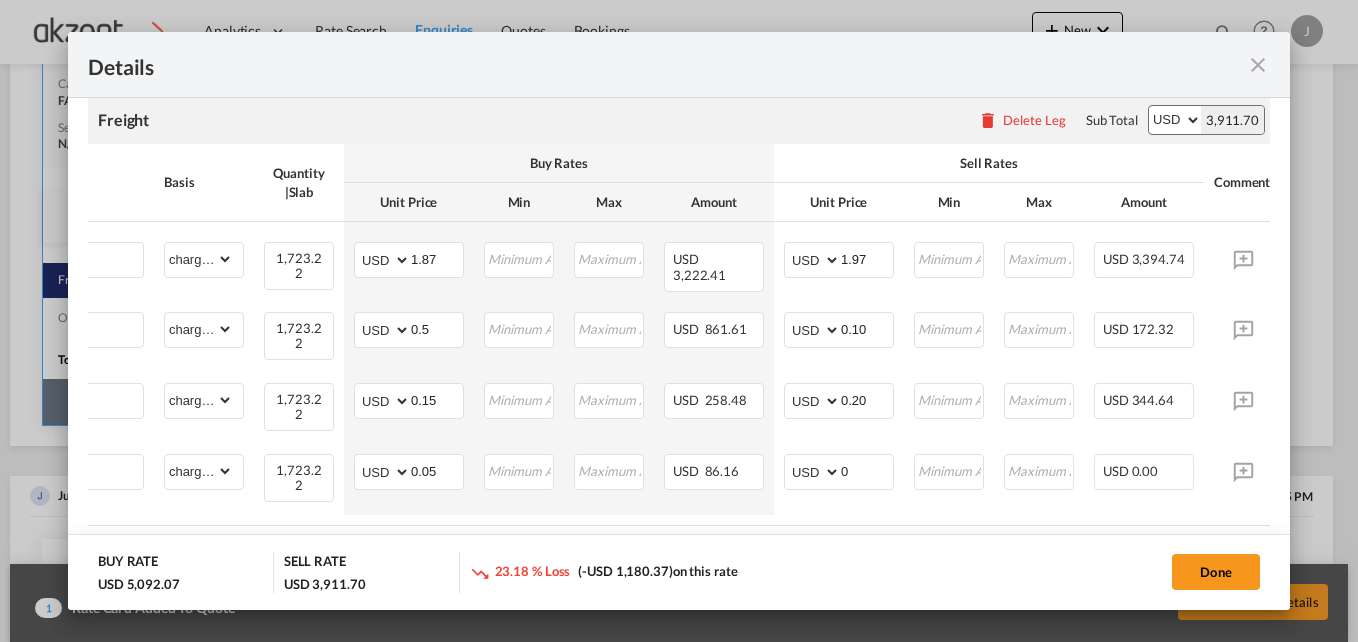 scroll, scrollTop: 0, scrollLeft: 17, axis: horizontal 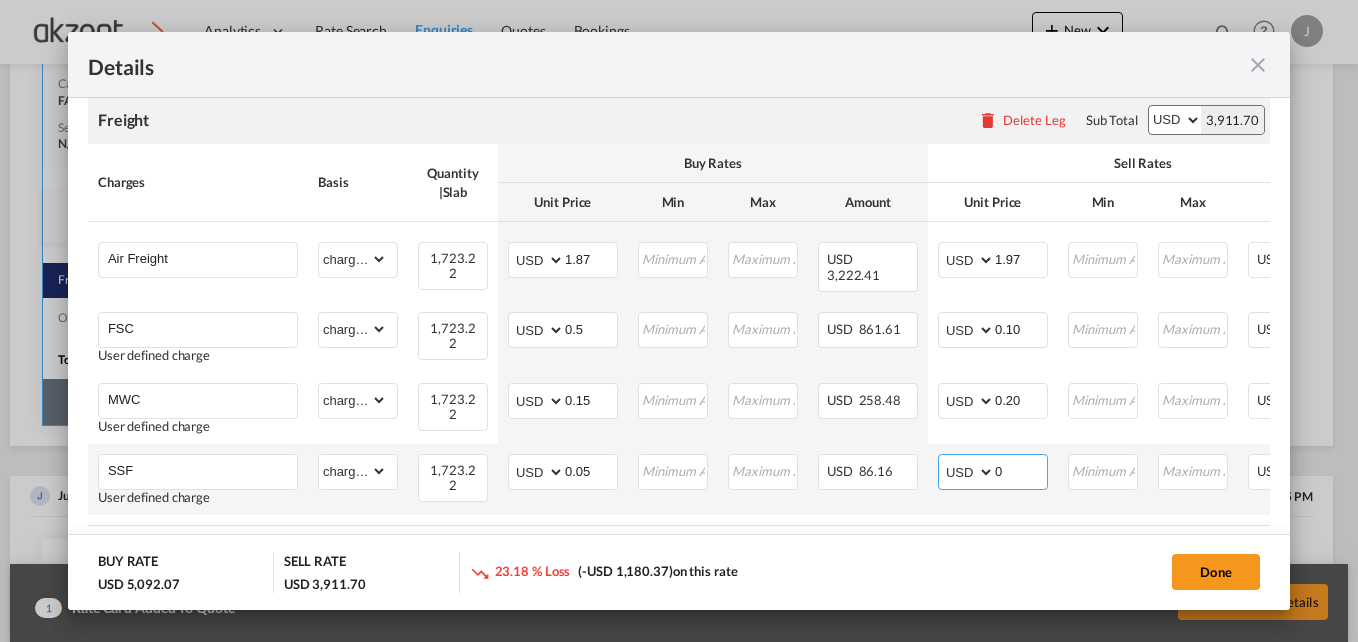 click on "0" at bounding box center [1021, 470] 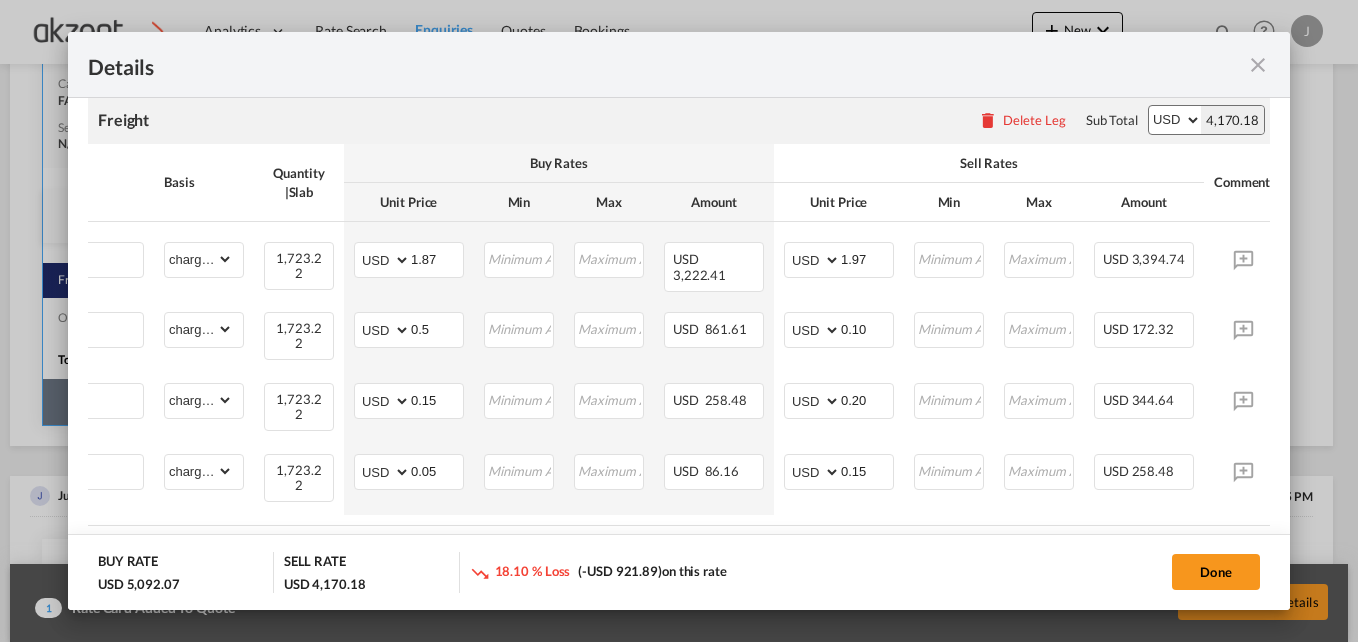 scroll, scrollTop: 0, scrollLeft: 167, axis: horizontal 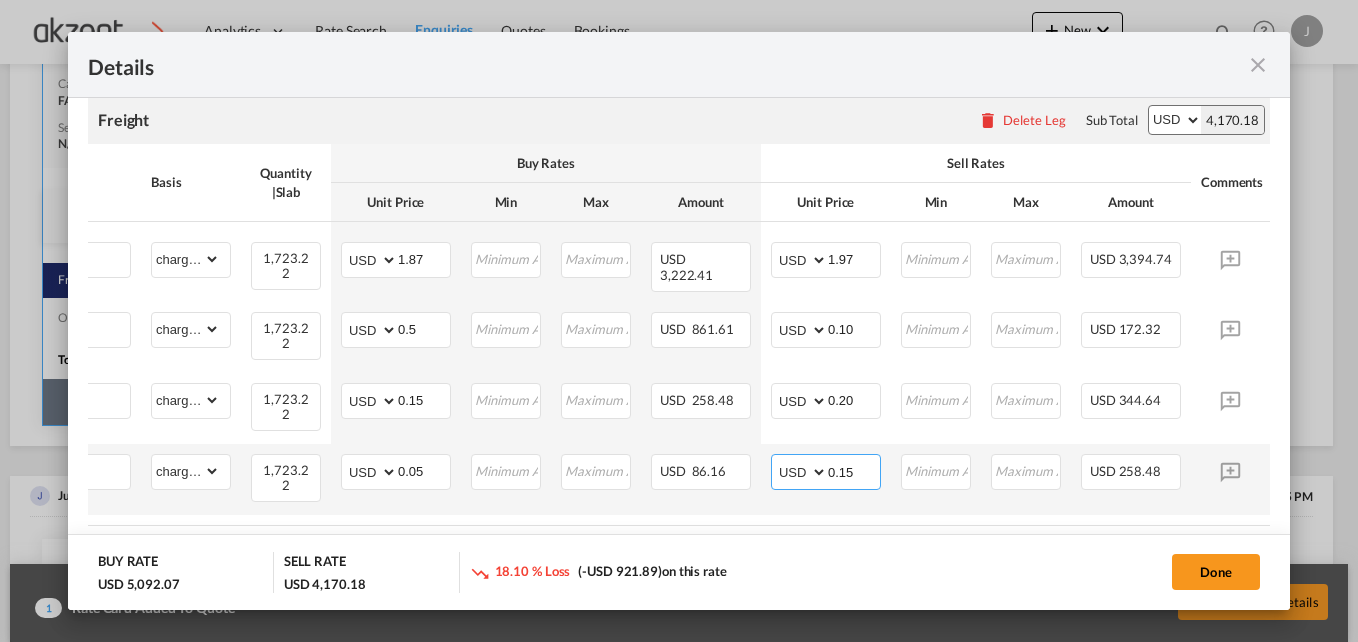 click on "0.15" at bounding box center [854, 470] 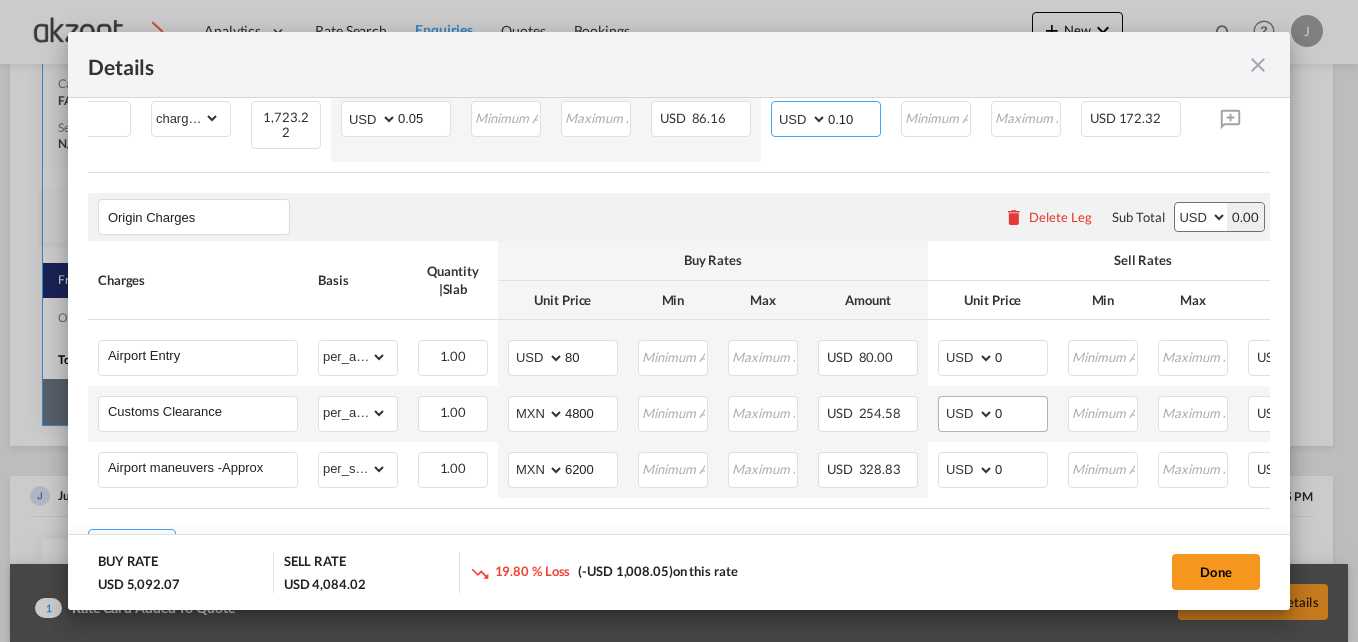 scroll, scrollTop: 810, scrollLeft: 0, axis: vertical 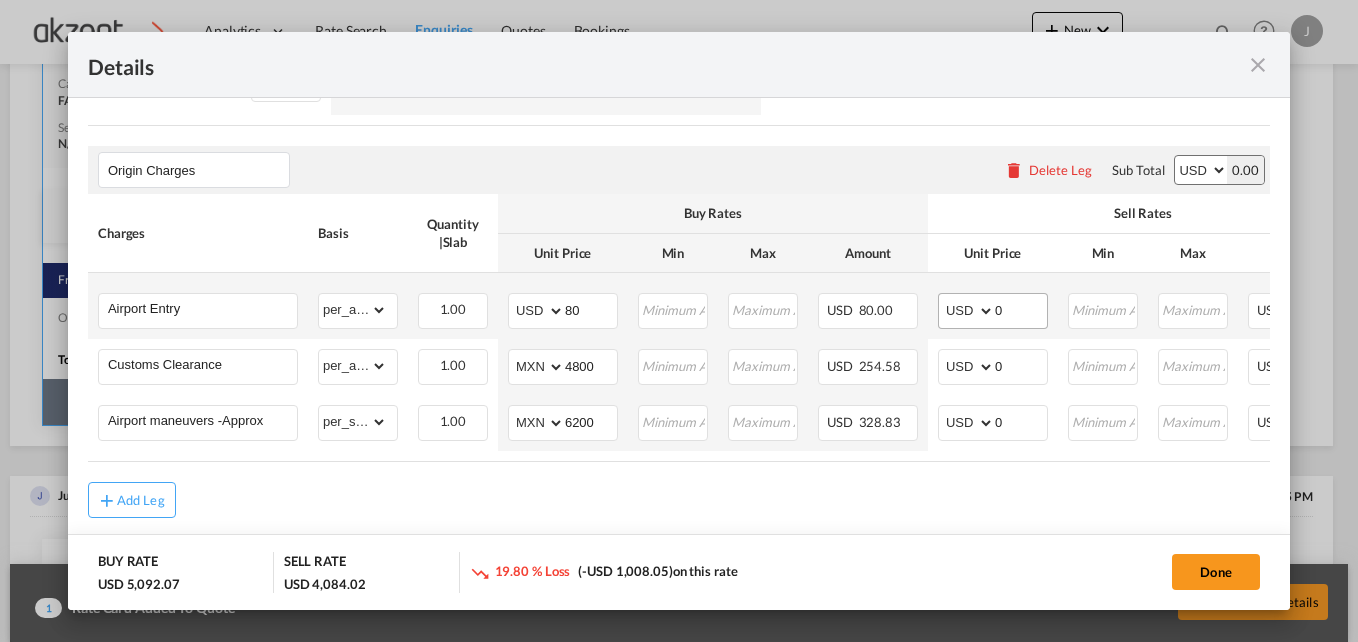 type on "0.10" 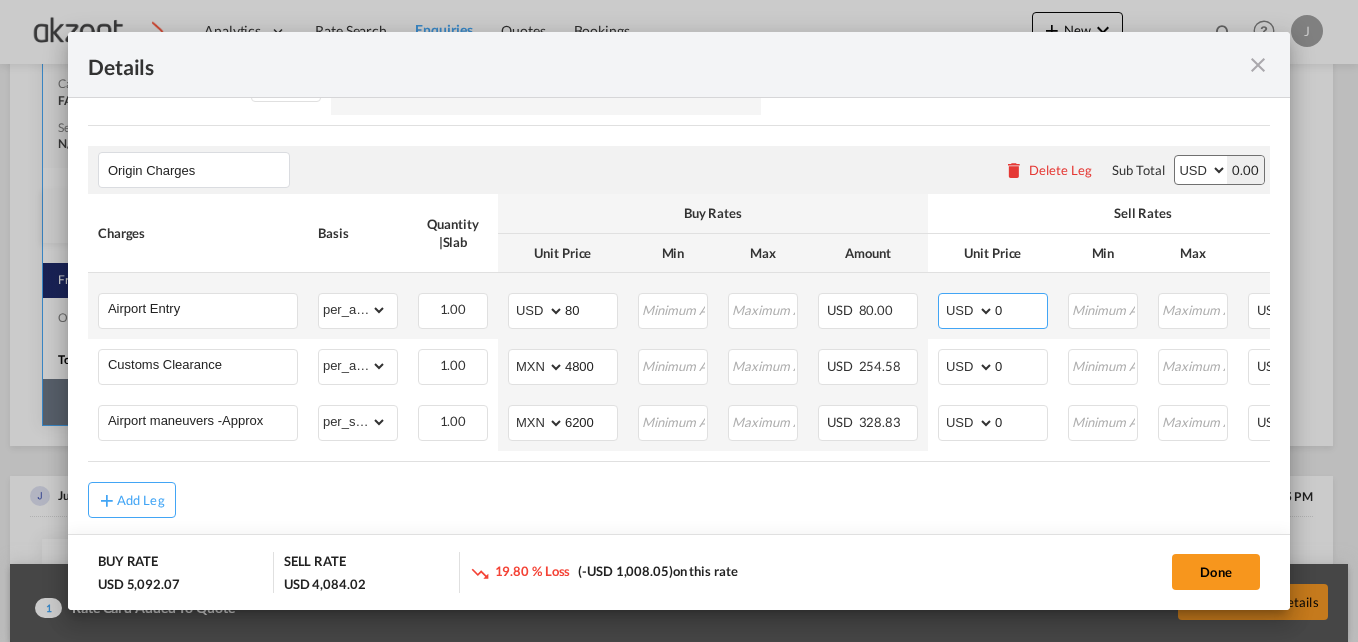 click on "0" at bounding box center [1021, 309] 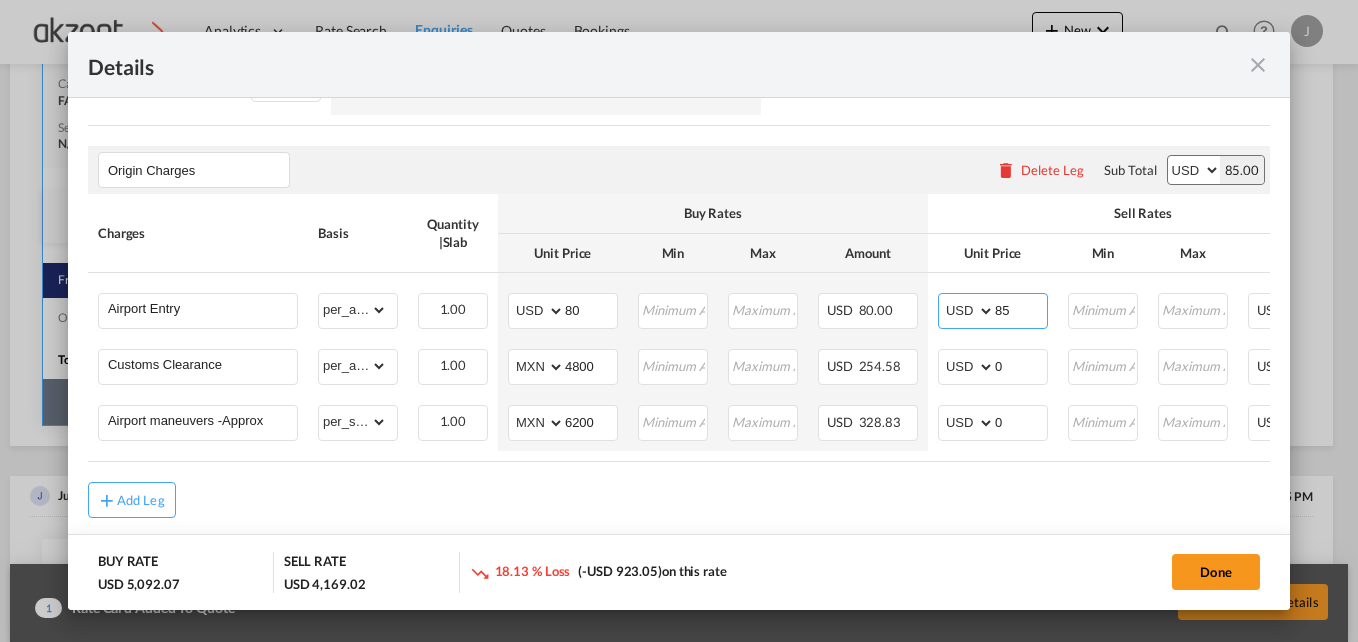 type on "85" 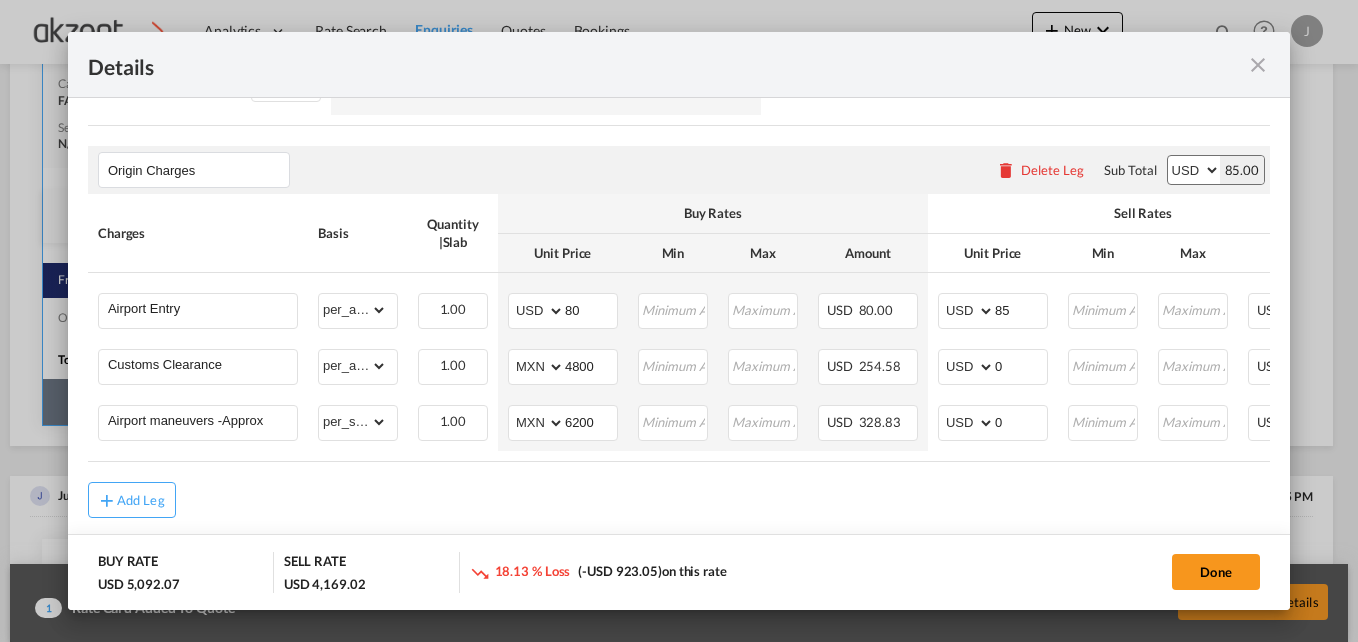 click on "Add Leg" at bounding box center (679, 500) 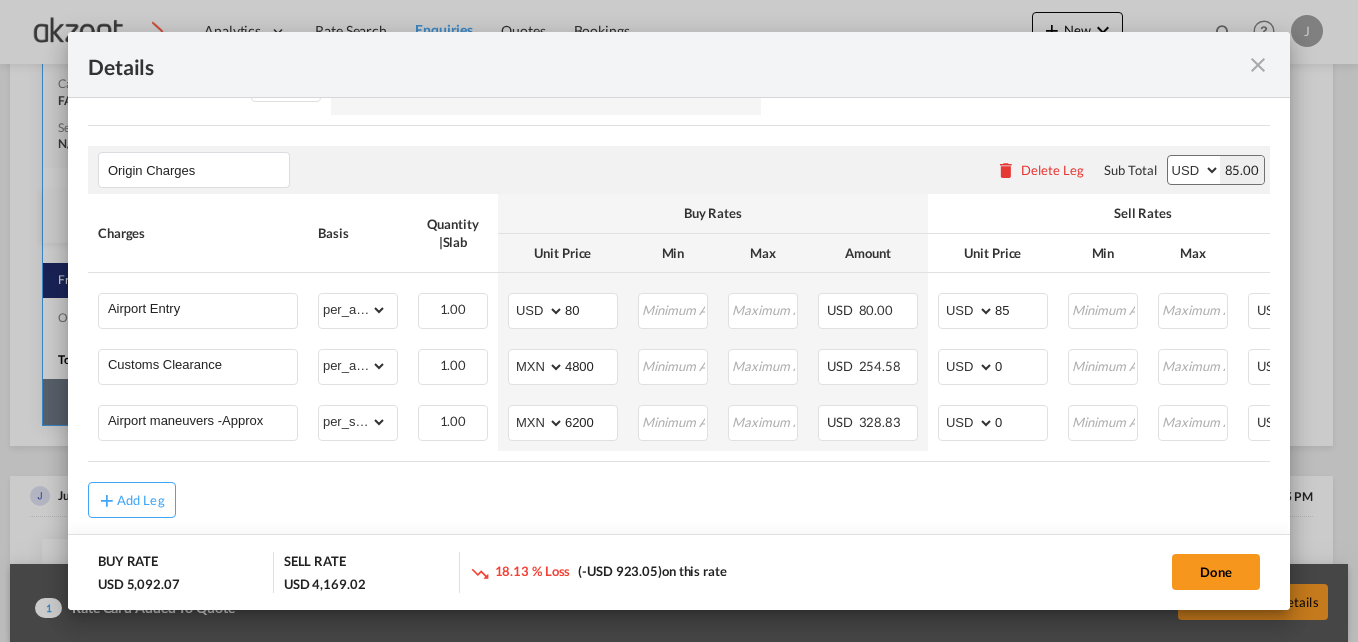 scroll, scrollTop: 0, scrollLeft: 250, axis: horizontal 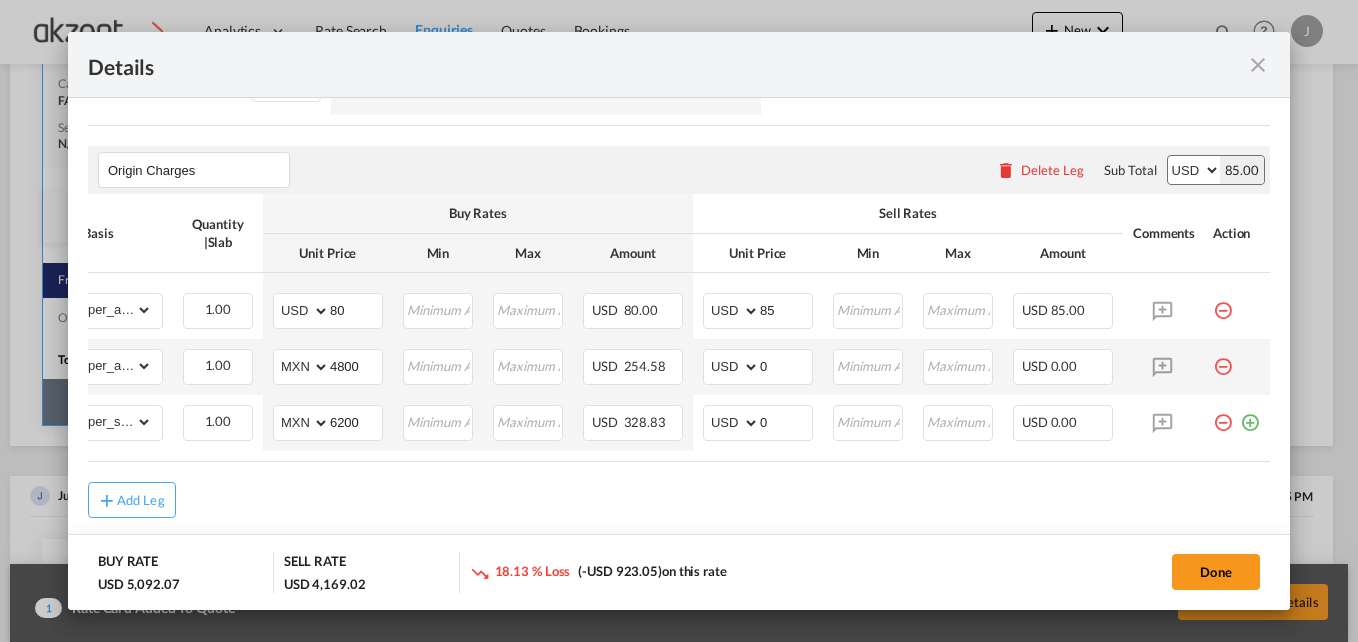 click at bounding box center [1223, 359] 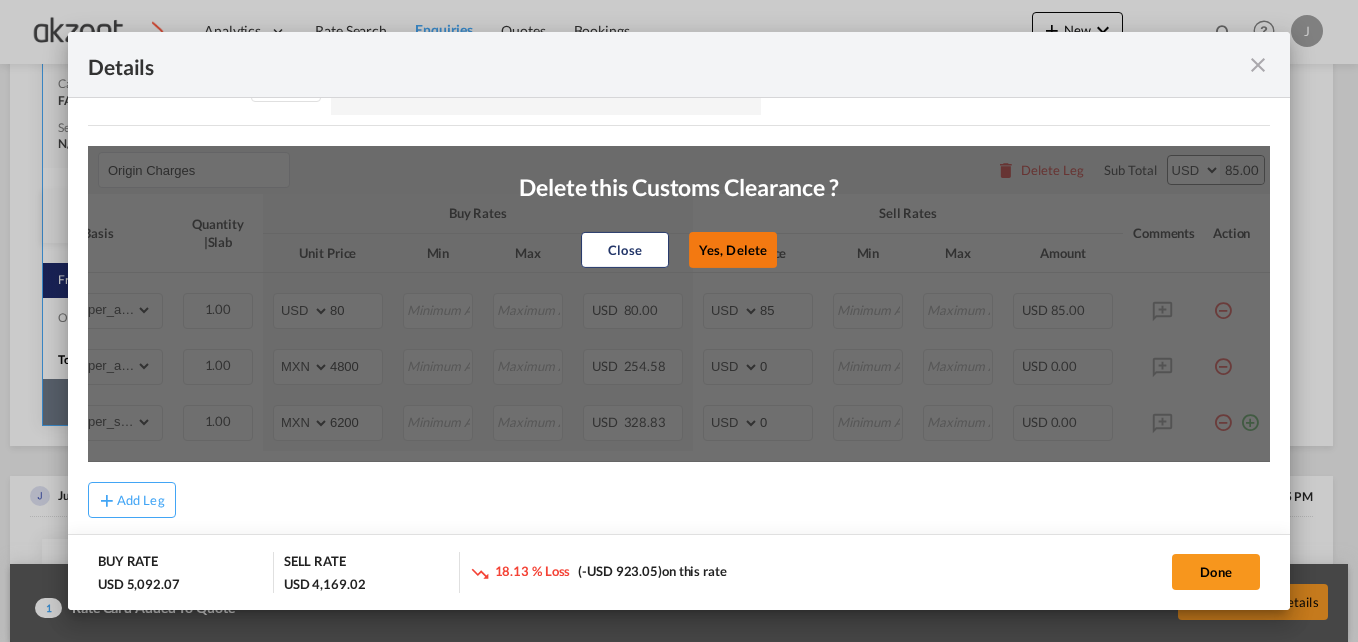click on "Yes, Delete" at bounding box center [733, 250] 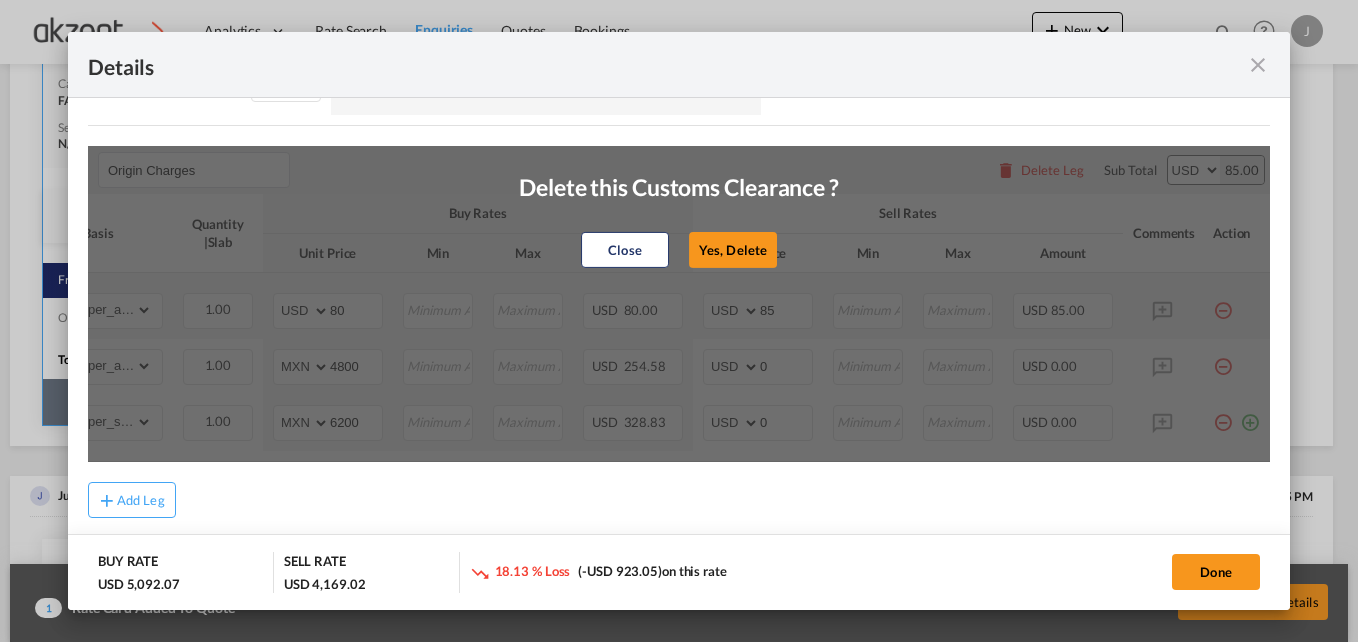 type on "Airport maneuvers -Approx" 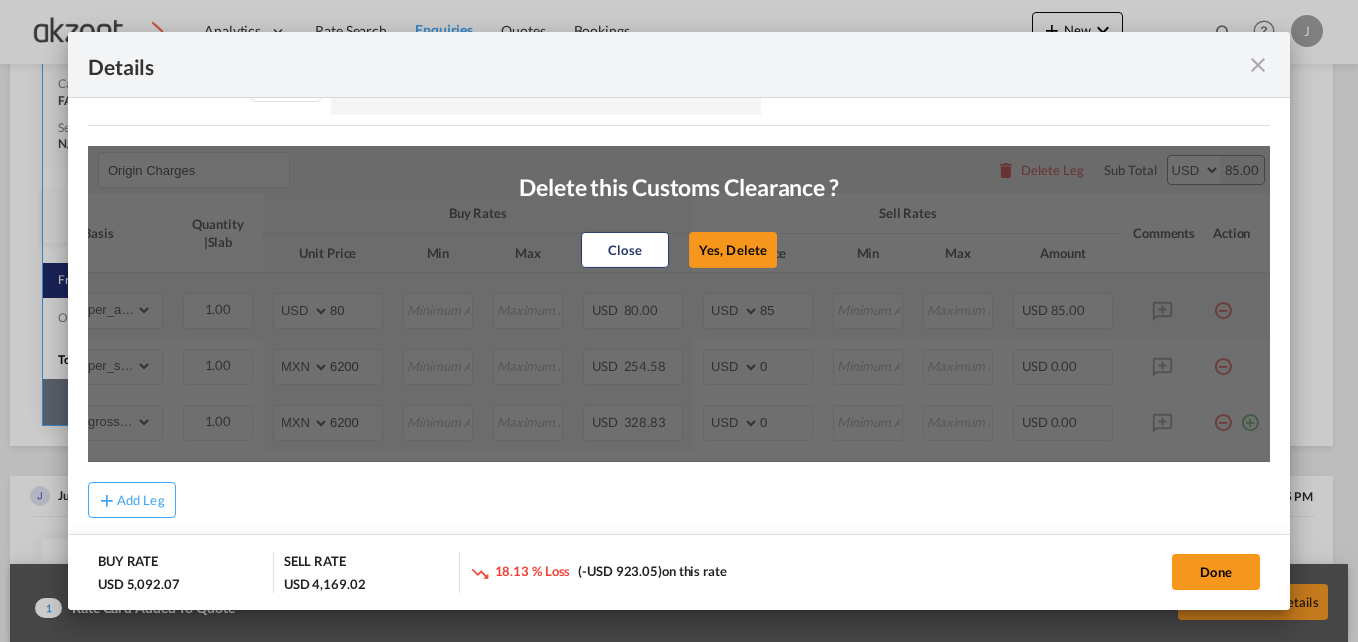 scroll, scrollTop: 774, scrollLeft: 0, axis: vertical 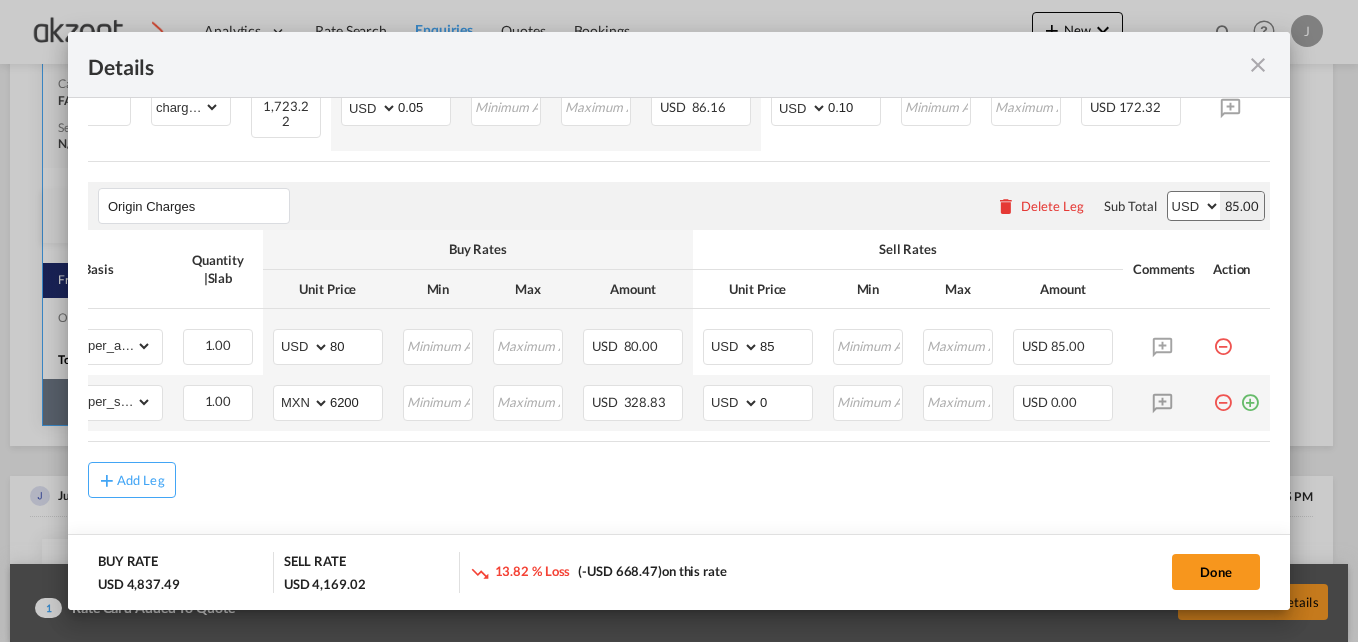 click at bounding box center (1223, 395) 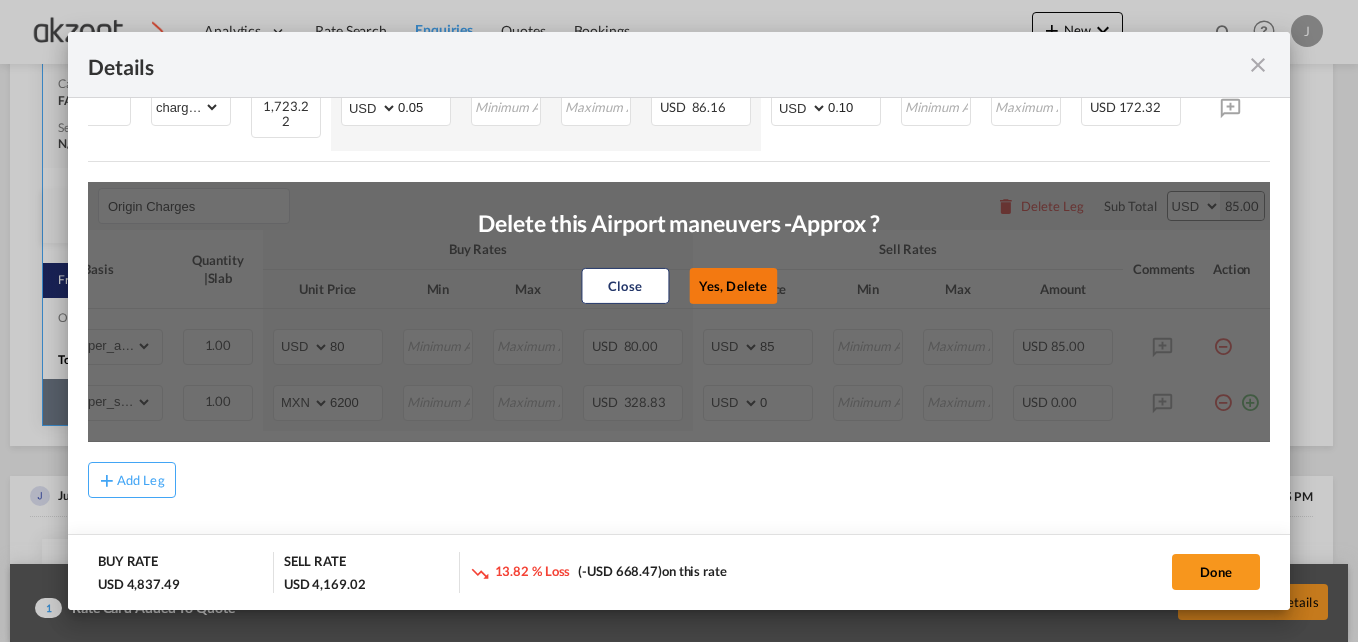 click on "Yes, Delete" at bounding box center [733, 286] 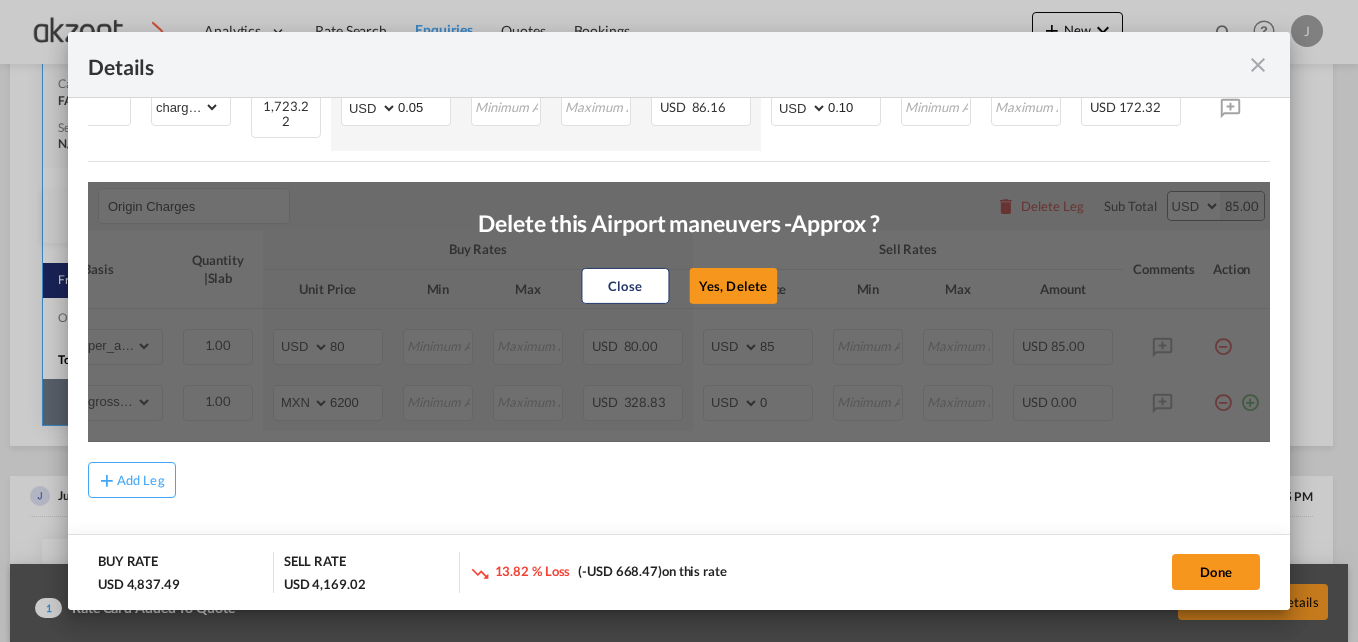 scroll, scrollTop: 718, scrollLeft: 0, axis: vertical 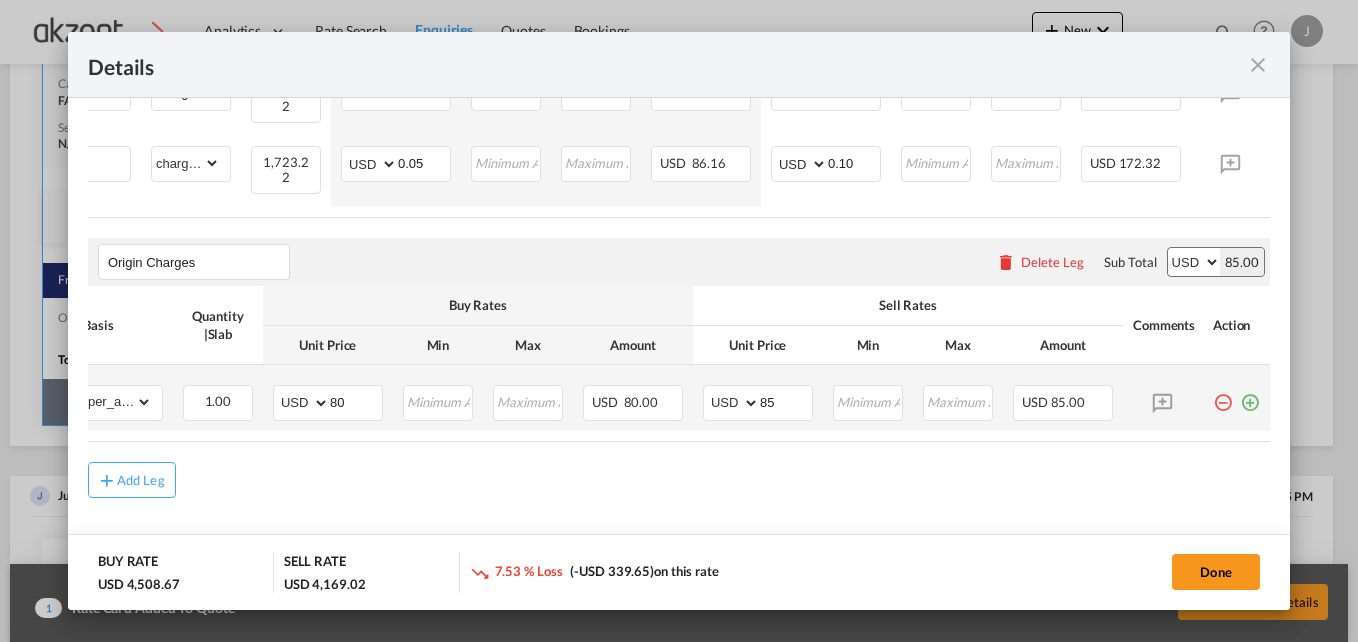 click at bounding box center (1250, 395) 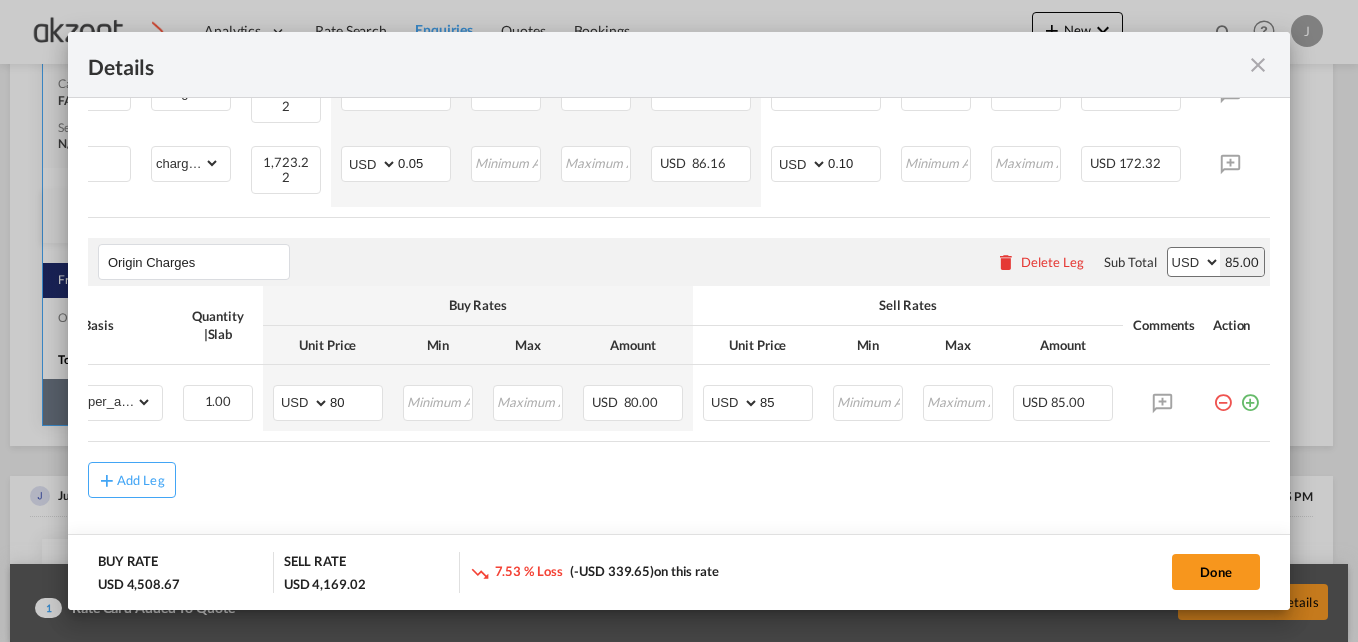scroll, scrollTop: 774, scrollLeft: 0, axis: vertical 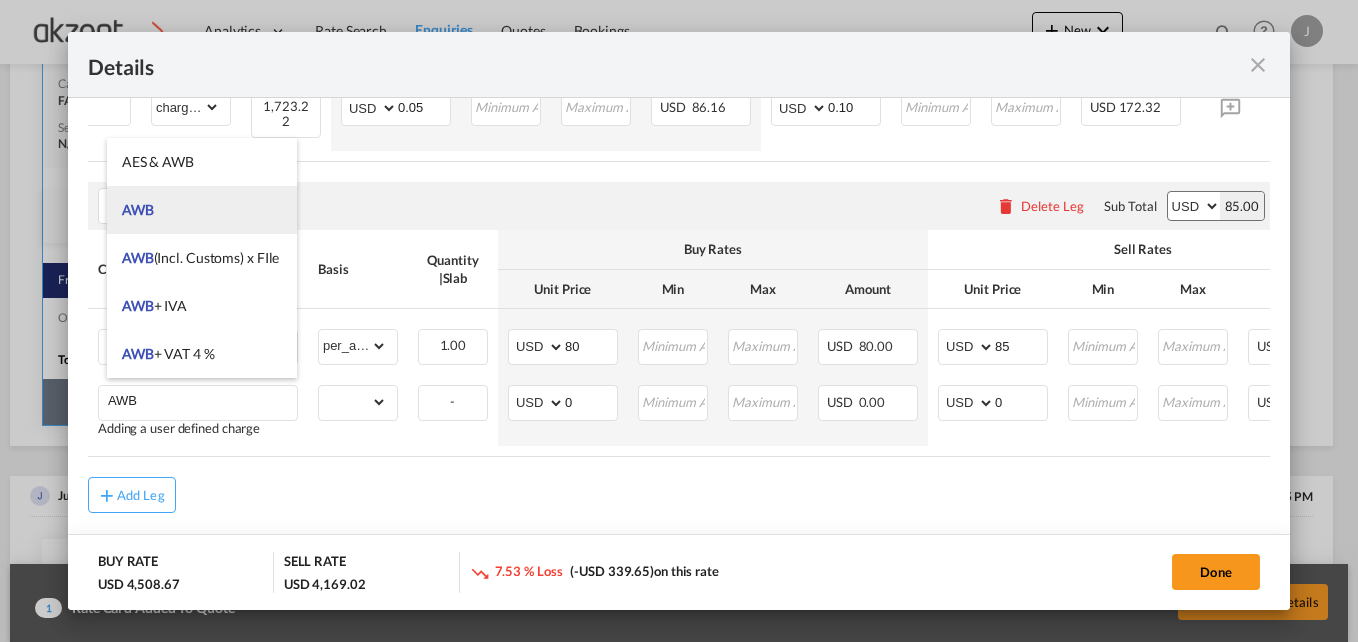 type on "AWB" 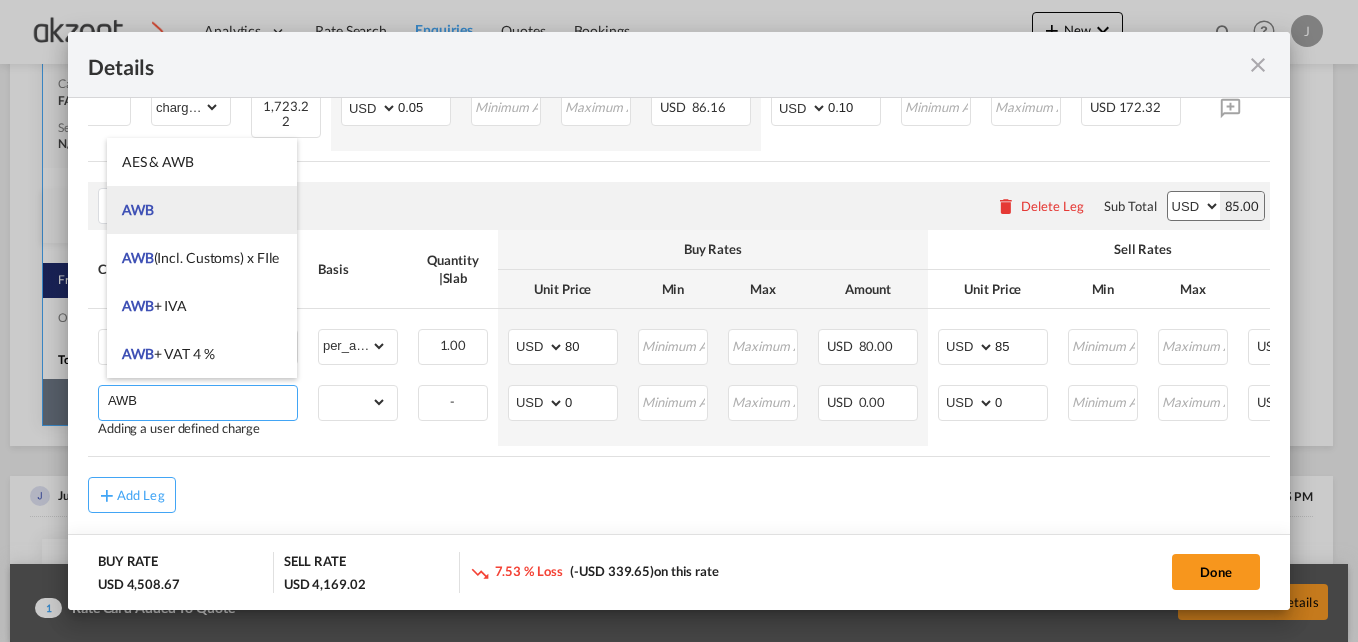 click on "AWB" at bounding box center (202, 210) 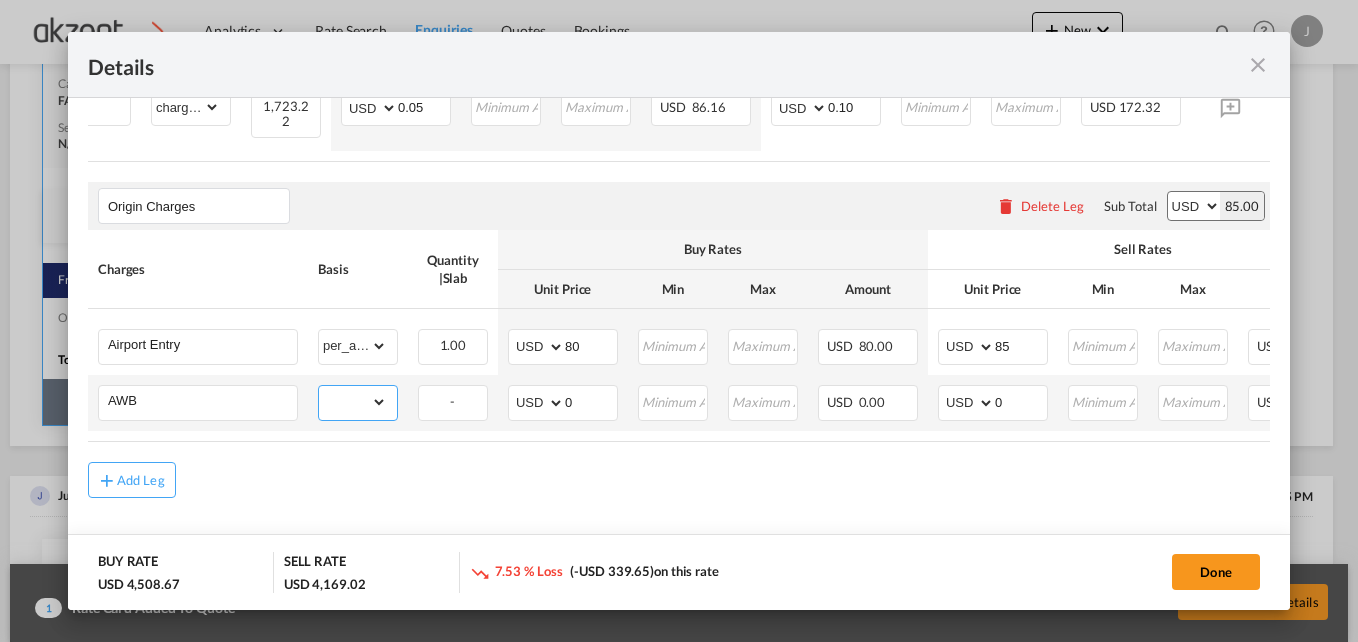 click on "gross_weight
volumetric_weight
per_shipment
per_bl
per_km
per_hawb
per_kg
per_pallet
per_carton
flat
chargeable_weight
per_ton
per_cbm
per_hbl
per_w/m
per_awb
per_sbl
per shipping bill
per_quintal
per_lbs
per_vehicle
per_shift
per_invoice
per_package
per_day
per_revalidation
% on freight total
per_declaration
per_document
per clearance" at bounding box center (353, 402) 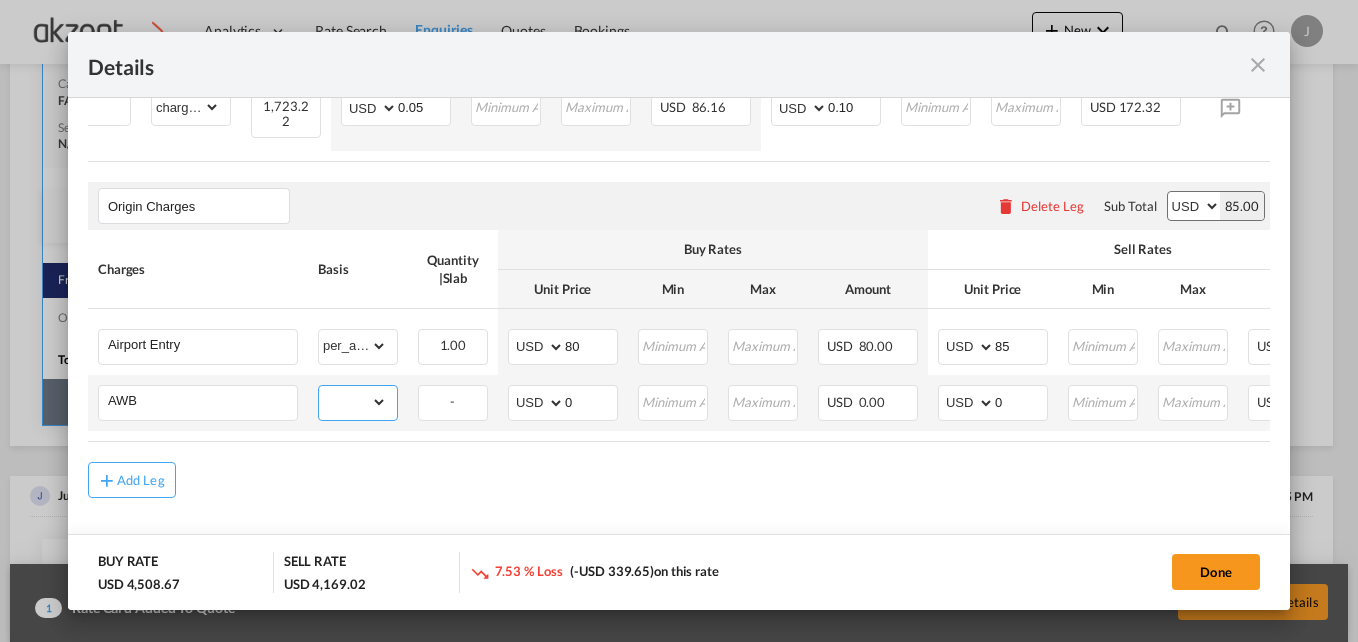 select on "per_shipment" 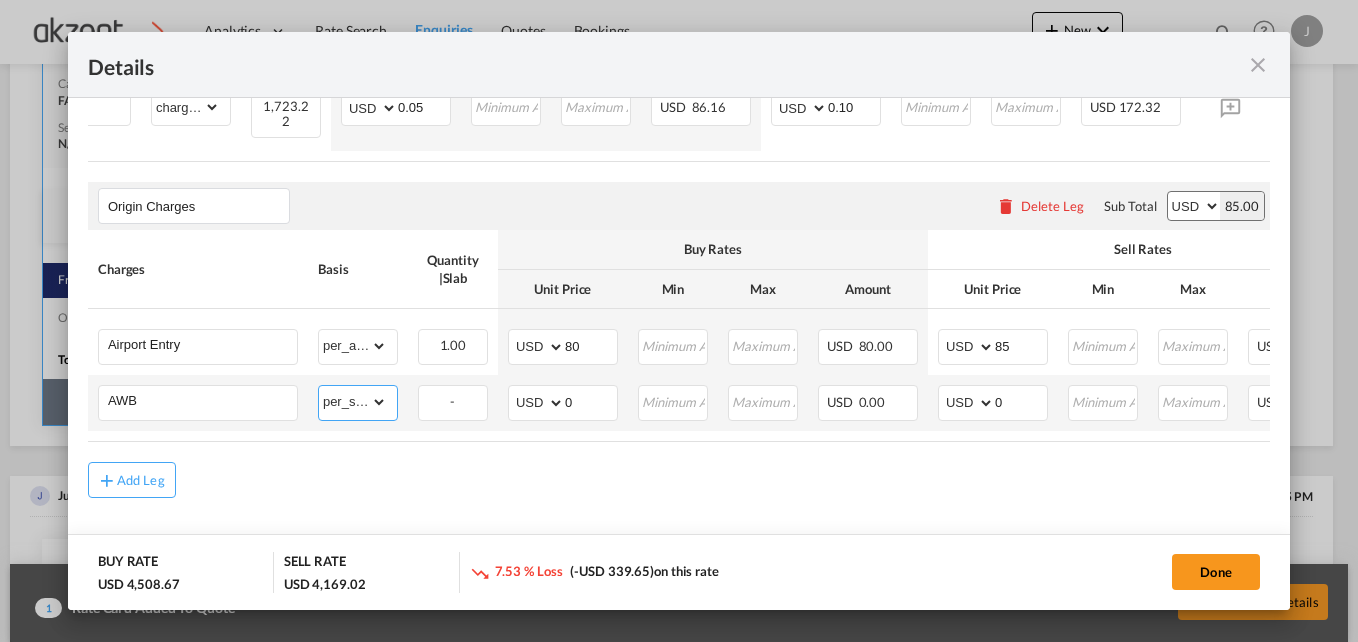 click on "gross_weight
volumetric_weight
per_shipment
per_bl
per_km
per_hawb
per_kg
per_pallet
per_carton
flat
chargeable_weight
per_ton
per_cbm
per_hbl
per_w/m
per_awb
per_sbl
per shipping bill
per_quintal
per_lbs
per_vehicle
per_shift
per_invoice
per_package
per_day
per_revalidation
% on freight total
per_declaration
per_document
per clearance" at bounding box center (353, 402) 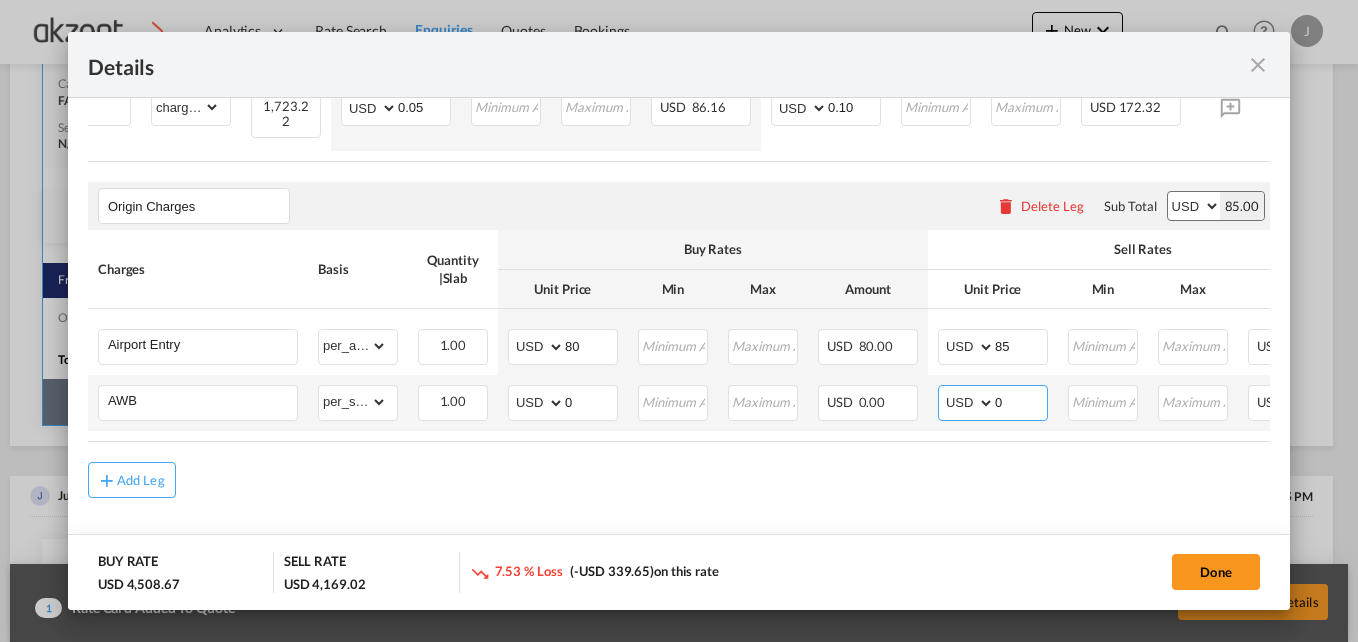 click on "0" at bounding box center (1021, 401) 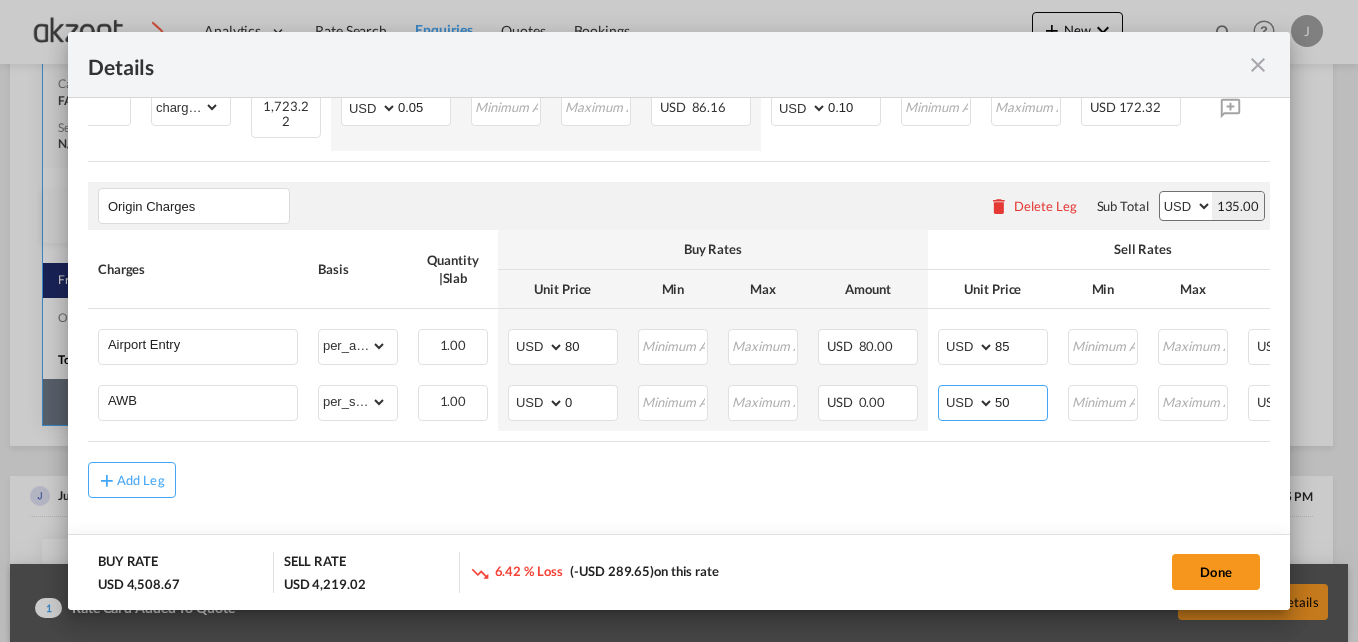 type on "50" 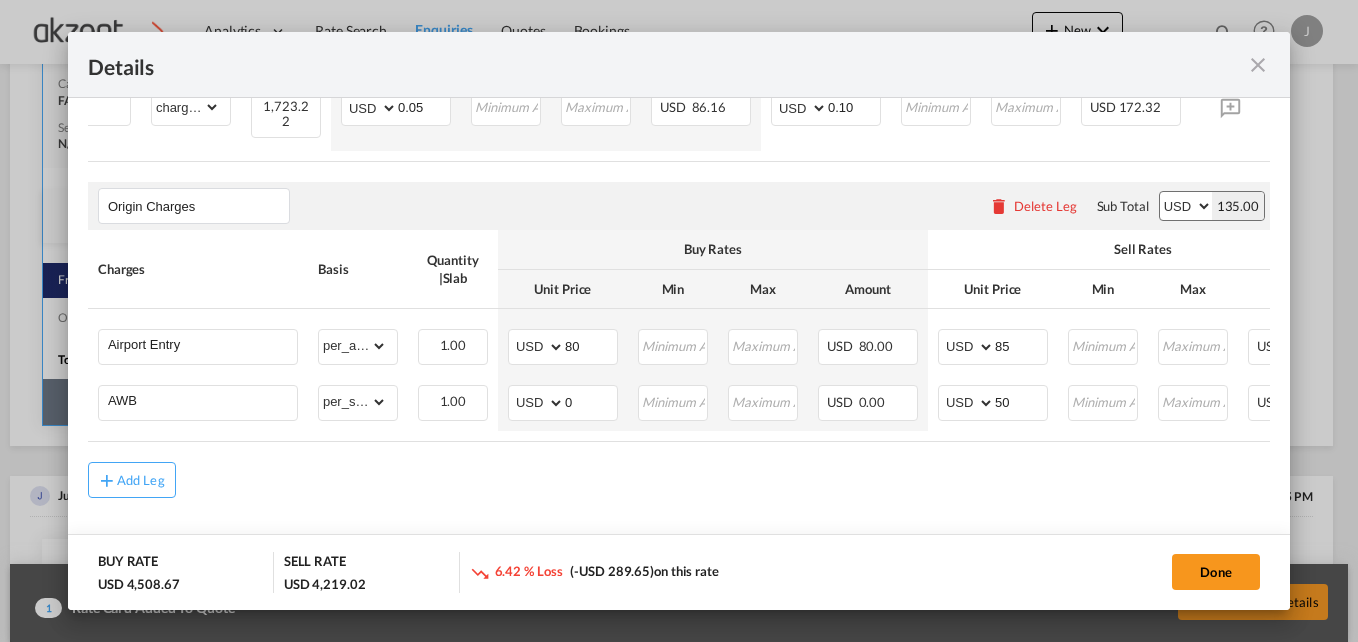 drag, startPoint x: 844, startPoint y: 482, endPoint x: 852, endPoint y: 458, distance: 25.298222 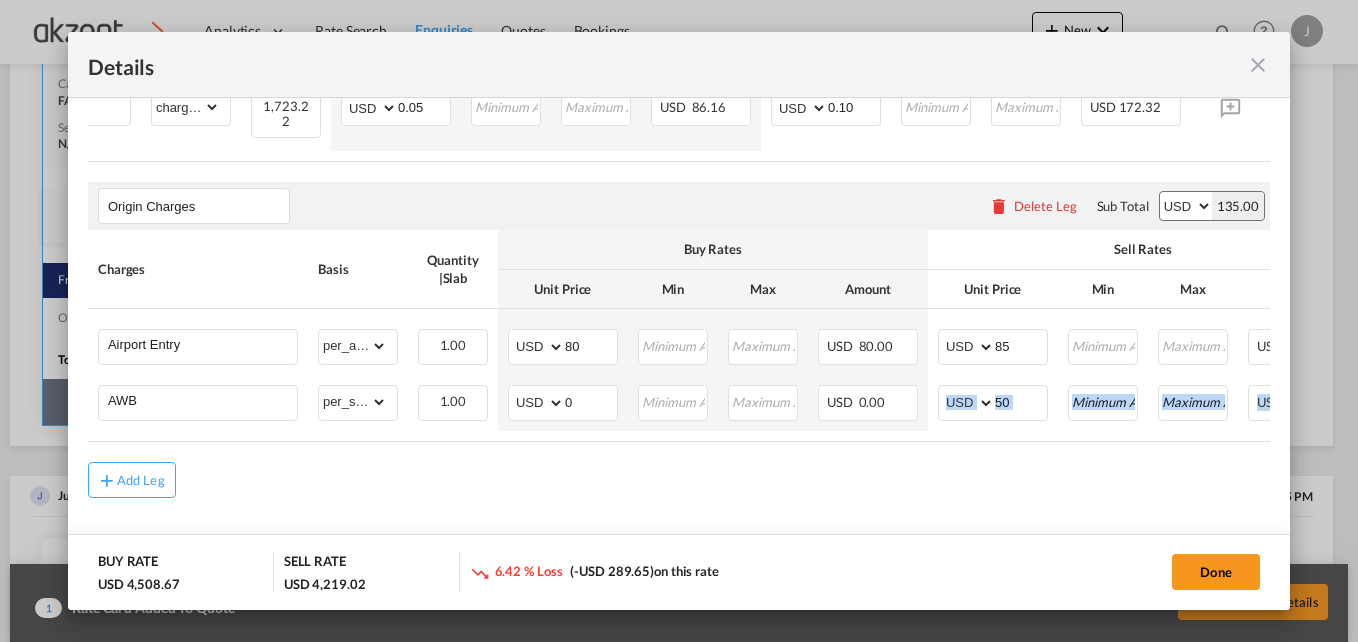 scroll, scrollTop: 0, scrollLeft: 250, axis: horizontal 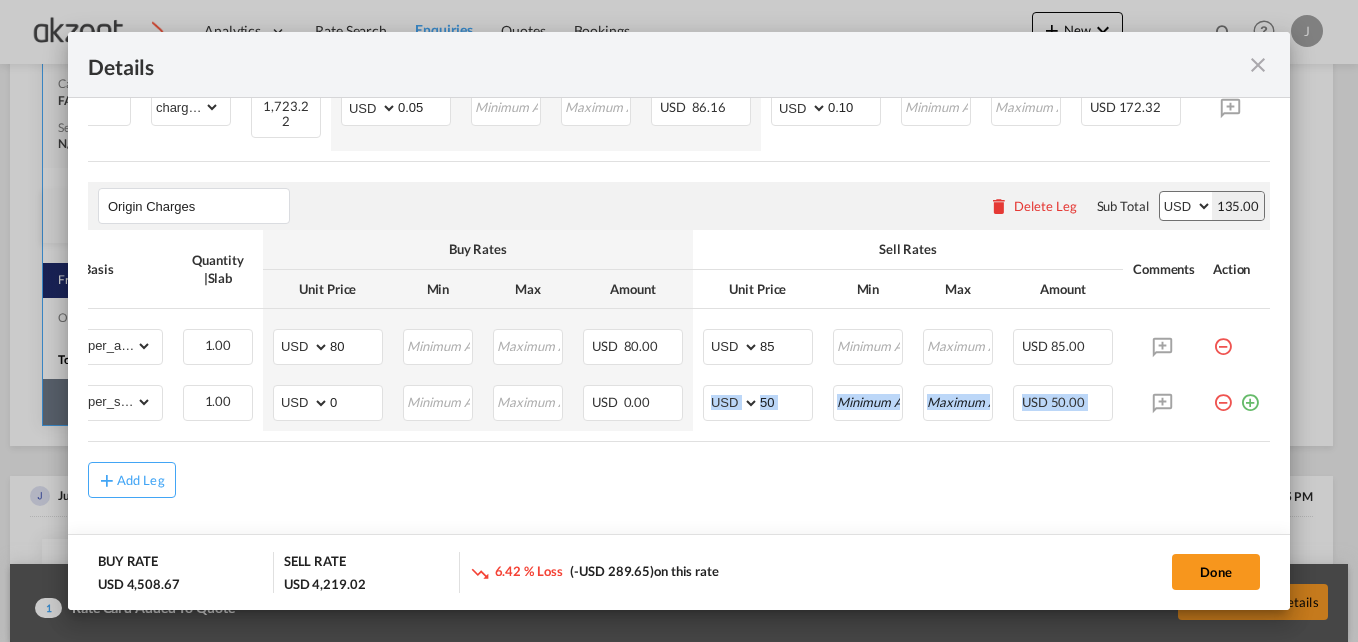 drag, startPoint x: 931, startPoint y: 432, endPoint x: 1280, endPoint y: 453, distance: 349.63123 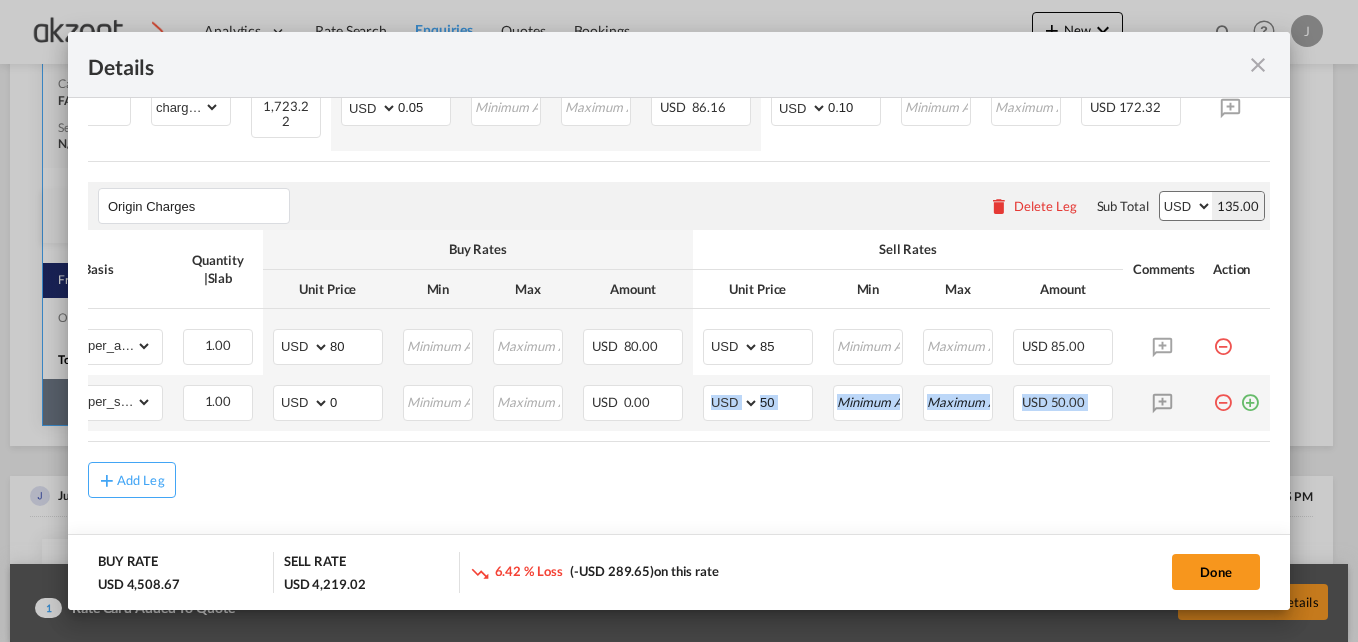 drag, startPoint x: 1280, startPoint y: 453, endPoint x: 1149, endPoint y: 417, distance: 135.85654 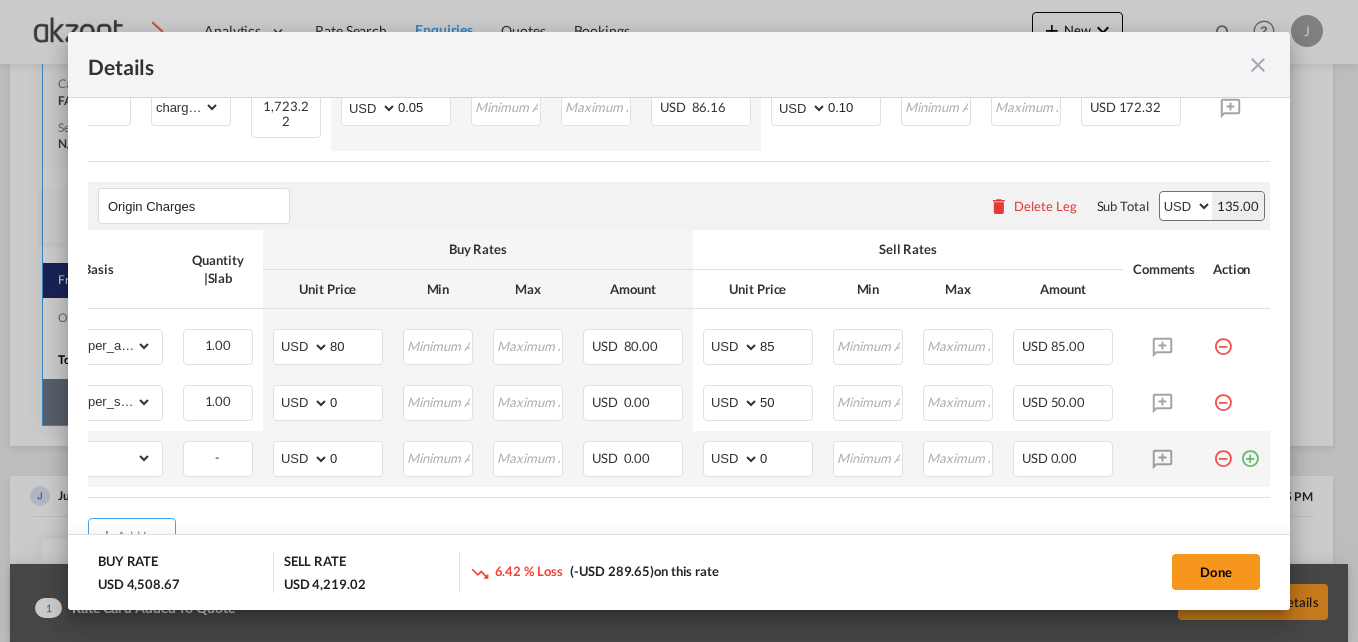 scroll, scrollTop: 0, scrollLeft: 0, axis: both 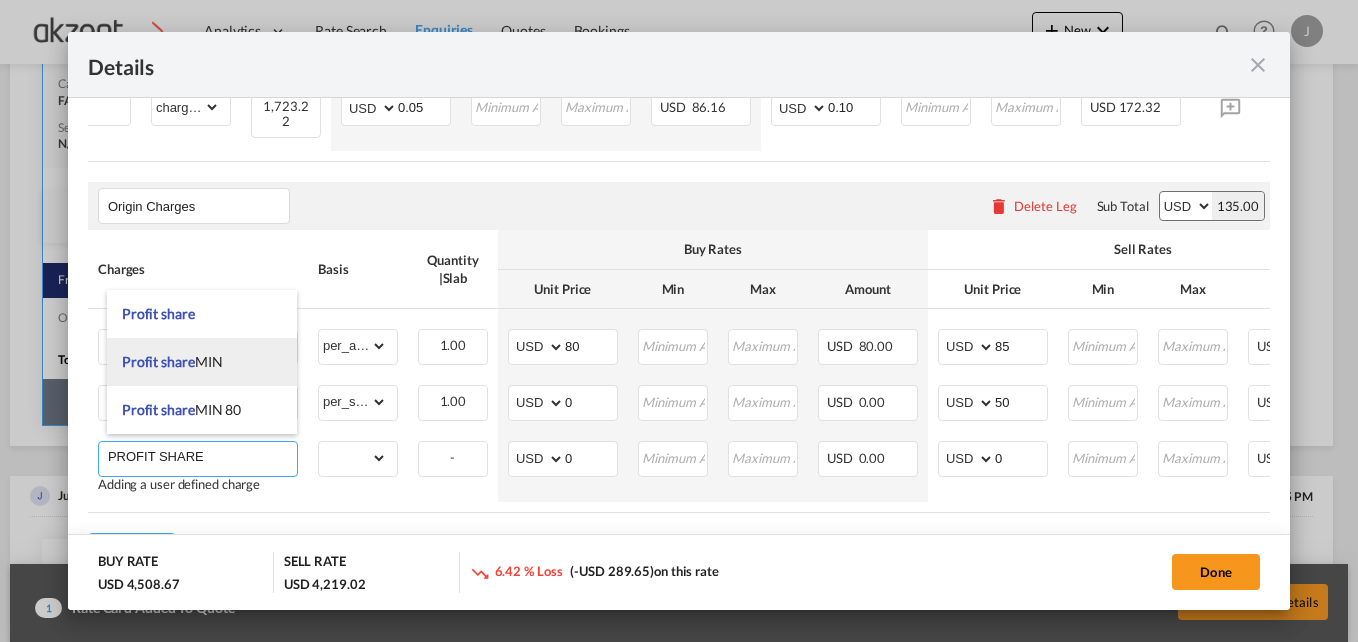 click on "Profit share  MIN" at bounding box center [202, 362] 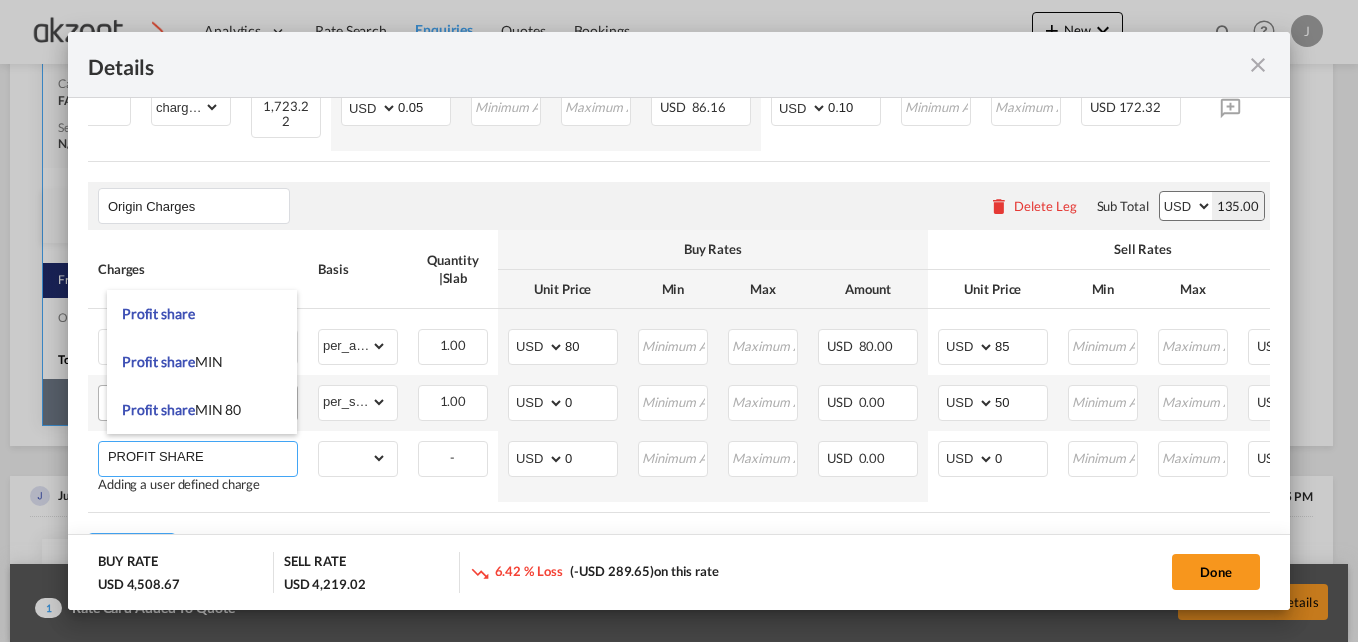 type on "Profit share MIN" 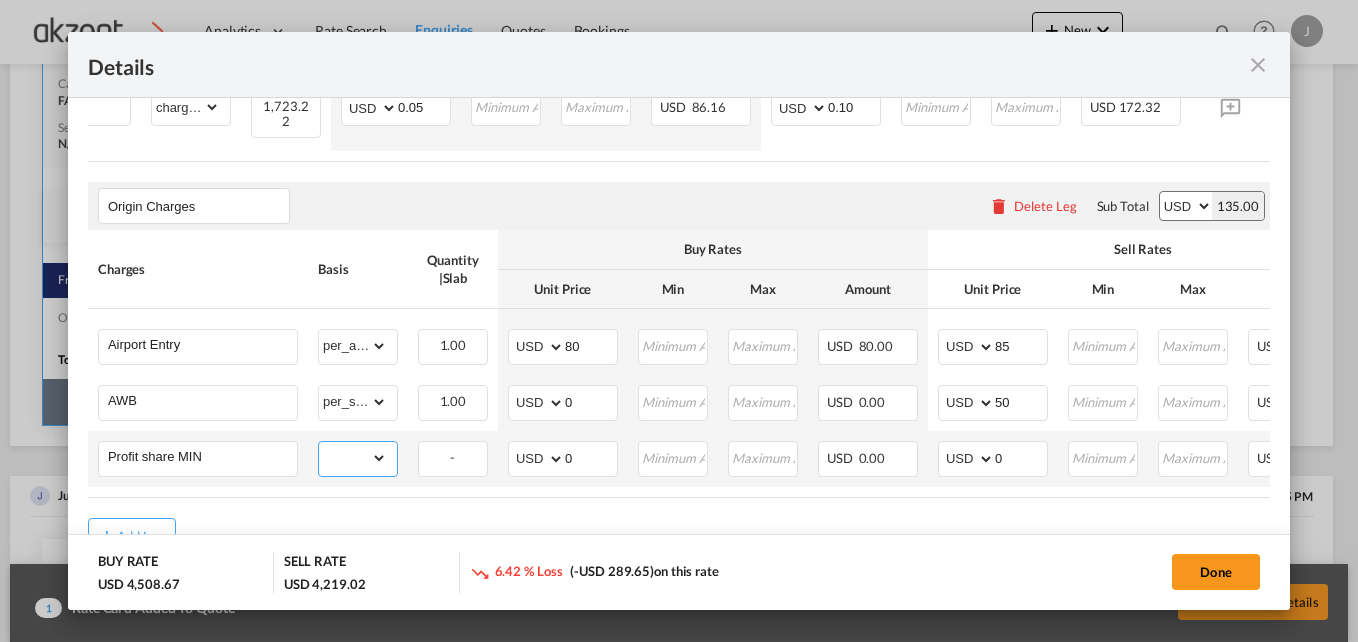 drag, startPoint x: 379, startPoint y: 444, endPoint x: 381, endPoint y: 433, distance: 11.18034 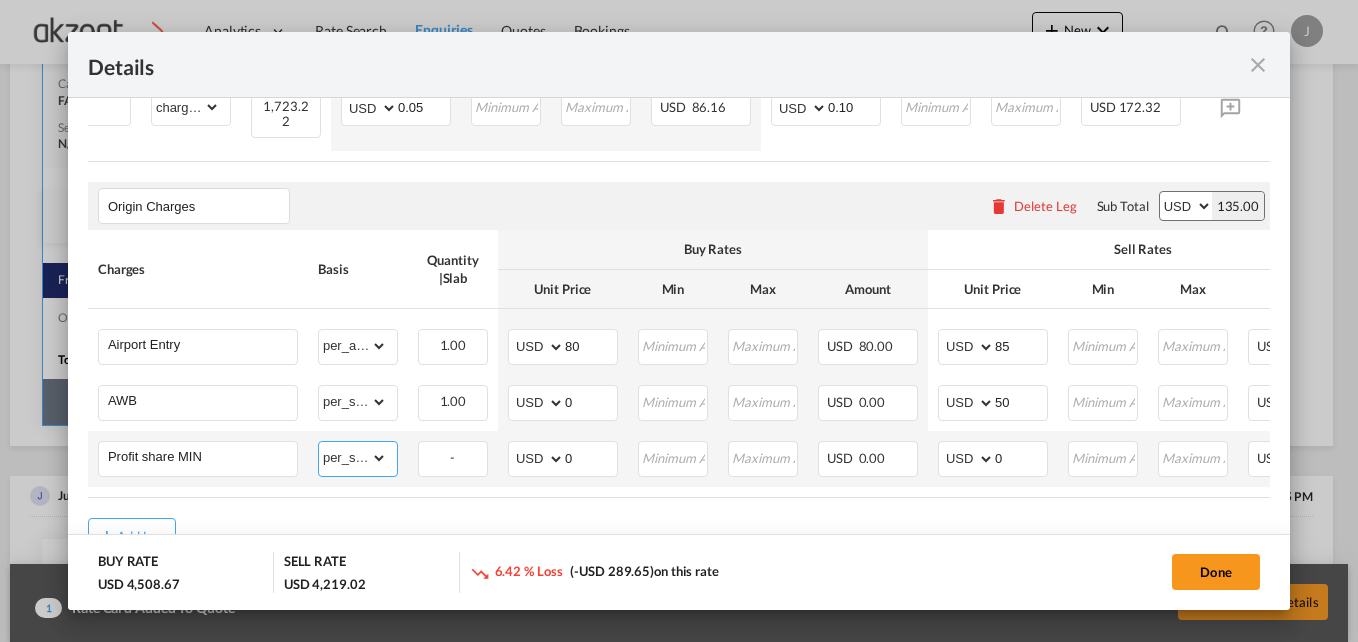 click on "gross_weight
volumetric_weight
per_shipment
per_bl
per_km
per_hawb
per_kg
per_pallet
per_carton
flat
chargeable_weight
per_ton
per_cbm
per_hbl
per_w/m
per_awb
per_sbl
per shipping bill
per_quintal
per_lbs
per_vehicle
per_shift
per_invoice
per_package
per_day
per_revalidation
% on freight total
per_declaration
per_document
per clearance" at bounding box center (353, 458) 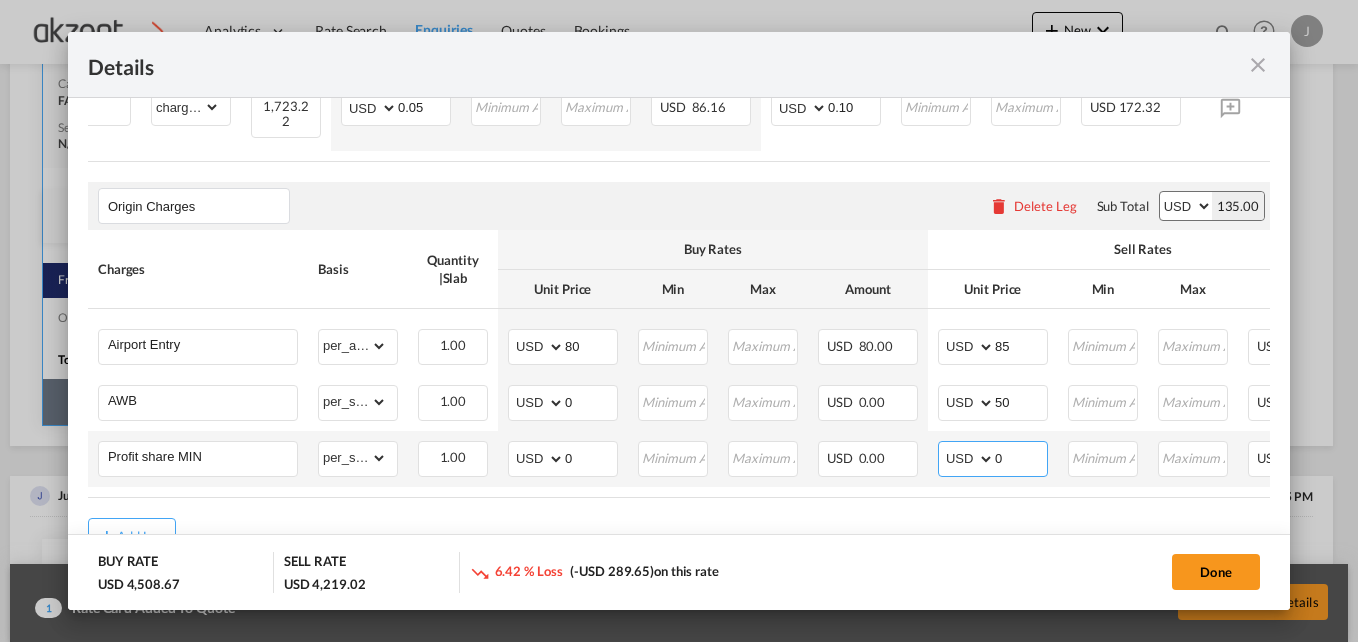 click on "0" at bounding box center (1021, 457) 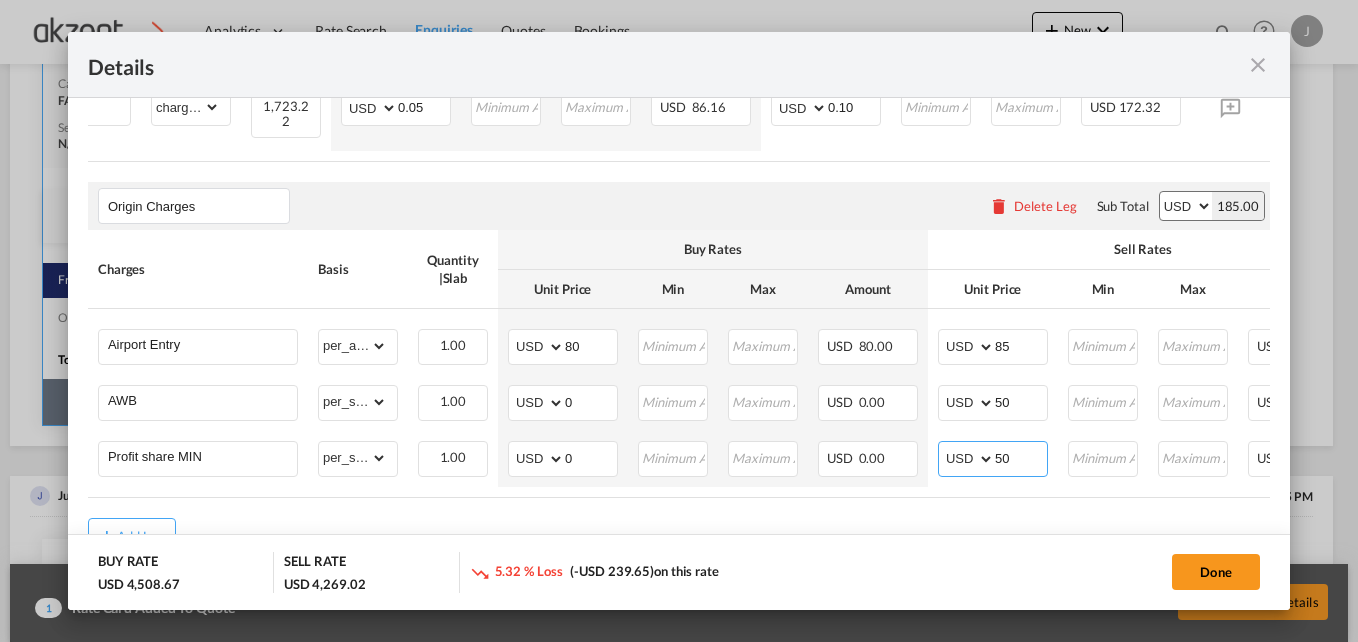 type on "50" 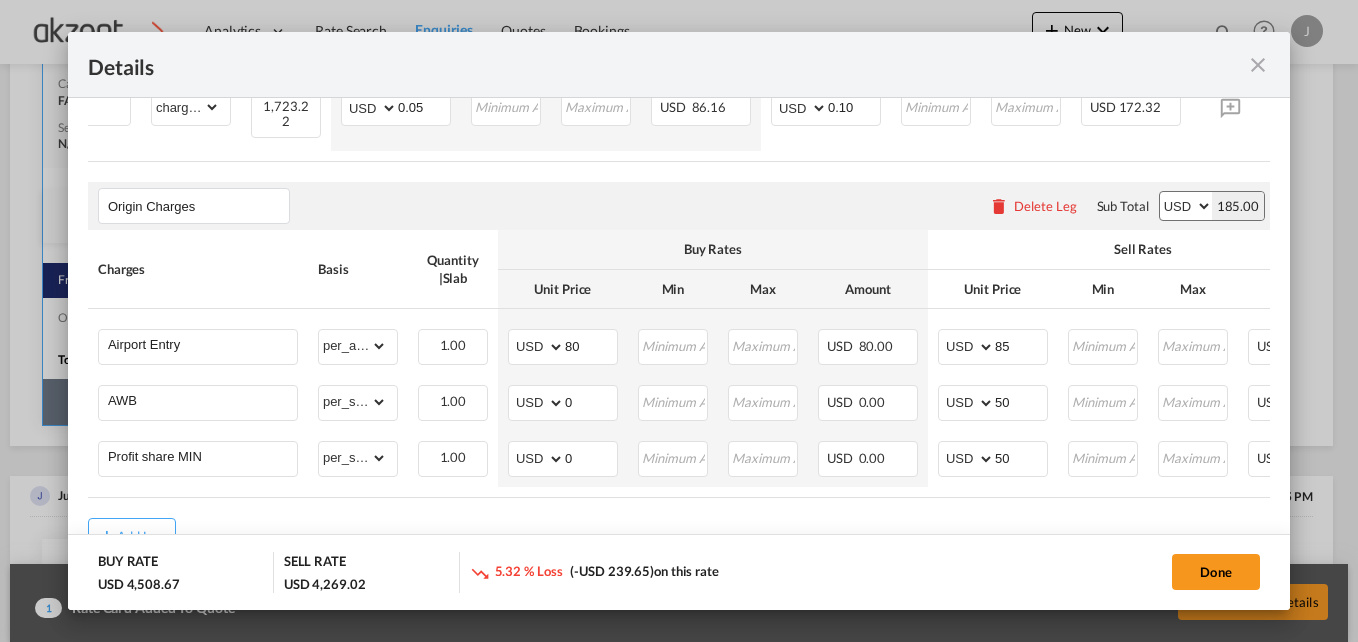 click on "BUY RATE
USD 4,508.67
SELL RATE
USD 4,269.02
5.32 % Loss
(-USD 239.65)
on this rate Done" 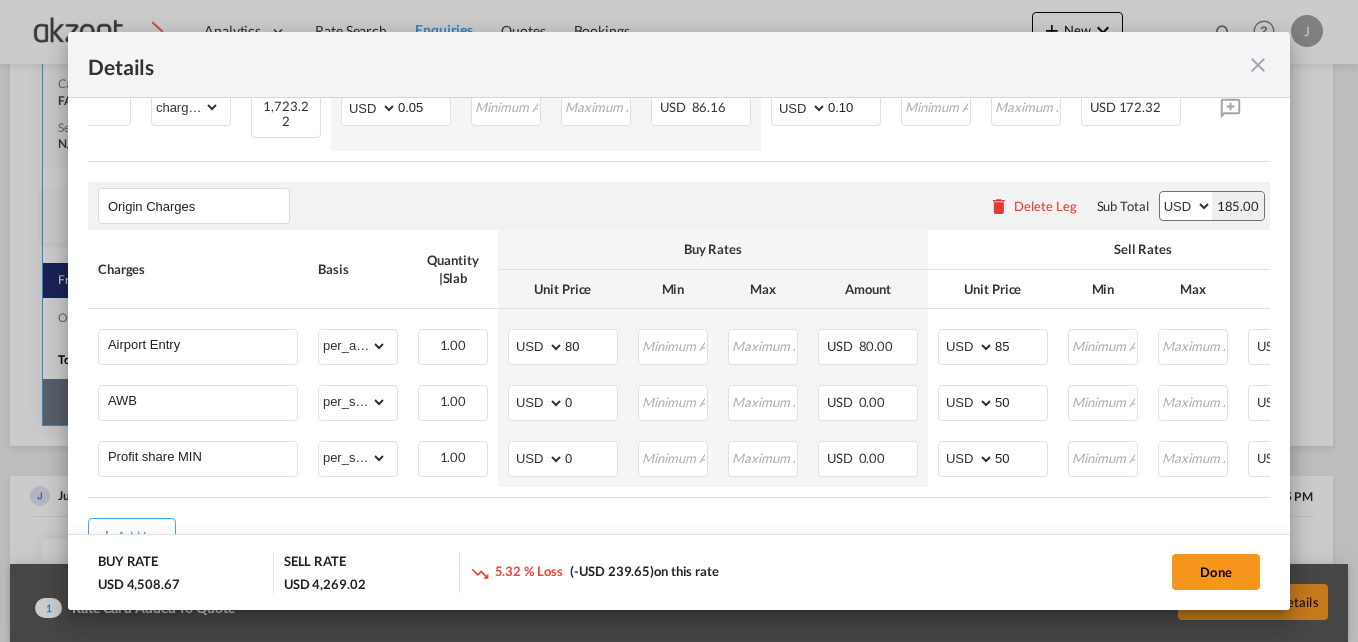 drag, startPoint x: 1045, startPoint y: 495, endPoint x: 1297, endPoint y: 484, distance: 252.23996 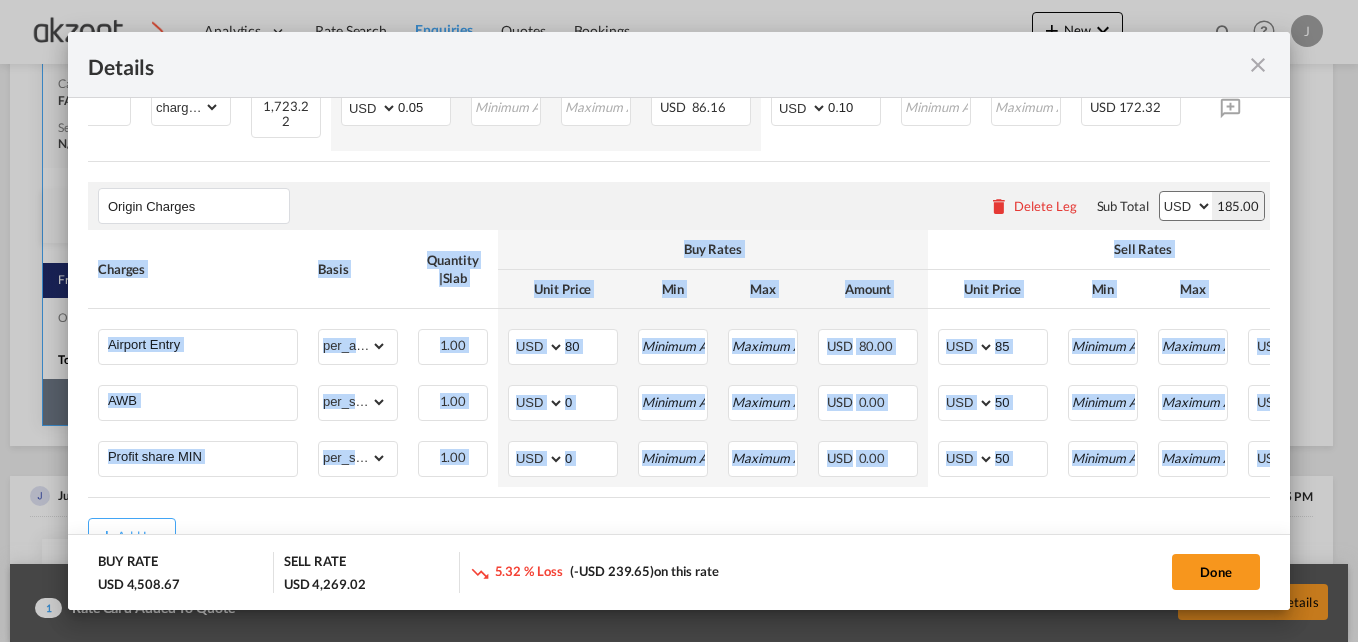 drag, startPoint x: 1036, startPoint y: 495, endPoint x: 1307, endPoint y: 496, distance: 271.00183 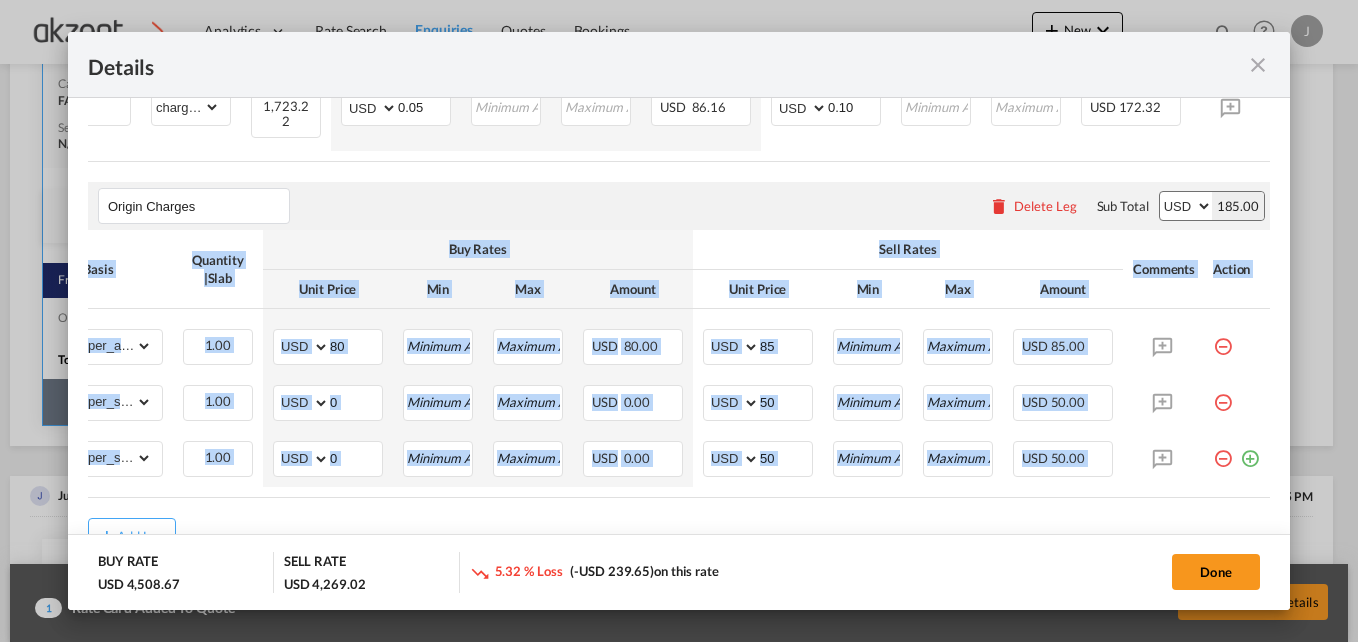 scroll, scrollTop: 0, scrollLeft: 250, axis: horizontal 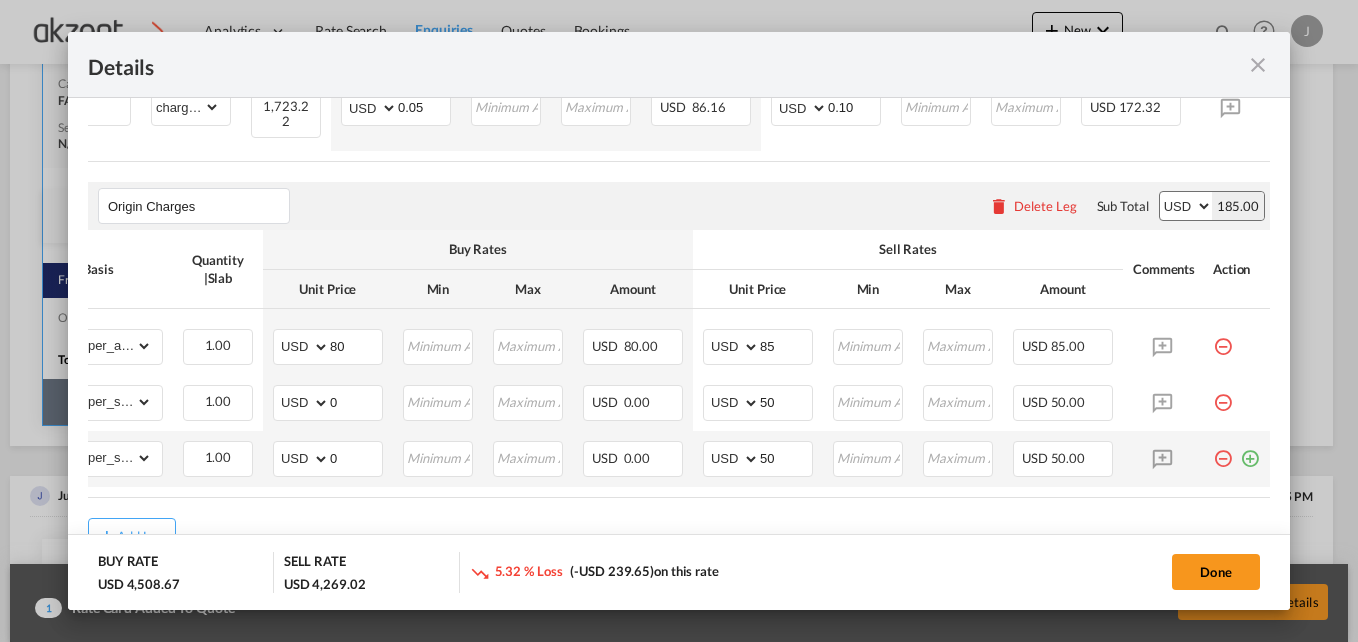 click at bounding box center (1250, 451) 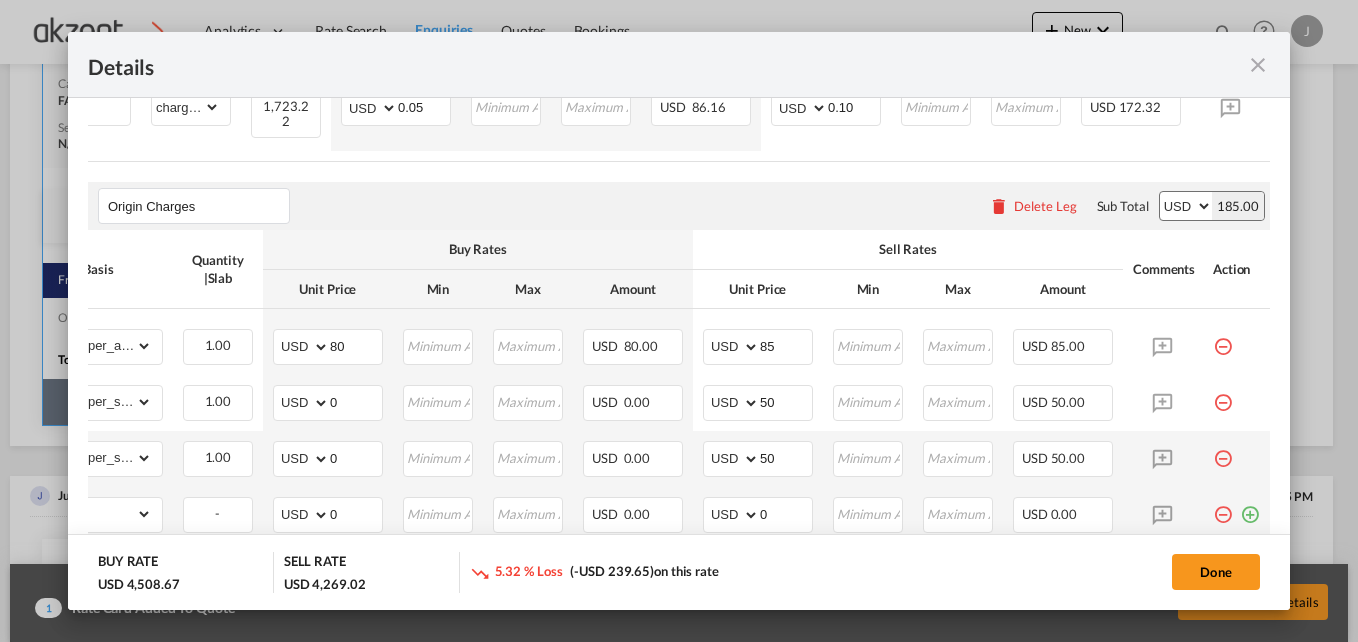 scroll, scrollTop: 0, scrollLeft: 0, axis: both 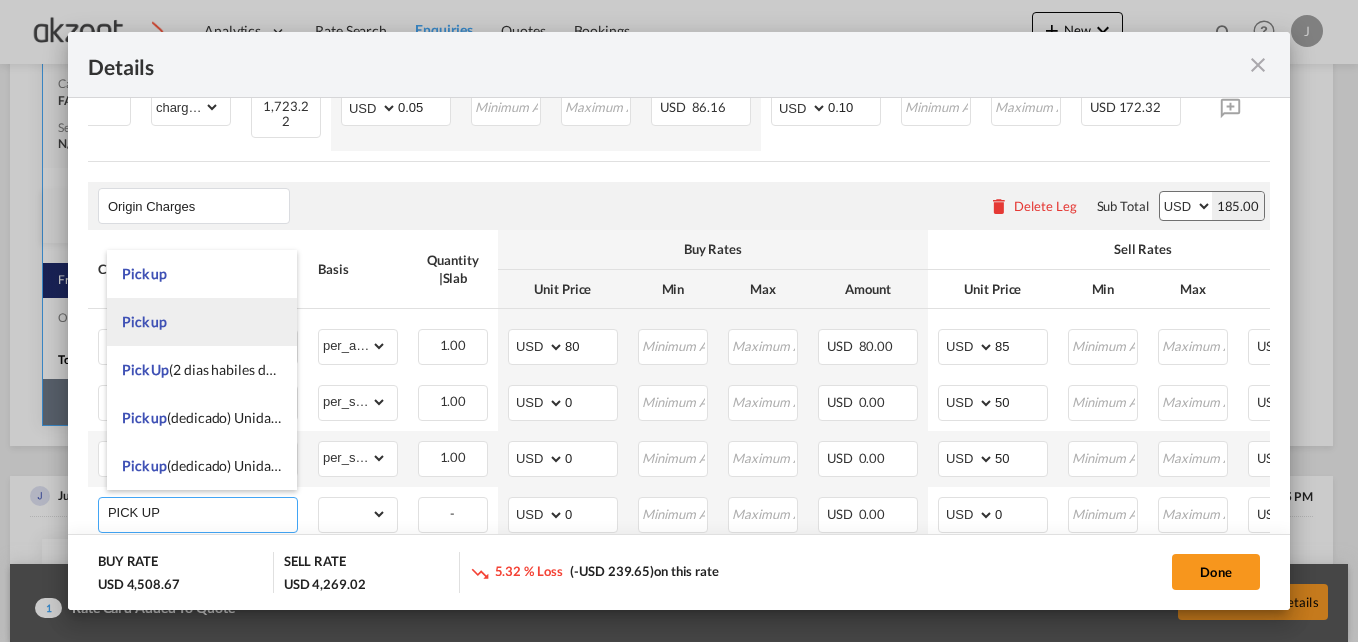 click on "Pick up" at bounding box center [202, 322] 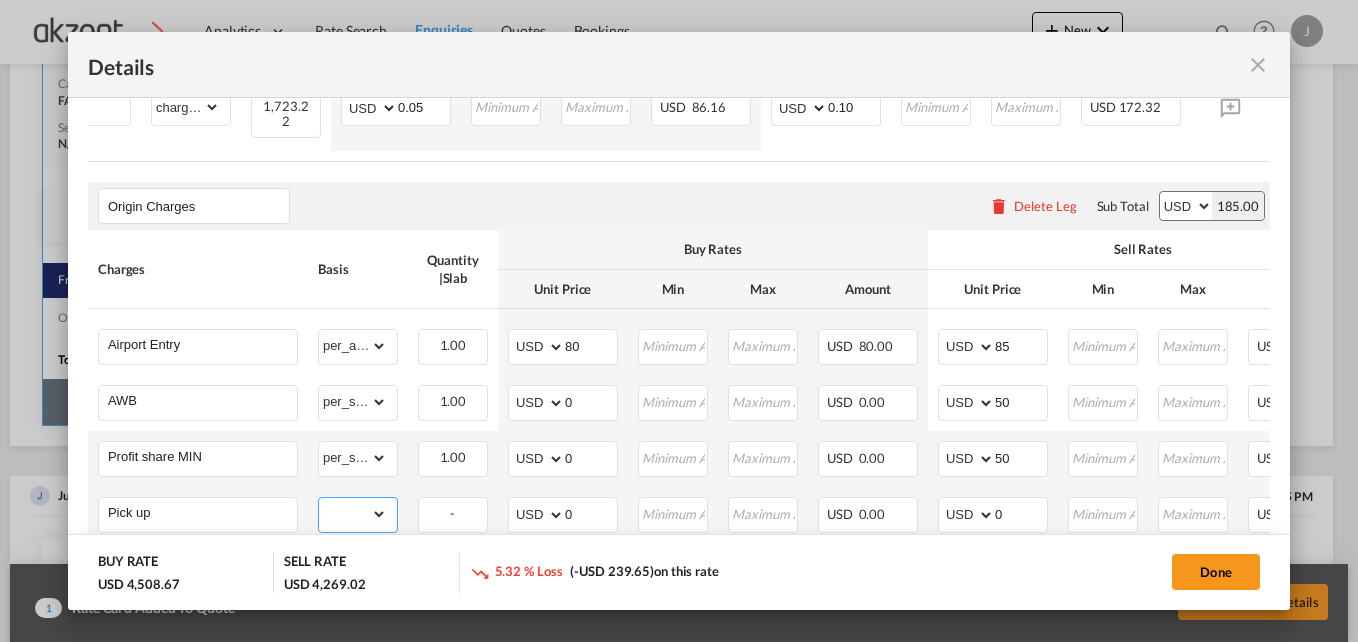 drag, startPoint x: 375, startPoint y: 506, endPoint x: 378, endPoint y: 491, distance: 15.297058 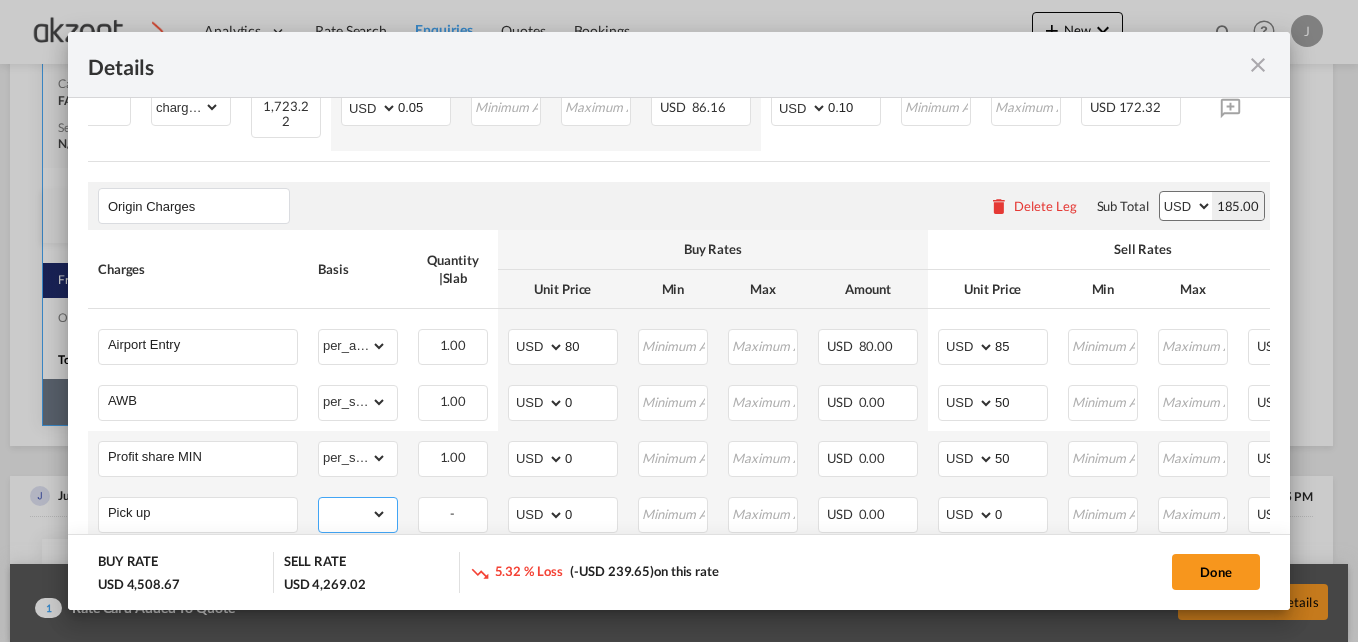 select on "per_shipment" 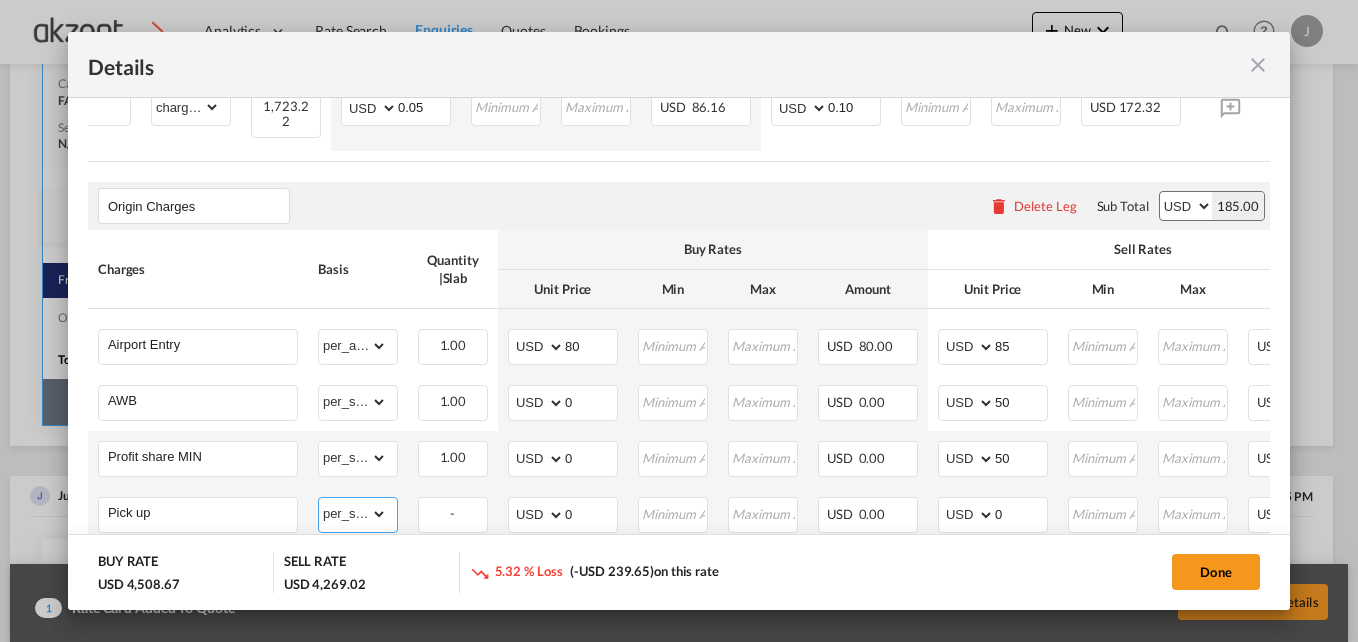 click on "gross_weight
volumetric_weight
per_shipment
per_bl
per_km
per_hawb
per_kg
per_pallet
per_carton
flat
chargeable_weight
per_ton
per_cbm
per_hbl
per_w/m
per_awb
per_sbl
per shipping bill
per_quintal
per_lbs
per_vehicle
per_shift
per_invoice
per_package
per_day
per_revalidation
% on freight total
per_declaration
per_document
per clearance" at bounding box center [353, 514] 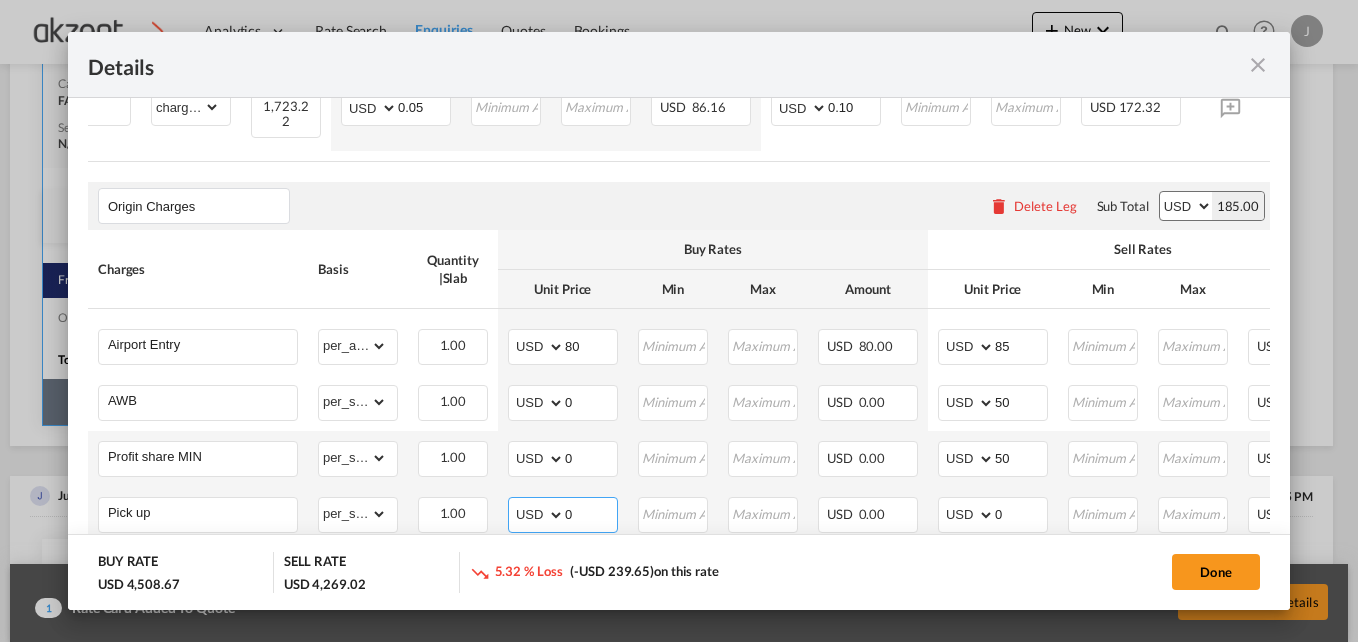 click on "AED AFN ALL AMD ANG AOA ARS AUD AWG AZN BAM BBD BDT BGN BHD BIF BMD BND BOB BRL BSD BTN BWP BYN BZD CAD CDF CHF CLP CNY COP CRC CUC CUP CVE CZK DJF DKK DOP DZD EGP ERN ETB EUR FJD FKP FOK GBP GEL GGP GHS GIP GMD GNF GTQ GYD HKD HNL HRK HTG HUF IDR ILS IMP INR IQD IRR ISK JMD JOD JPY KES KGS KHR KID KMF KRW KWD KYD KZT LAK LBP LKR LRD LSL LYD MAD MDL MGA MKD MMK MNT MOP MRU MUR MVR MWK MXN MYR MZN NAD NGN NIO NOK NPR NZD OMR PAB PEN PGK PHP PKR PLN PYG QAR RON RSD RUB RWF SAR SBD SCR SDG SEK SGD SHP SLL SOS SRD SSP STN SYP SZL THB TJS TMT TND TOP TRY TTD TVD TWD TZS UAH UGX USD UYU UZS VES VND VUV WST XAF XCD XDR XOF XPF YER ZAR ZMW" at bounding box center [538, 515] 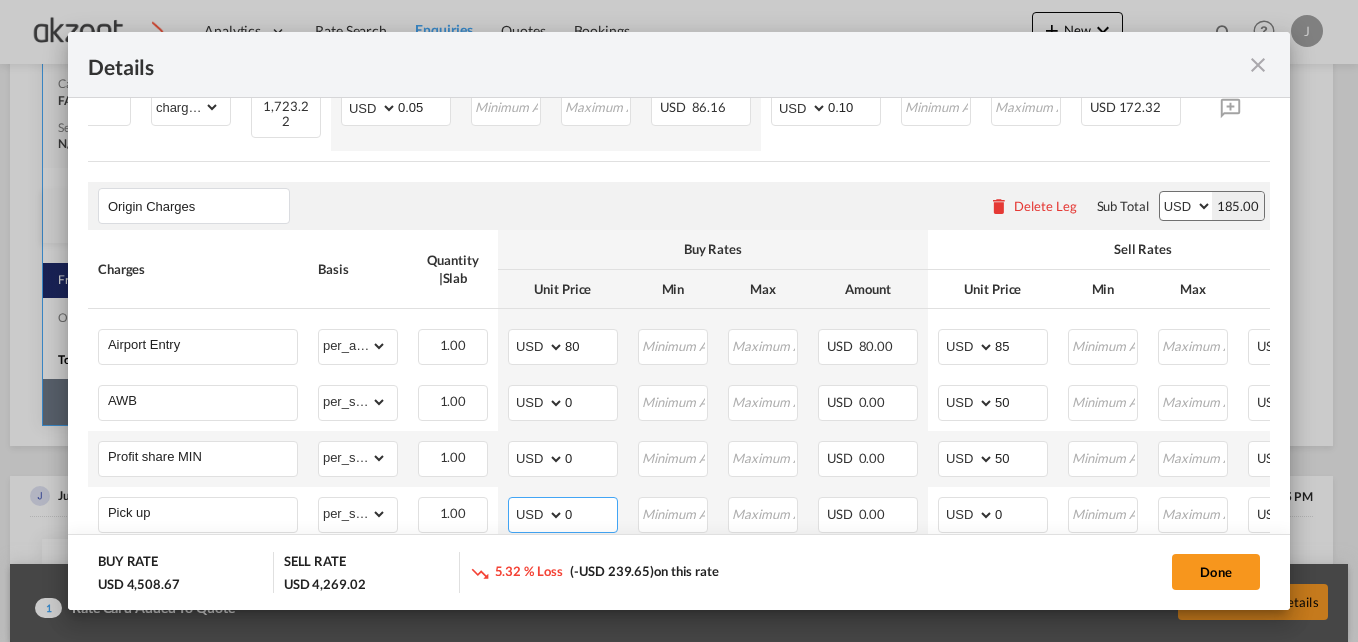 select on "string:MXN" 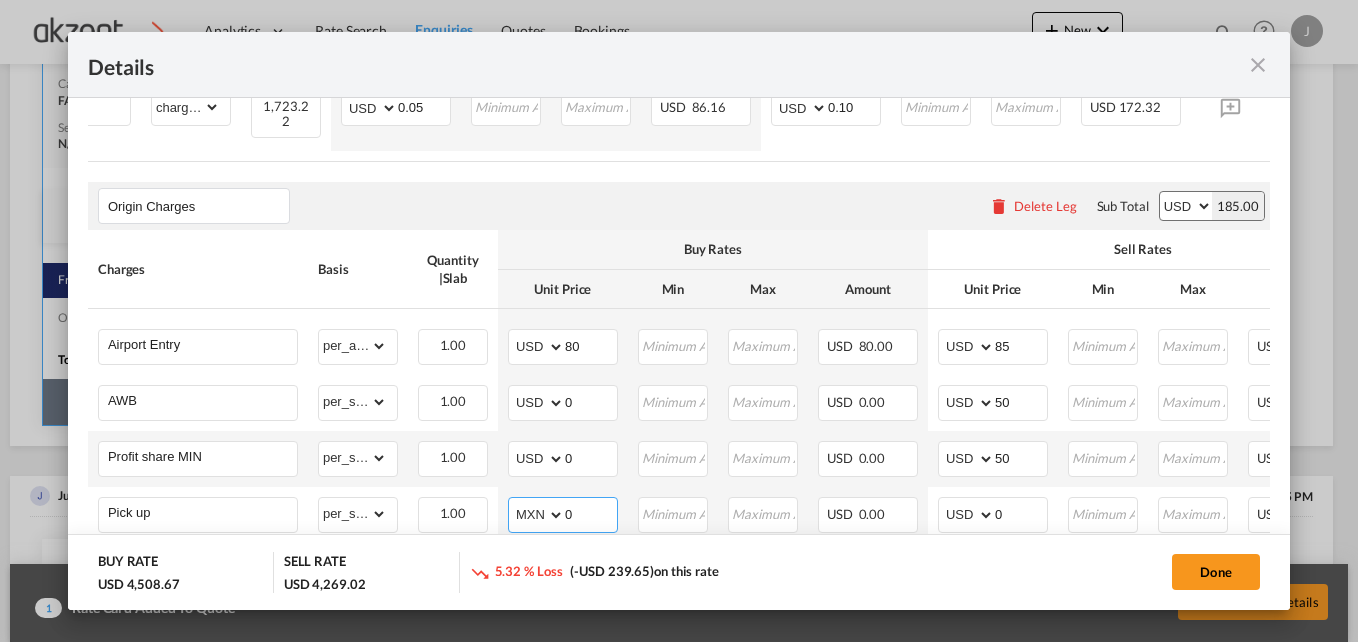 click on "AED AFN ALL AMD ANG AOA ARS AUD AWG AZN BAM BBD BDT BGN BHD BIF BMD BND BOB BRL BSD BTN BWP BYN BZD CAD CDF CHF CLP CNY COP CRC CUC CUP CVE CZK DJF DKK DOP DZD EGP ERN ETB EUR FJD FKP FOK GBP GEL GGP GHS GIP GMD GNF GTQ GYD HKD HNL HRK HTG HUF IDR ILS IMP INR IQD IRR ISK JMD JOD JPY KES KGS KHR KID KMF KRW KWD KYD KZT LAK LBP LKR LRD LSL LYD MAD MDL MGA MKD MMK MNT MOP MRU MUR MVR MWK MXN MYR MZN NAD NGN NIO NOK NPR NZD OMR PAB PEN PGK PHP PKR PLN PYG QAR RON RSD RUB RWF SAR SBD SCR SDG SEK SGD SHP SLL SOS SRD SSP STN SYP SZL THB TJS TMT TND TOP TRY TTD TVD TWD TZS UAH UGX USD UYU UZS VES VND VUV WST XAF XCD XDR XOF XPF YER ZAR ZMW" at bounding box center (538, 515) 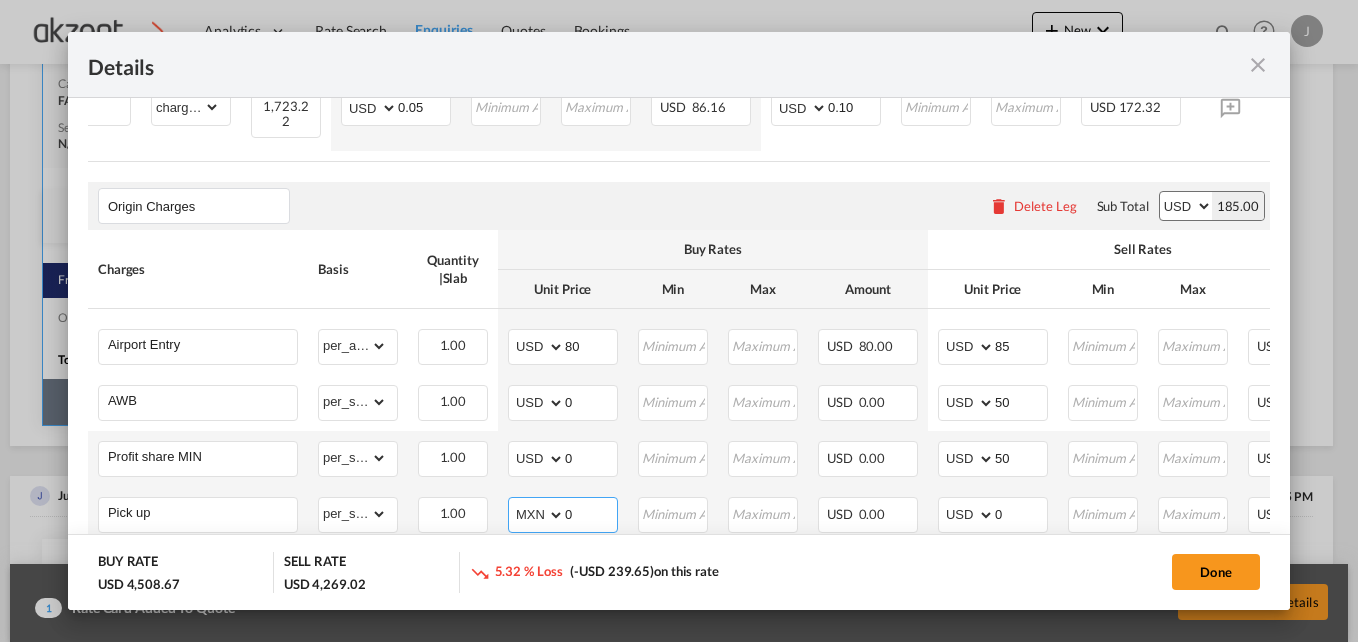 click on "0" at bounding box center [591, 513] 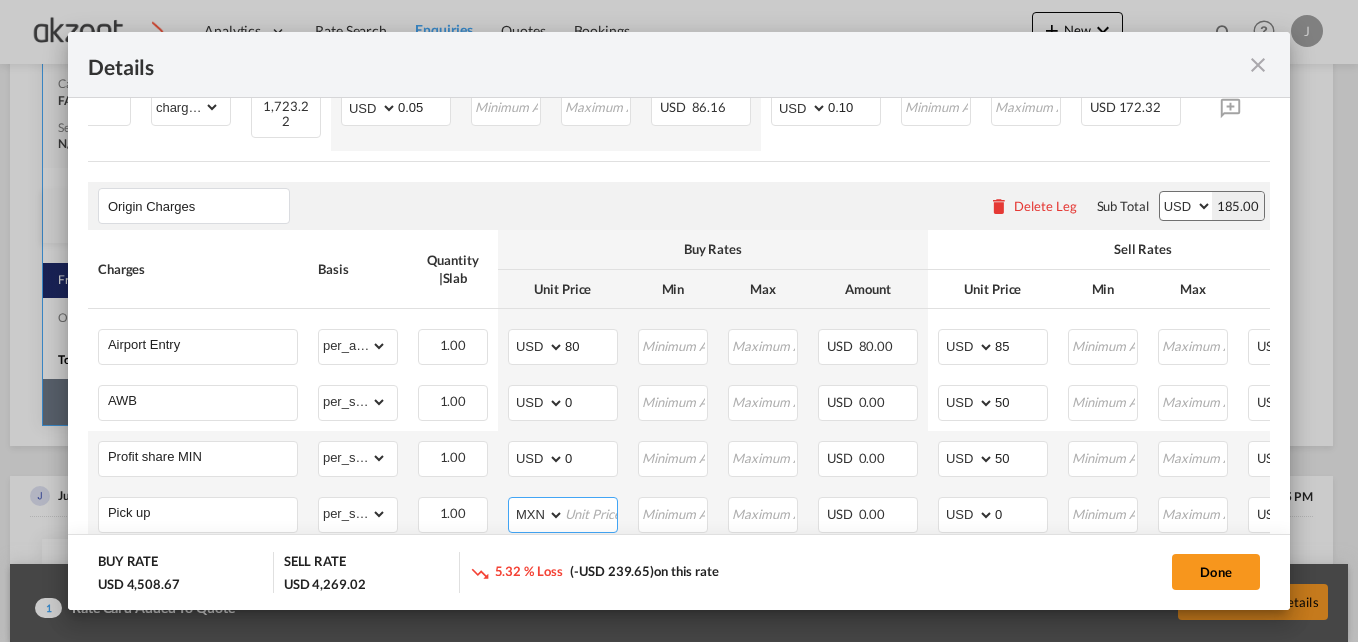 click at bounding box center (591, 513) 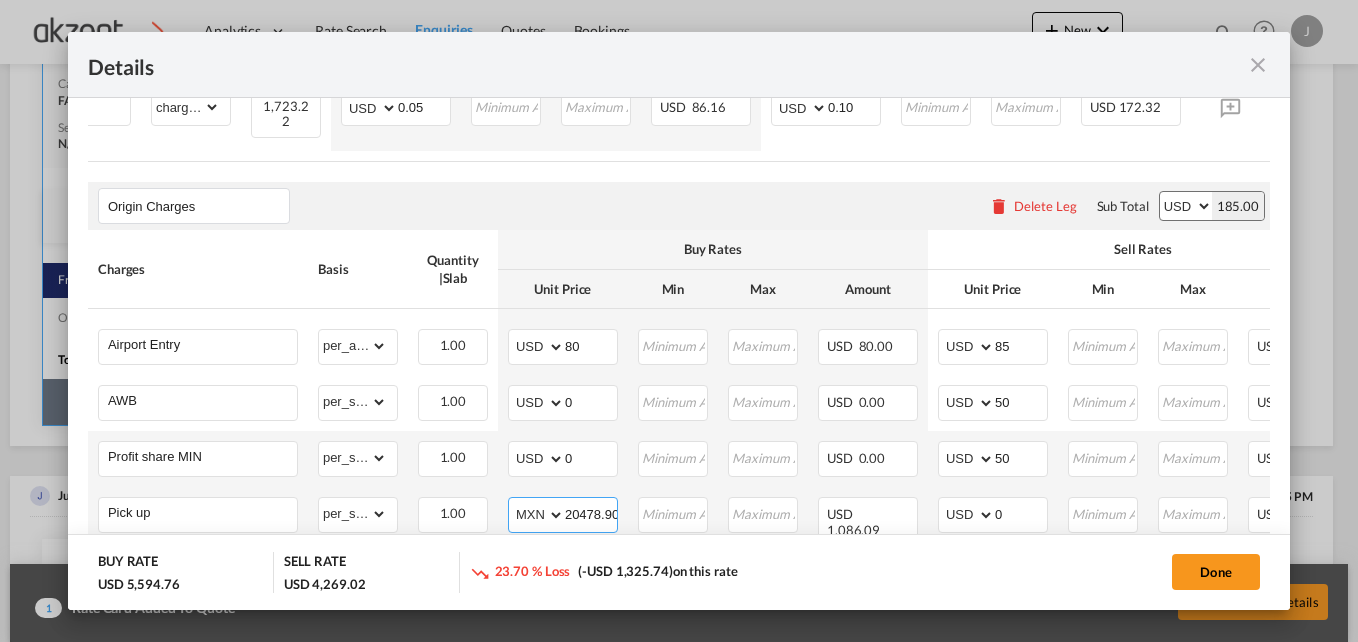 scroll, scrollTop: 0, scrollLeft: 2, axis: horizontal 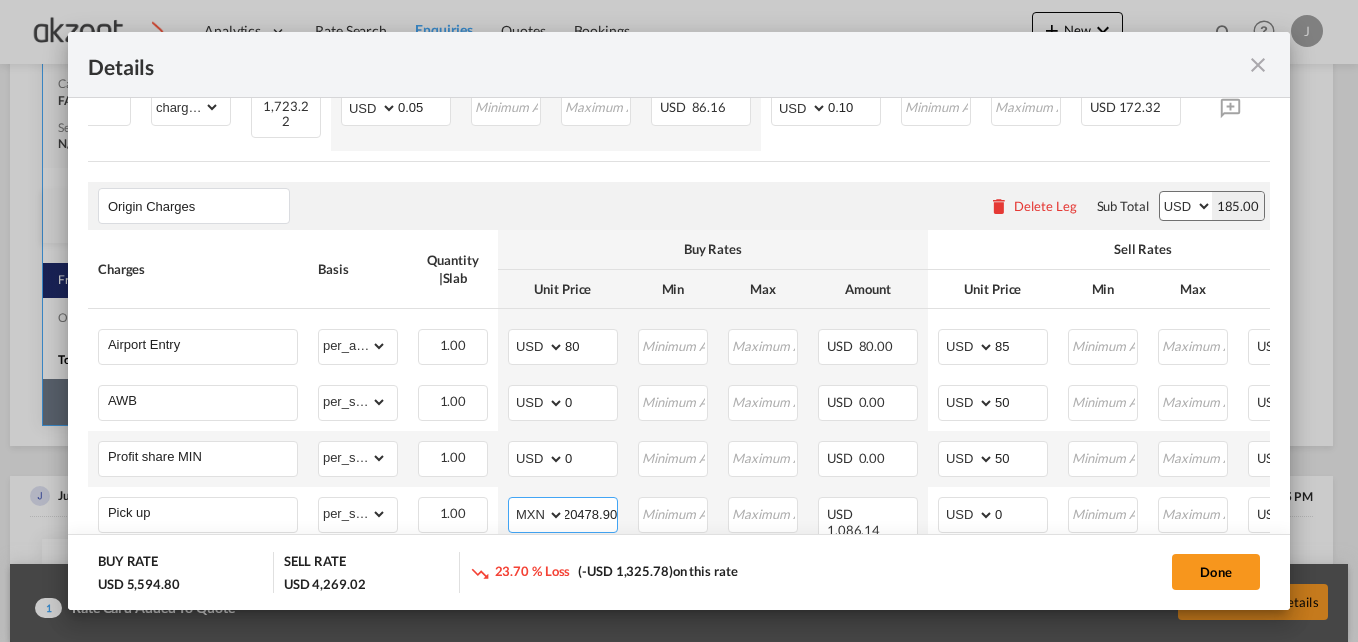 type on "20478.90" 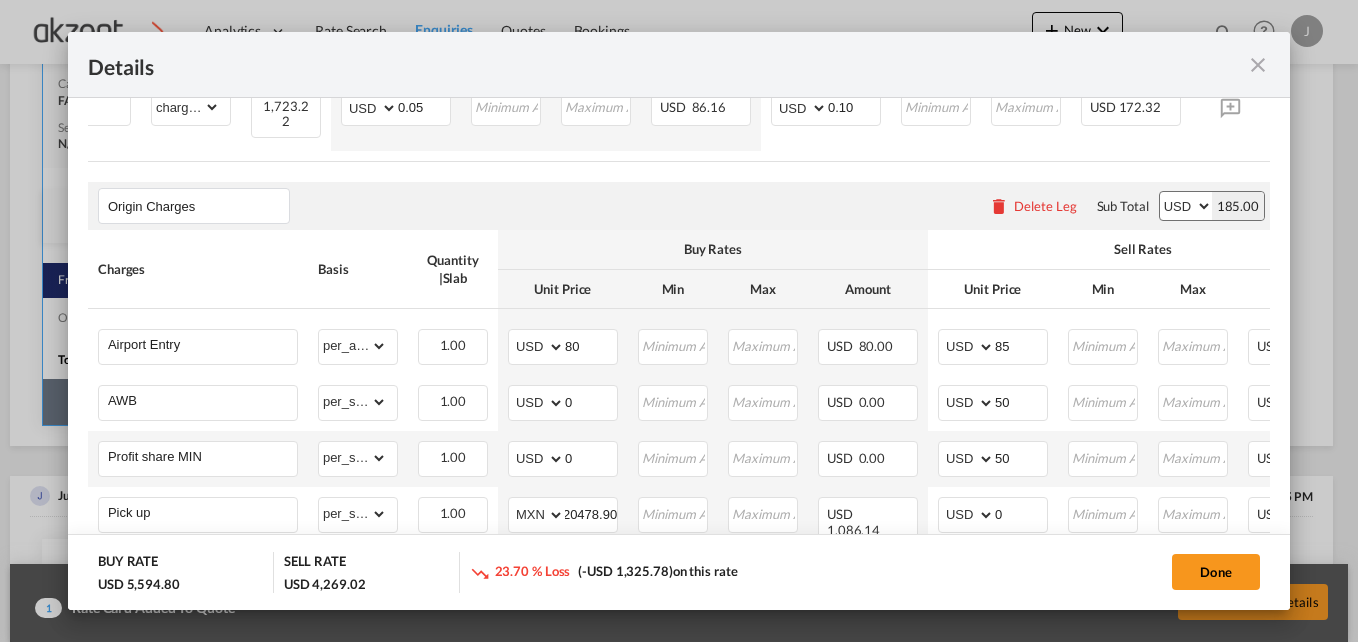 scroll, scrollTop: 0, scrollLeft: 0, axis: both 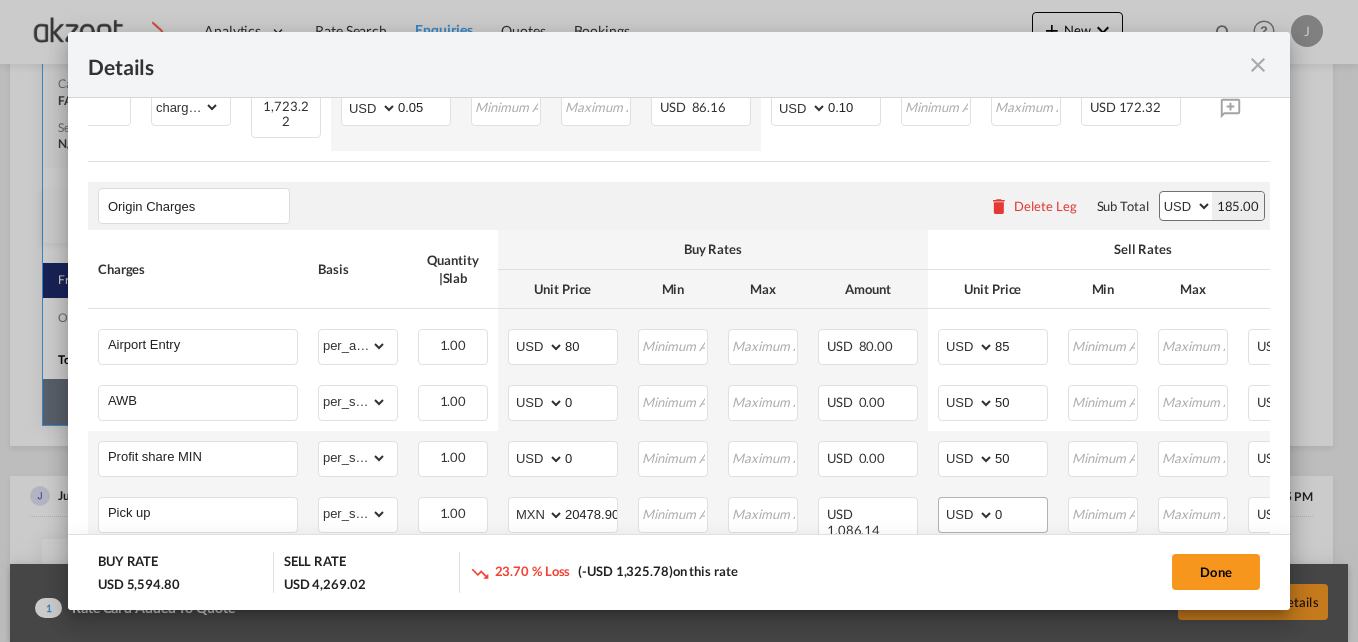 drag, startPoint x: 1049, startPoint y: 512, endPoint x: 1036, endPoint y: 508, distance: 13.601471 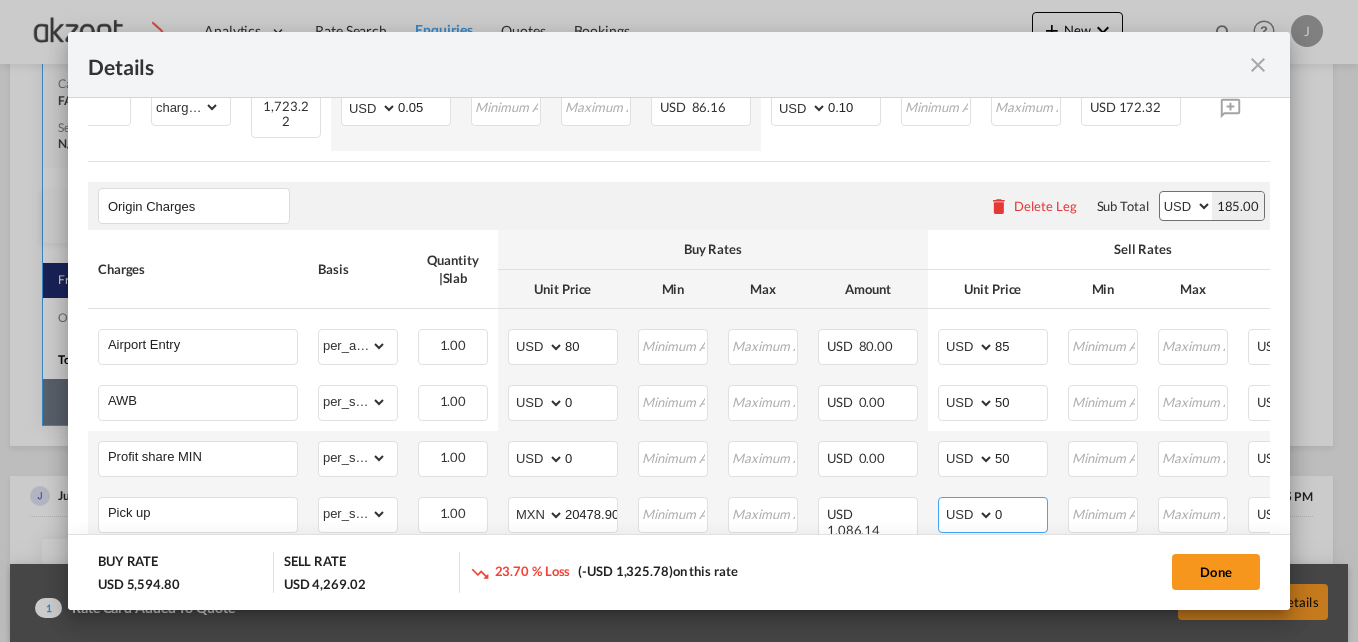 click on "0" at bounding box center [1021, 513] 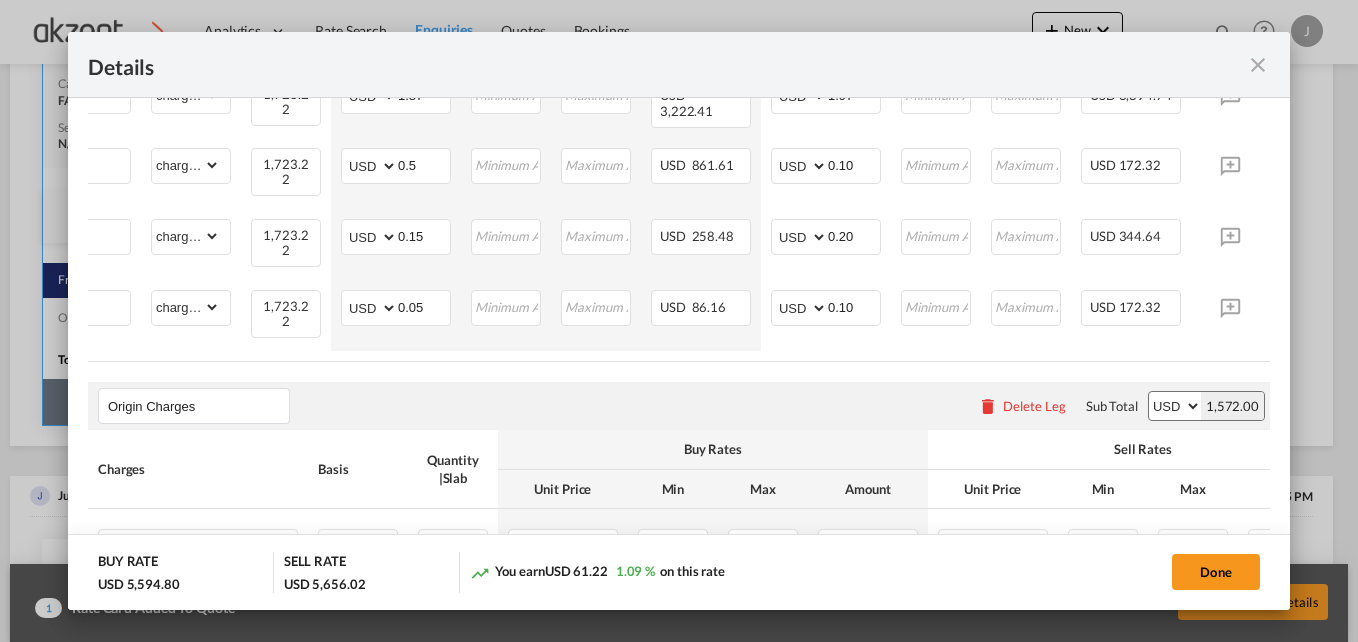 scroll, scrollTop: 474, scrollLeft: 0, axis: vertical 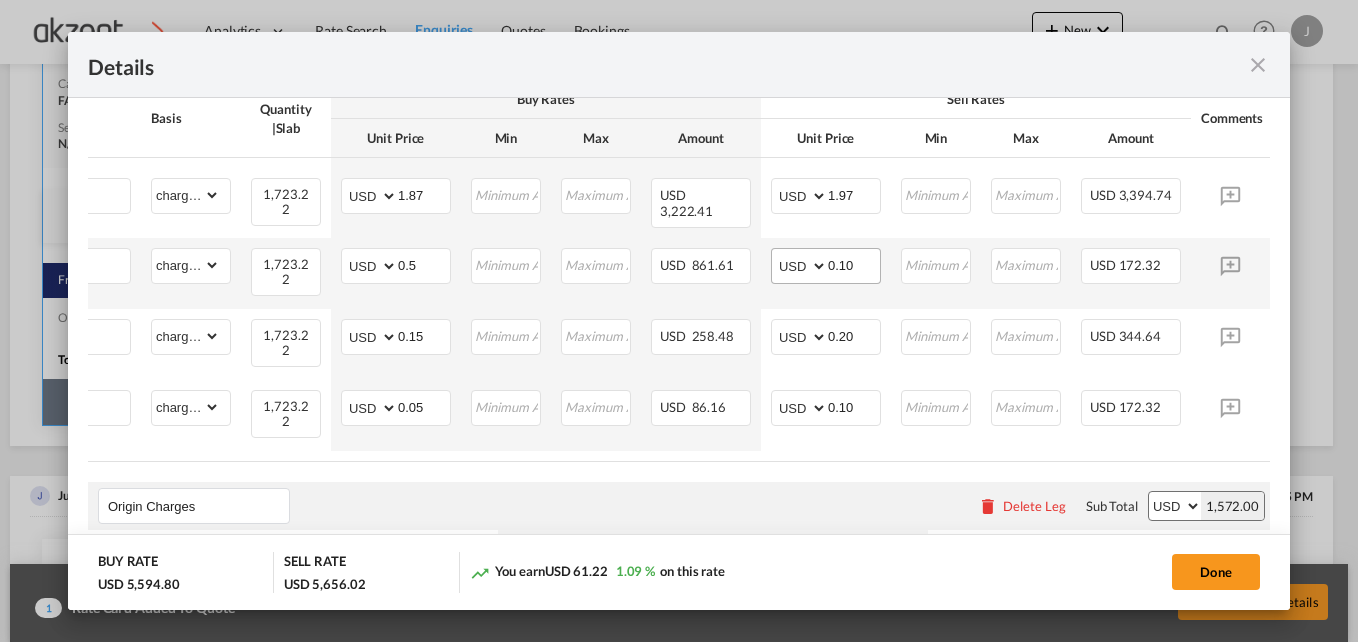 type on "1387" 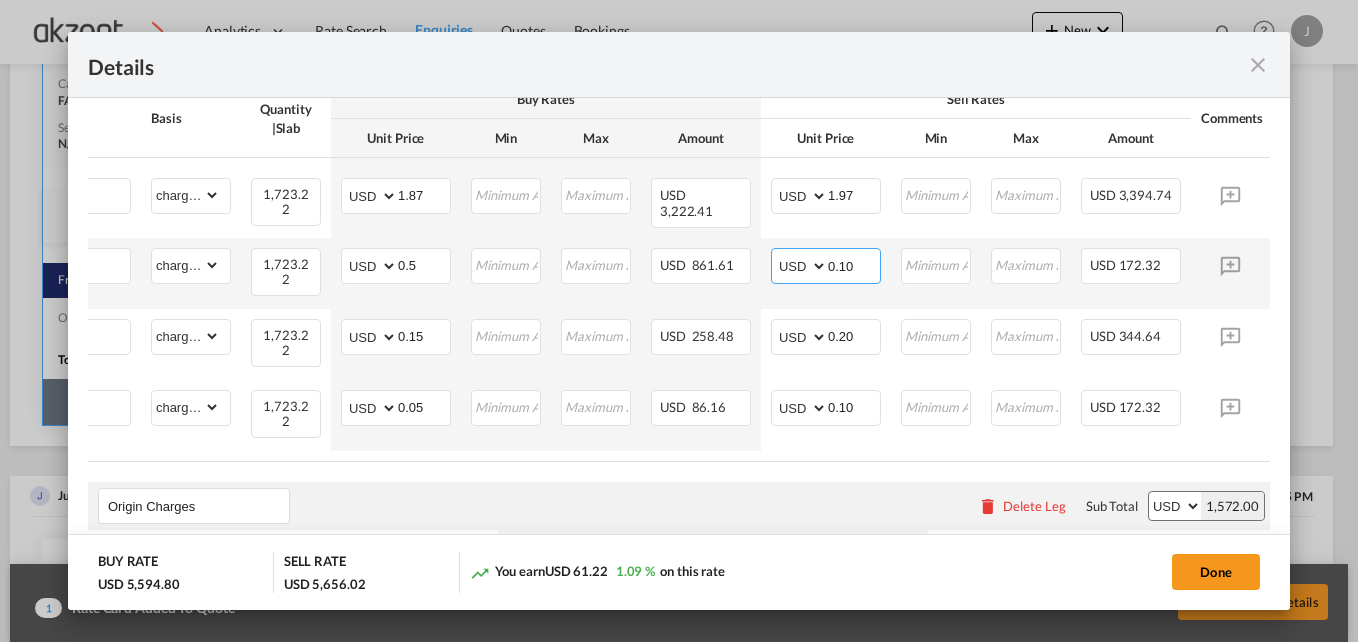 click on "0.10" at bounding box center (854, 264) 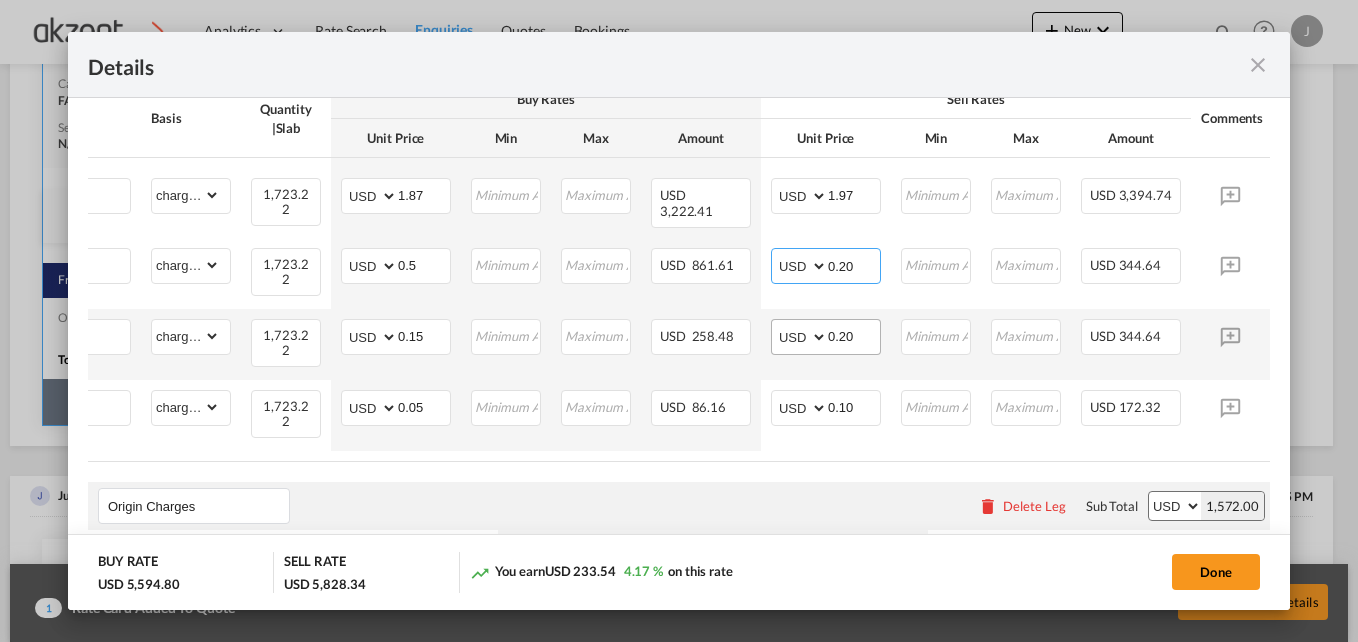 type on "0.20" 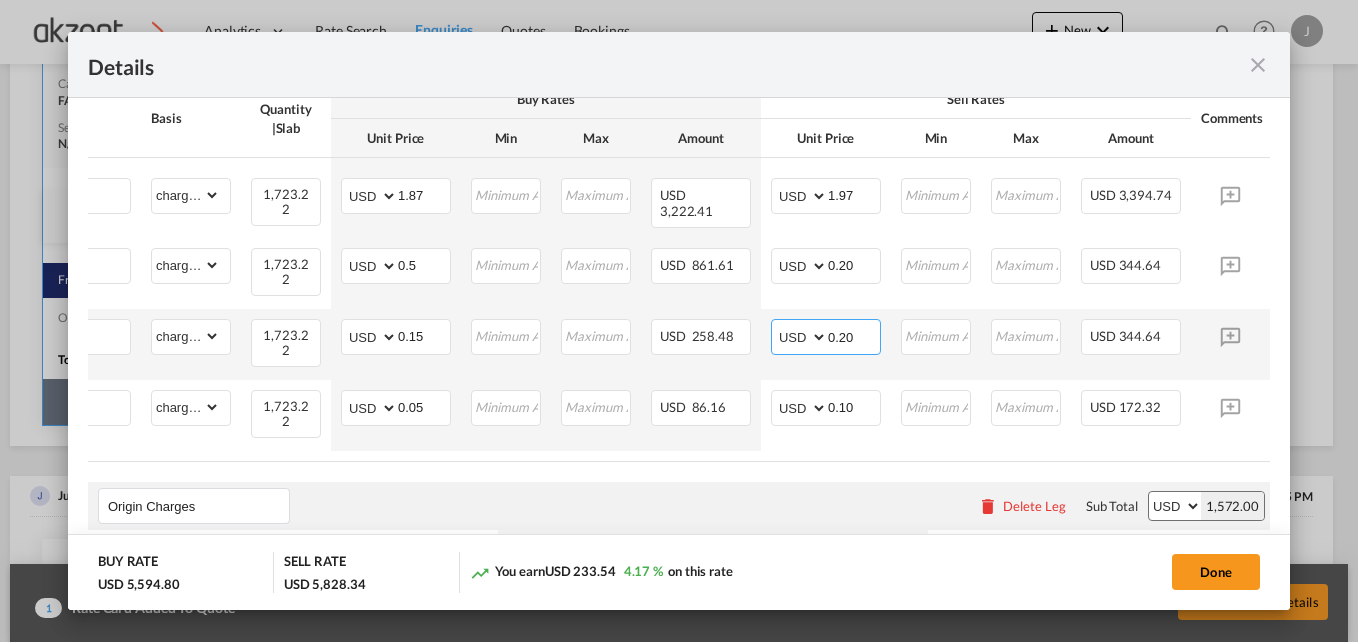 click on "0.20" at bounding box center (854, 335) 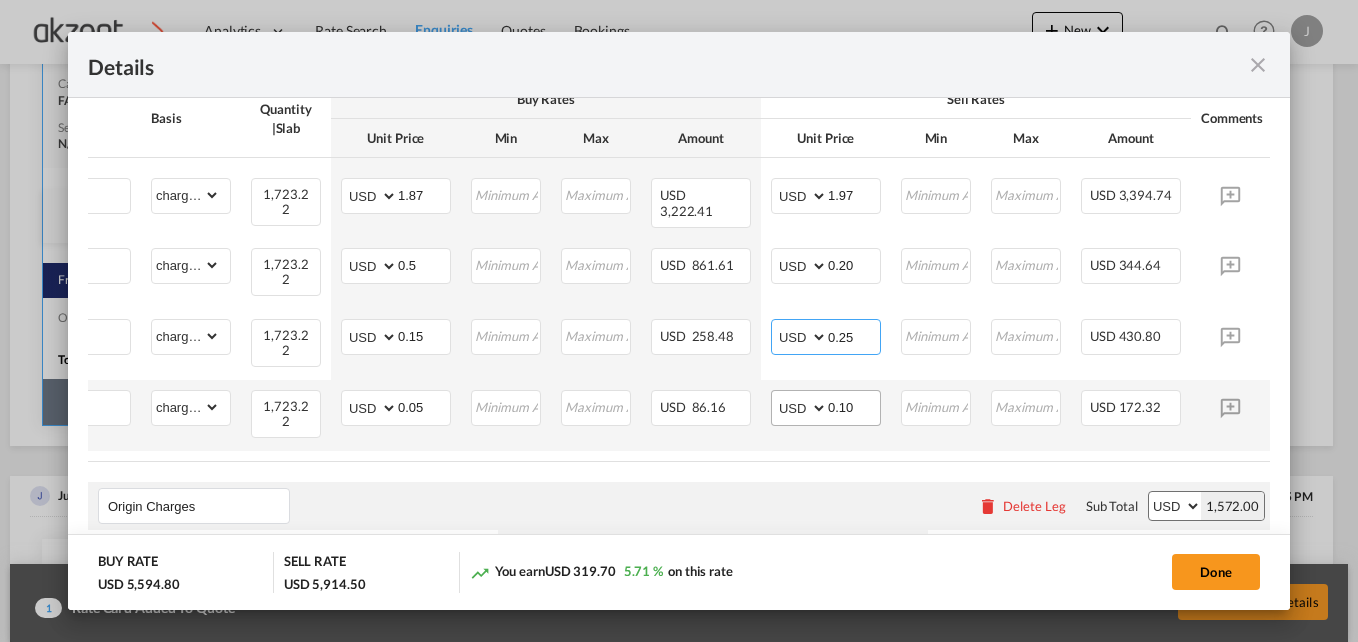 type on "0.25" 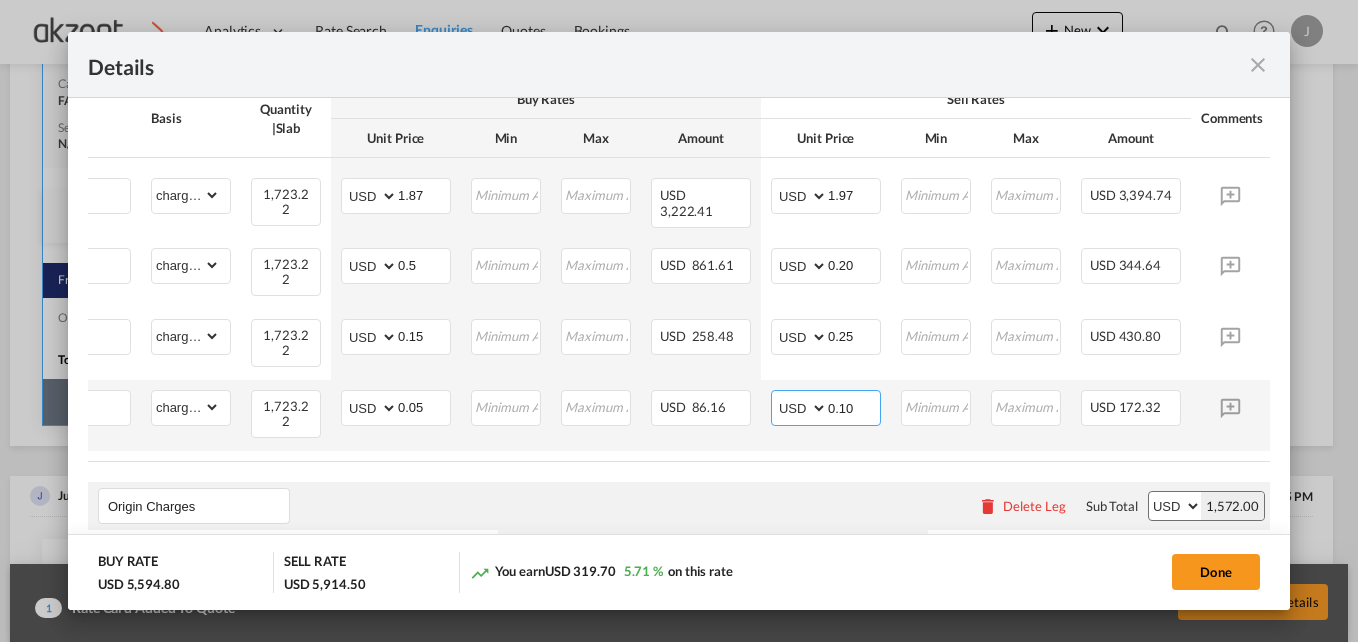 click on "0.10" at bounding box center (854, 406) 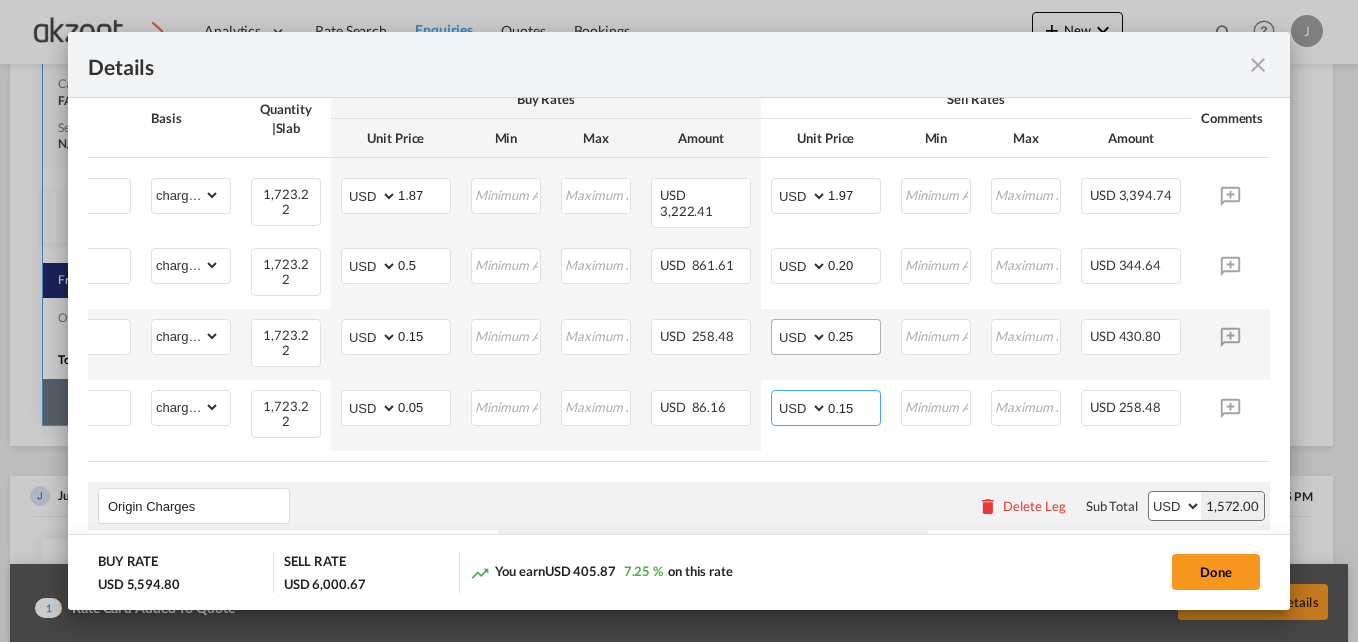 type on "0.15" 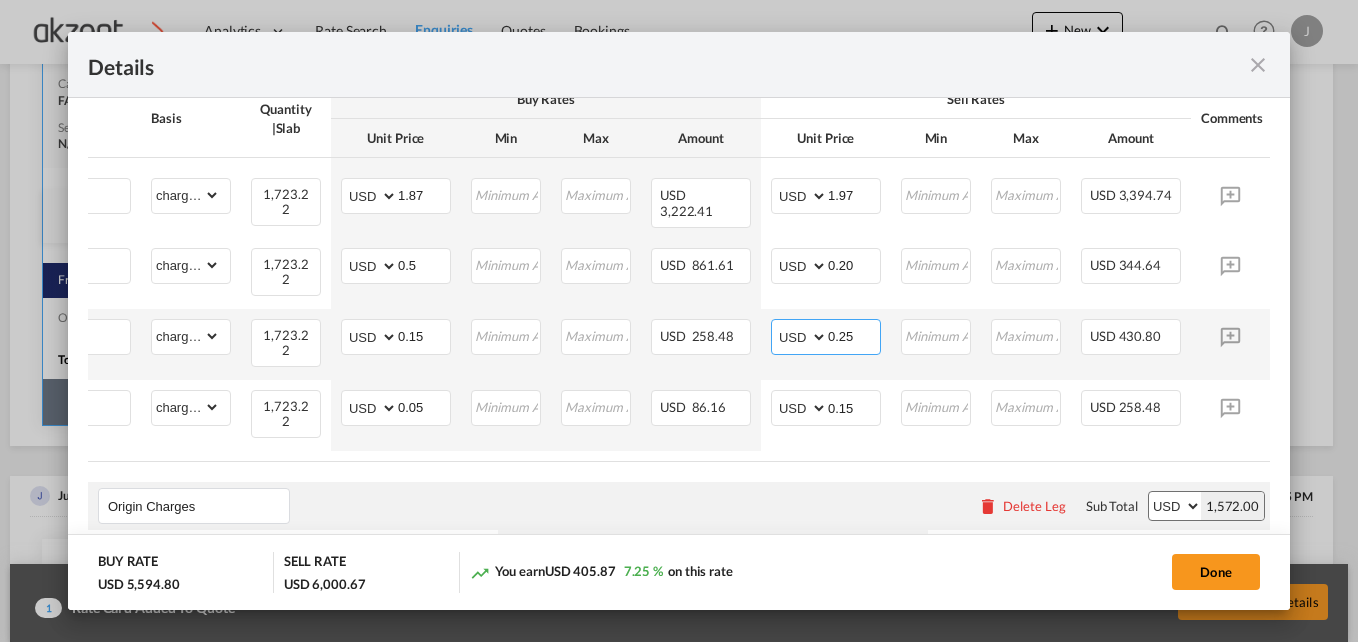 click on "0.25" at bounding box center [854, 335] 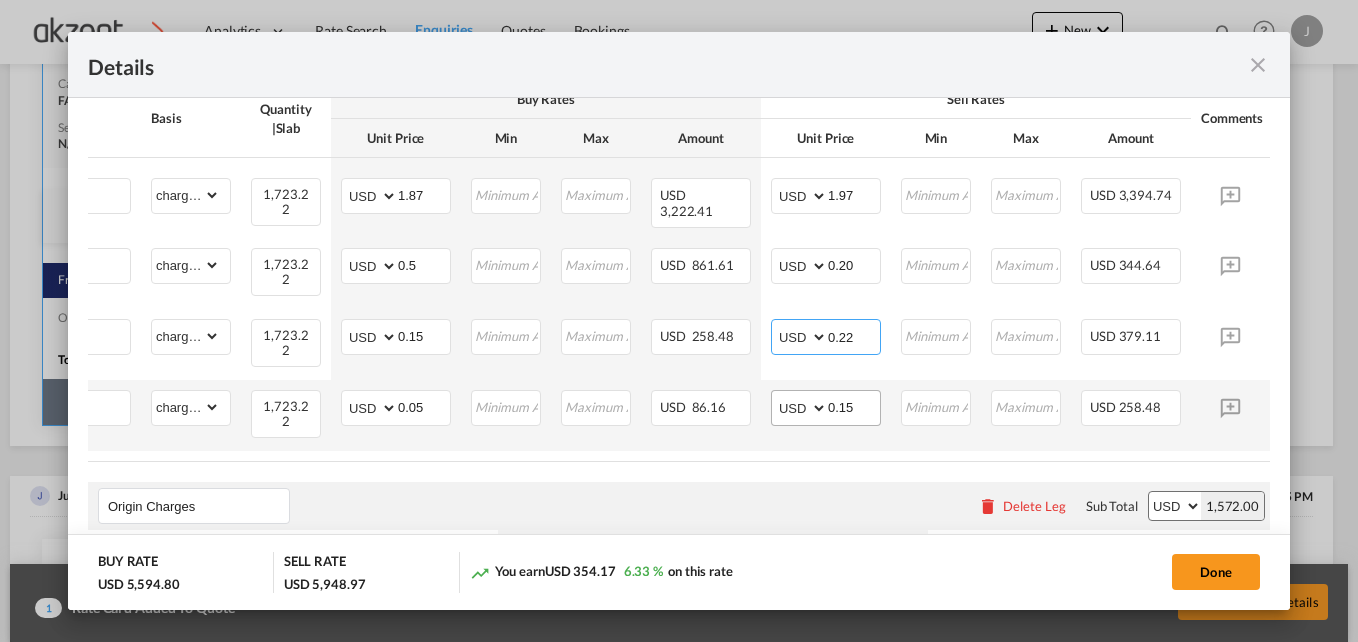 type on "0.22" 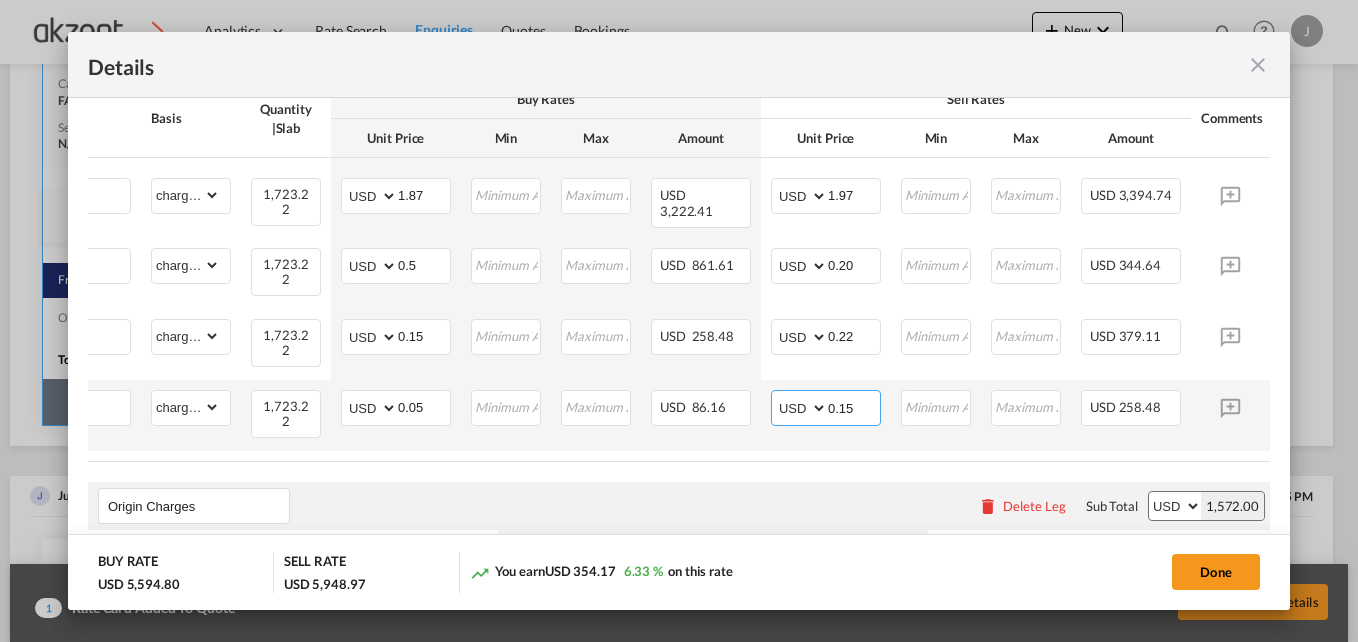 click on "0.15" at bounding box center (854, 406) 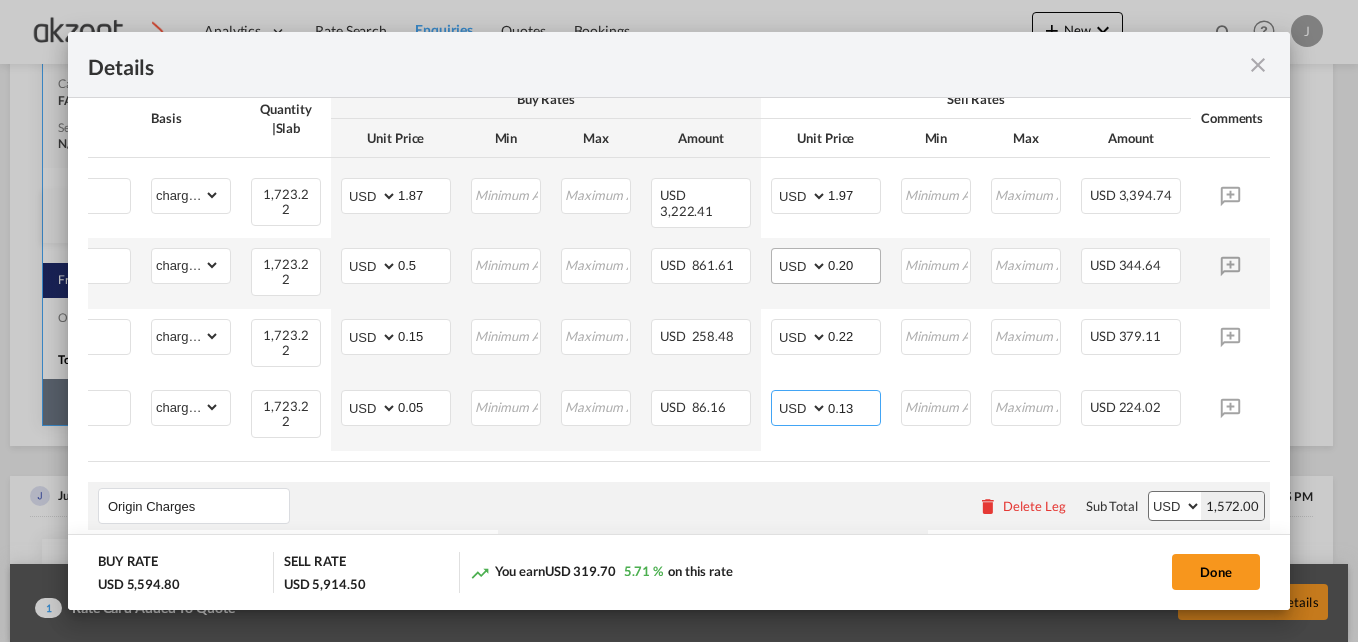 type on "0.13" 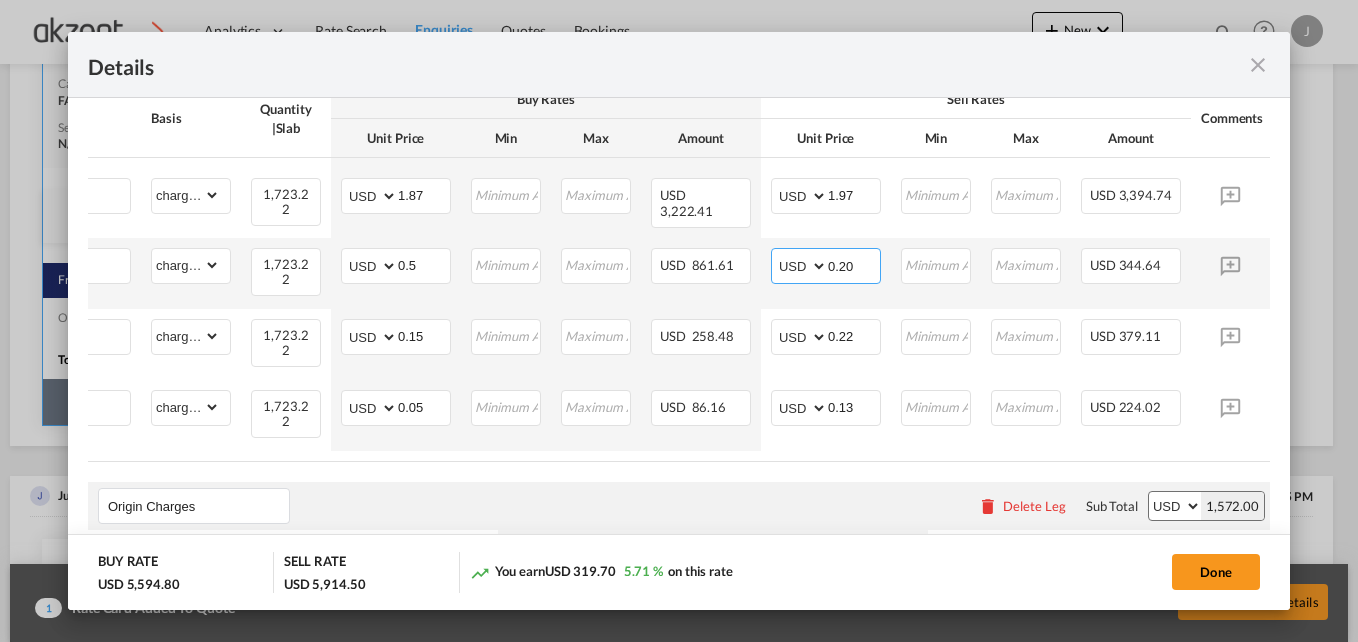 click on "0.20" at bounding box center (854, 264) 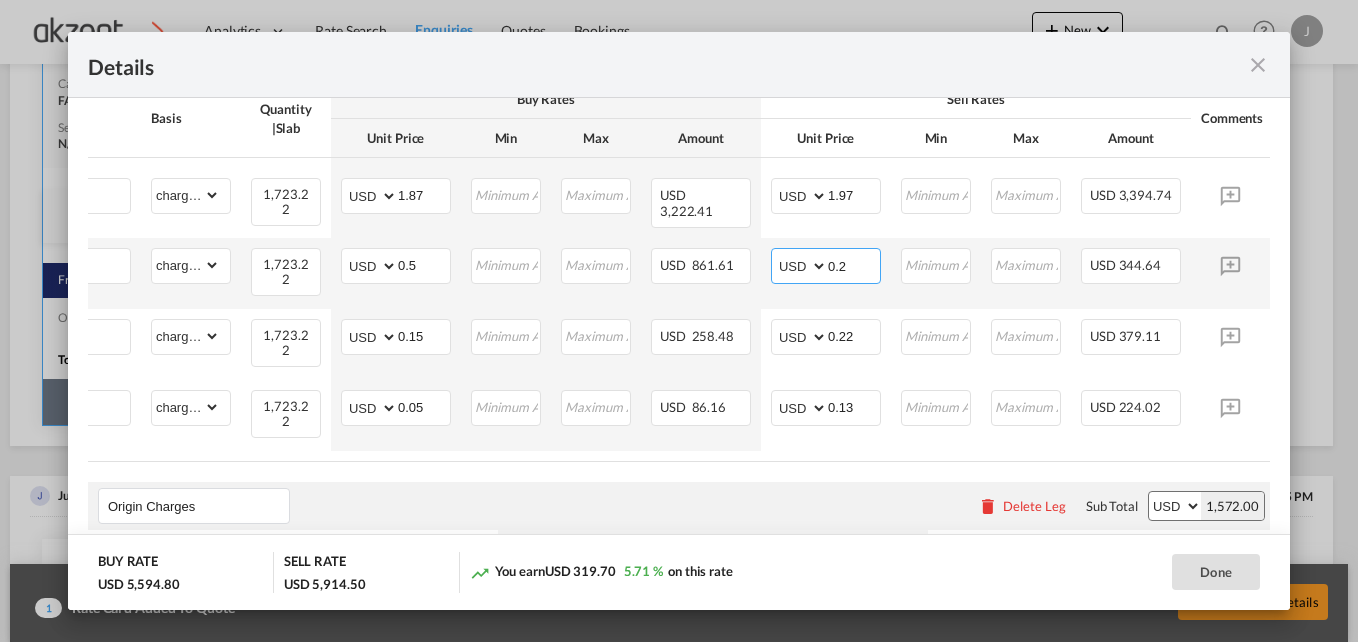 type on "0.20" 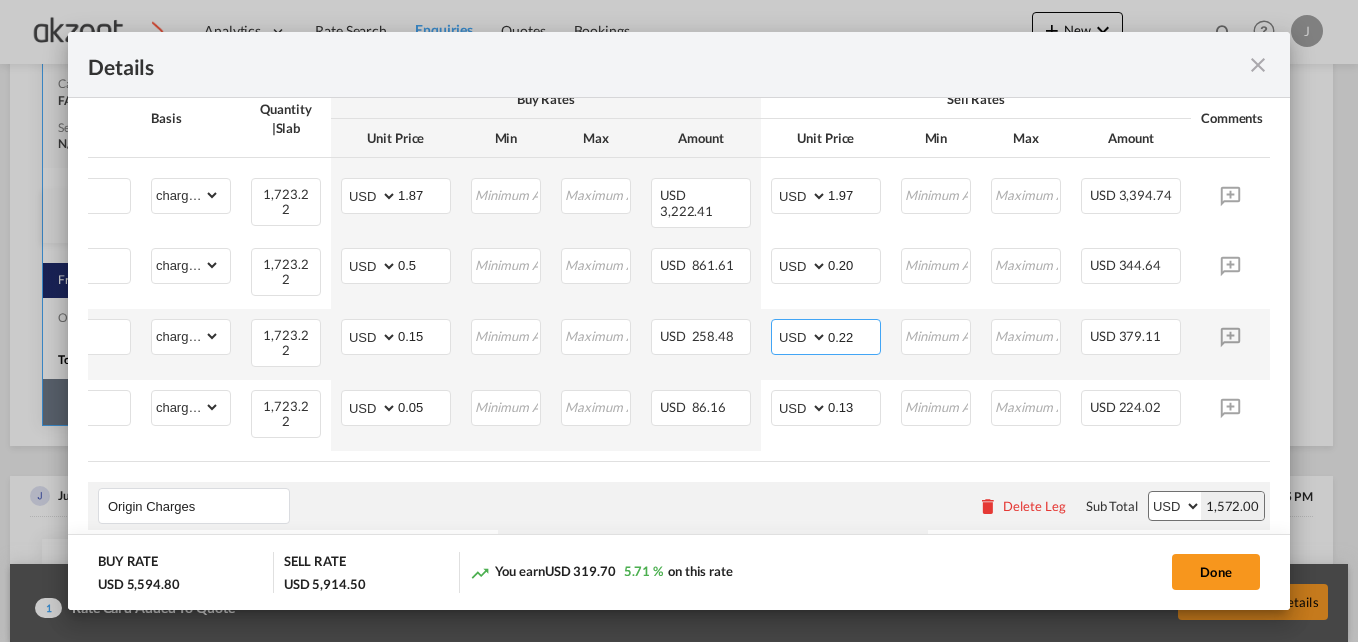 click on "0.22" at bounding box center [854, 335] 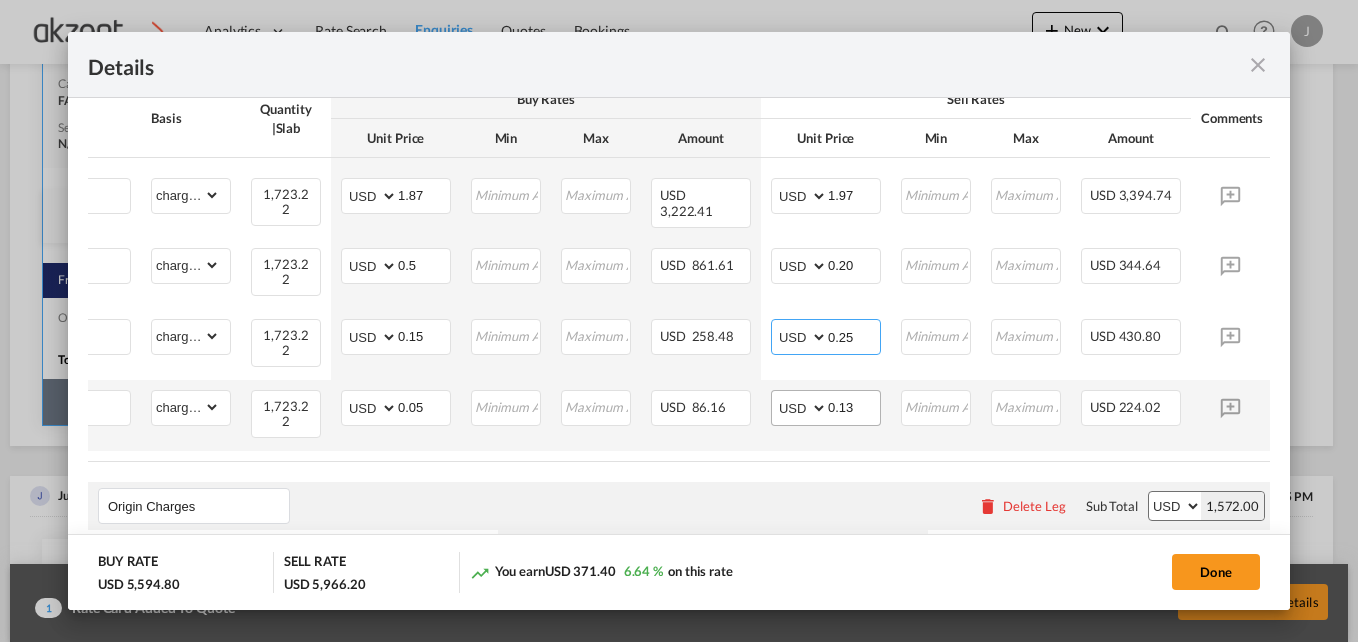type on "0.25" 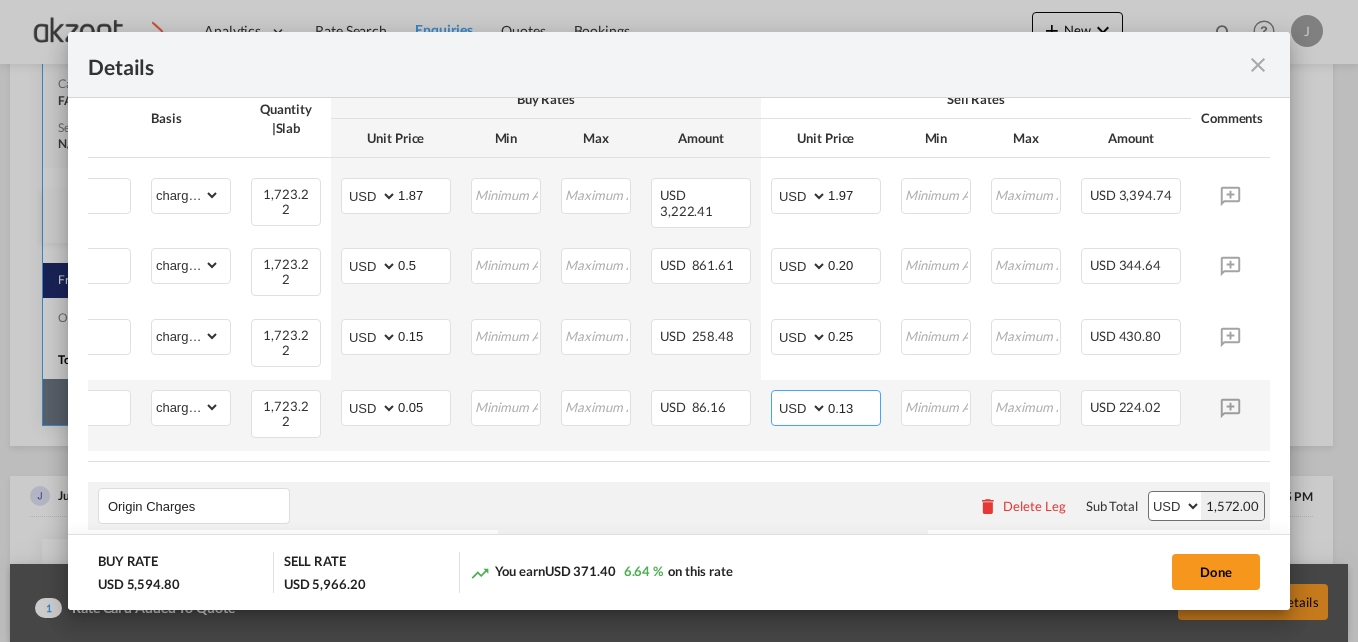 click on "0.13" at bounding box center [854, 406] 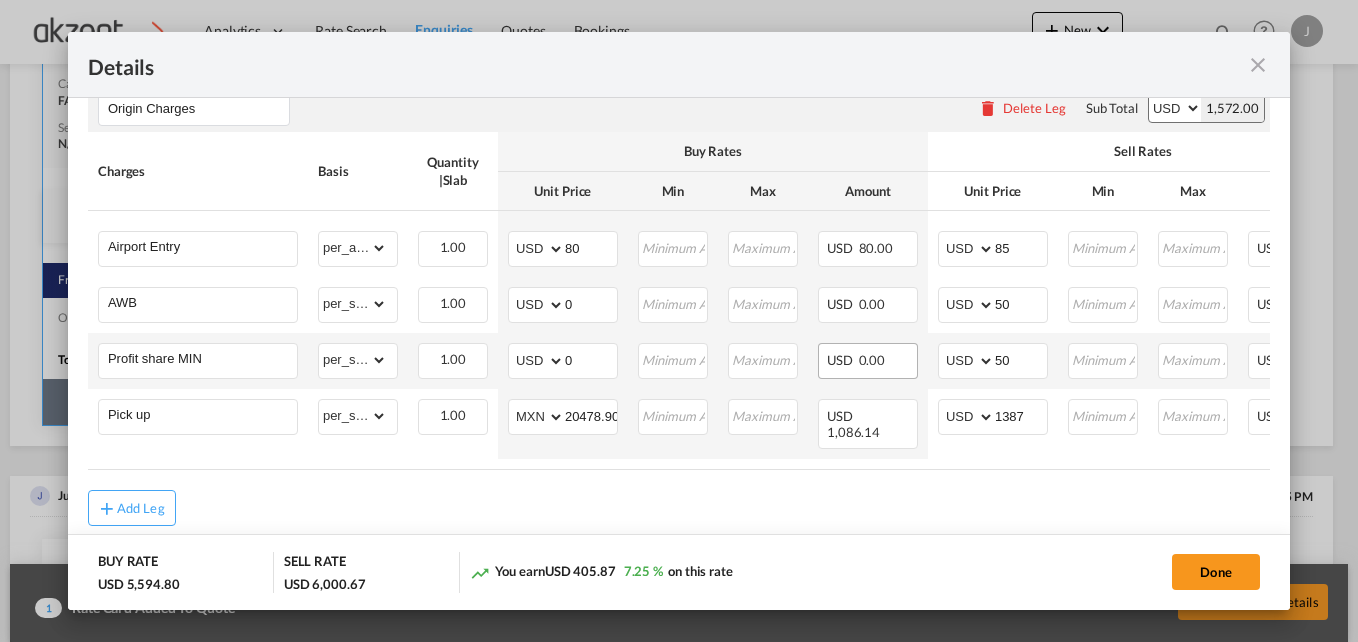 scroll, scrollTop: 874, scrollLeft: 0, axis: vertical 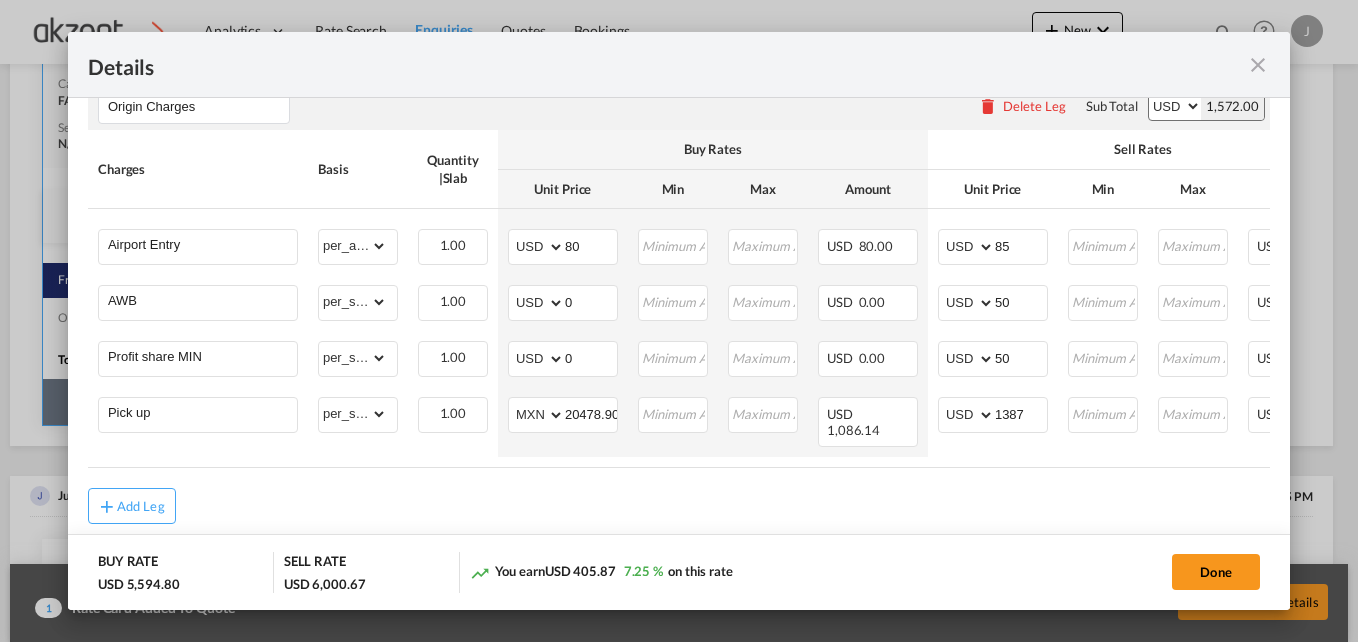 type on "0.15" 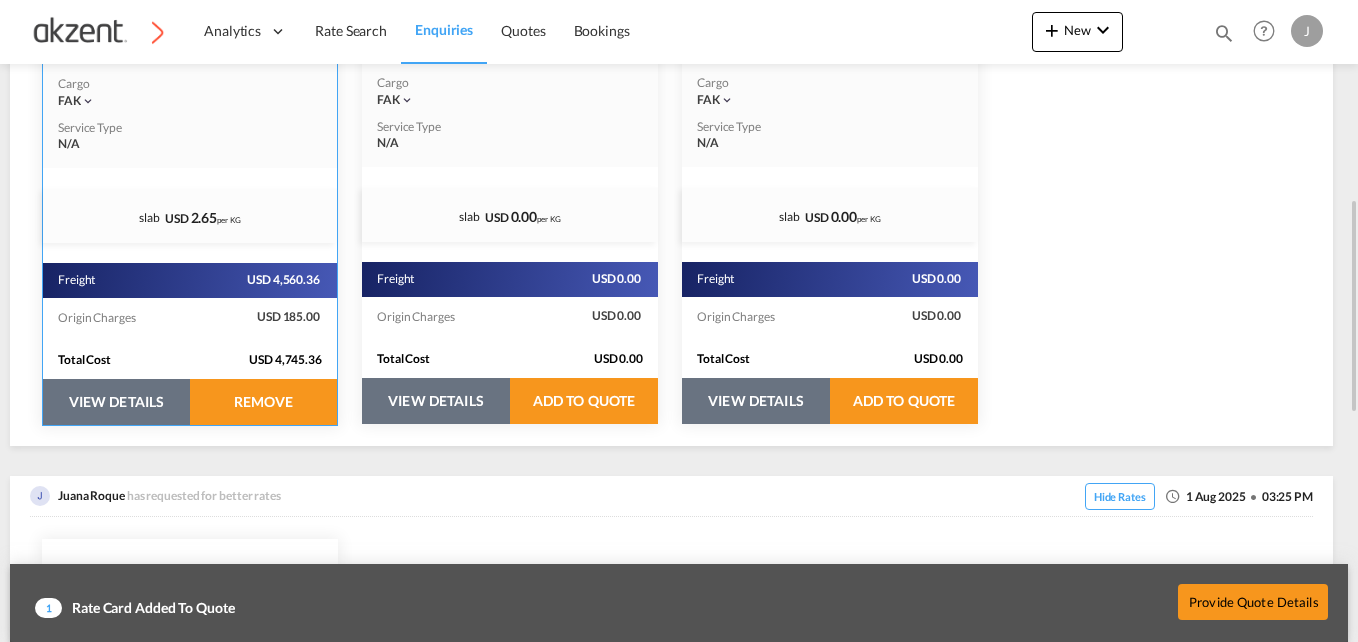 click on "VIEW DETAILS" at bounding box center (116, 402) 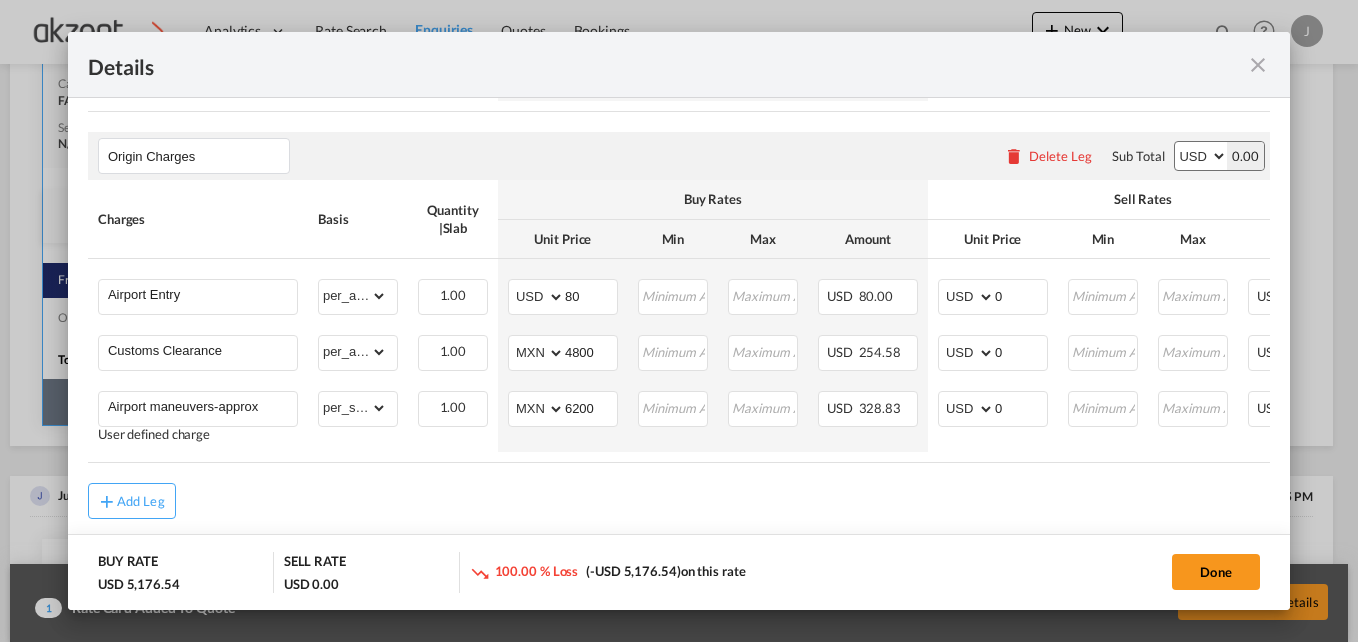 scroll, scrollTop: 759, scrollLeft: 0, axis: vertical 